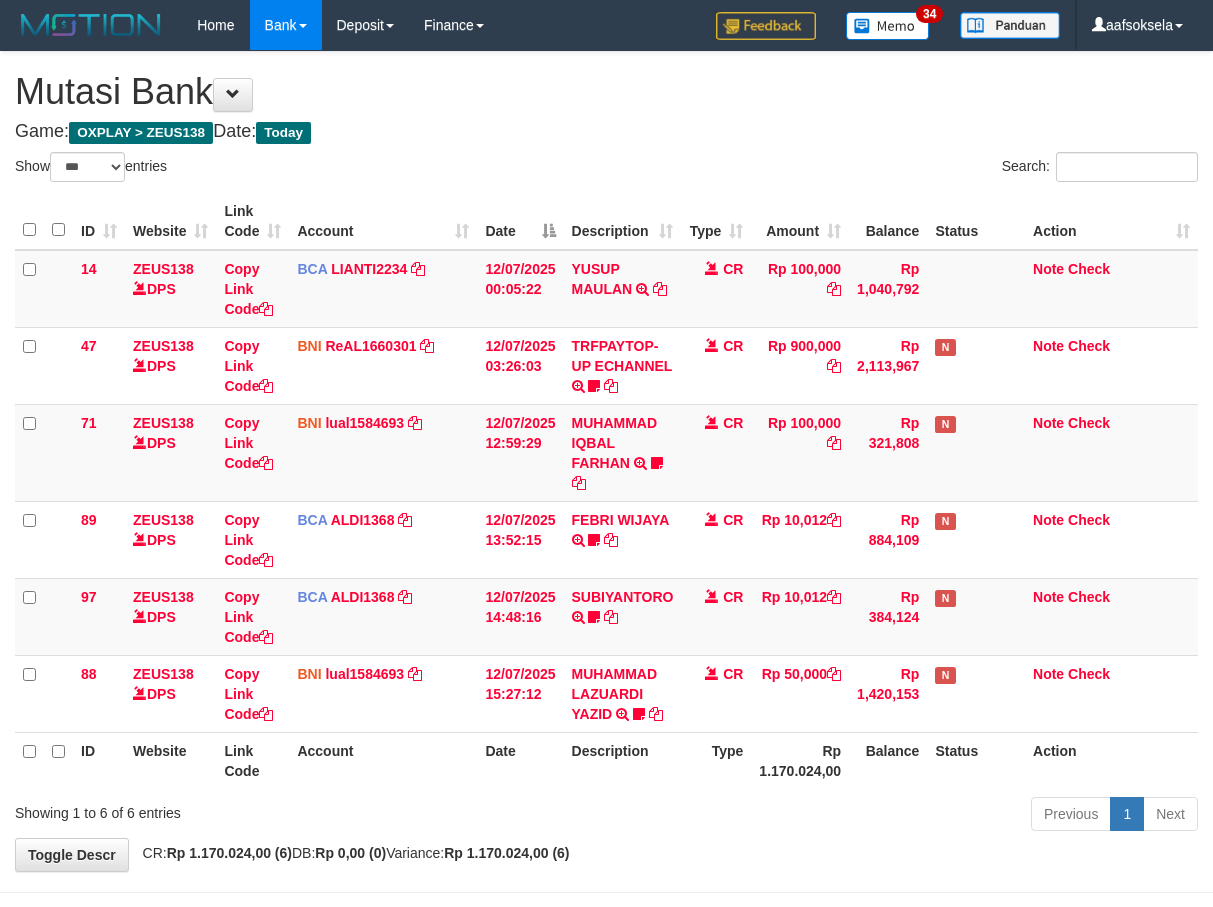 select on "***" 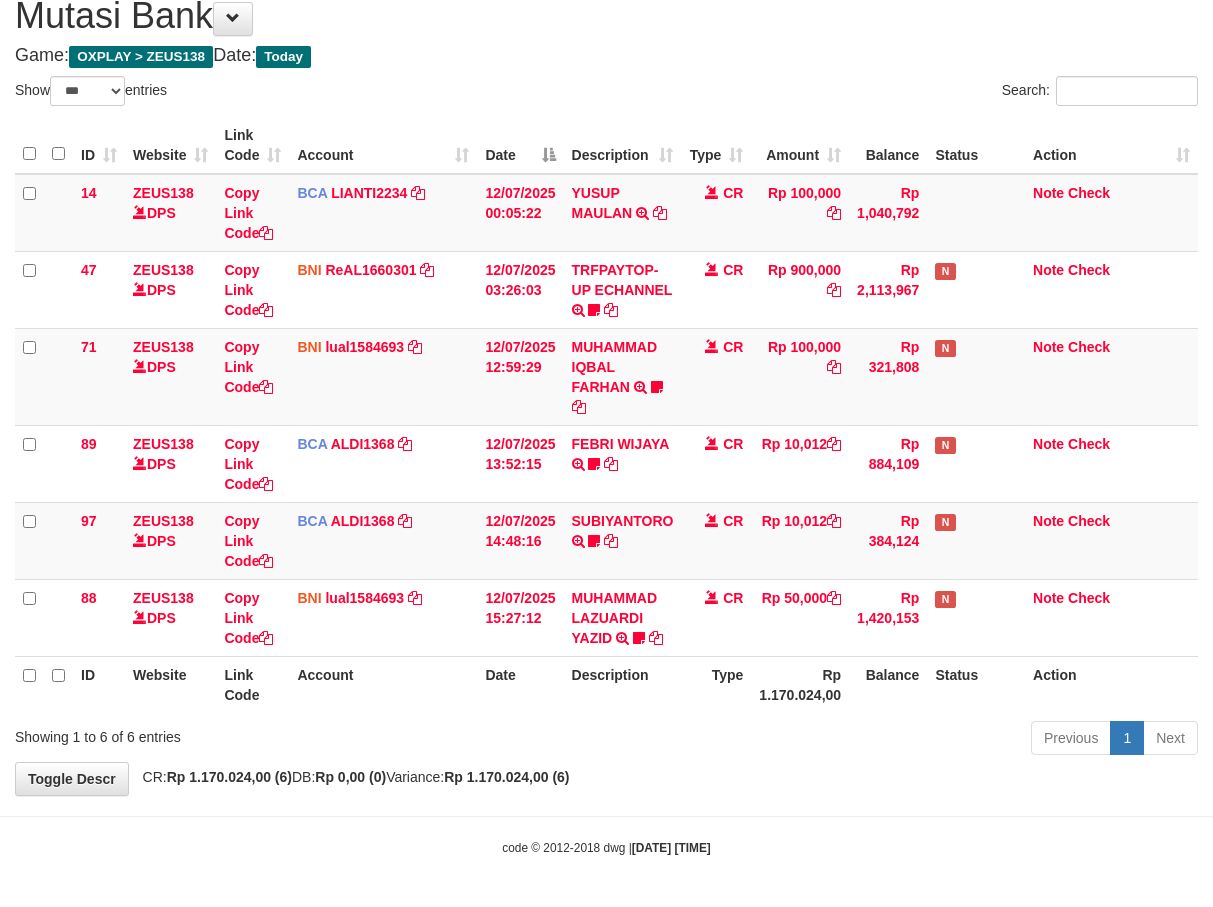 click on "Previous 1 Next" at bounding box center (859, 740) 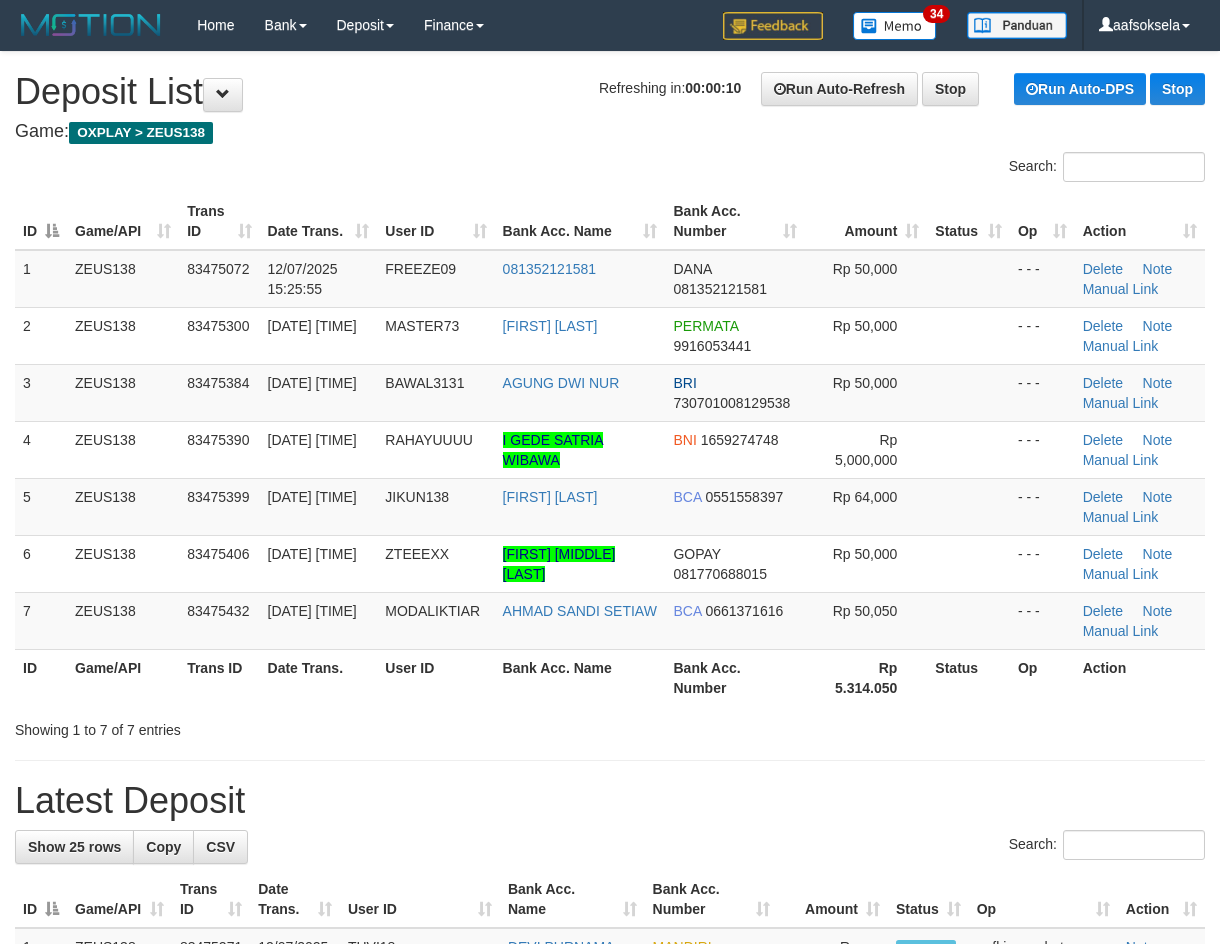 scroll, scrollTop: 0, scrollLeft: 0, axis: both 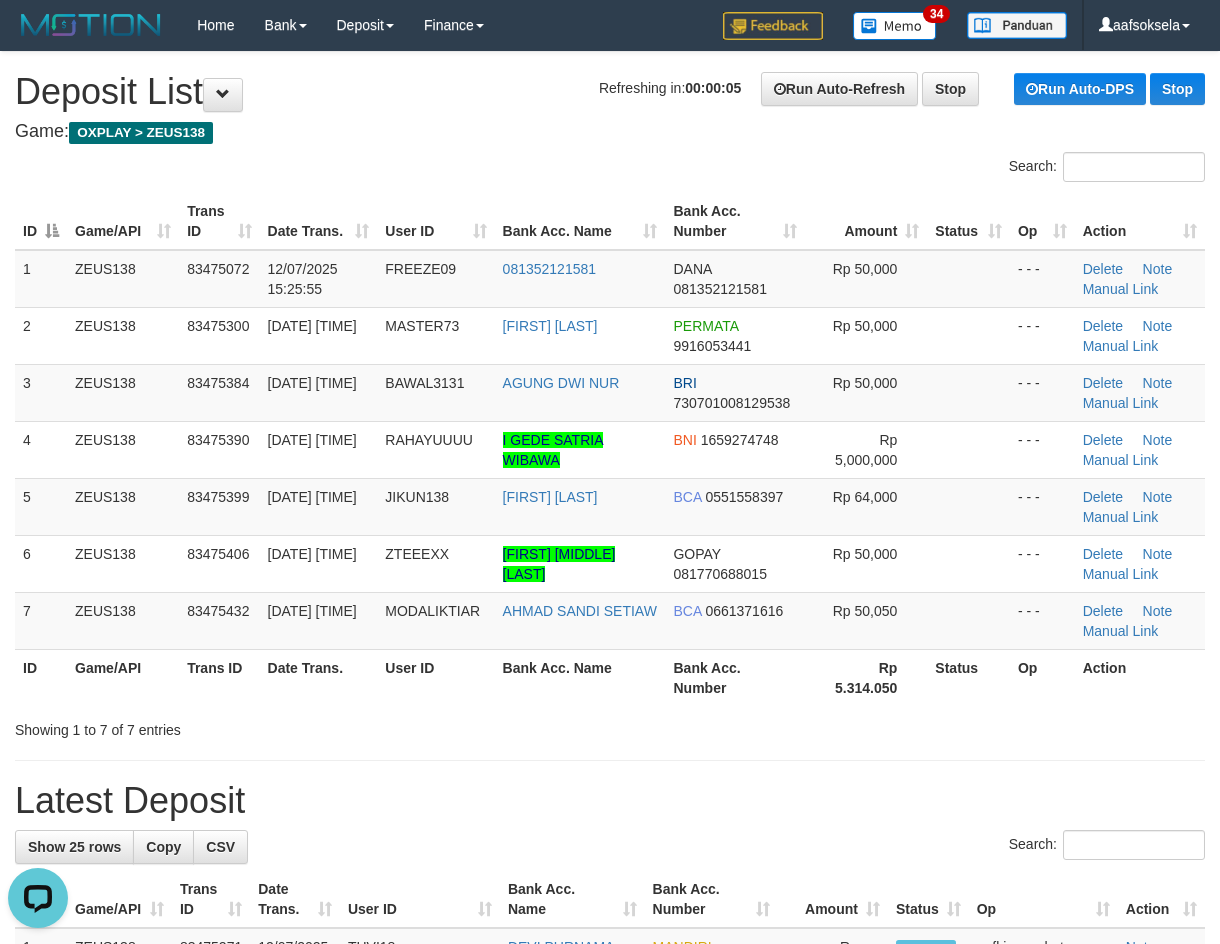 click on "**********" at bounding box center (610, 1269) 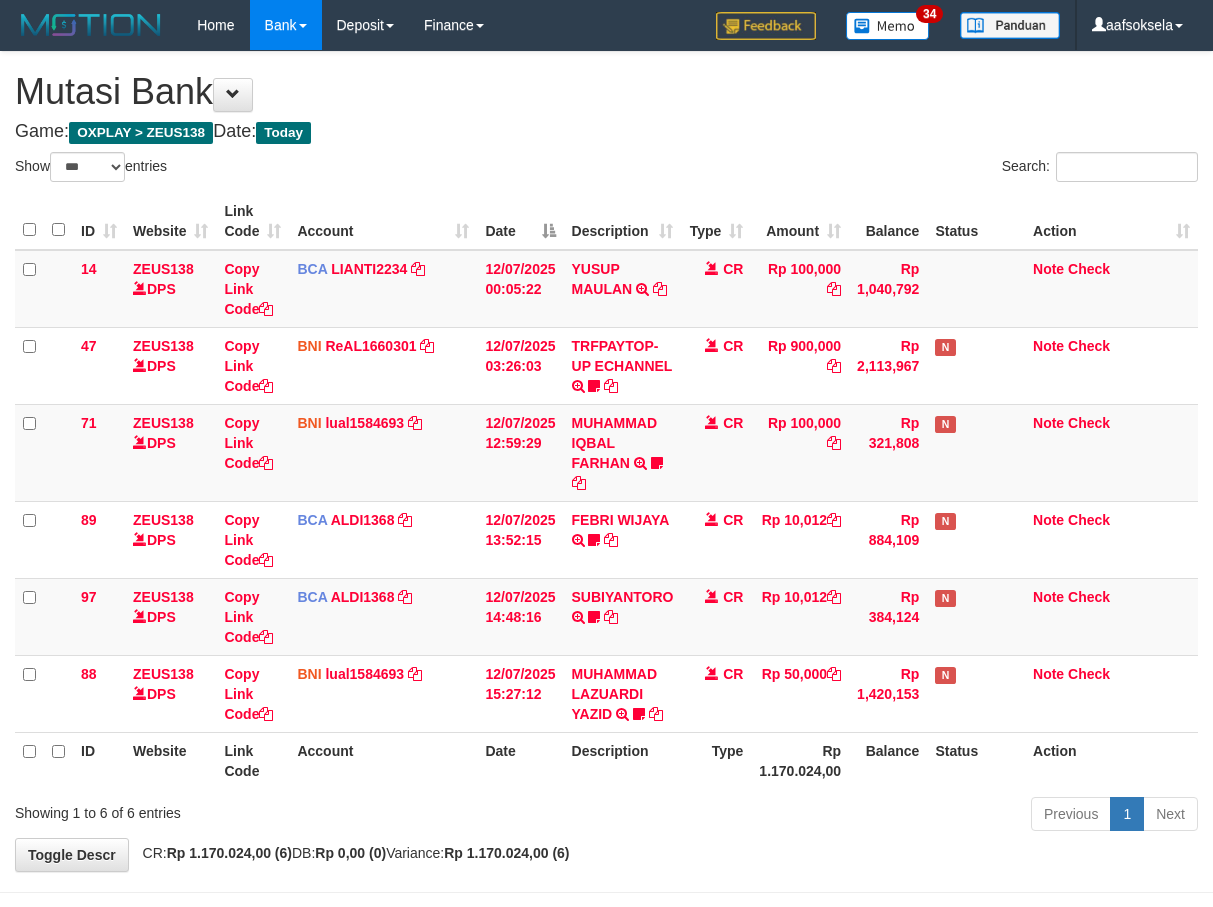 select on "***" 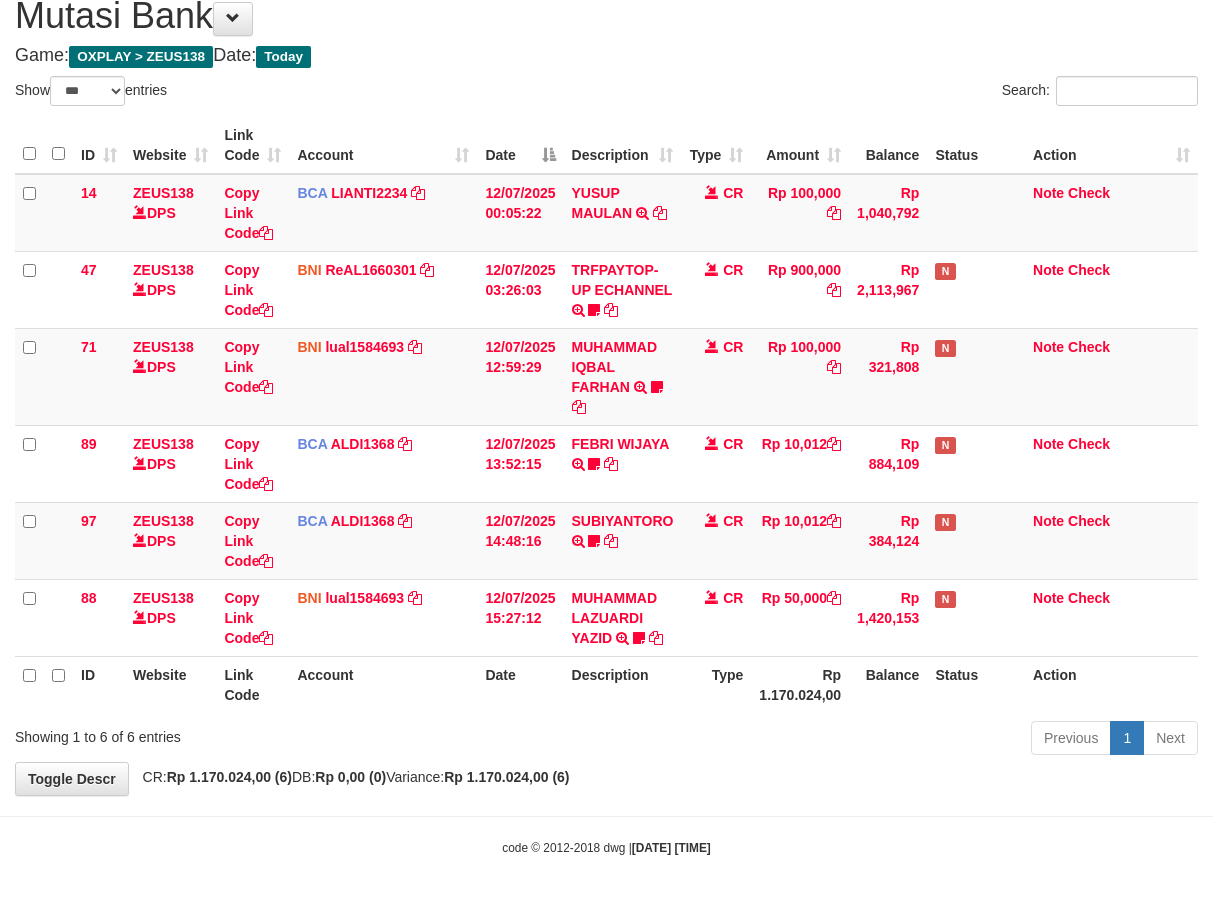 click on "Previous 1 Next" at bounding box center [859, 740] 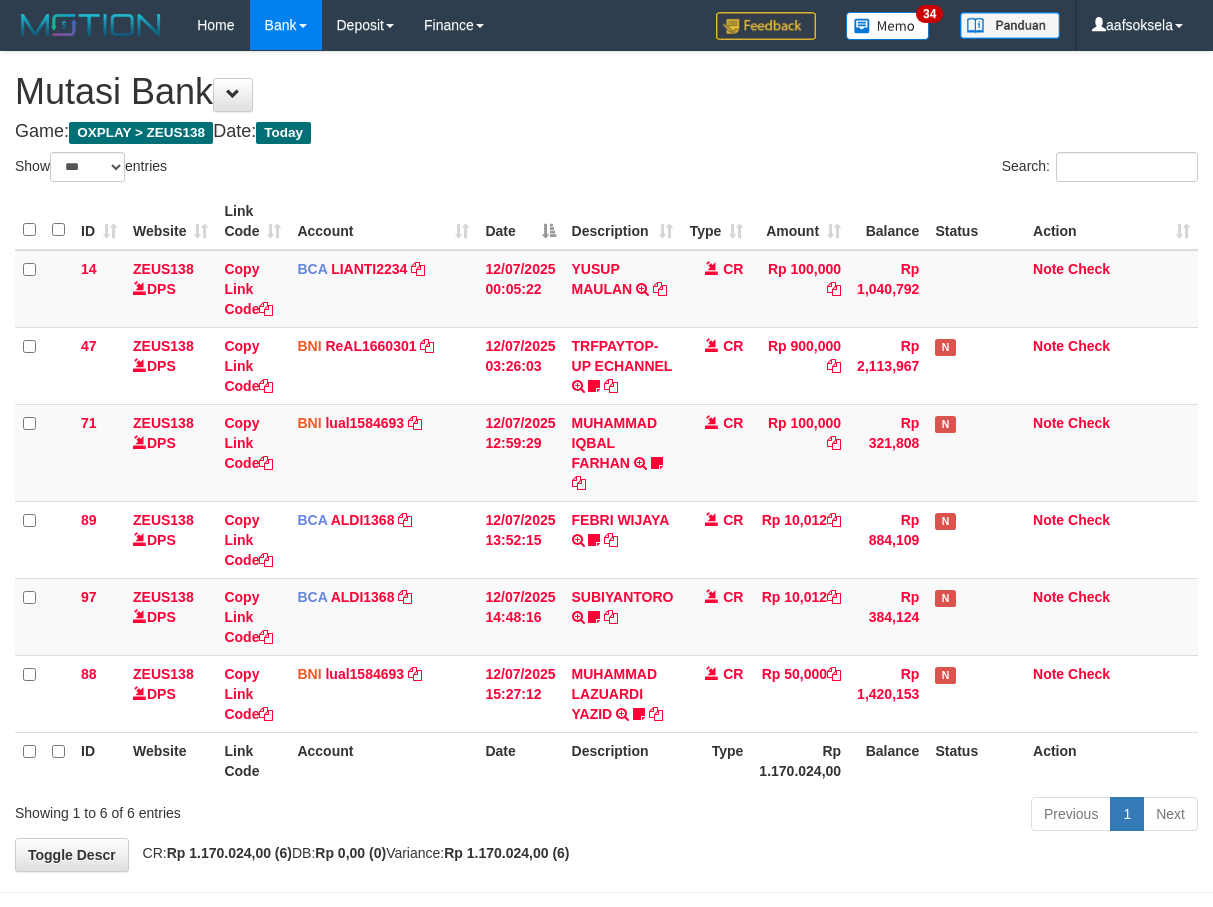 select on "***" 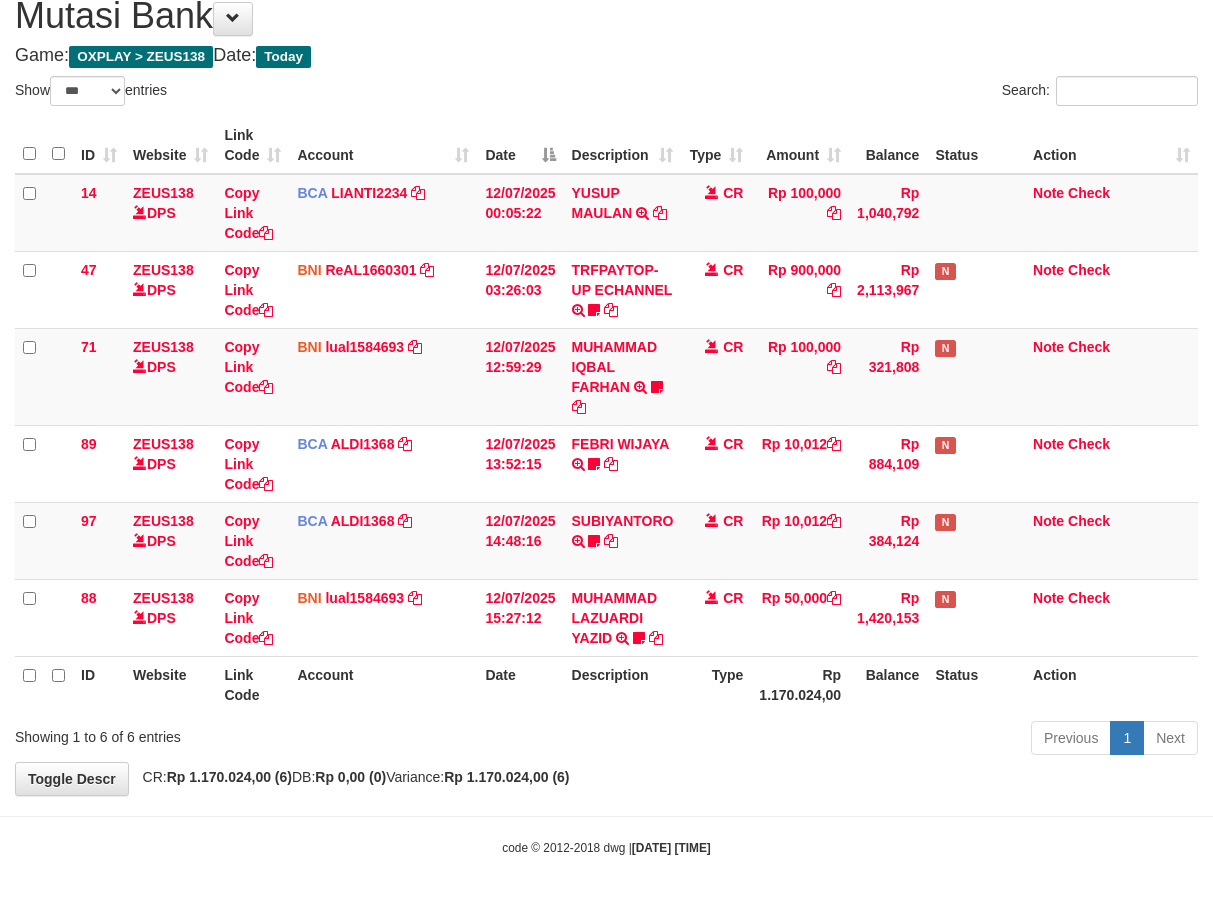 click on "Previous 1 Next" at bounding box center [859, 740] 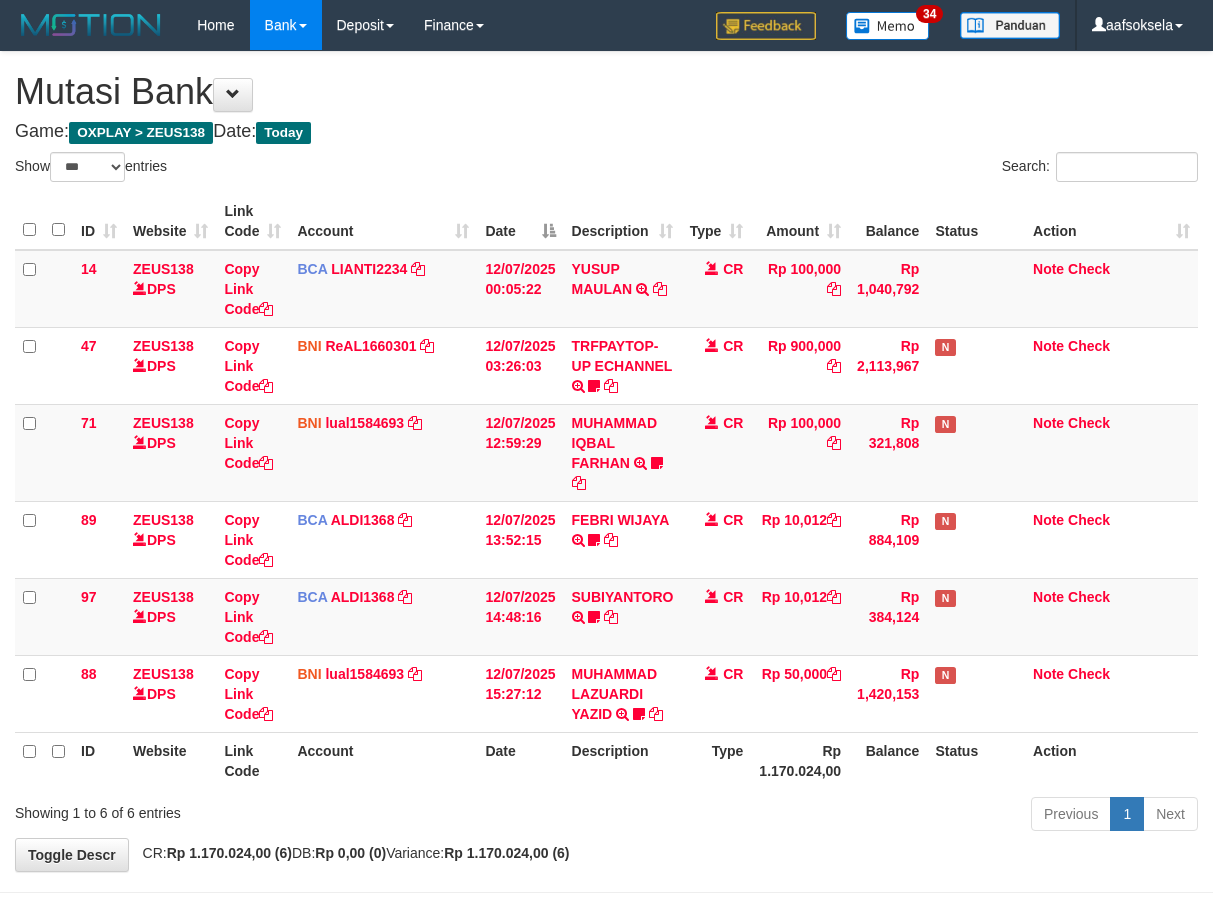 select on "***" 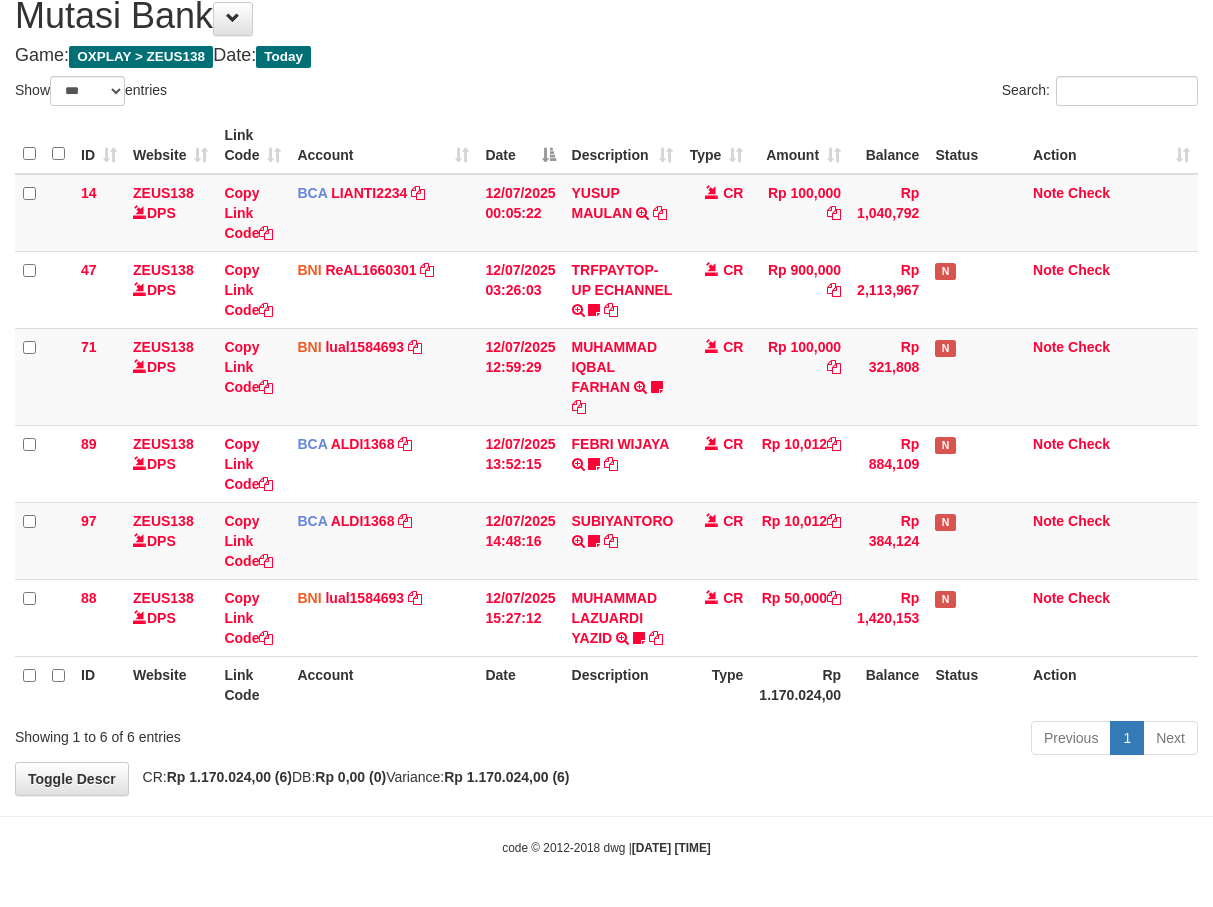 click on "Toggle navigation
Home
Bank
Account List
Mutasi Bank
Search
Sync
Note Mutasi
Deposit
DPS Fetch
DPS List
History
Note DPS
Finance
Financial Data
aafsoksela
My Profile
Log Out" at bounding box center (606, 415) 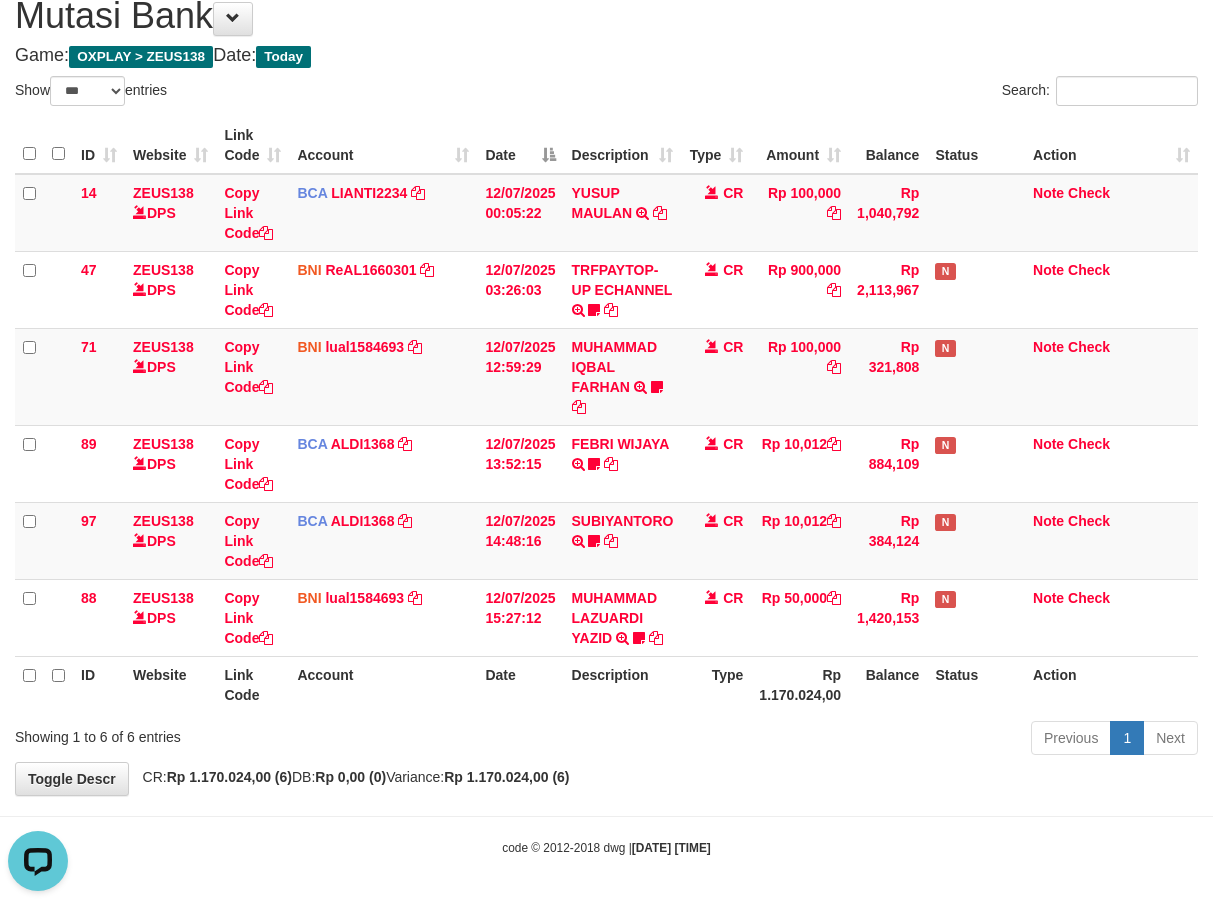 scroll, scrollTop: 0, scrollLeft: 0, axis: both 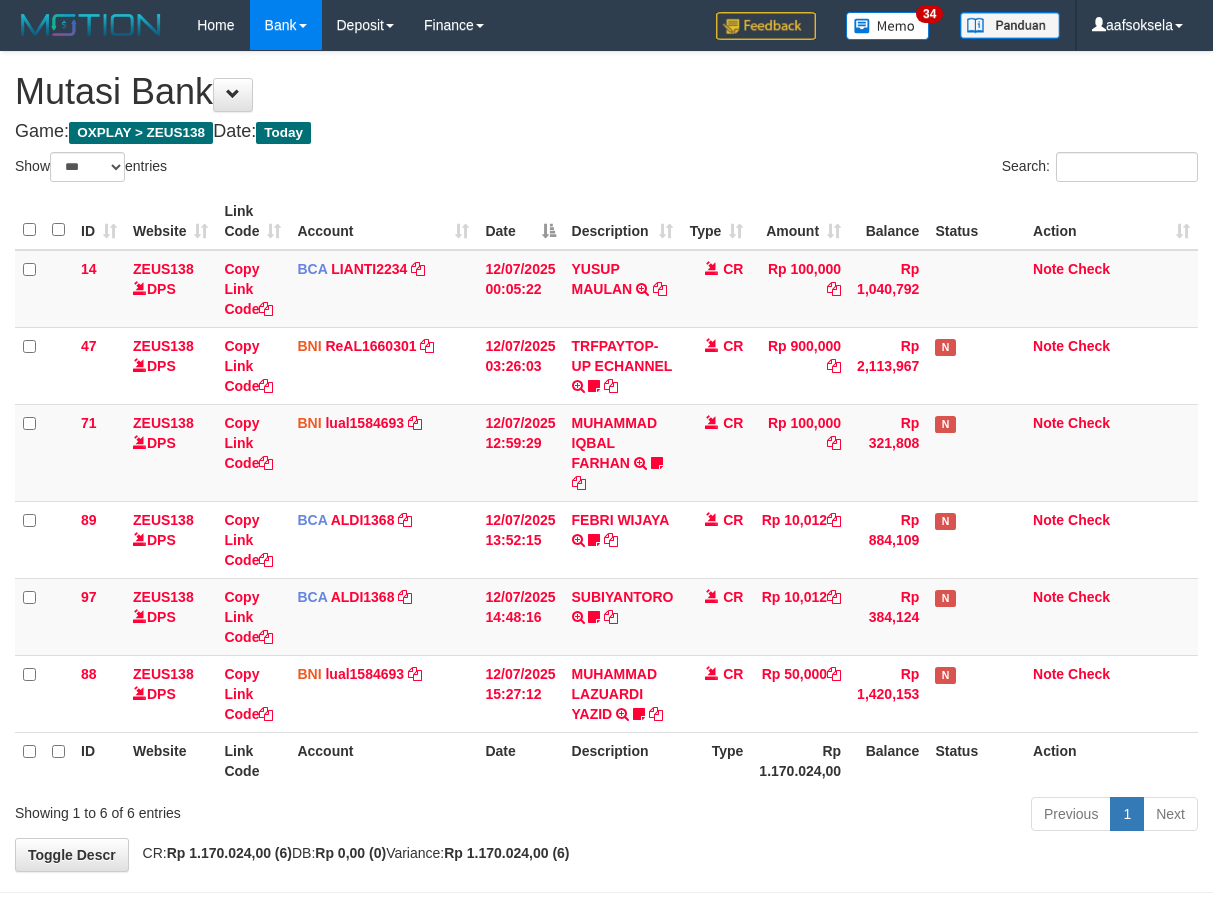 select on "***" 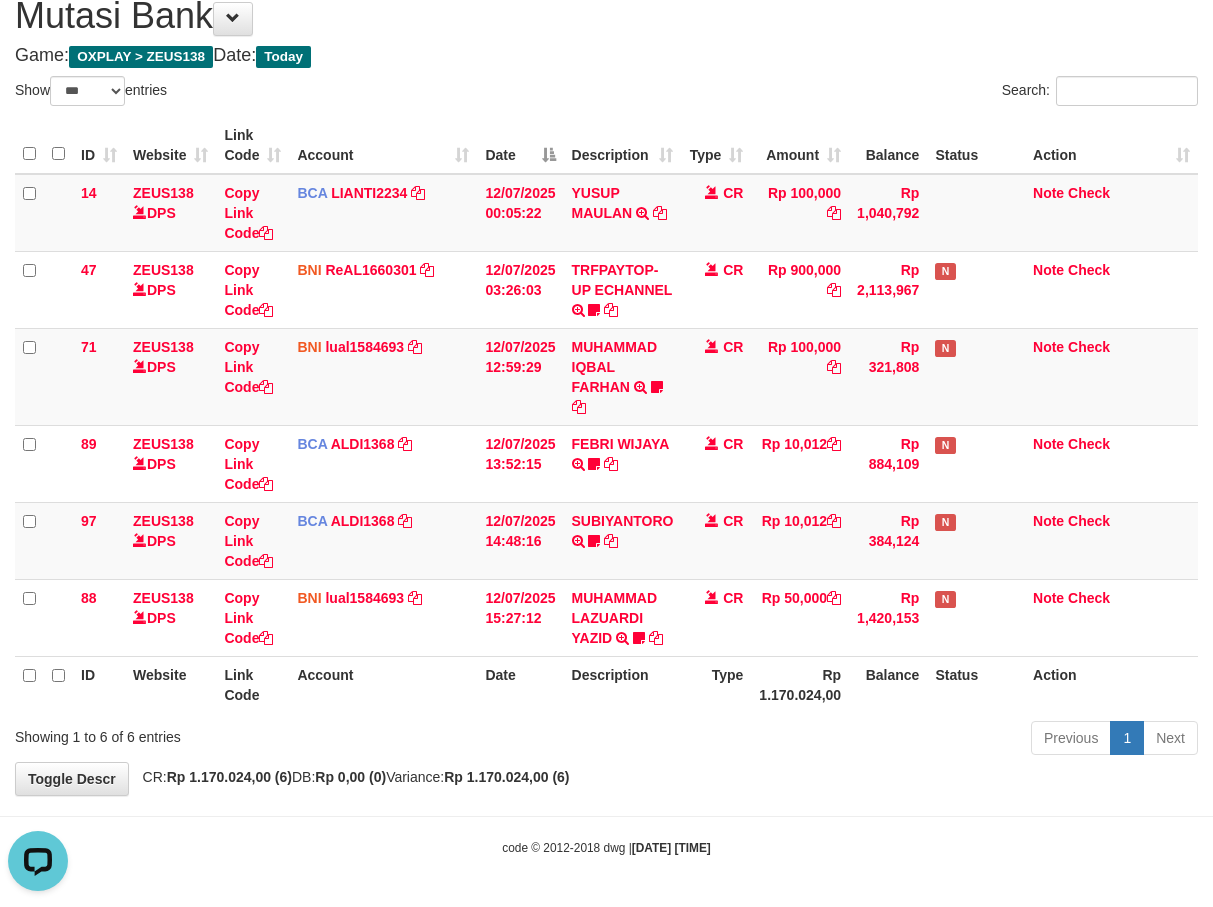 scroll, scrollTop: 0, scrollLeft: 0, axis: both 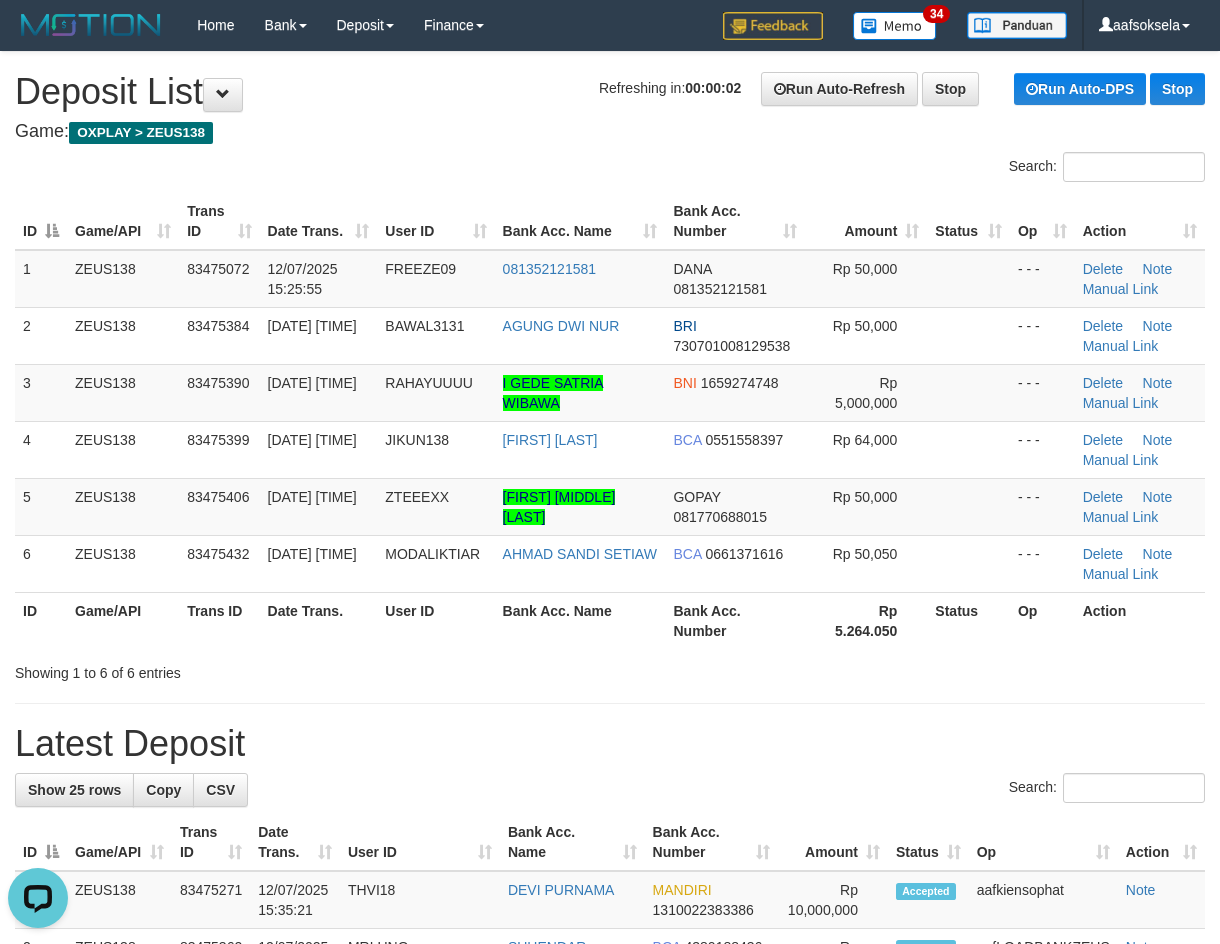 drag, startPoint x: 404, startPoint y: 670, endPoint x: 280, endPoint y: 690, distance: 125.60255 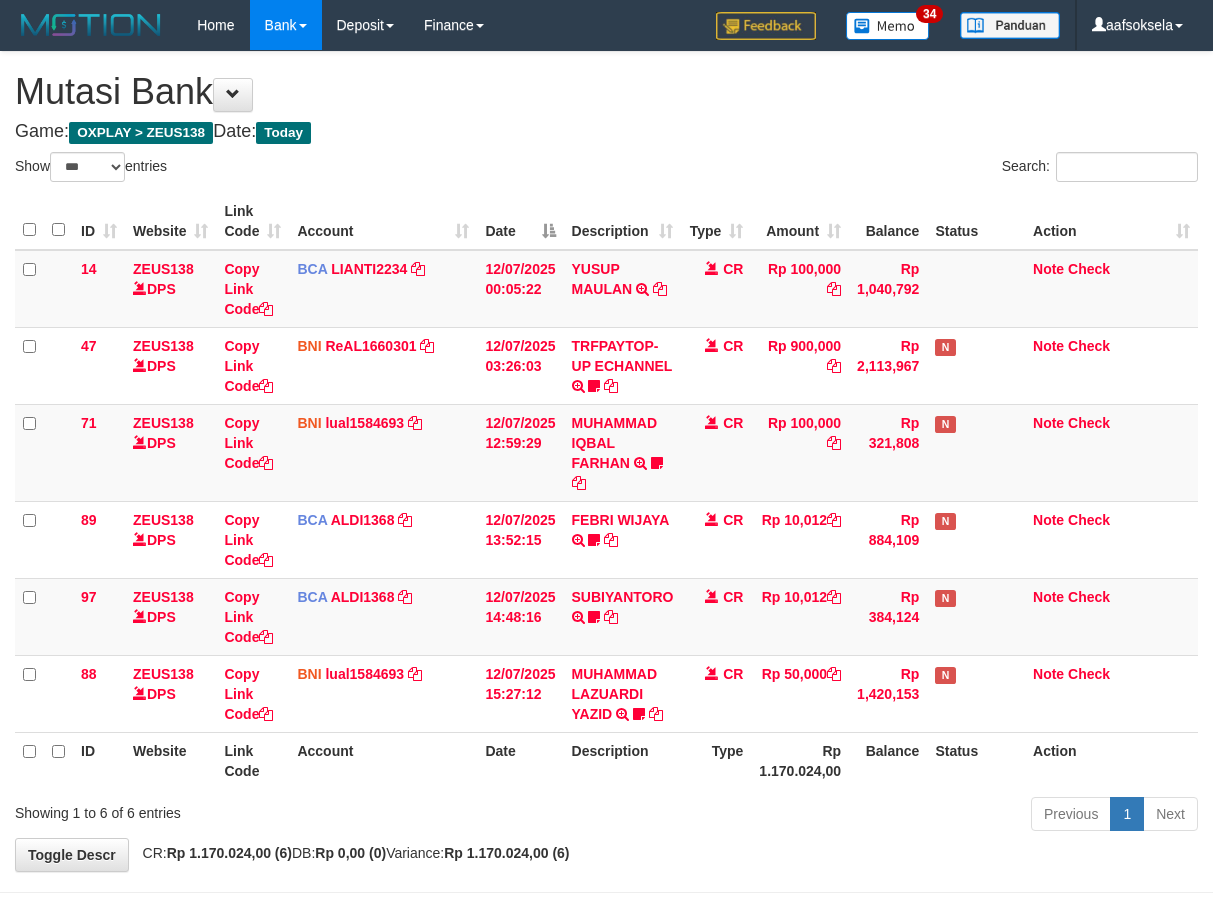 select on "***" 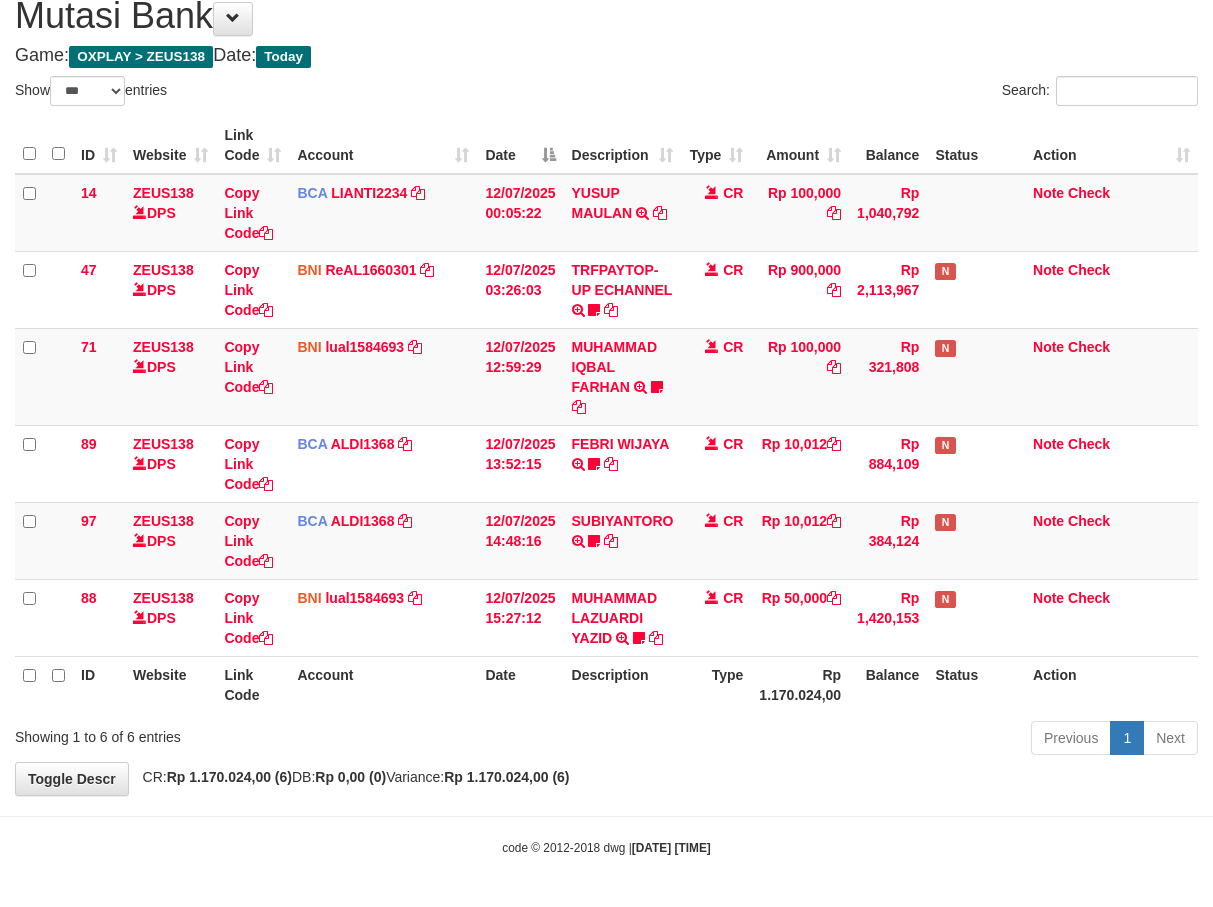 click on "Previous 1 Next" at bounding box center [859, 740] 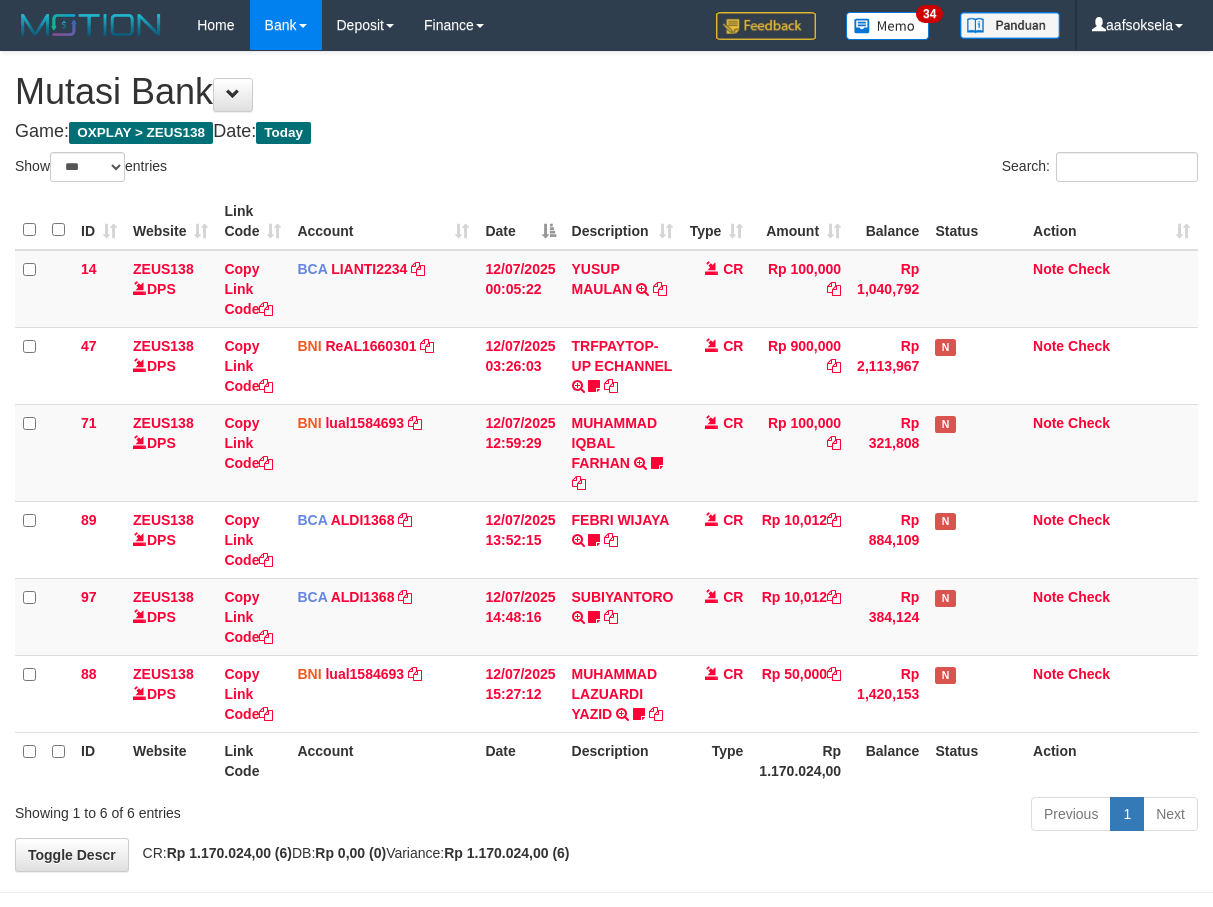select on "***" 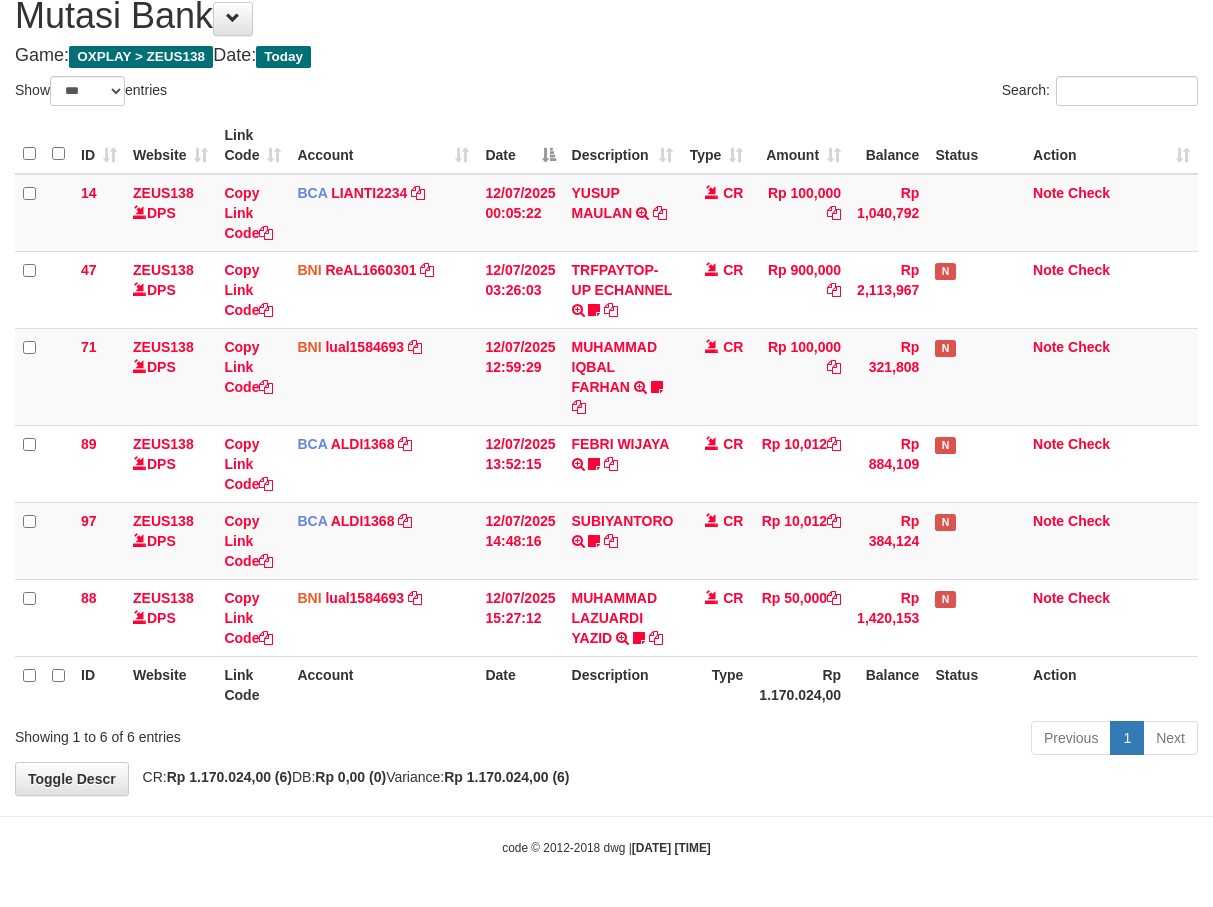 click on "Type" at bounding box center [716, 684] 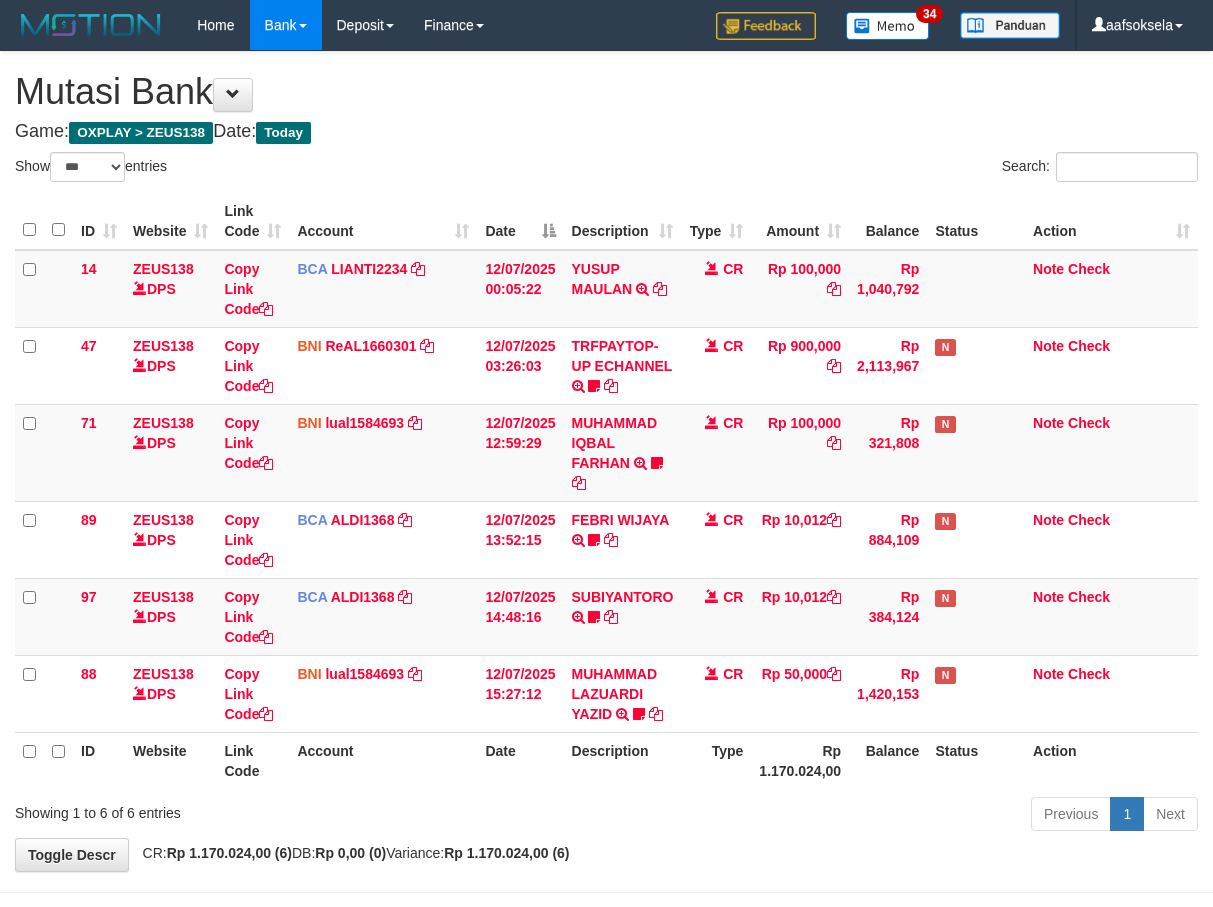 select on "***" 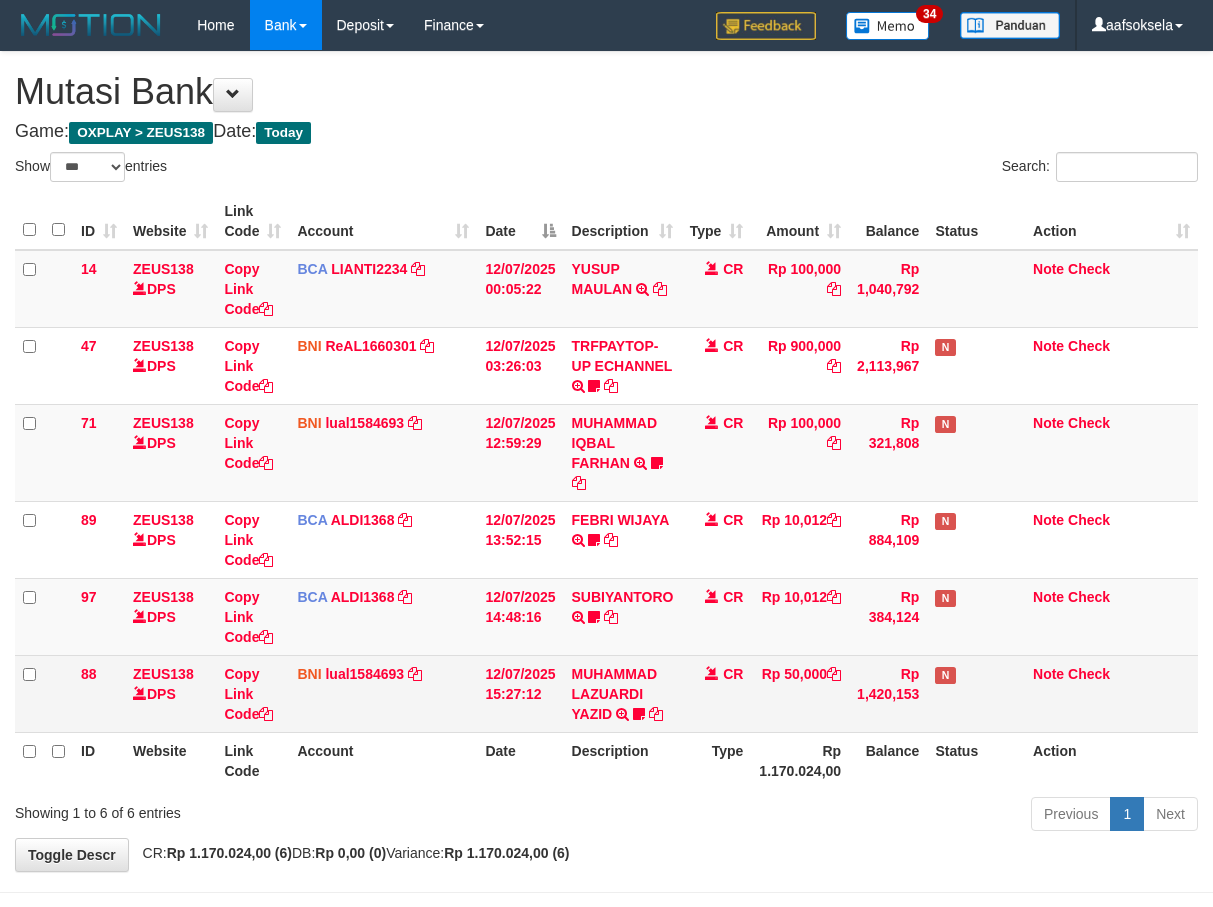 scroll, scrollTop: 0, scrollLeft: 0, axis: both 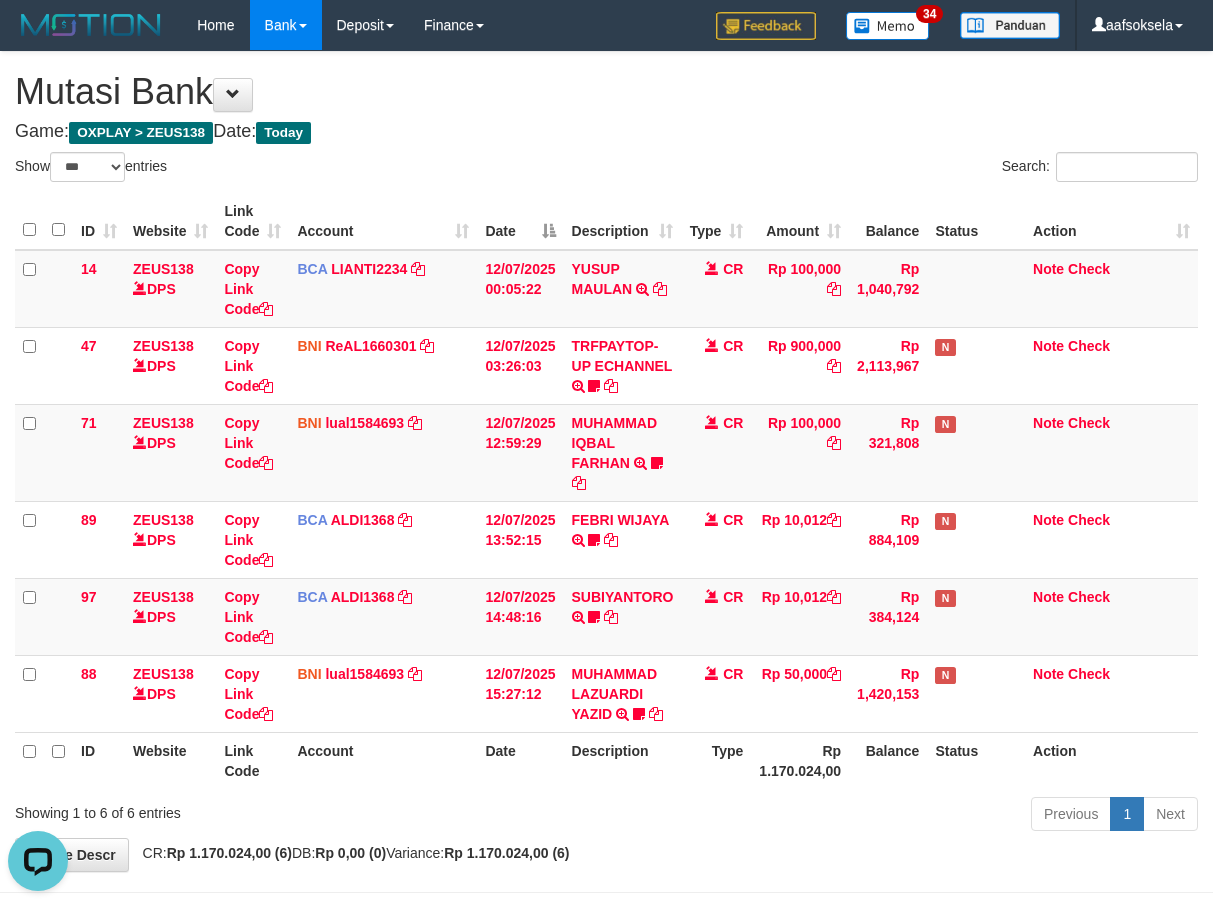 click on "MUHAMMAD LAZUARDI YAZID            TRANSFER DARI SDR MUHAMMAD LAZUARDI YAZID    Zorozuro" at bounding box center [623, 693] 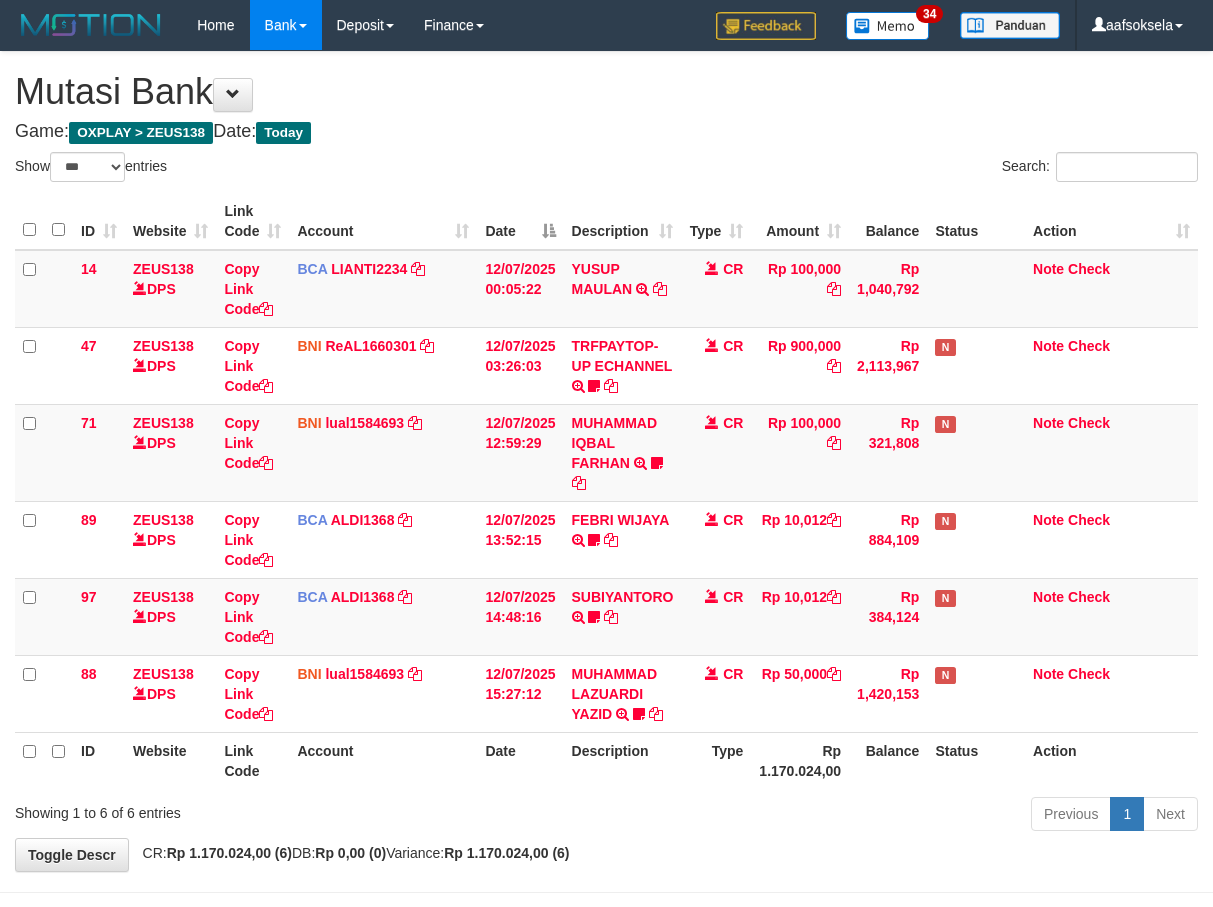 select on "***" 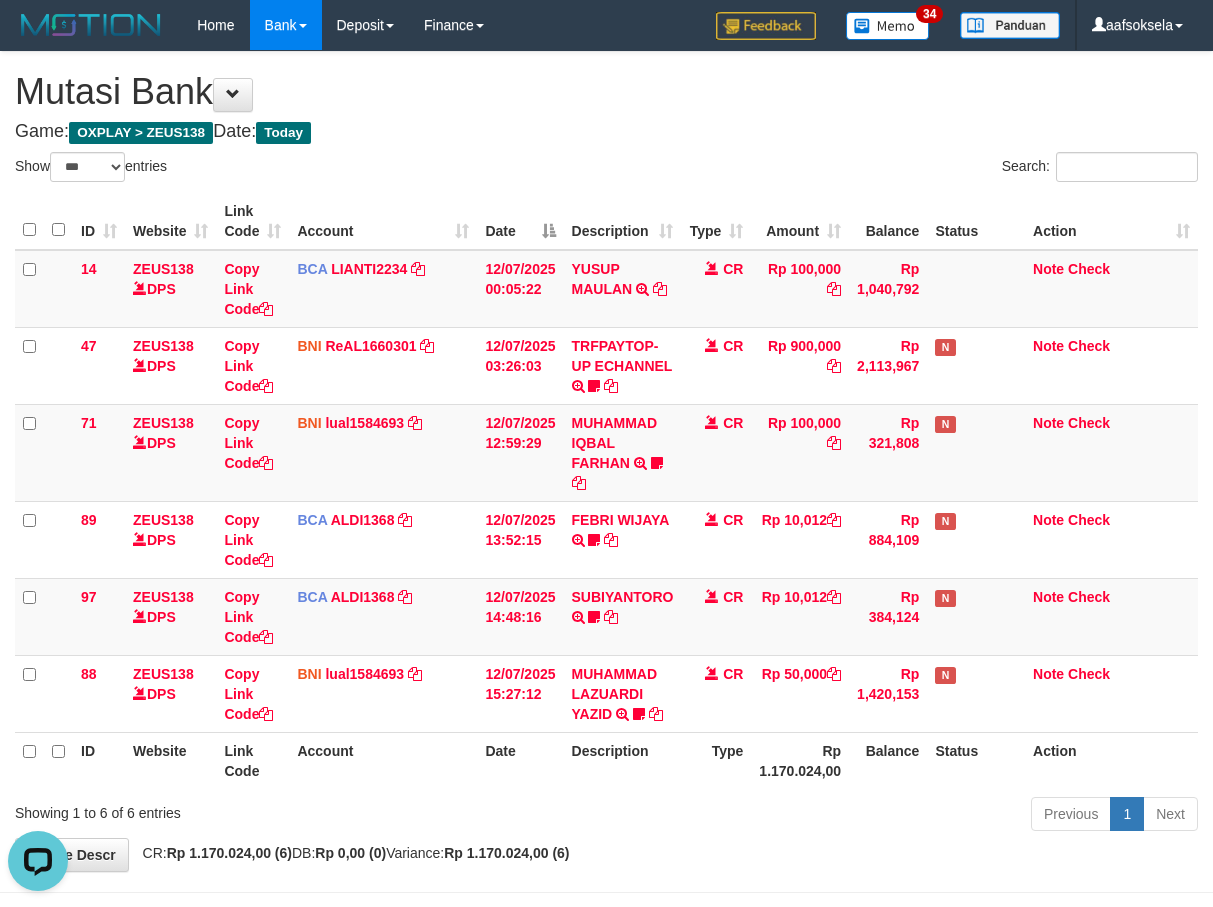 scroll, scrollTop: 0, scrollLeft: 0, axis: both 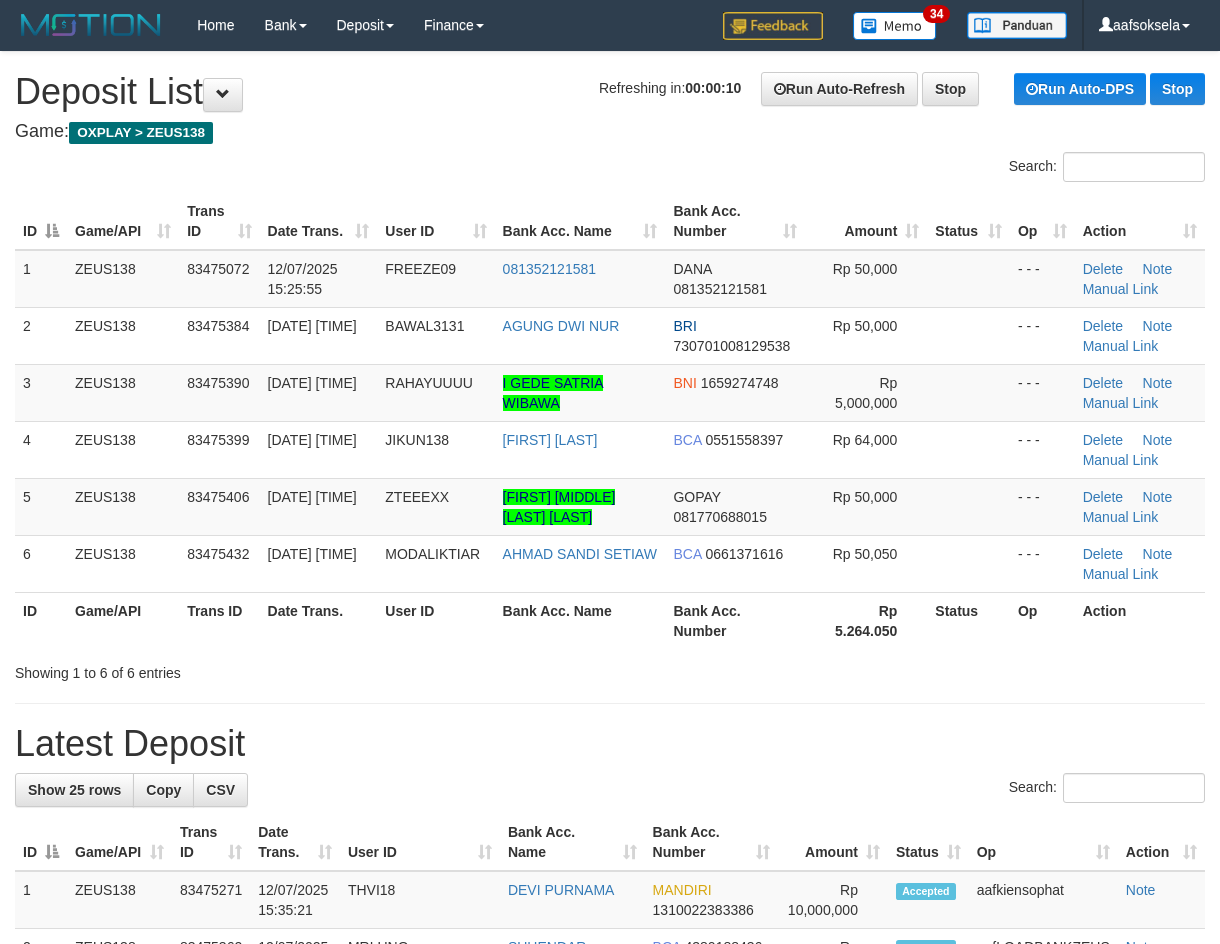 click on "**********" at bounding box center (610, 1241) 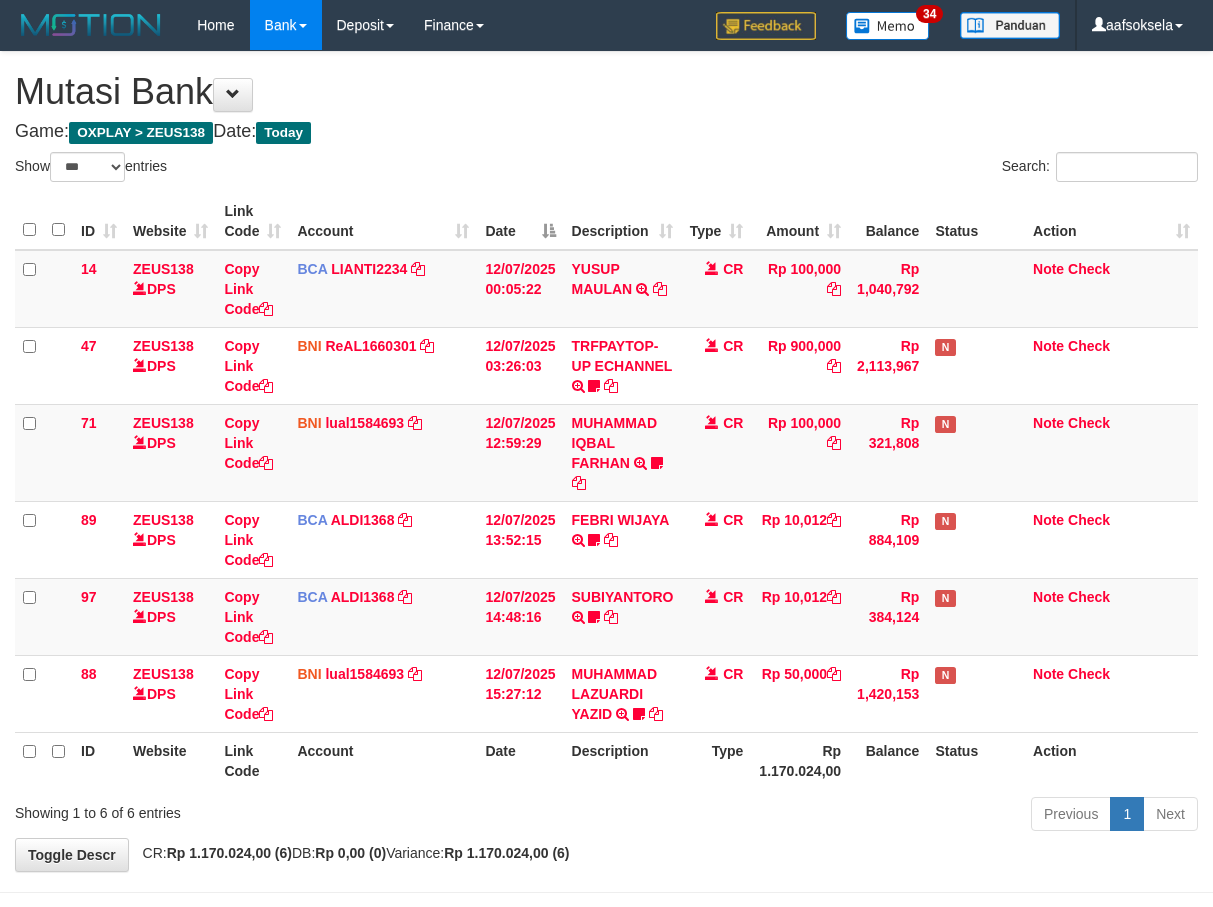 select on "***" 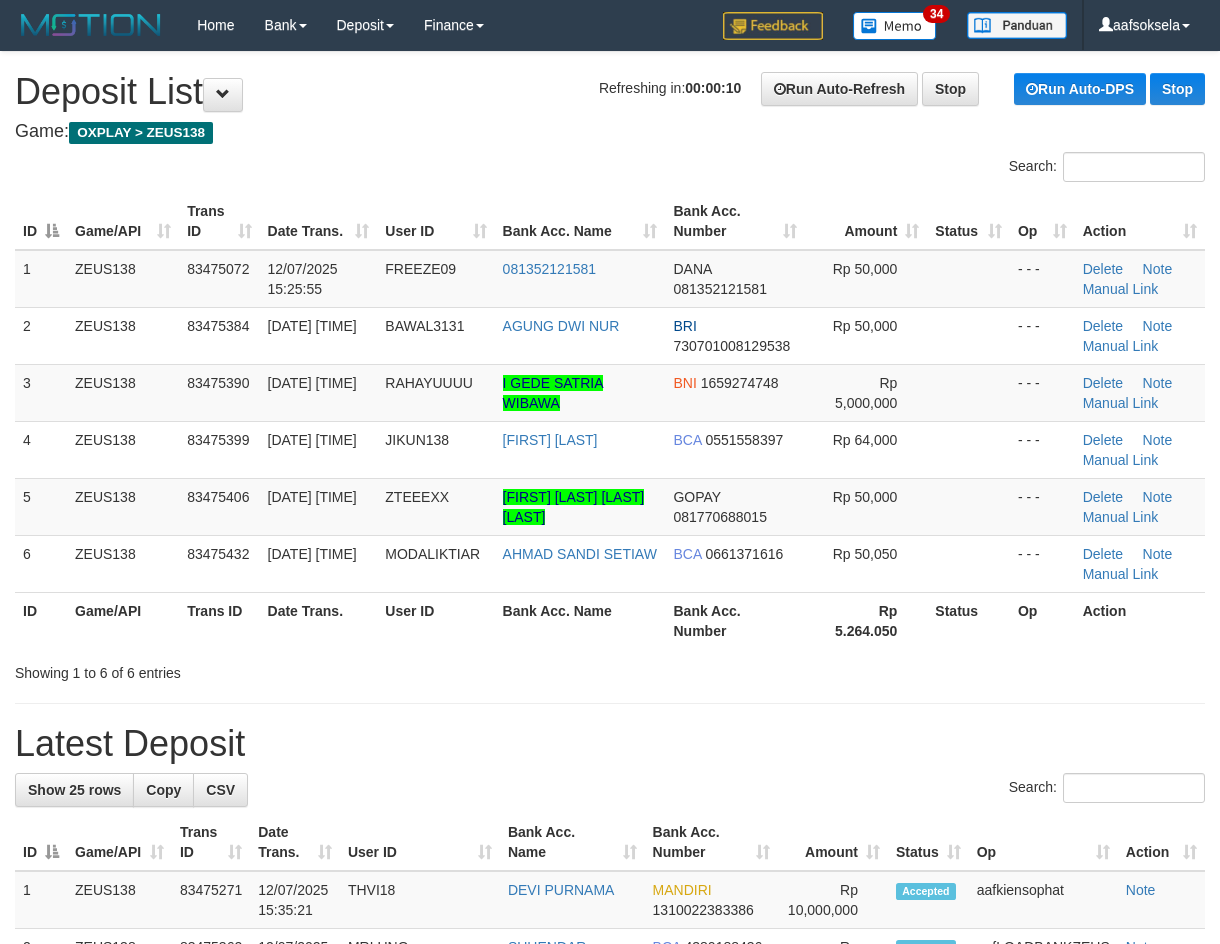 scroll, scrollTop: 0, scrollLeft: 0, axis: both 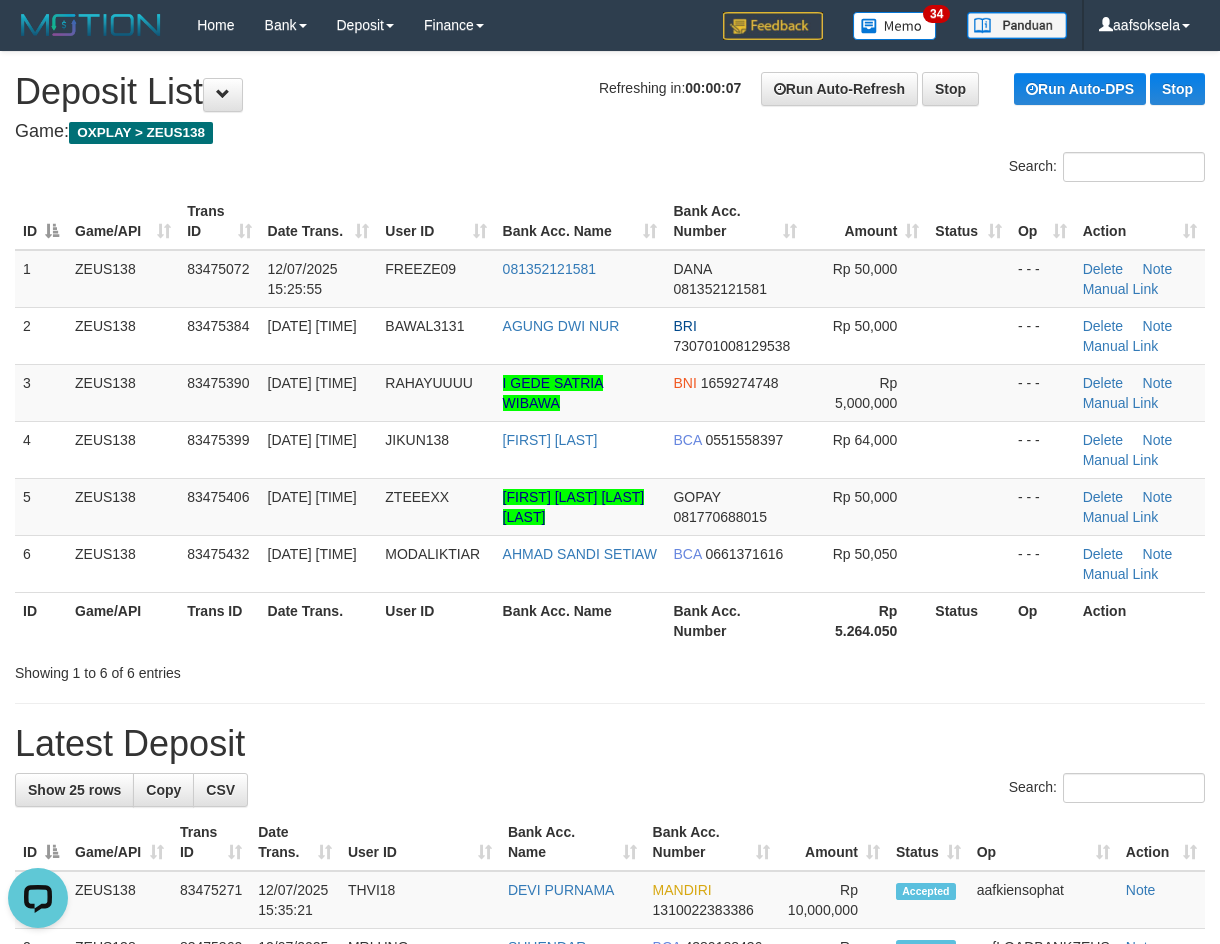 drag, startPoint x: 561, startPoint y: 698, endPoint x: 7, endPoint y: 775, distance: 559.3255 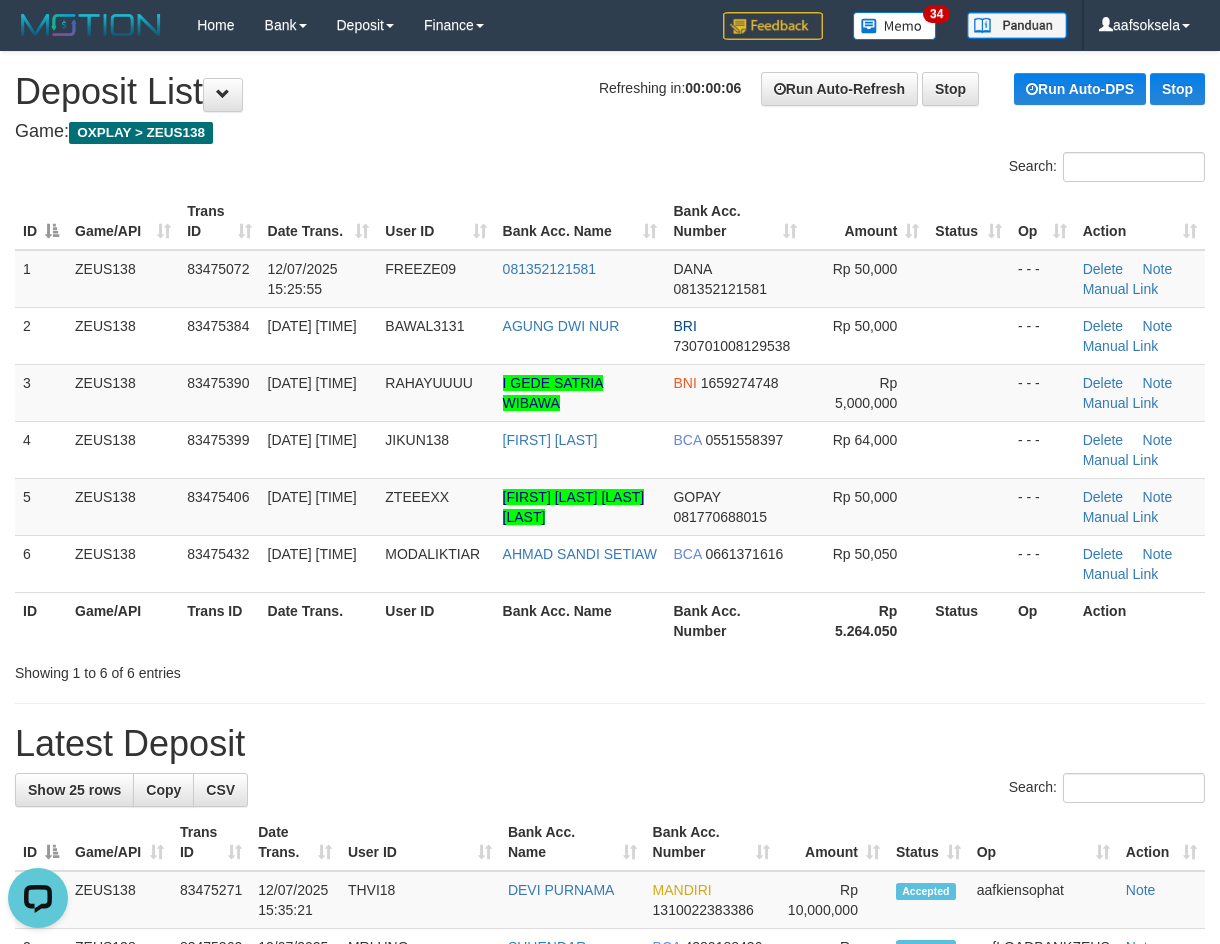 click on "Showing 1 to 6 of 6 entries" at bounding box center [610, 669] 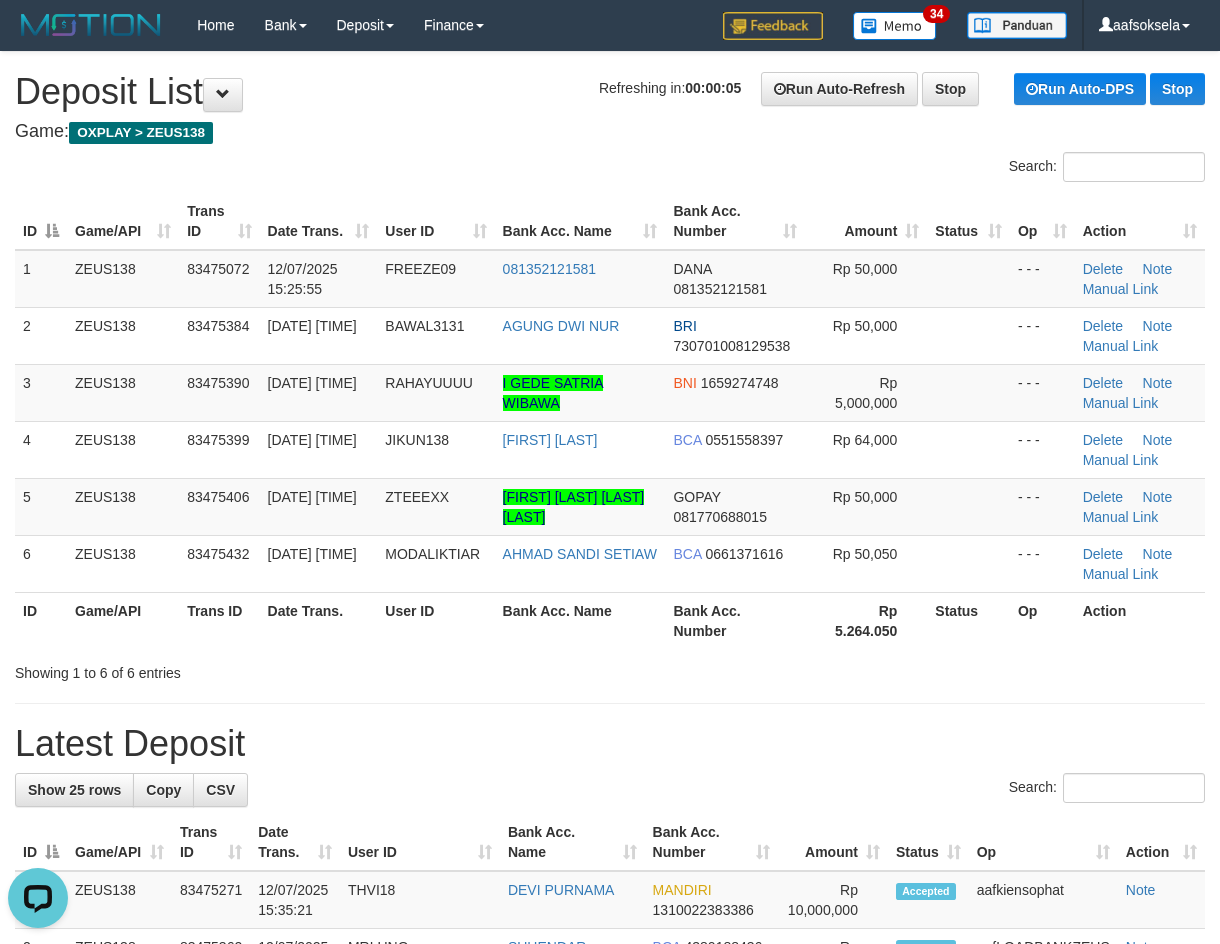 click on "Showing 1 to 6 of 6 entries" at bounding box center (610, 669) 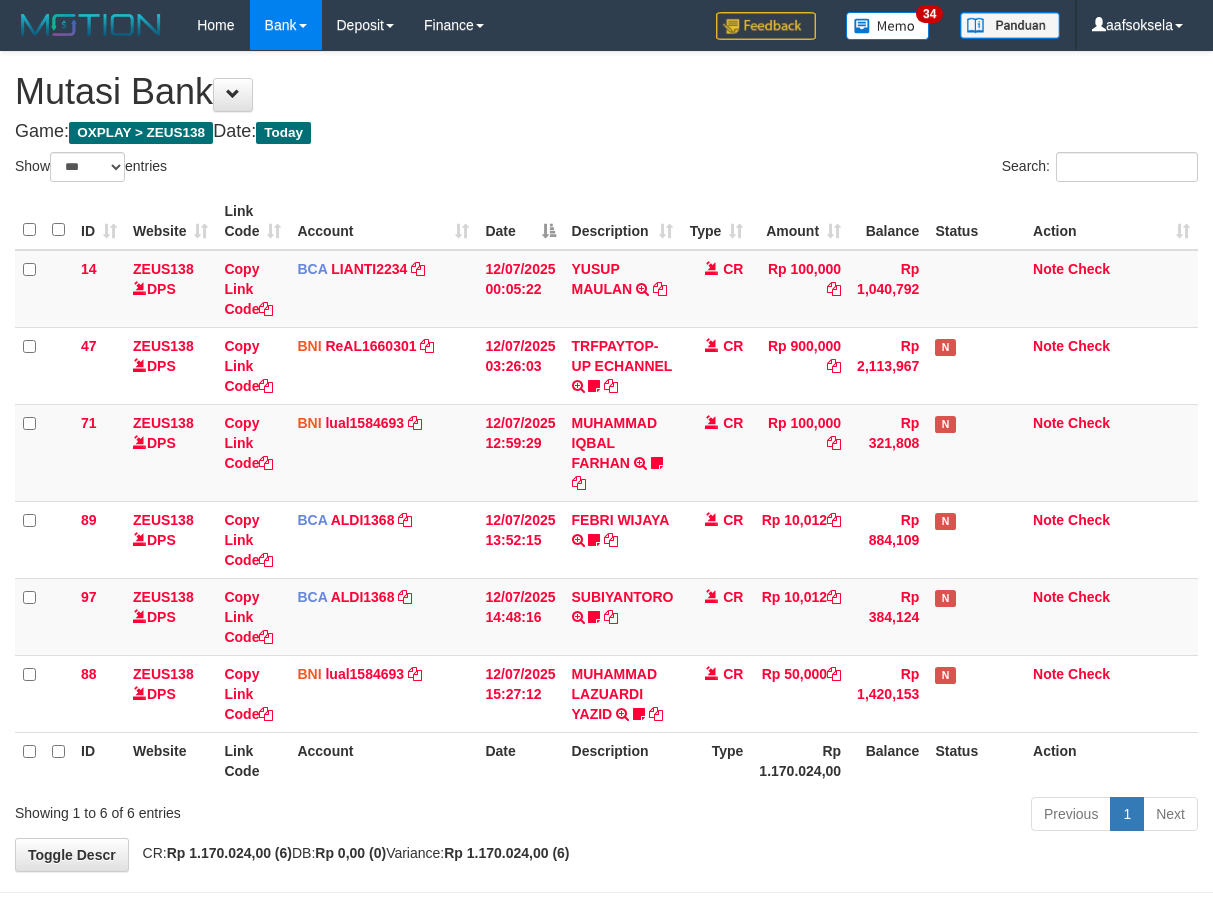 select on "***" 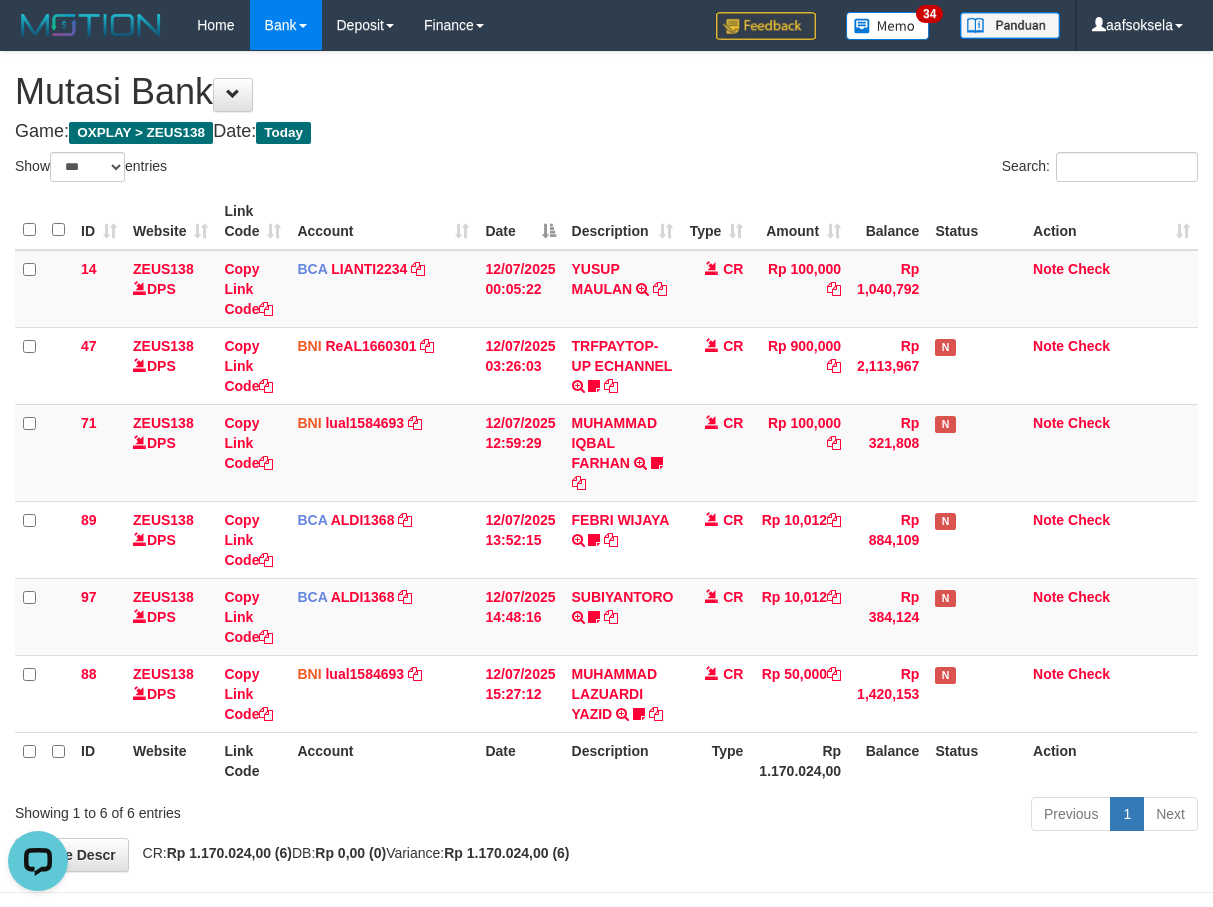 scroll, scrollTop: 0, scrollLeft: 0, axis: both 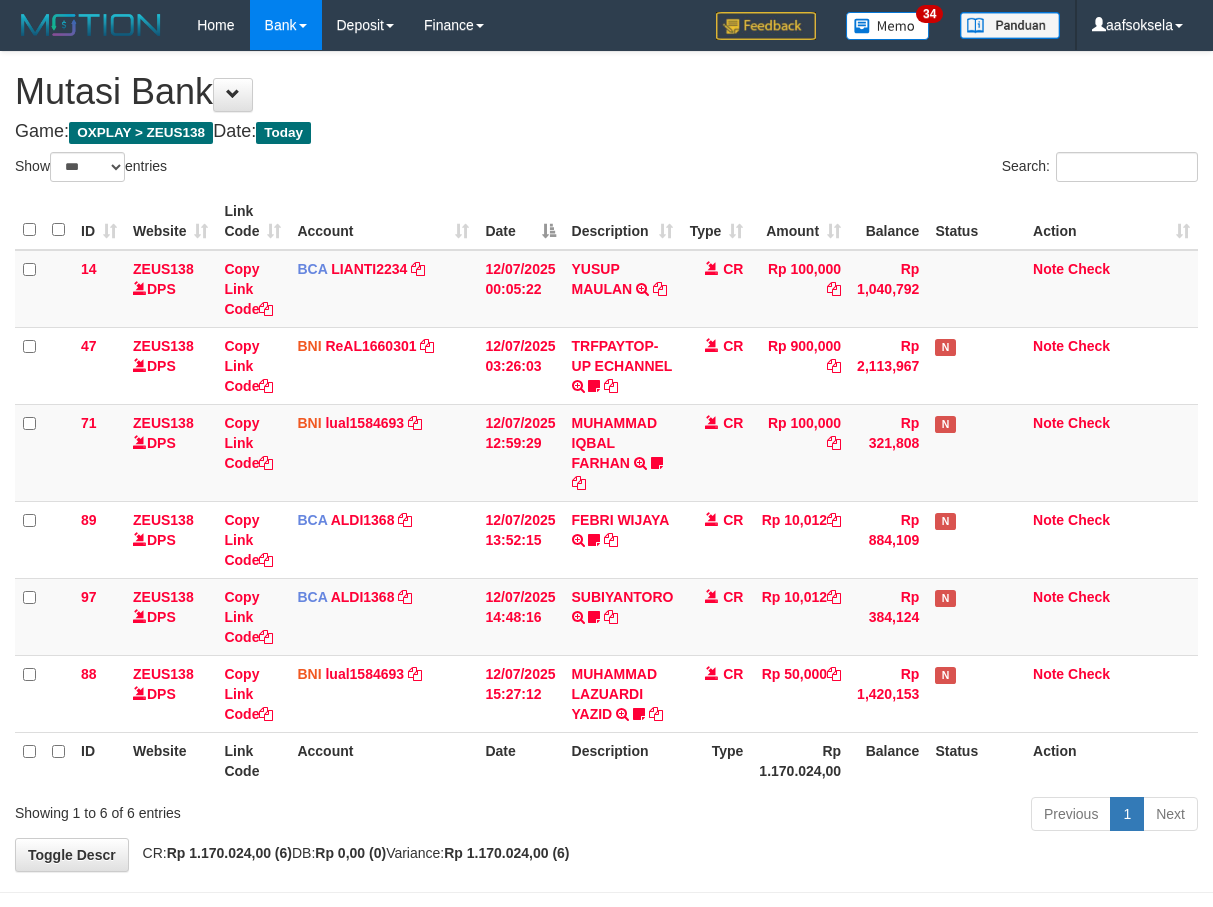 select on "***" 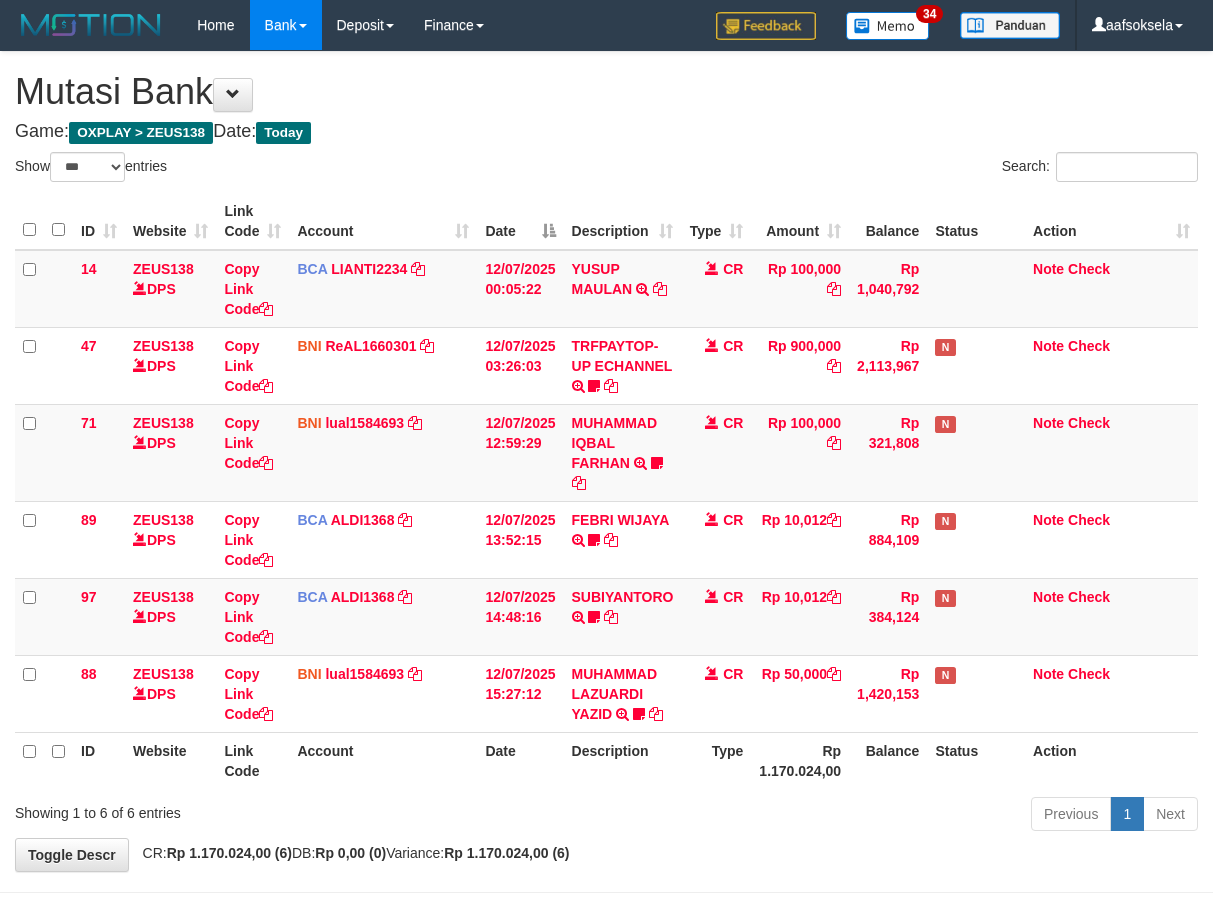 drag, startPoint x: 725, startPoint y: 818, endPoint x: 1097, endPoint y: 804, distance: 372.26334 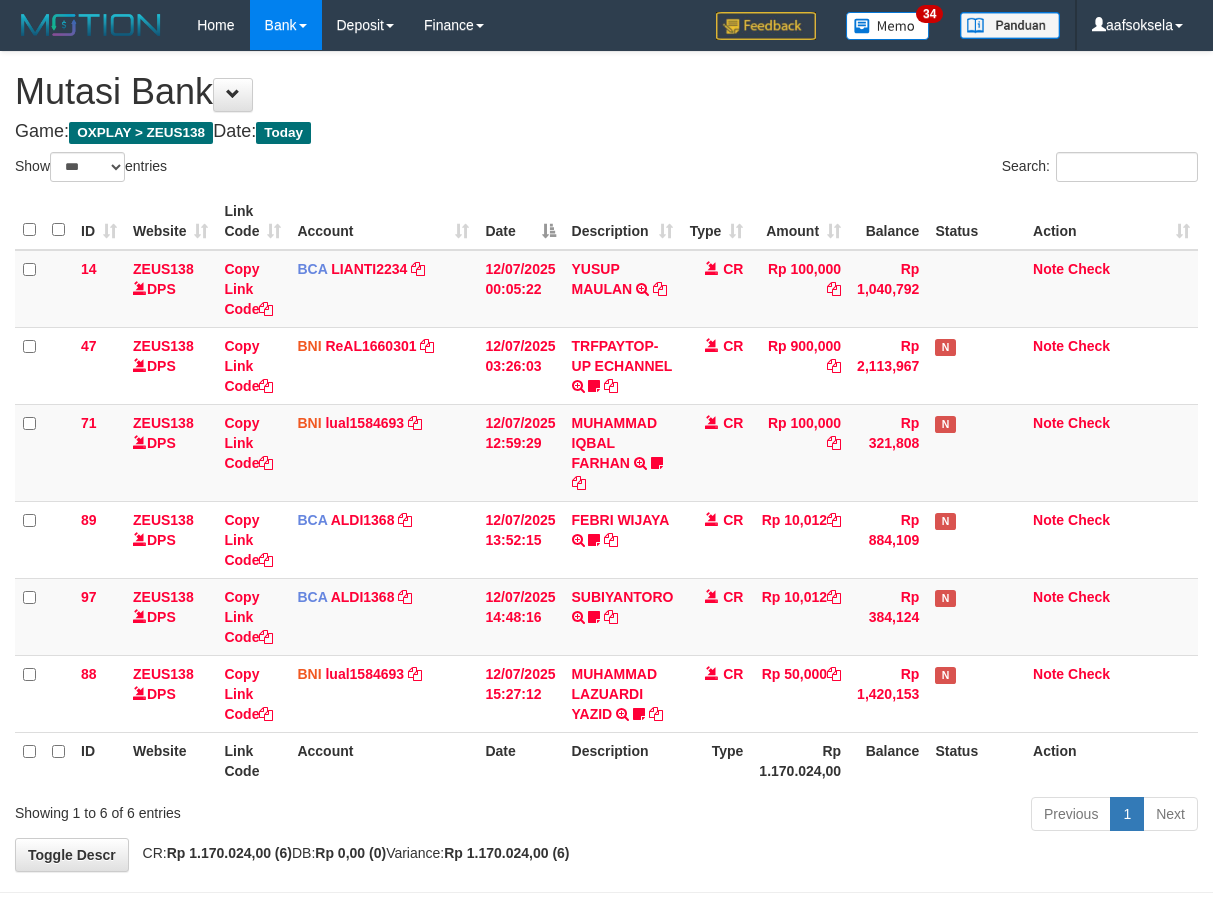 select on "***" 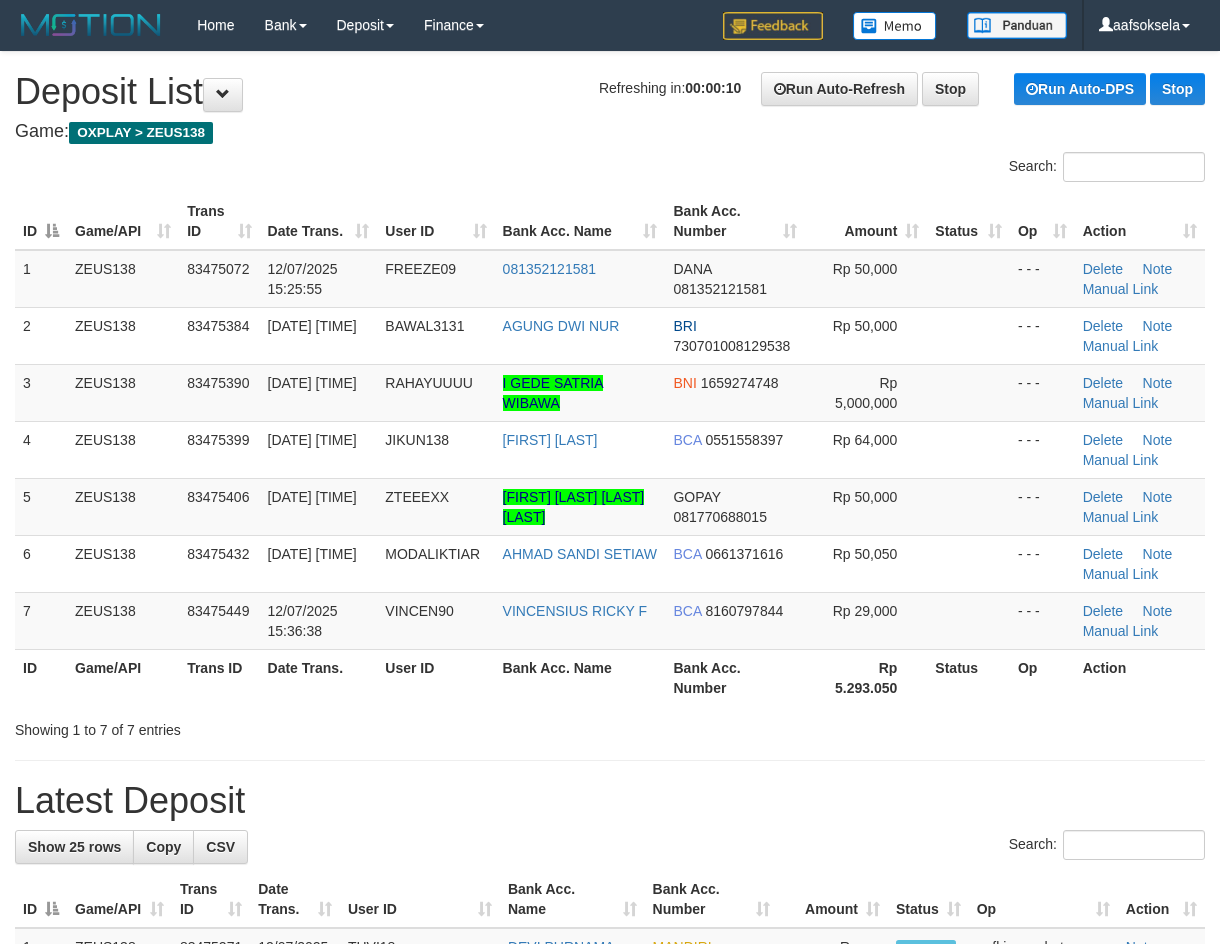 scroll, scrollTop: 0, scrollLeft: 0, axis: both 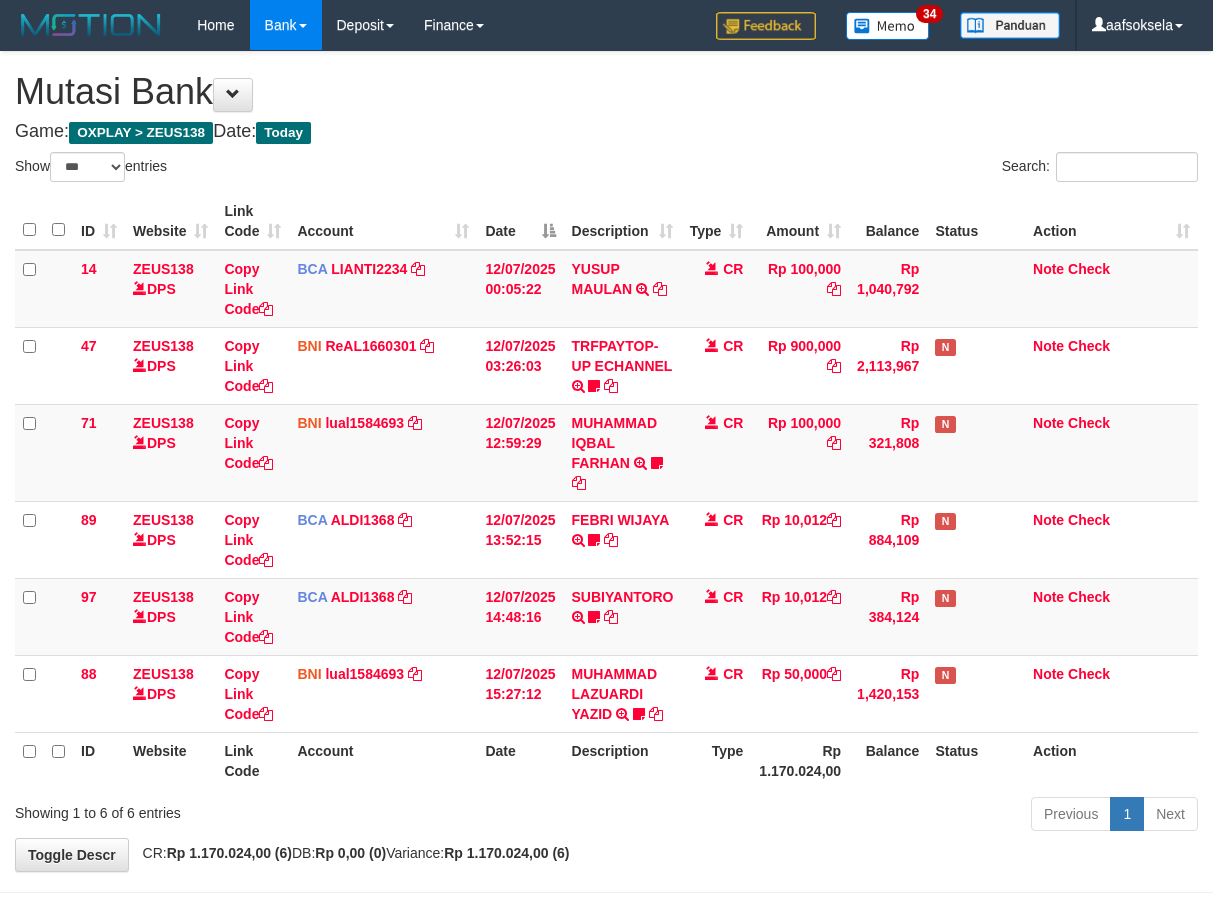 select on "***" 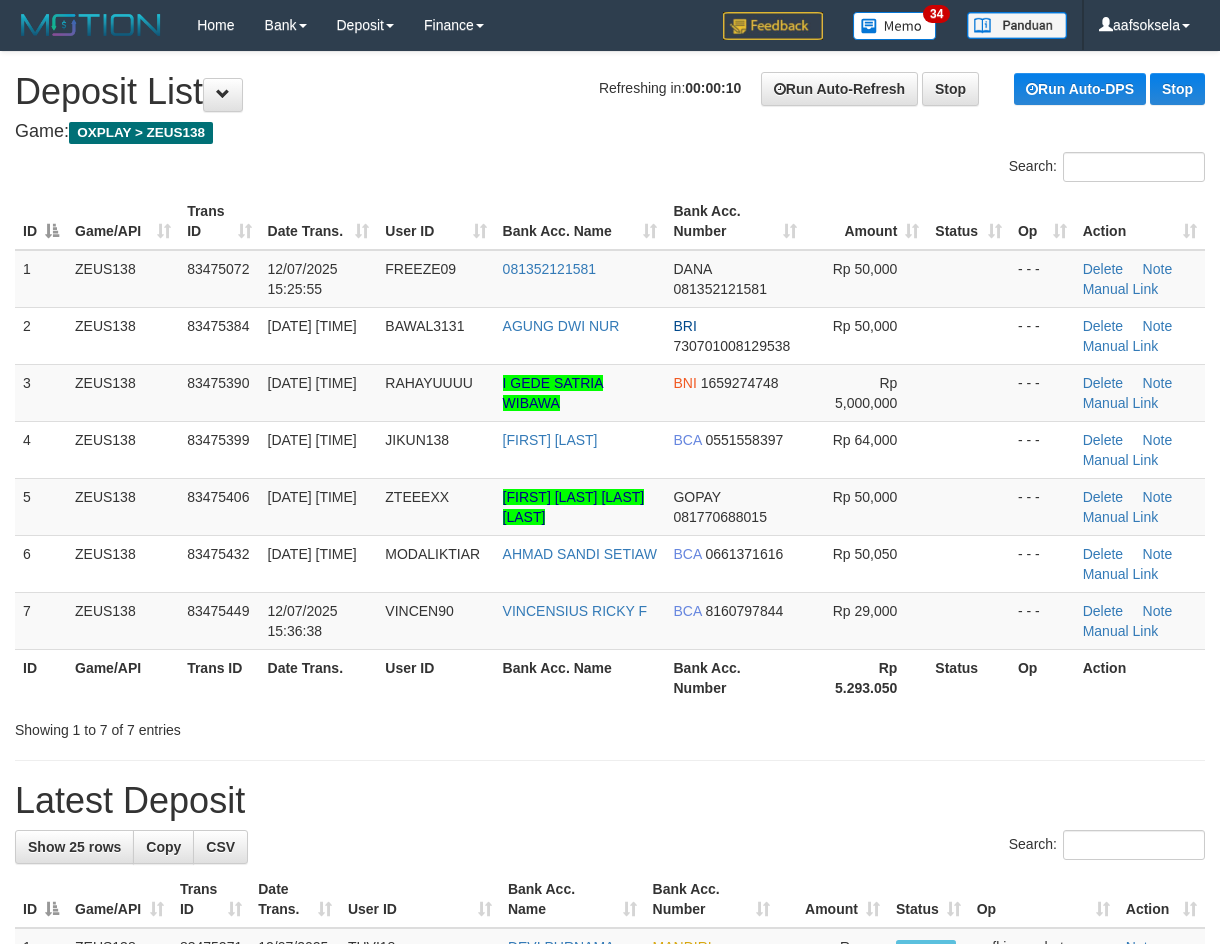 scroll, scrollTop: 0, scrollLeft: 0, axis: both 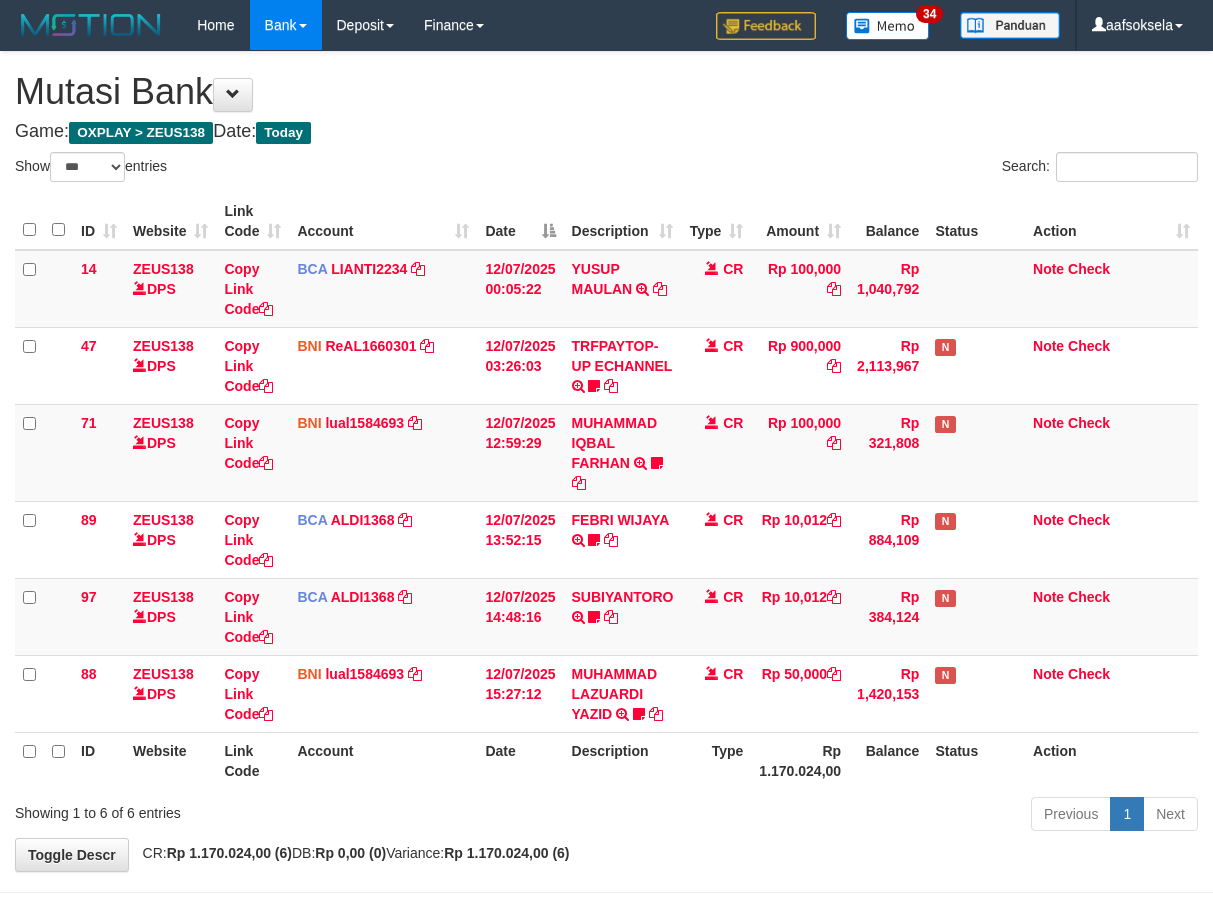 select on "***" 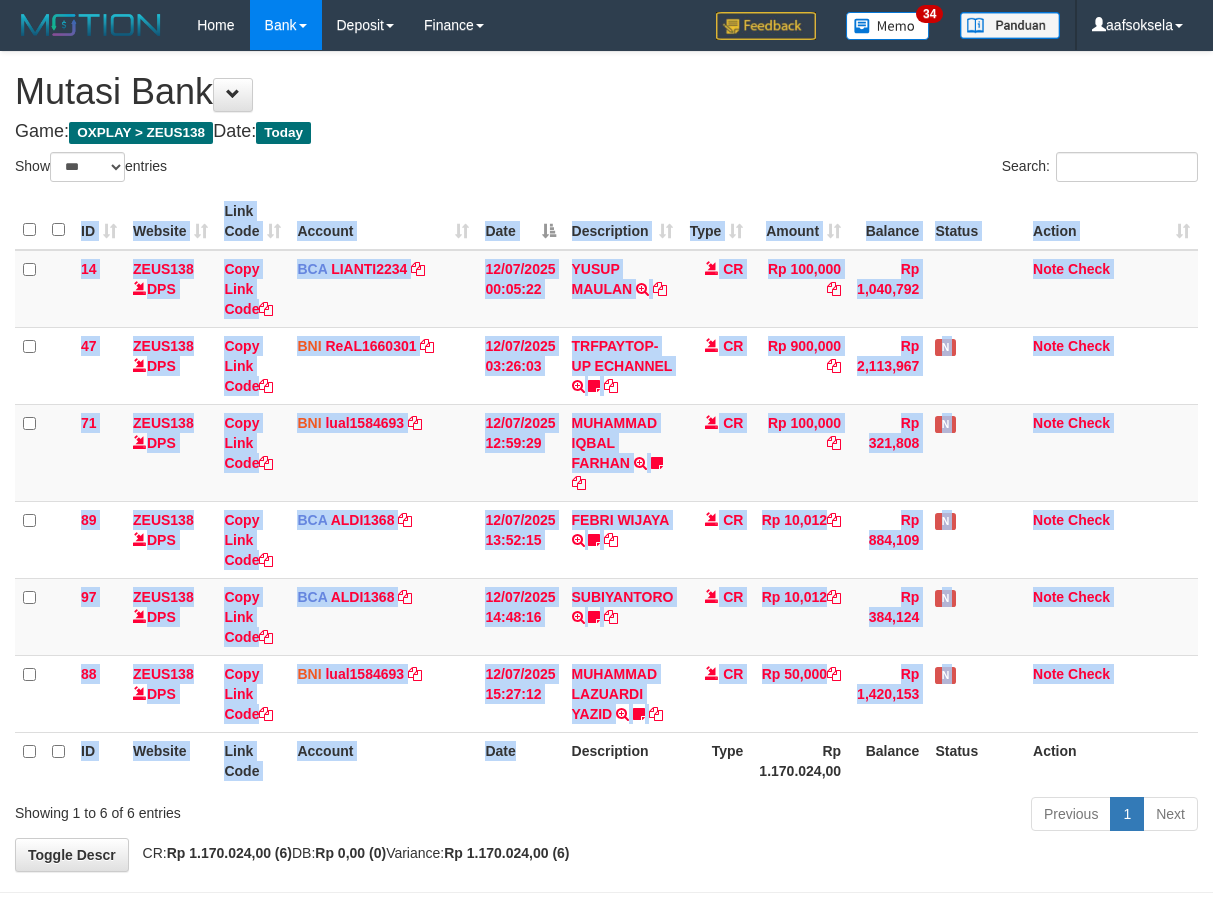 click on "ID Website Link Code Account Date Description Type Amount Balance Status Action
14
ZEUS138    DPS
Copy Link Code
BCA
LIANTI2234
DPS
YULIANTI
mutasi_20250712_4646 | 14
mutasi_20250712_4646 | 14
12/07/2025 00:05:22
YUSUP MAULAN         TRSF E-BANKING CR 1207/FTSCY/WS95051
100000.002025071262819090 TRFDN-YUSUP MAULANESPAY DEBIT INDONE
CR
Rp 100,000
Rp 1,040,792
Note
Check
47
ZEUS138    DPS
Copy Link Code
BNI
ReAL1660301" at bounding box center (606, 491) 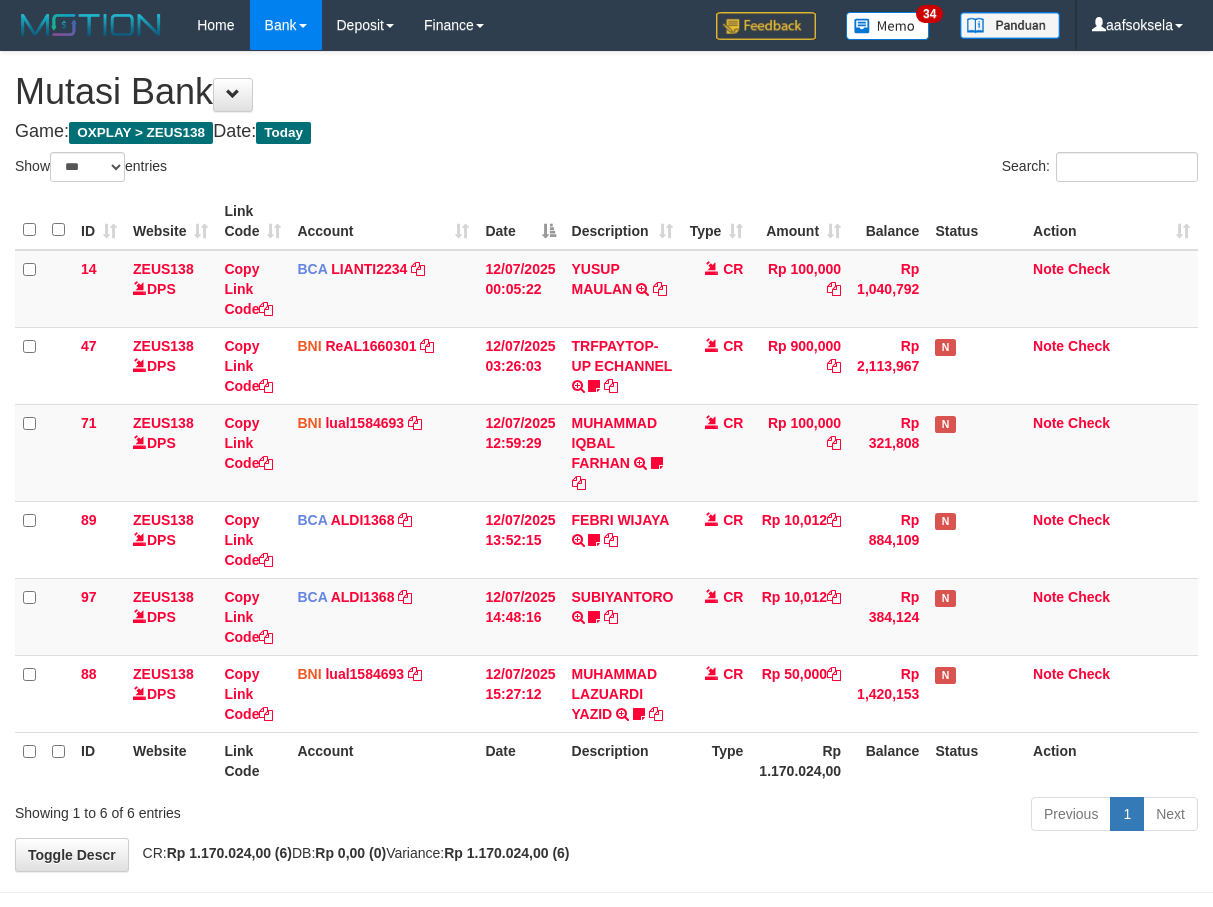 click on "Previous 1 Next" at bounding box center [859, 816] 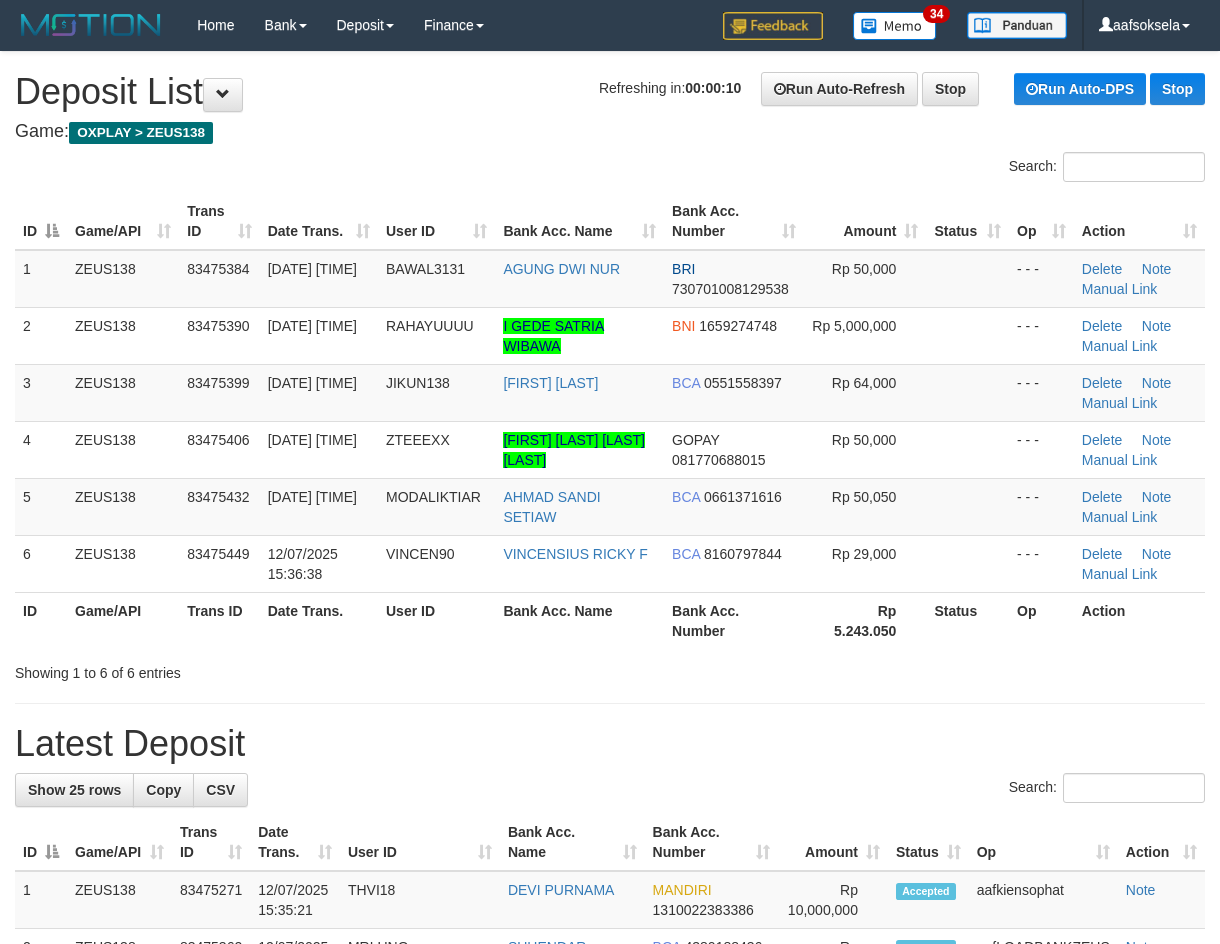 scroll, scrollTop: 0, scrollLeft: 0, axis: both 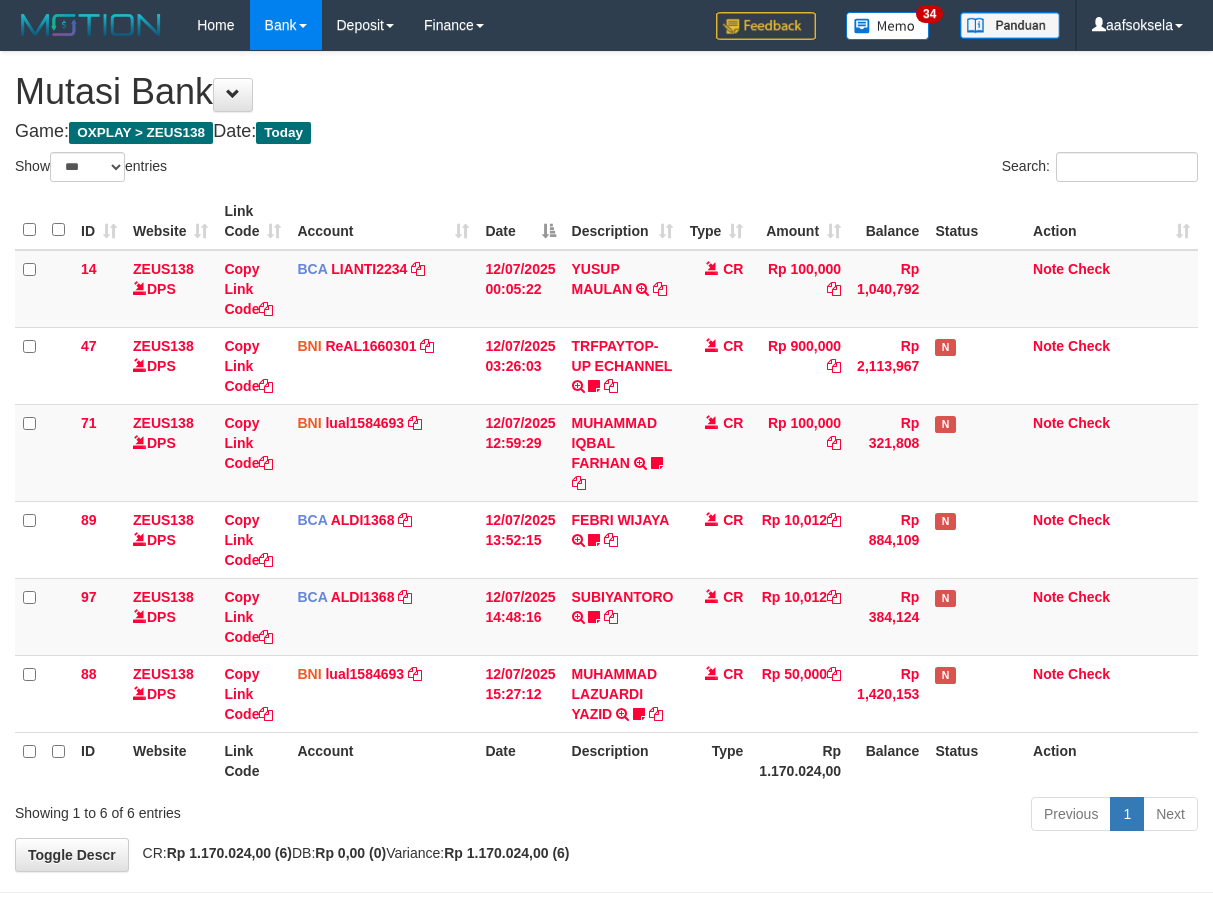 select on "***" 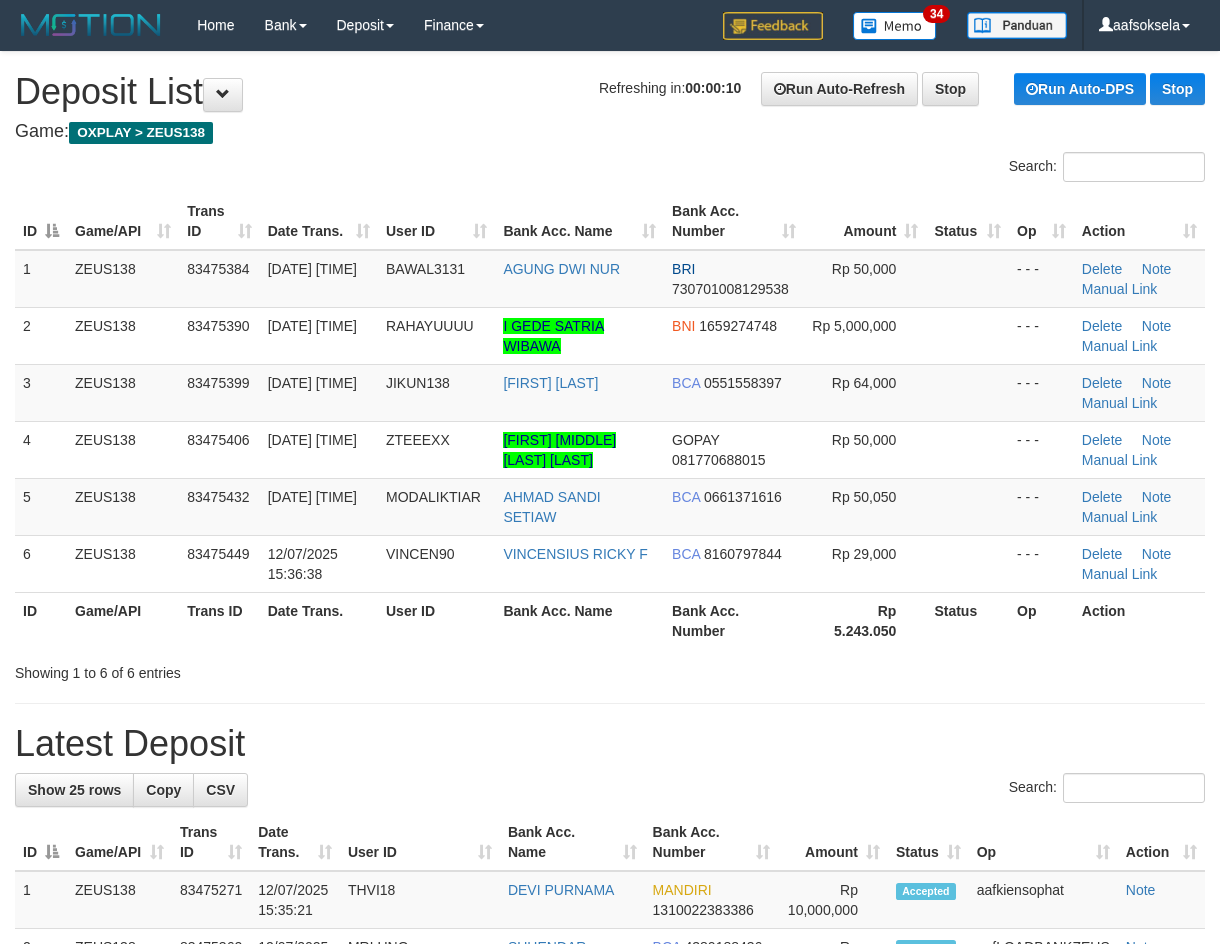 scroll, scrollTop: 0, scrollLeft: 0, axis: both 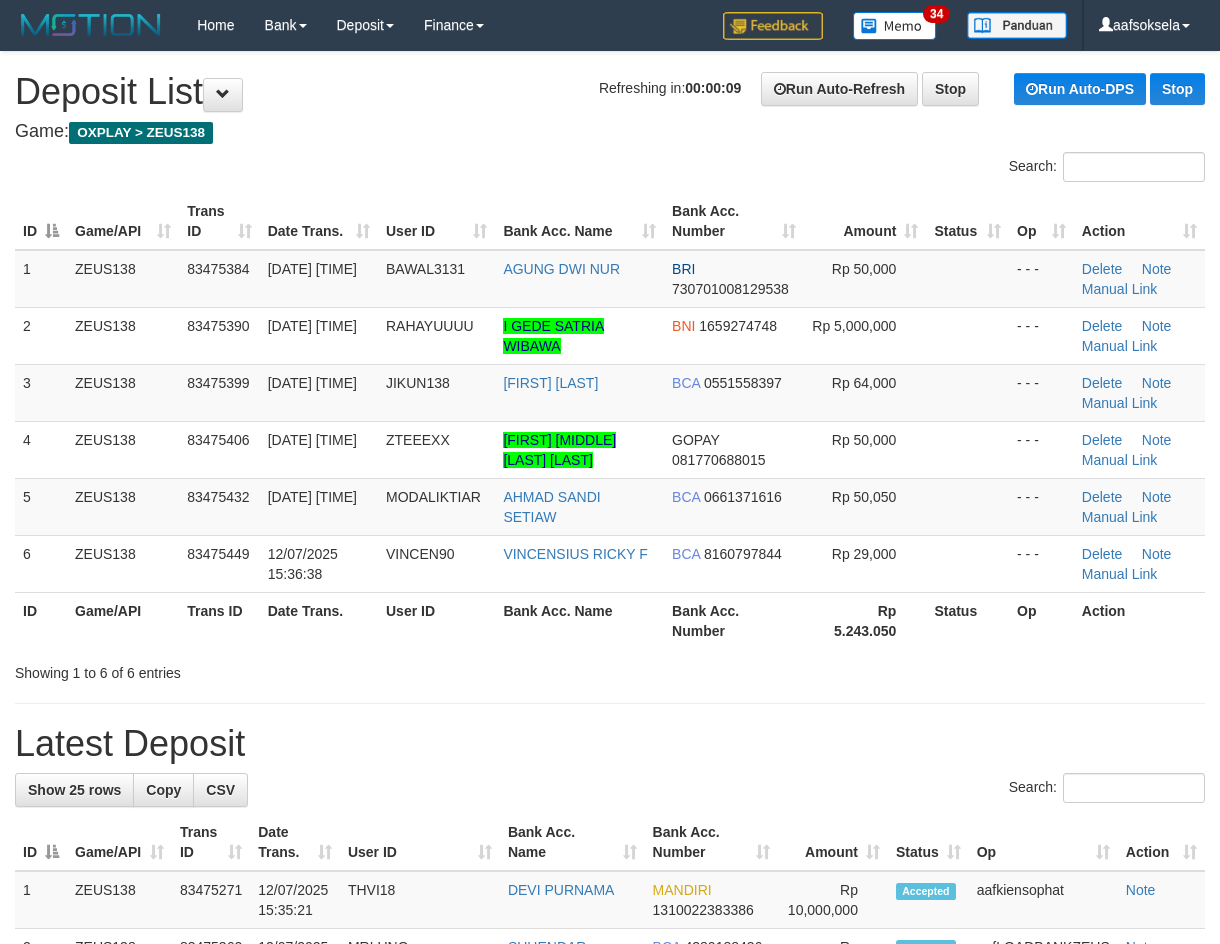 drag, startPoint x: 618, startPoint y: 631, endPoint x: 463, endPoint y: 653, distance: 156.55351 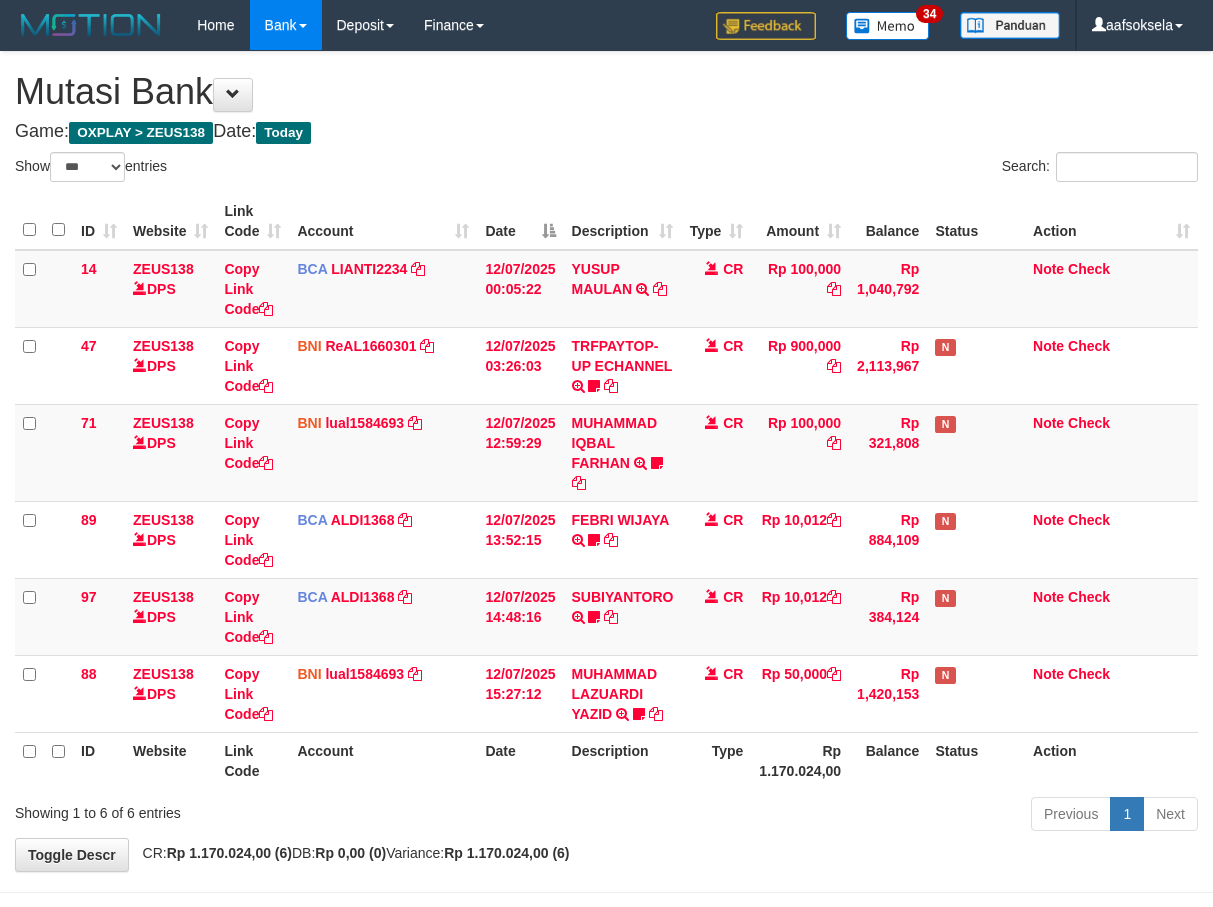 select on "***" 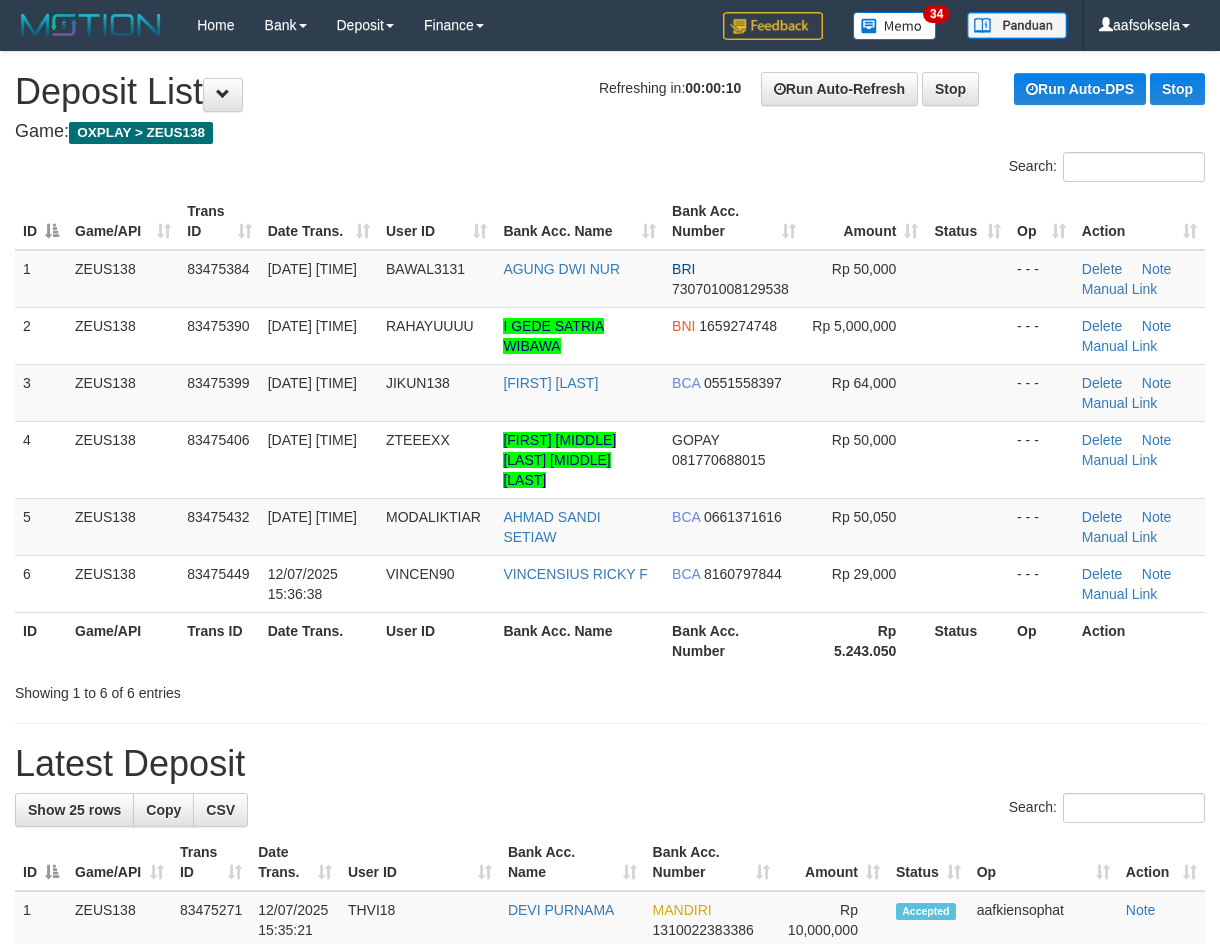 scroll, scrollTop: 0, scrollLeft: 0, axis: both 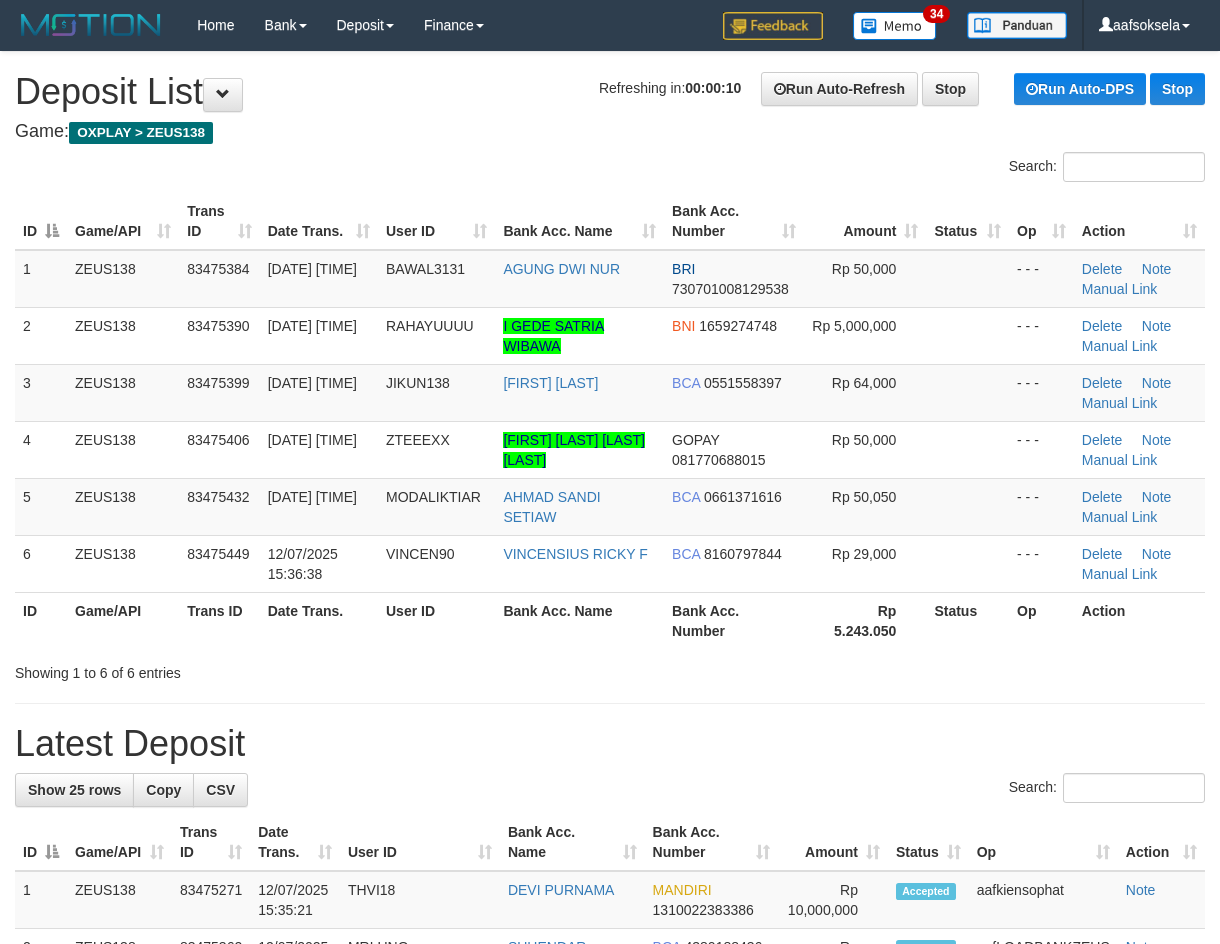 click on "**********" at bounding box center (610, 1241) 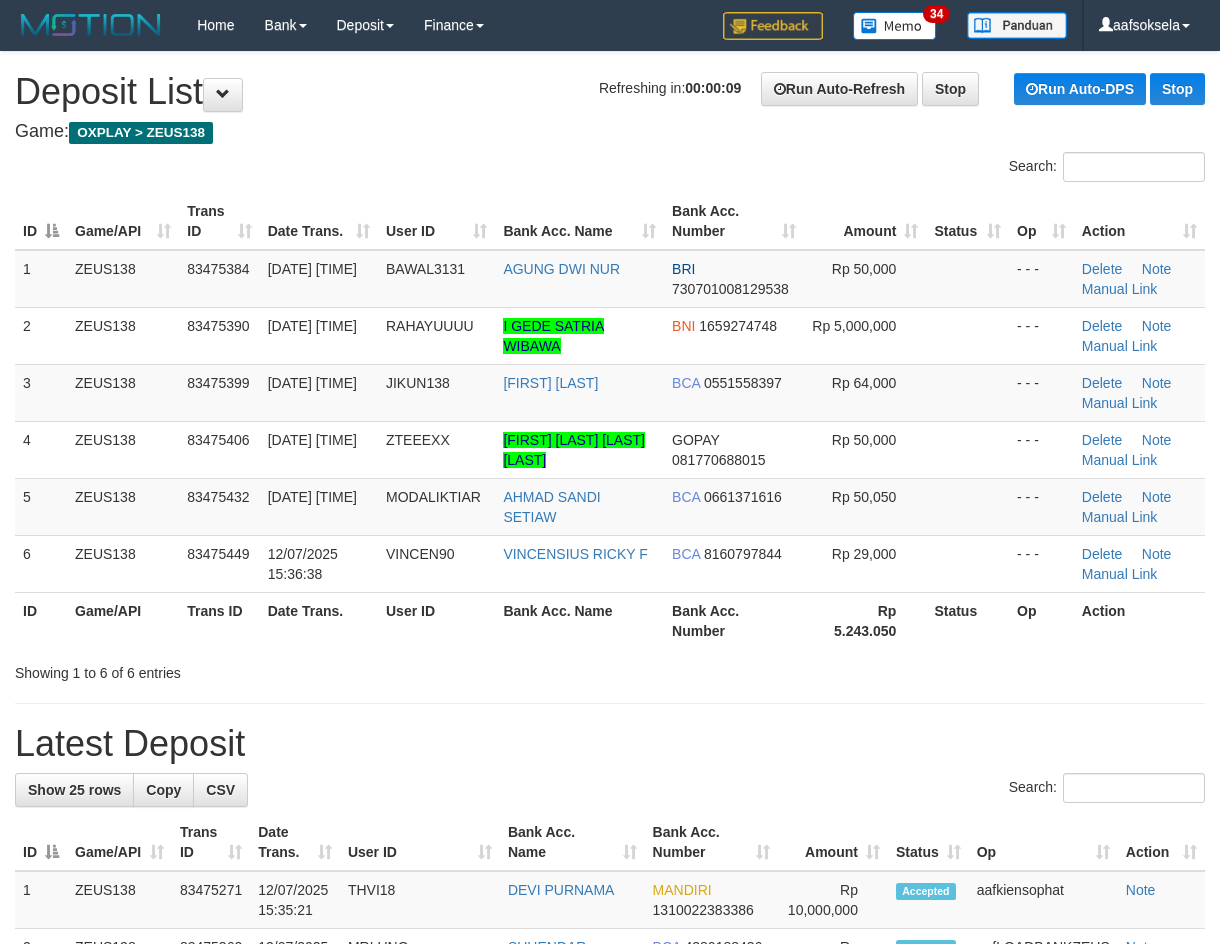 drag, startPoint x: 564, startPoint y: 629, endPoint x: 23, endPoint y: 761, distance: 556.8707 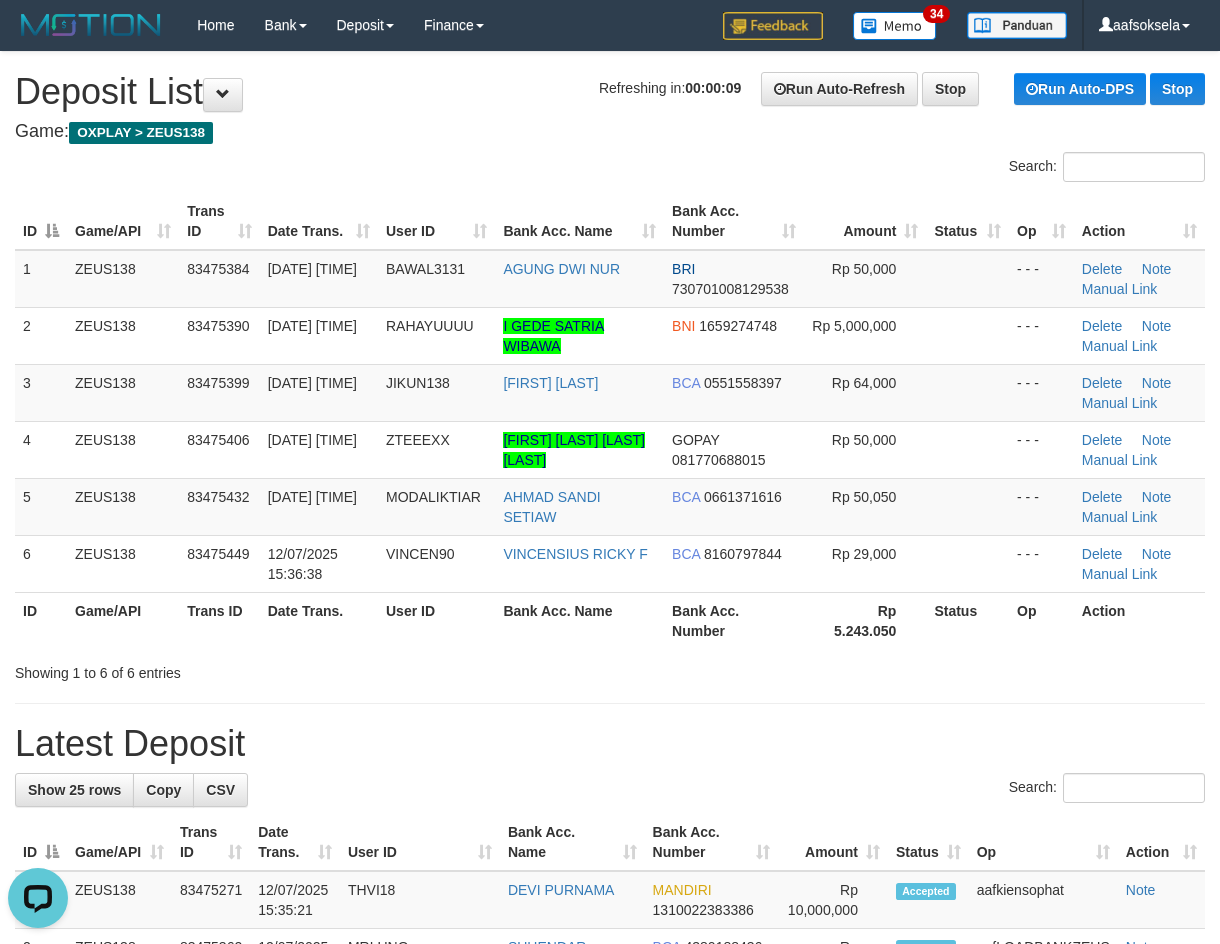 scroll, scrollTop: 0, scrollLeft: 0, axis: both 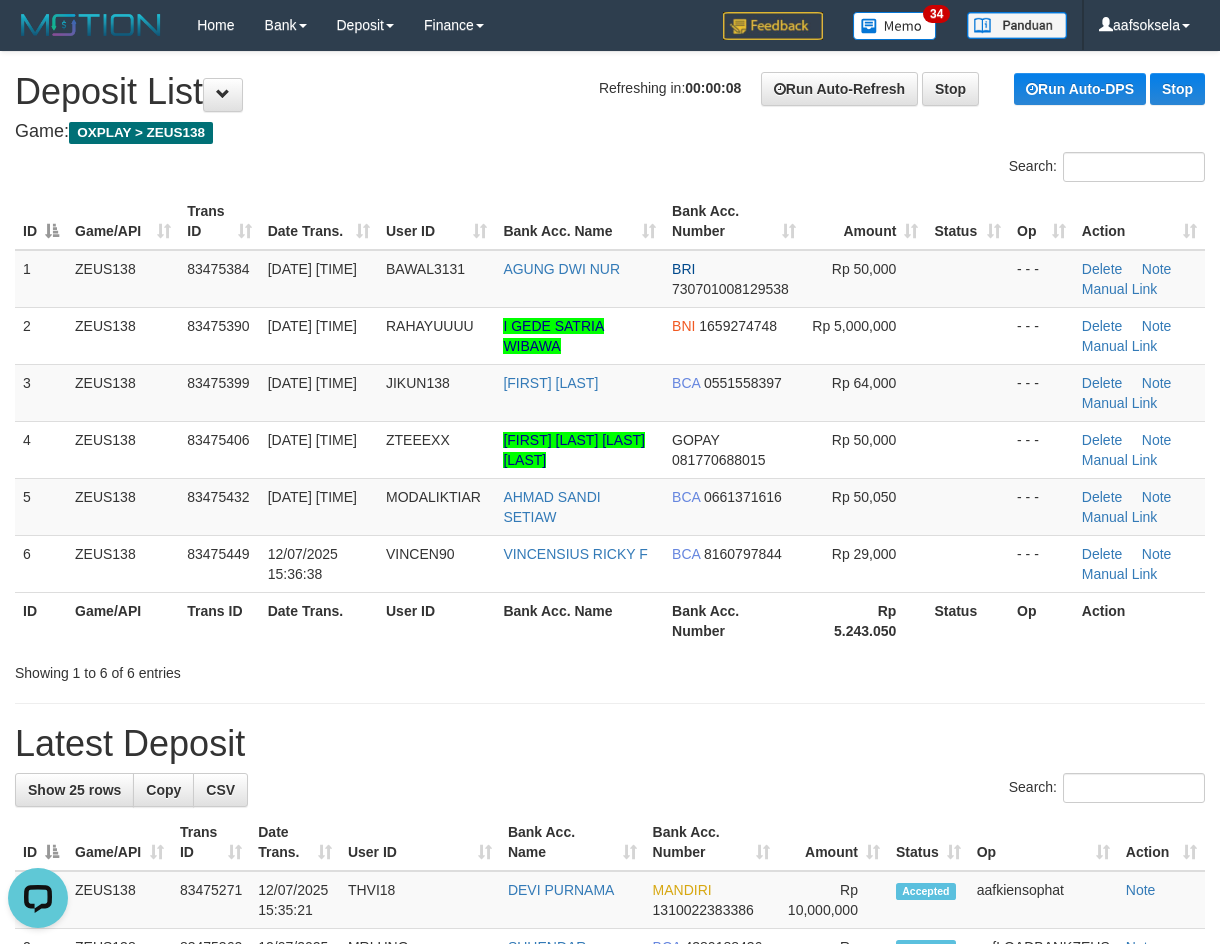 drag, startPoint x: 590, startPoint y: 693, endPoint x: 533, endPoint y: 697, distance: 57.14018 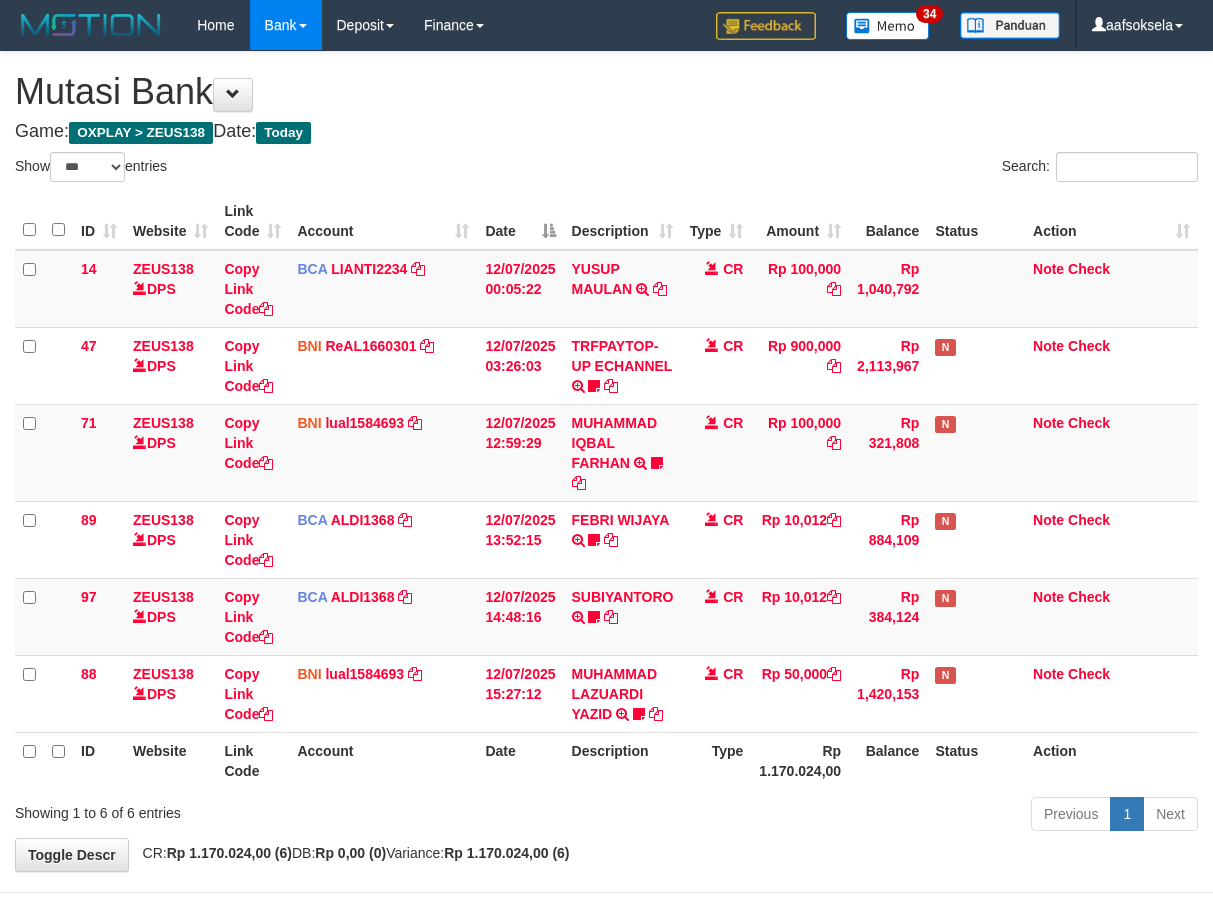 select on "***" 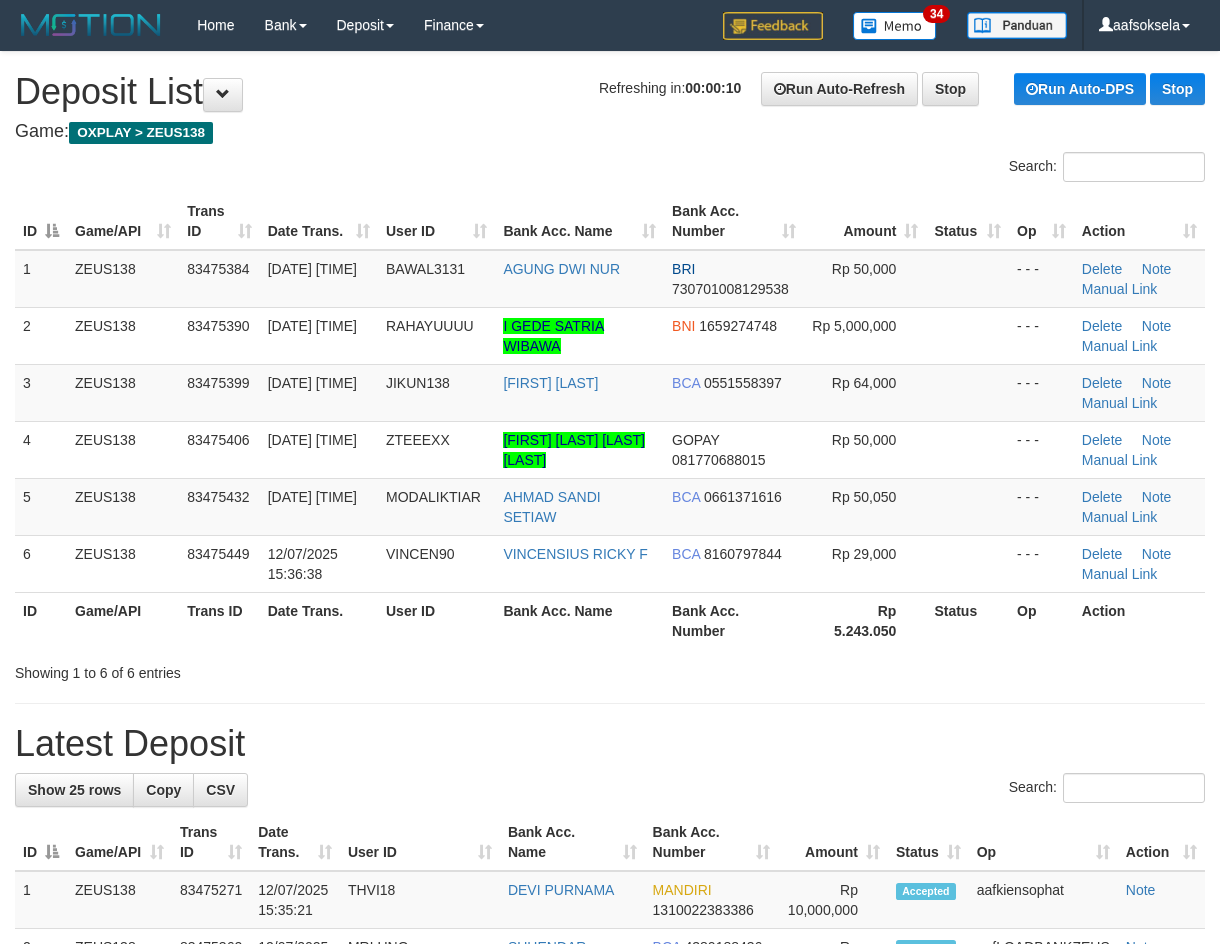scroll, scrollTop: 0, scrollLeft: 0, axis: both 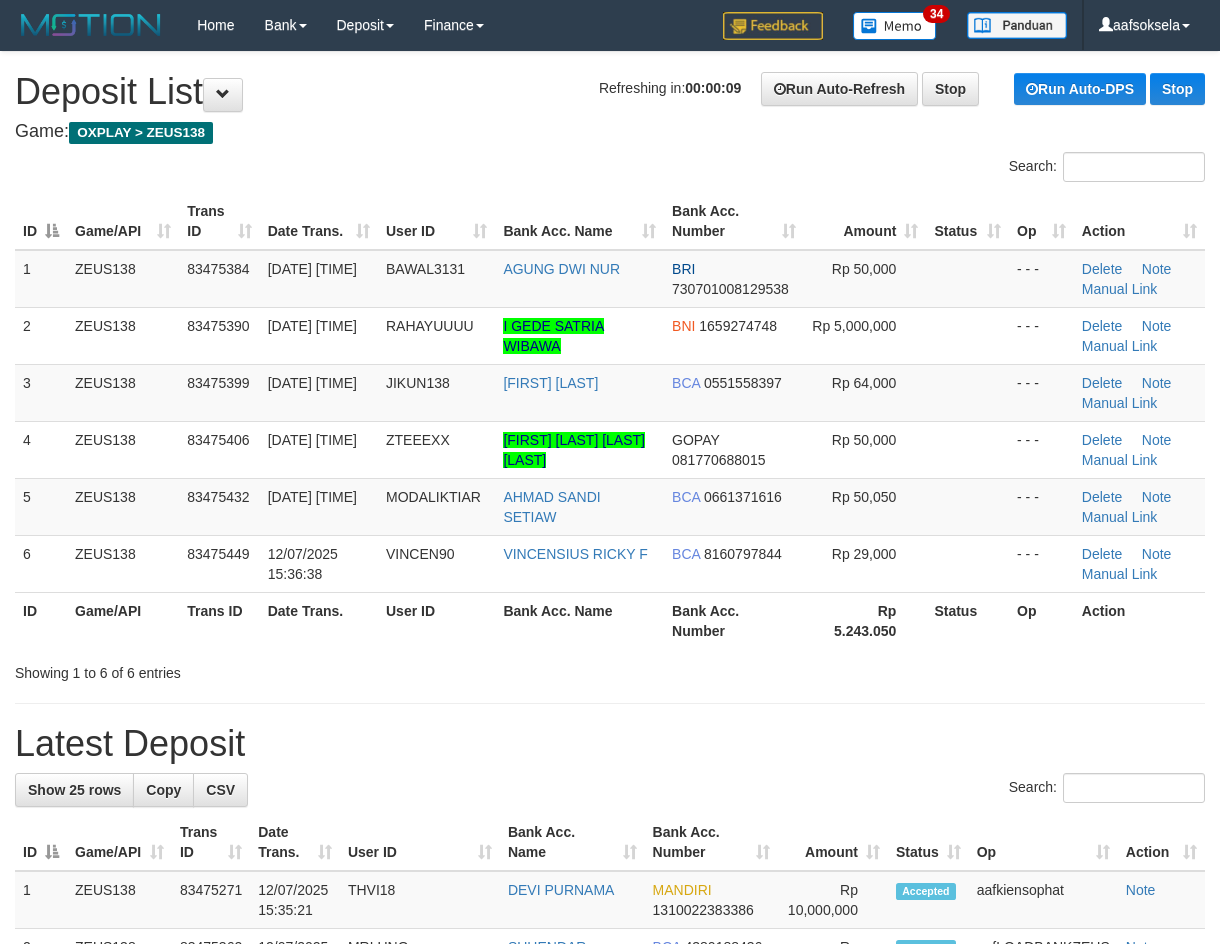 click on "Bank Acc. Name" at bounding box center (579, 620) 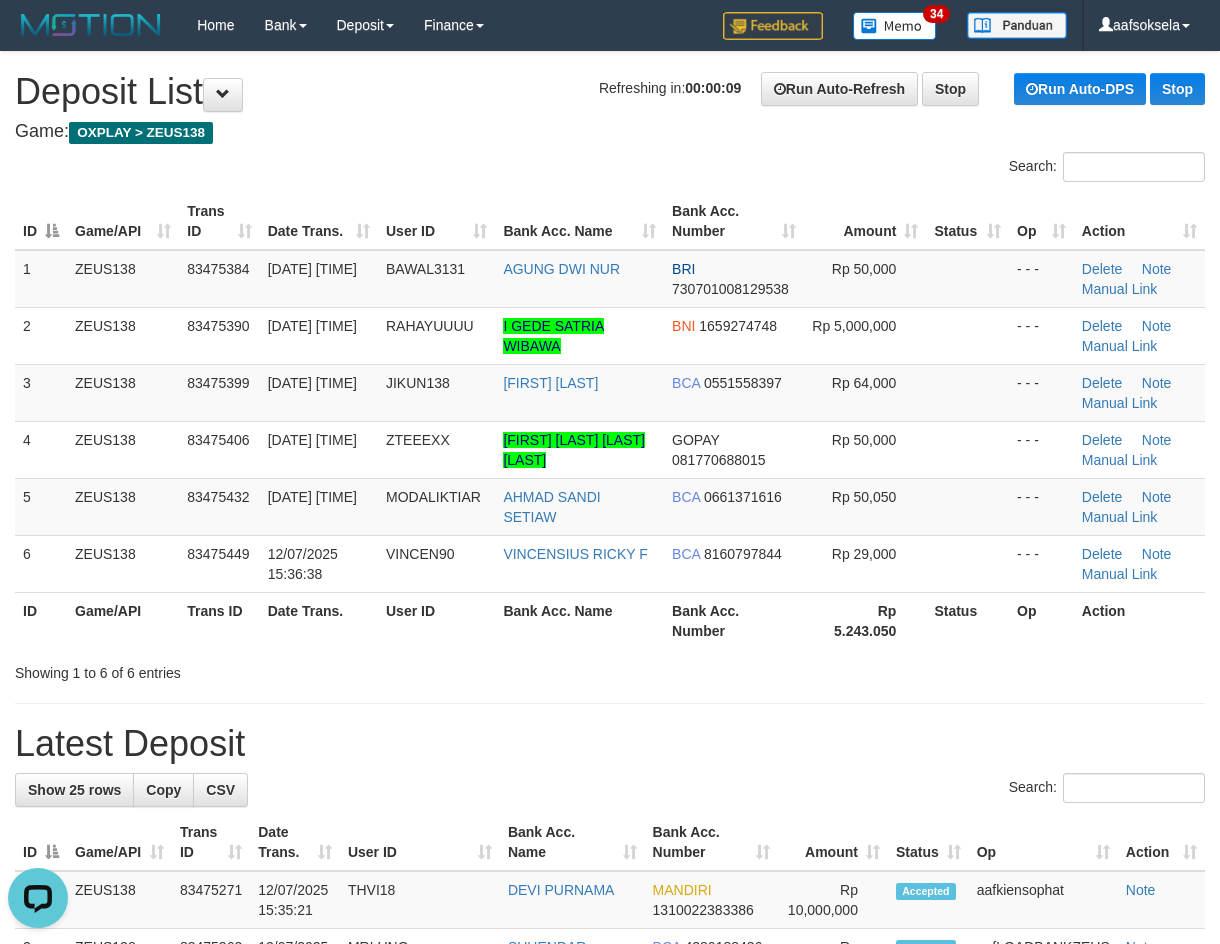 scroll, scrollTop: 0, scrollLeft: 0, axis: both 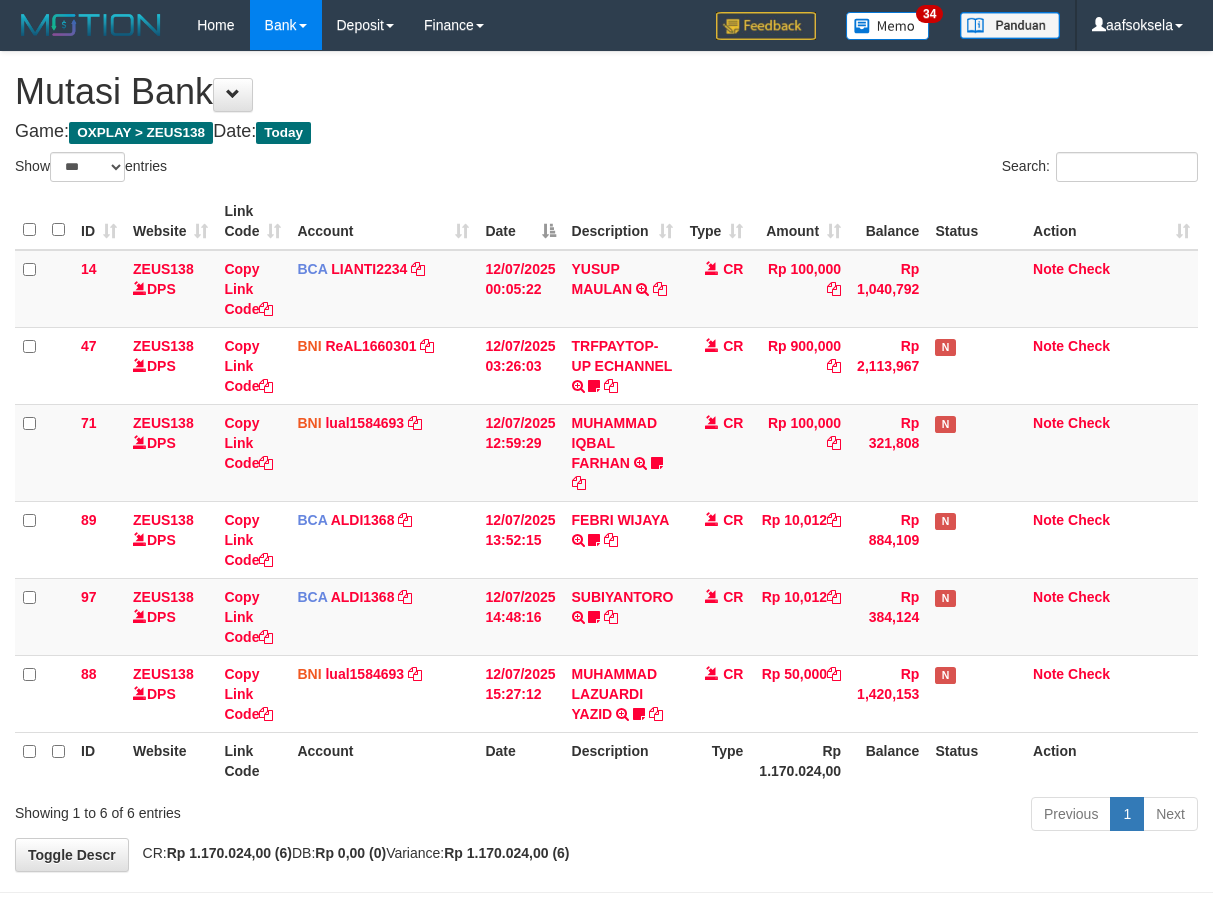 select on "***" 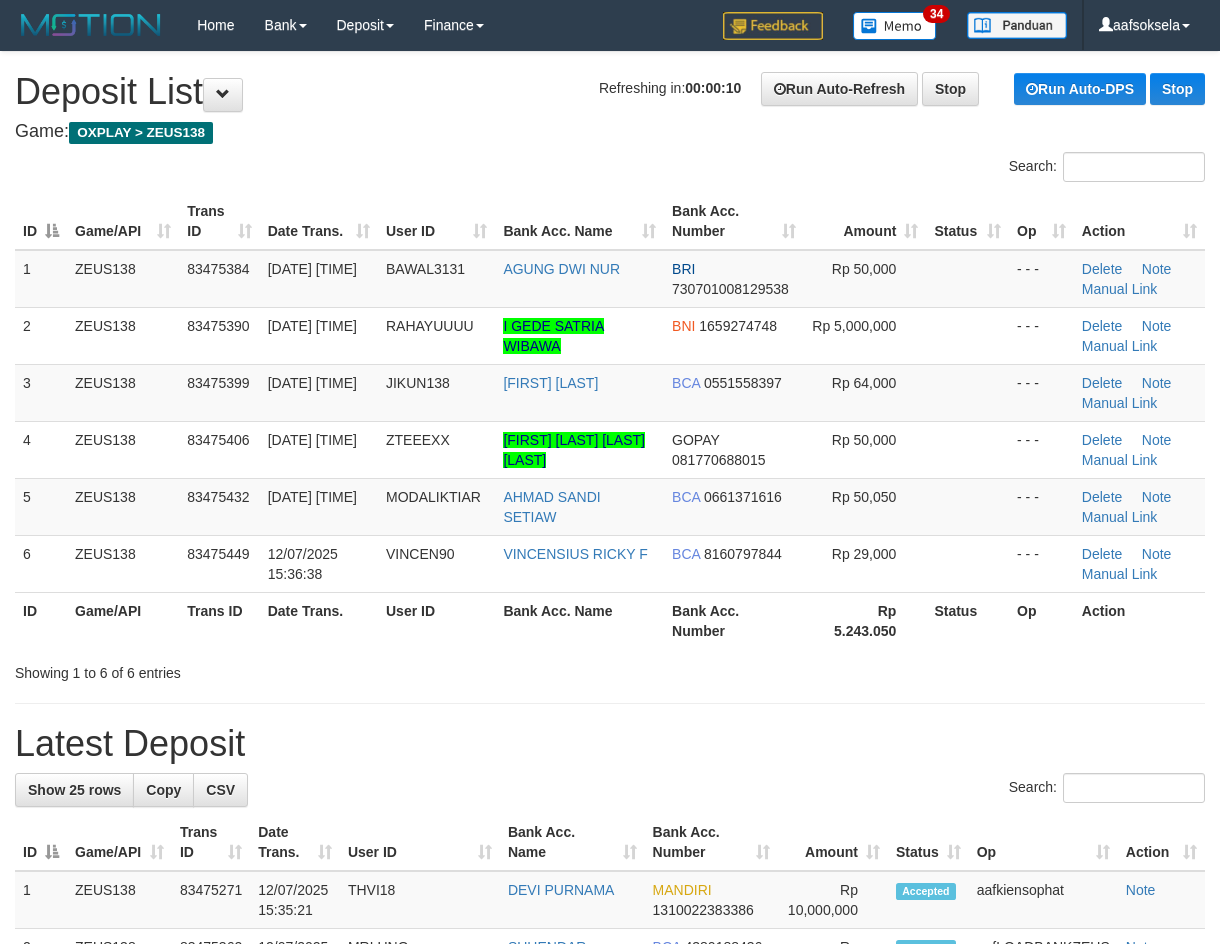 scroll, scrollTop: 0, scrollLeft: 0, axis: both 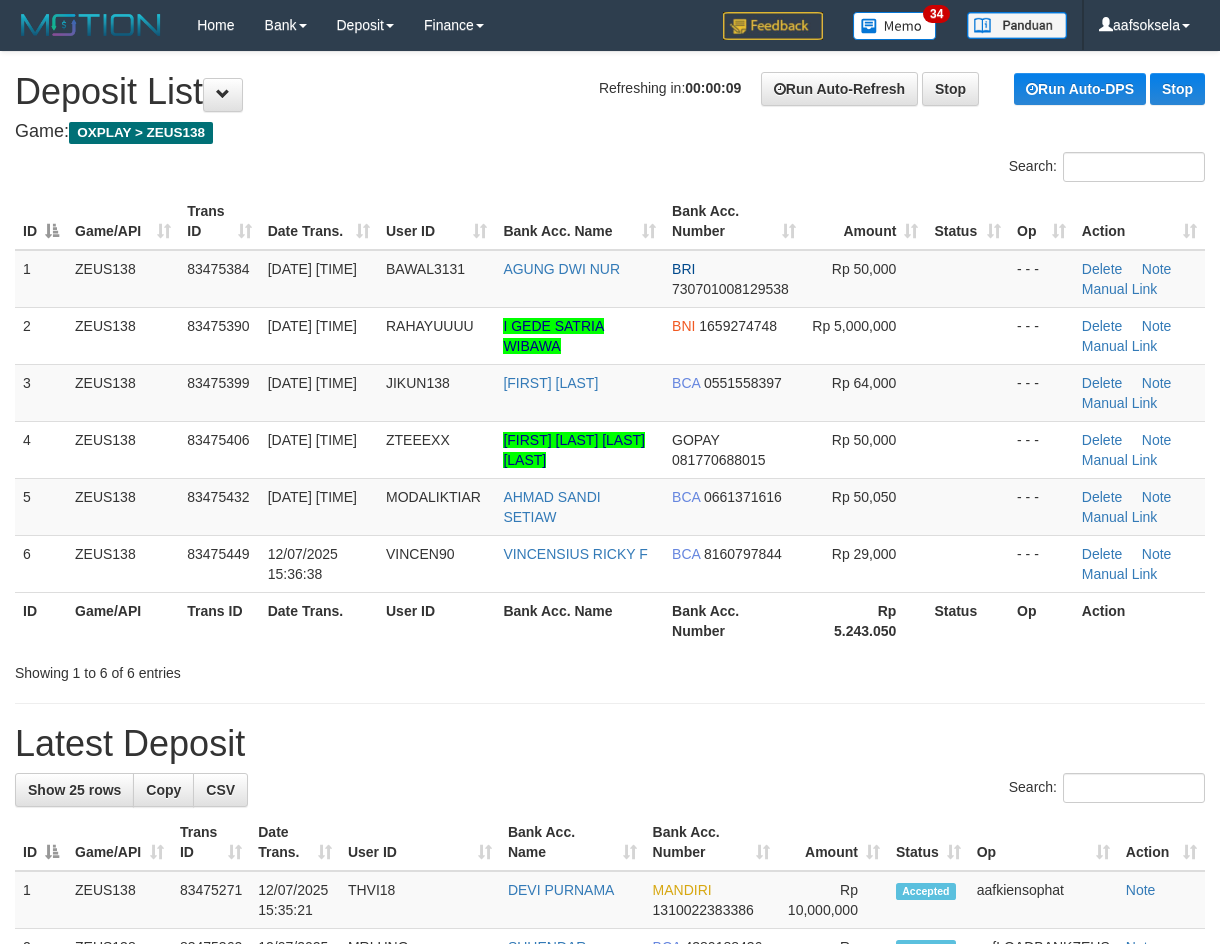 click on "Bank Acc. Number" at bounding box center [734, 620] 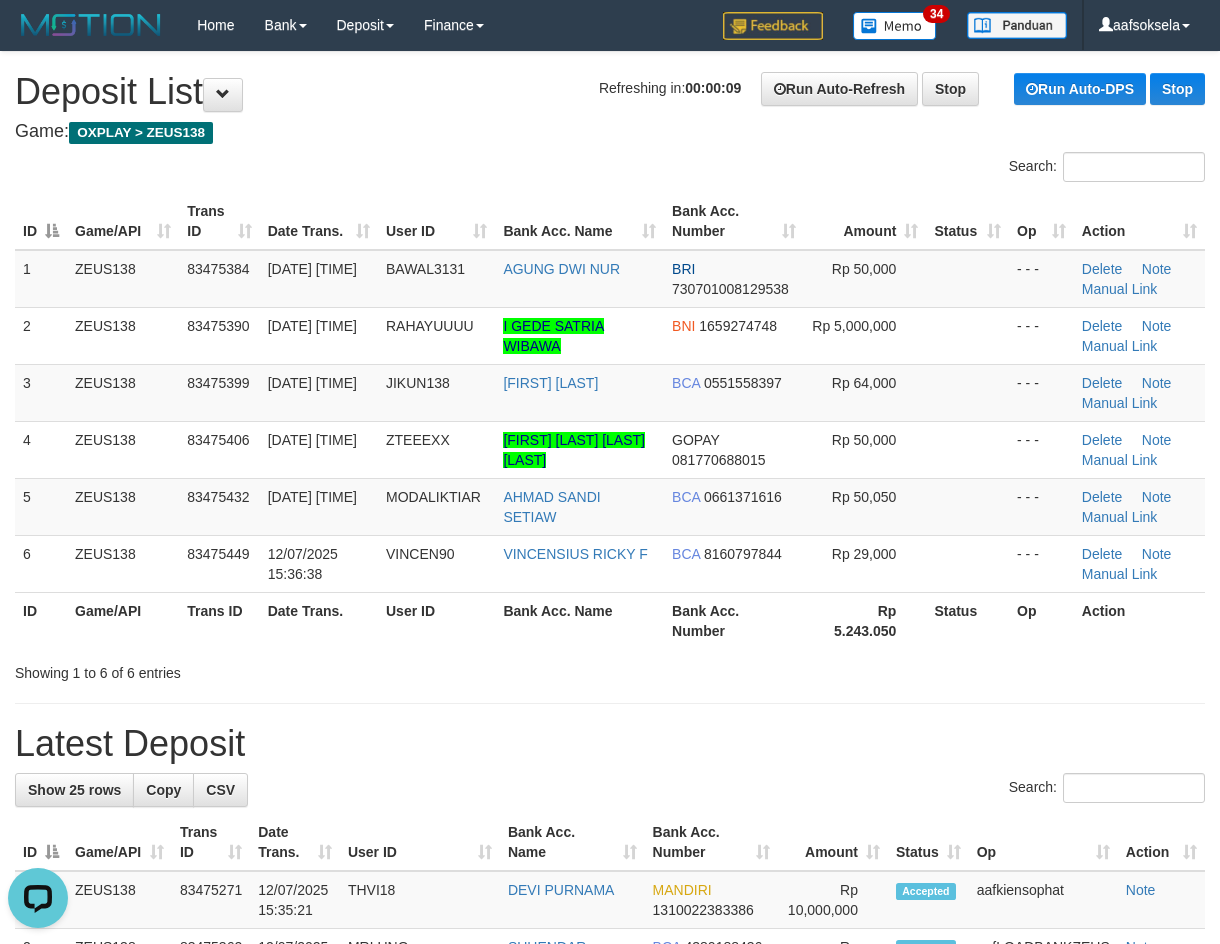scroll, scrollTop: 0, scrollLeft: 0, axis: both 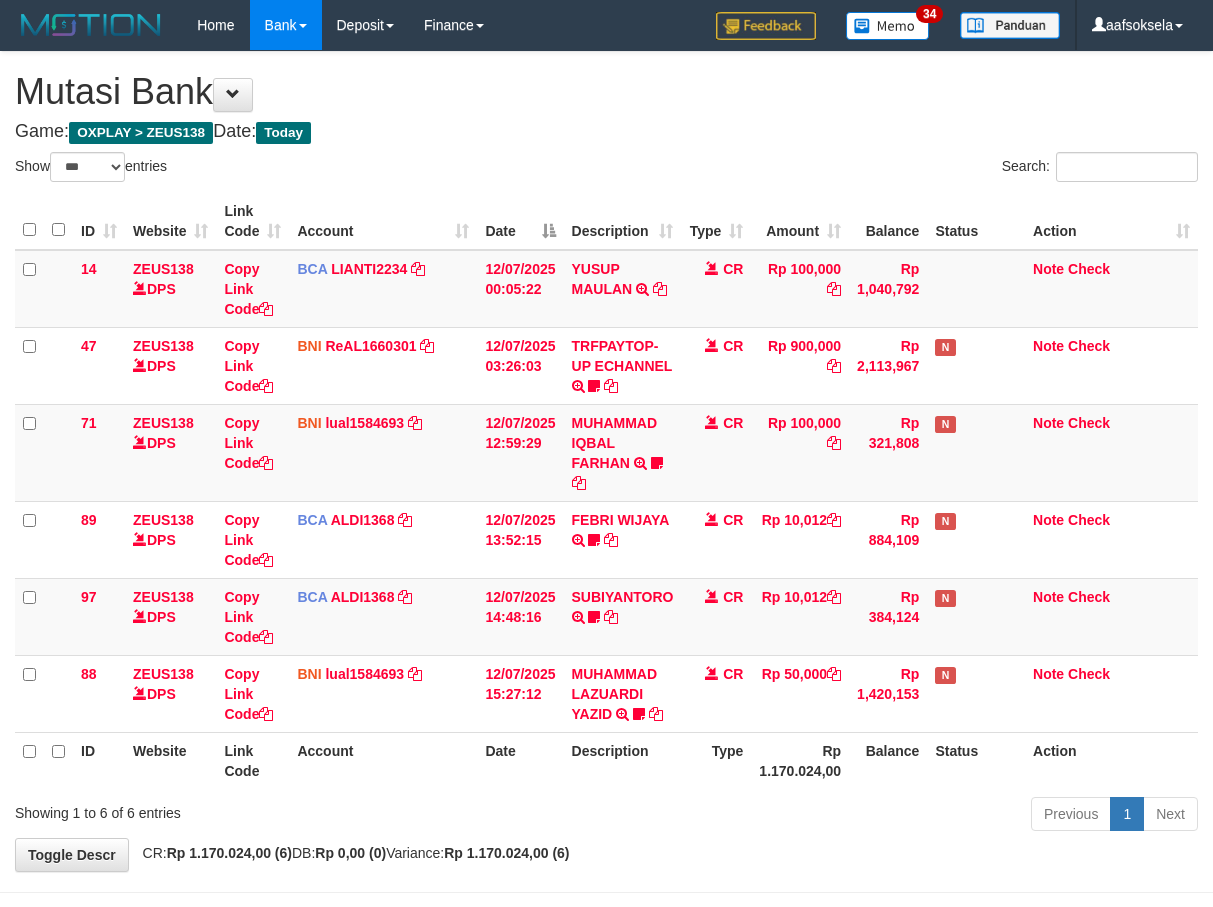 select on "***" 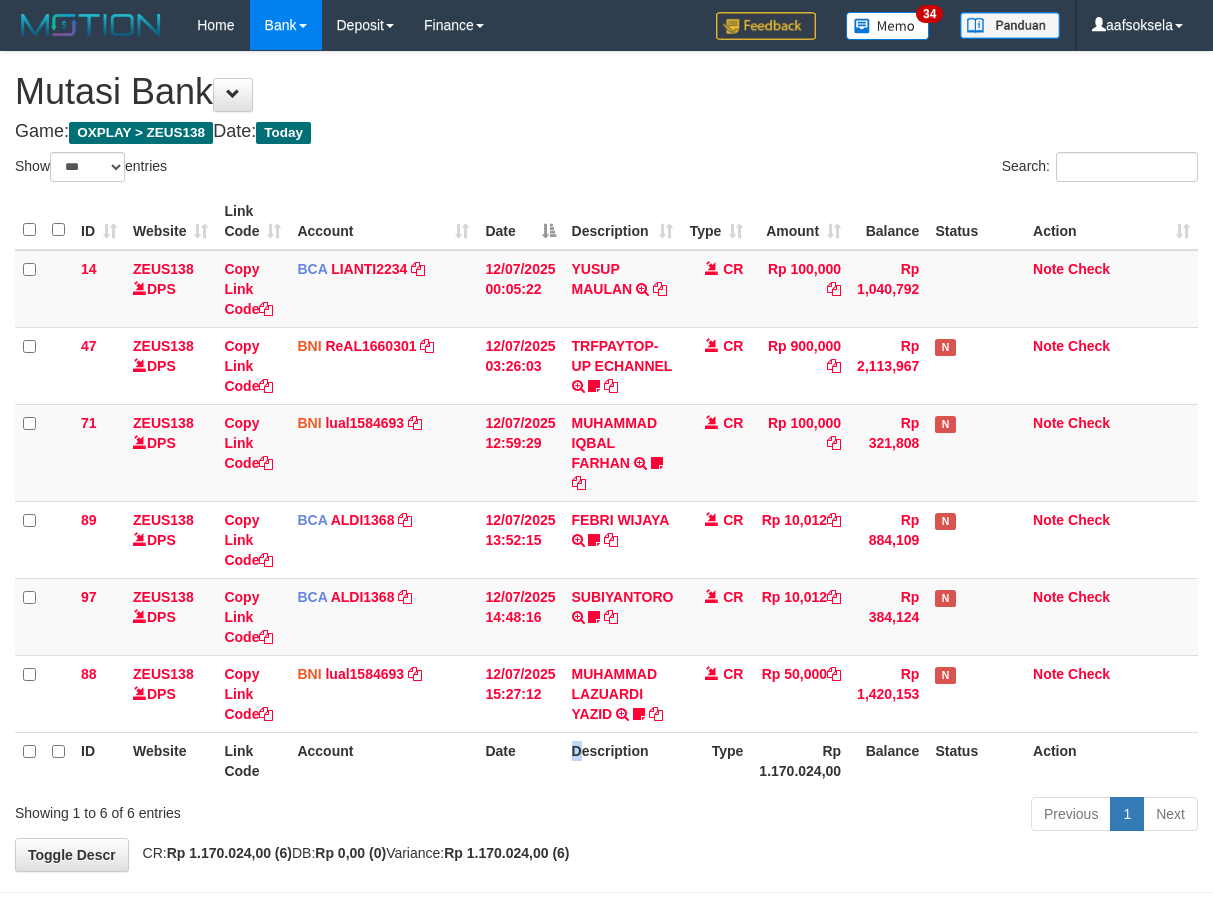 click on "Description" at bounding box center (623, 760) 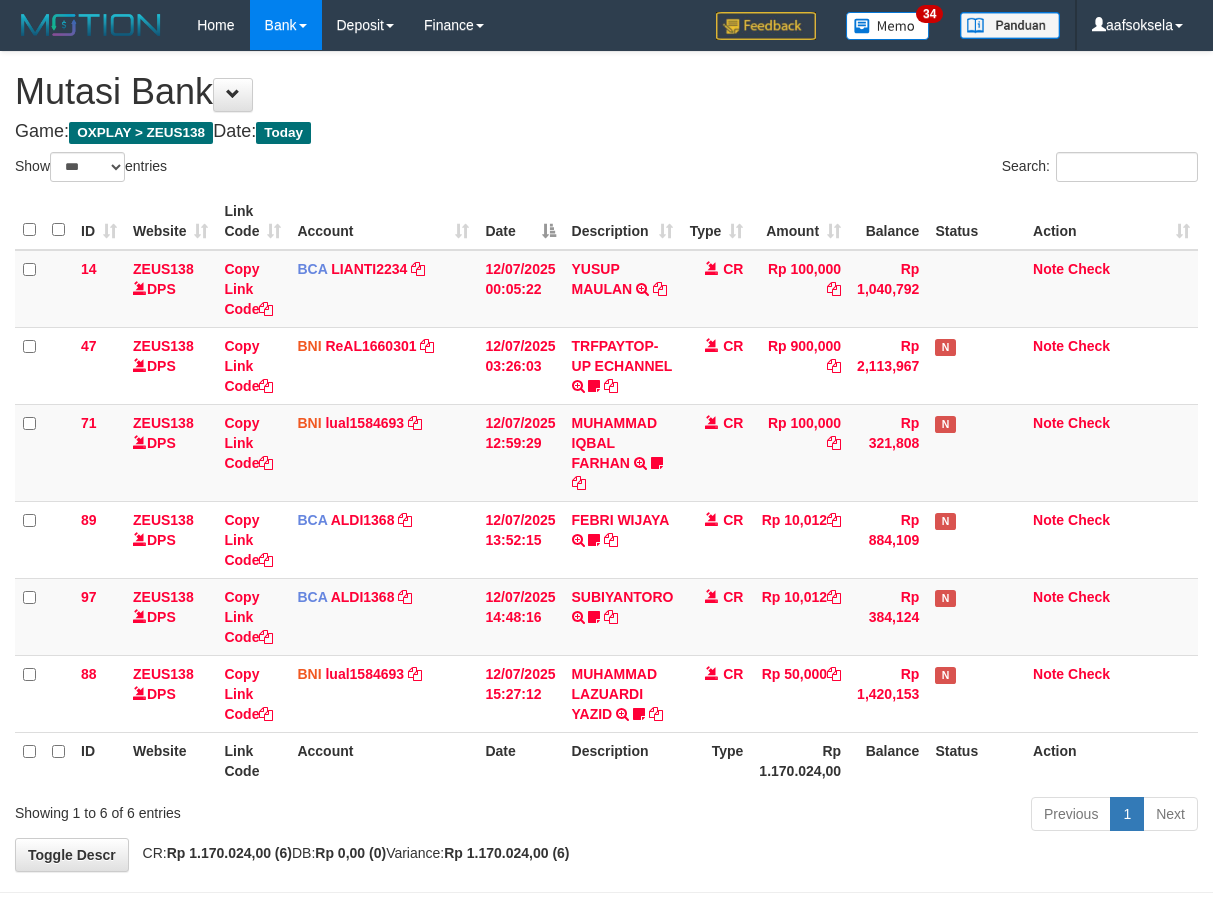 select on "***" 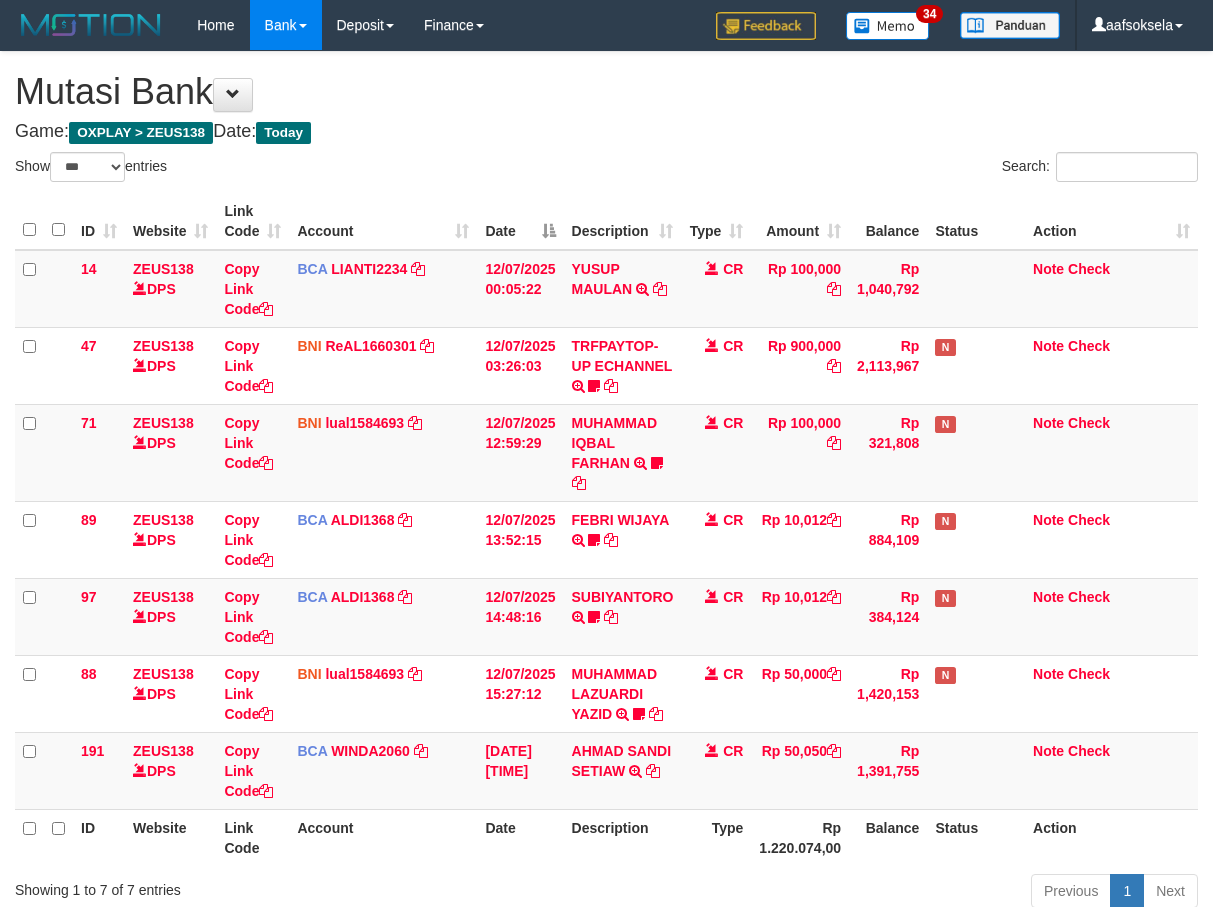 select on "***" 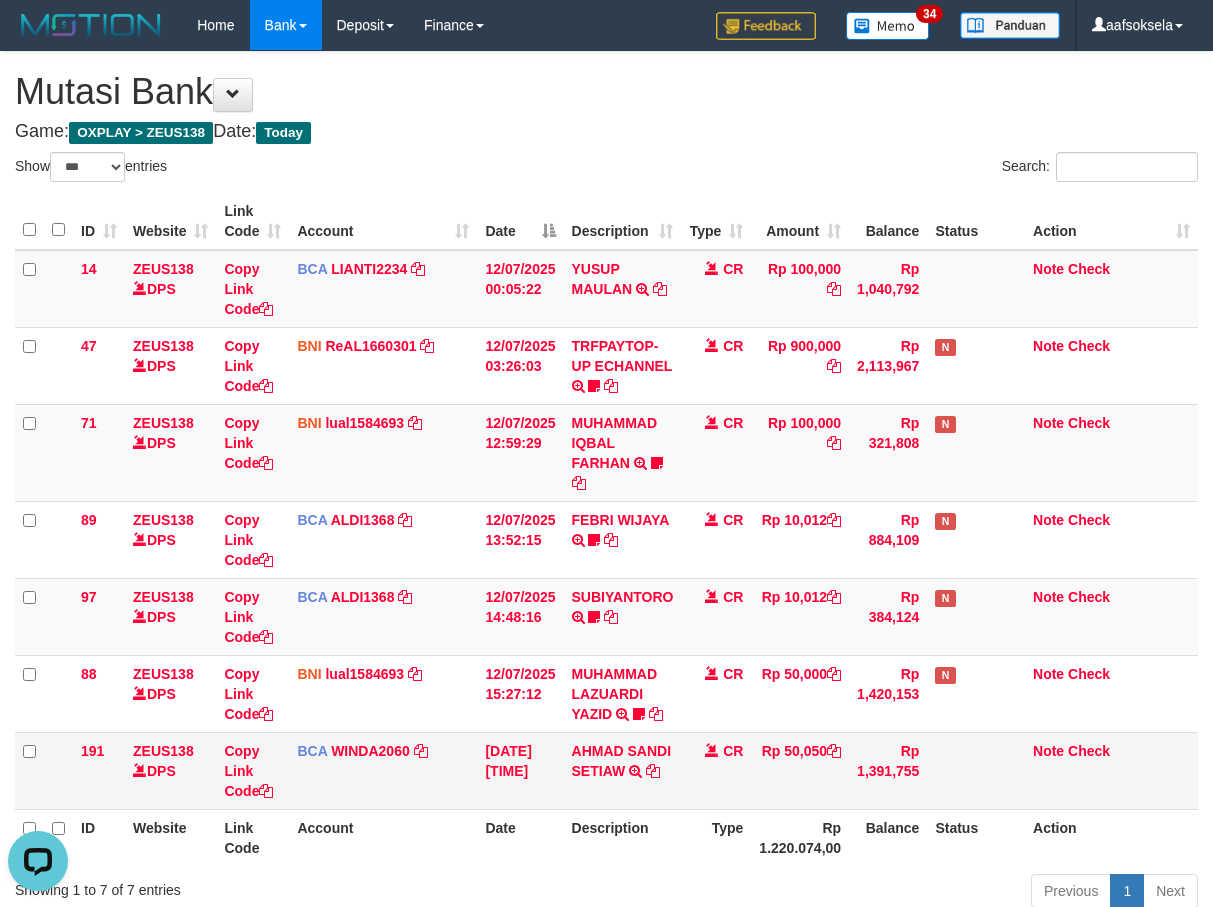 scroll, scrollTop: 0, scrollLeft: 0, axis: both 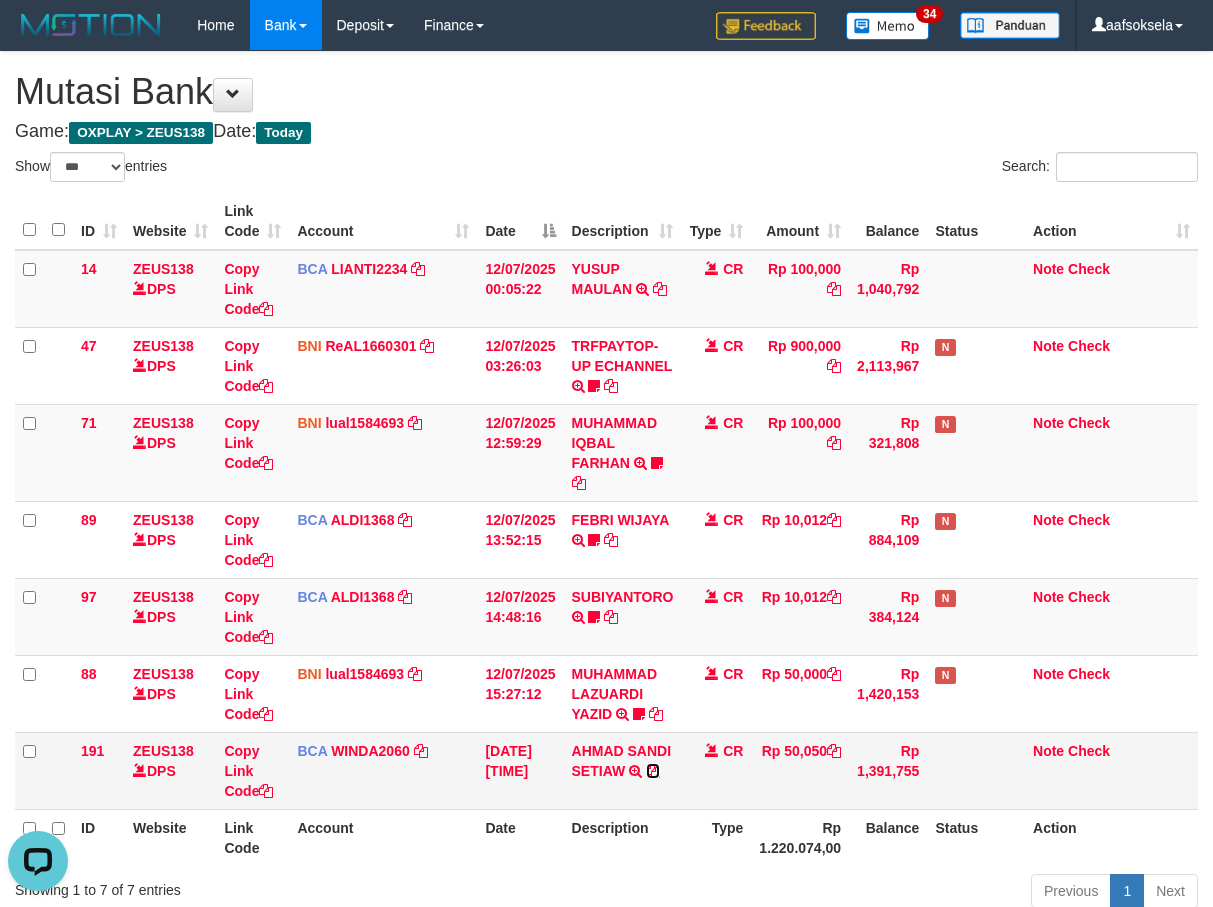 click at bounding box center (653, 771) 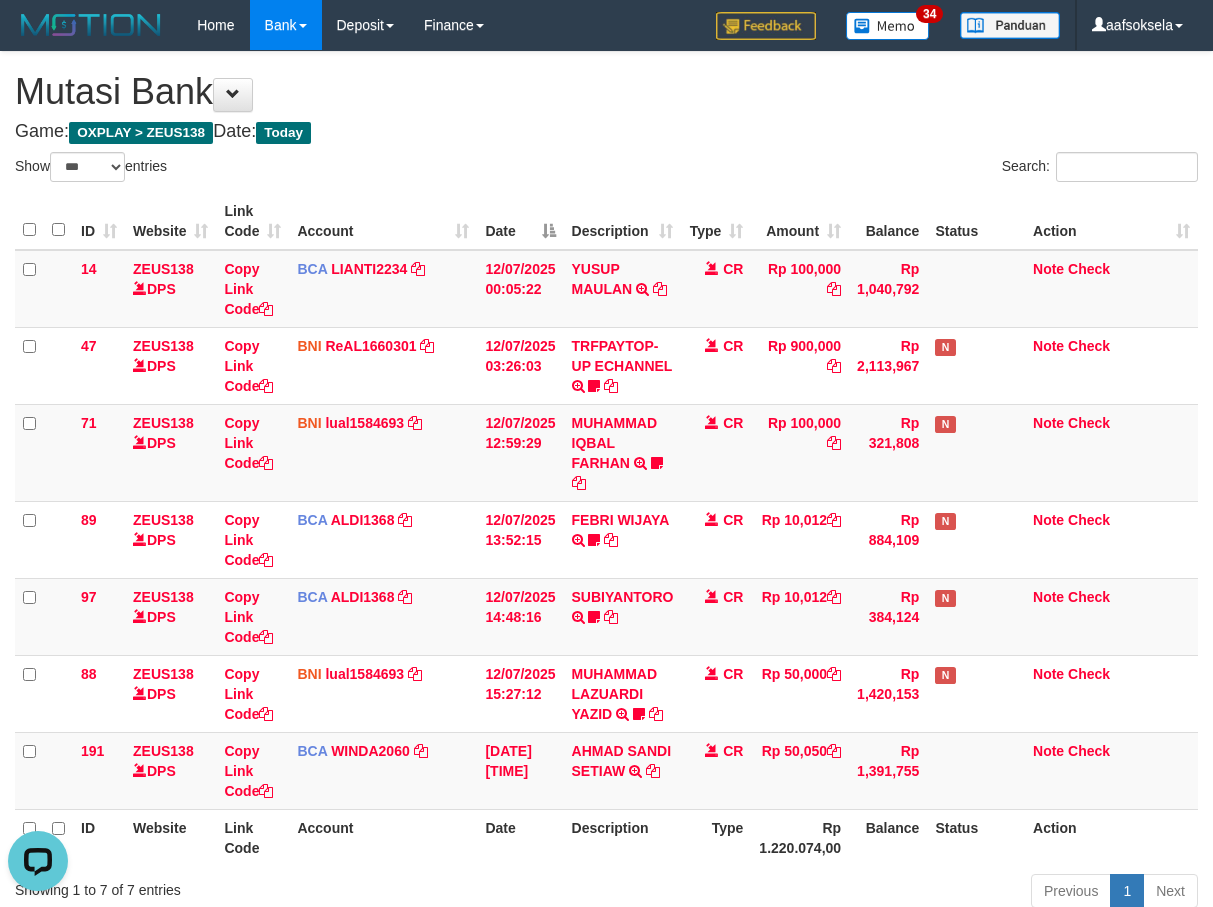 click on "Date" at bounding box center (520, 837) 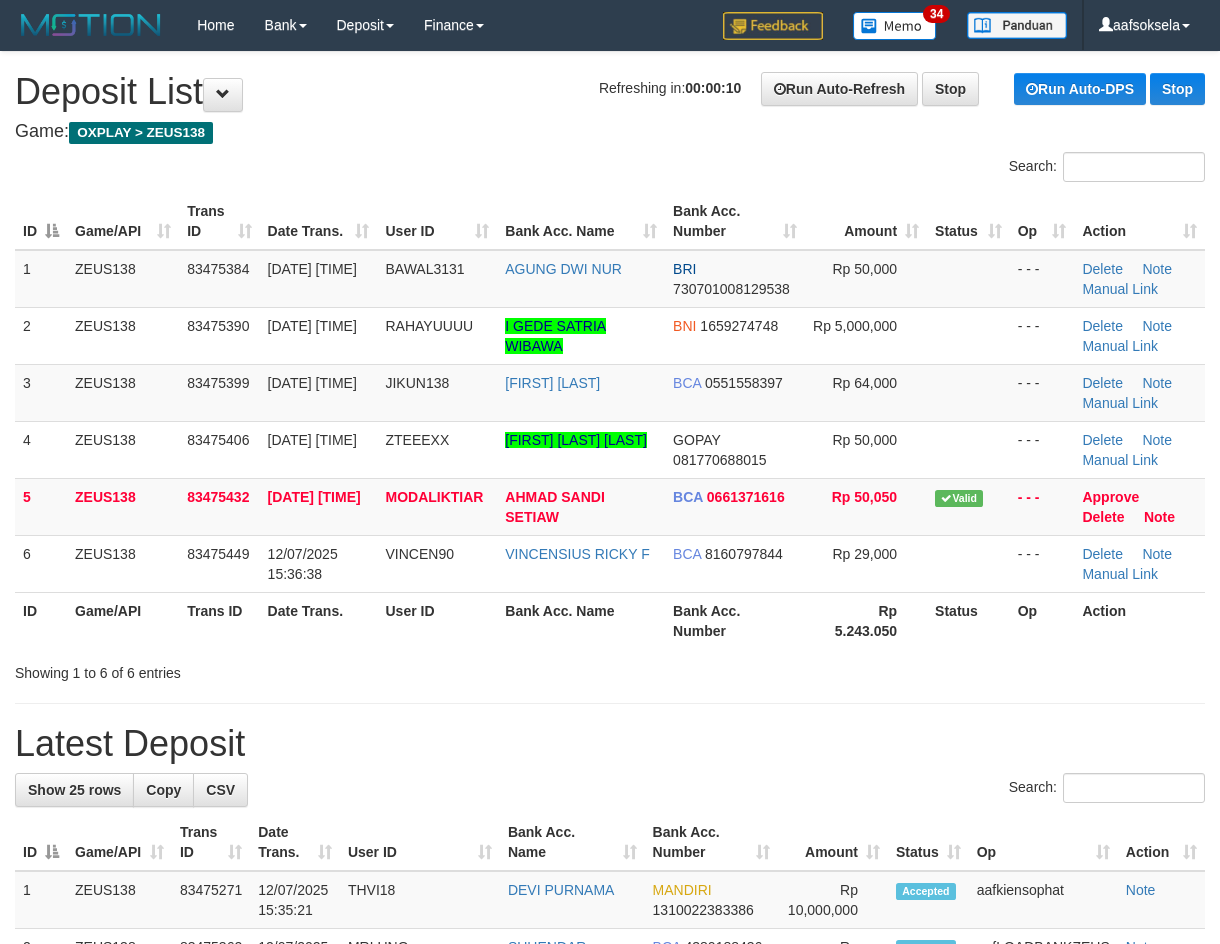 scroll, scrollTop: 0, scrollLeft: 0, axis: both 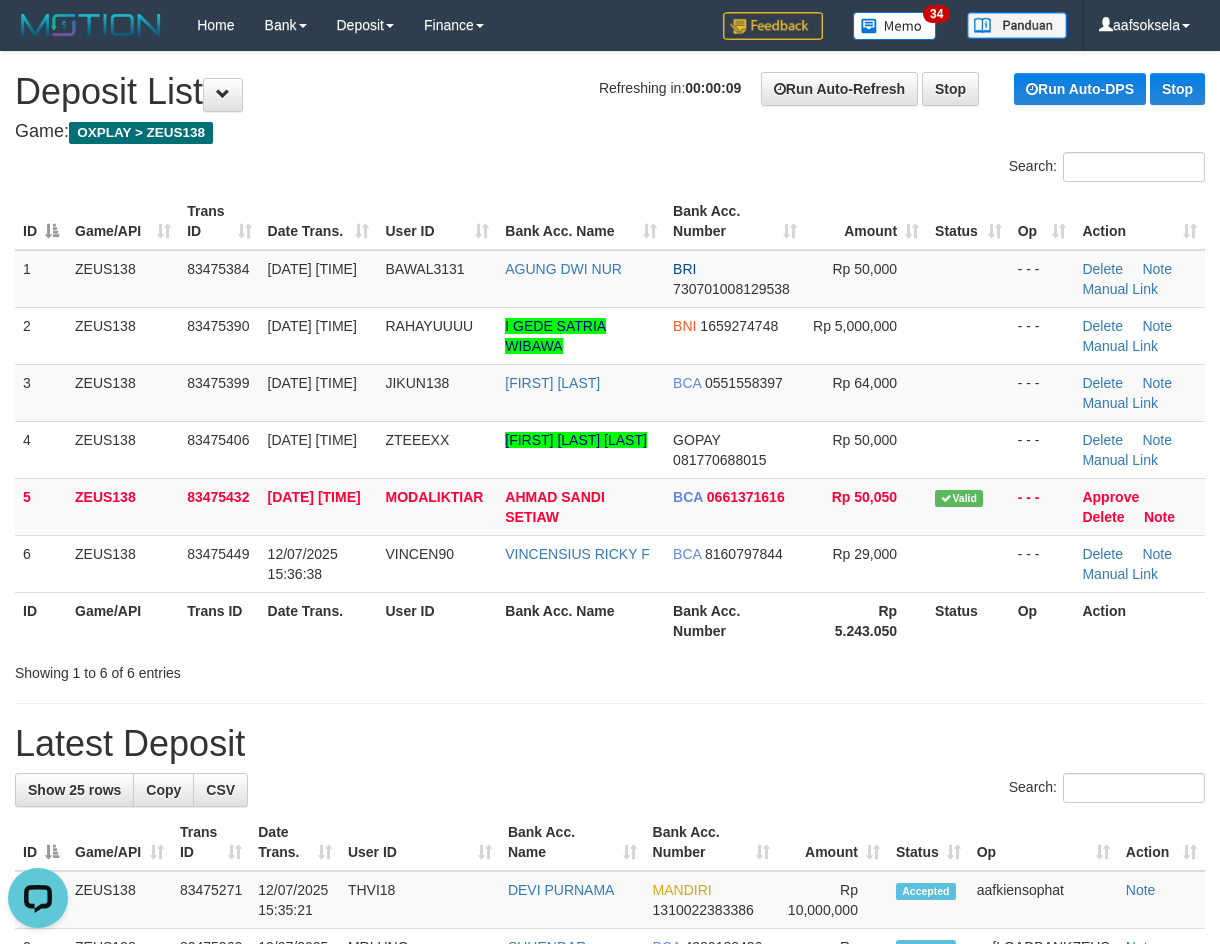 click on "Showing 1 to 6 of 6 entries" at bounding box center [254, 669] 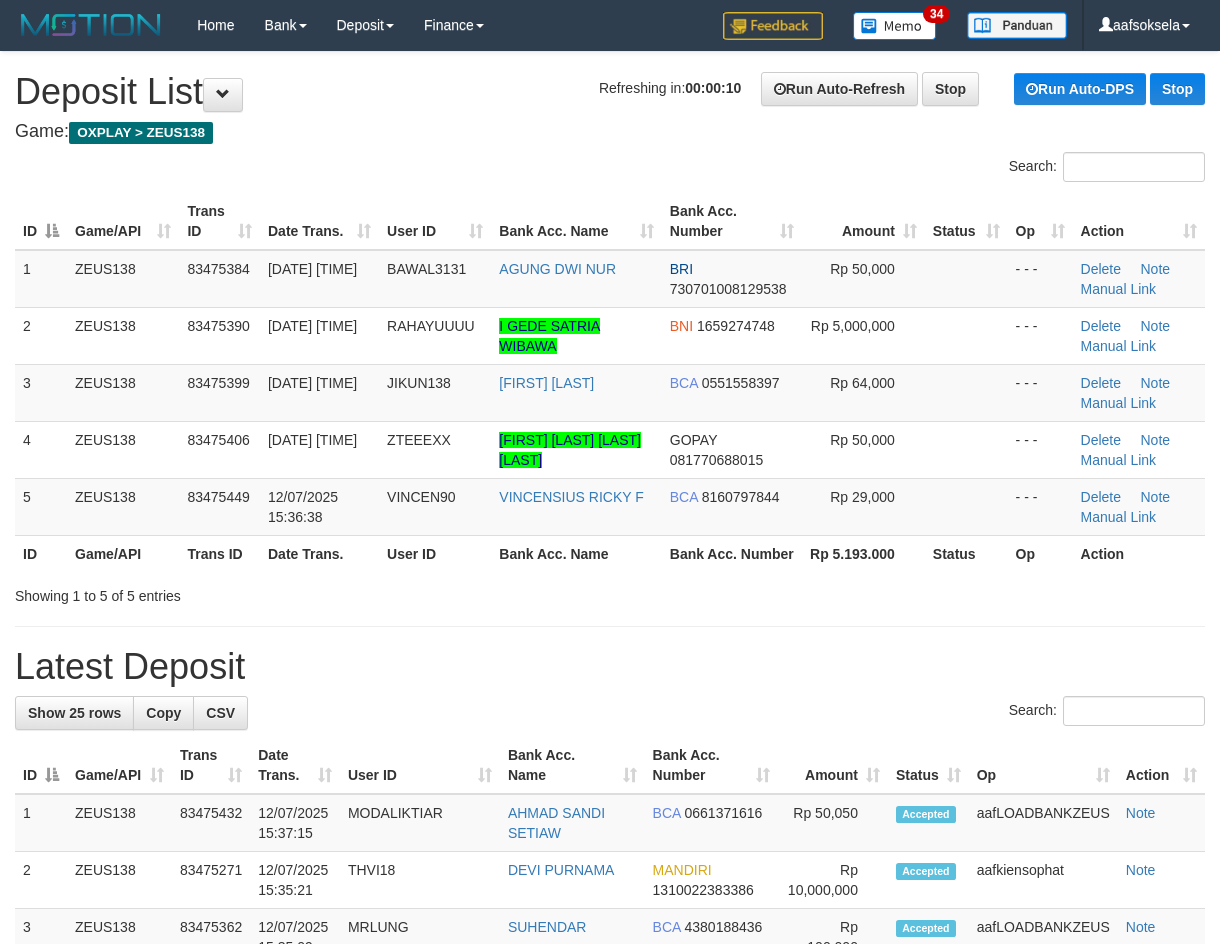 scroll, scrollTop: 0, scrollLeft: 0, axis: both 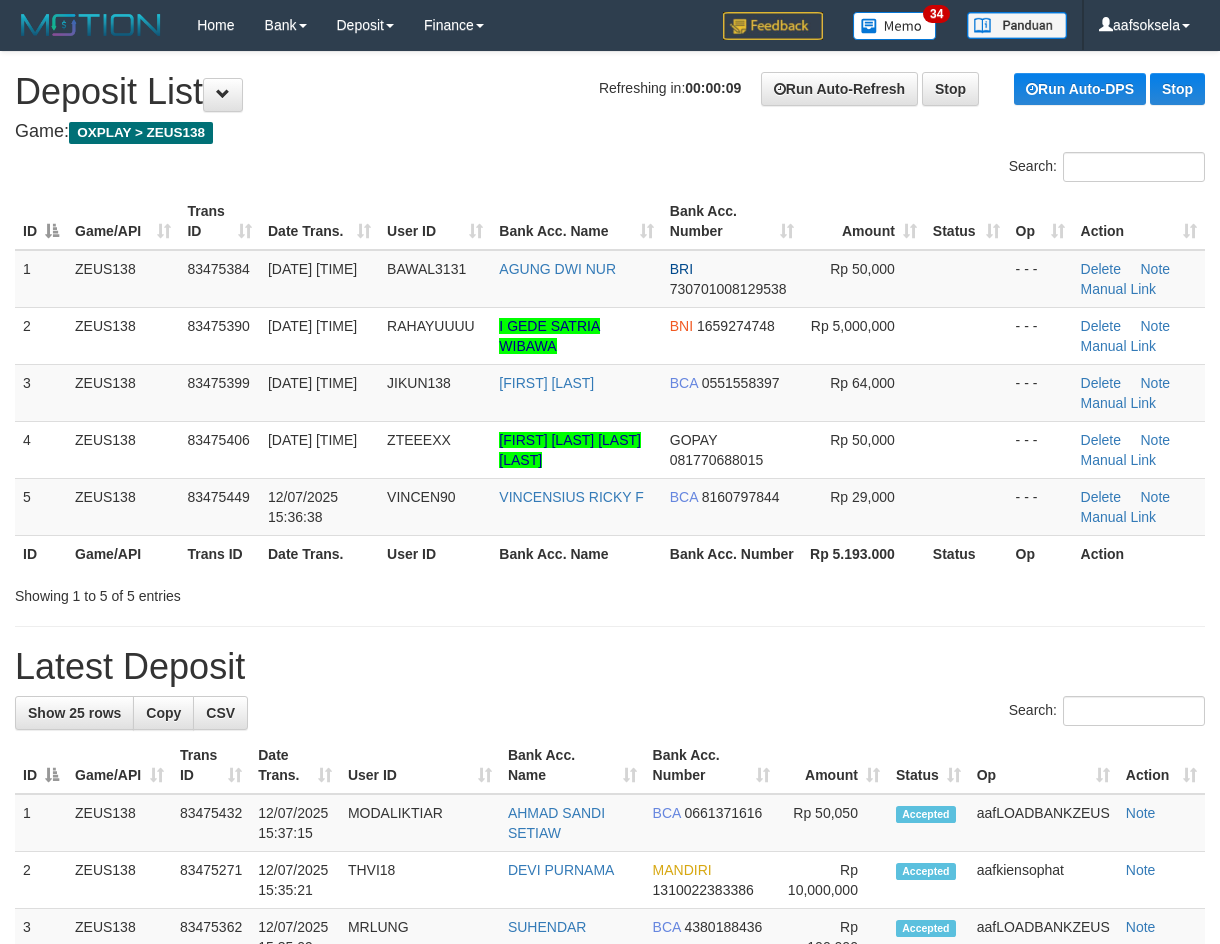drag, startPoint x: 677, startPoint y: 603, endPoint x: 520, endPoint y: 639, distance: 161.07452 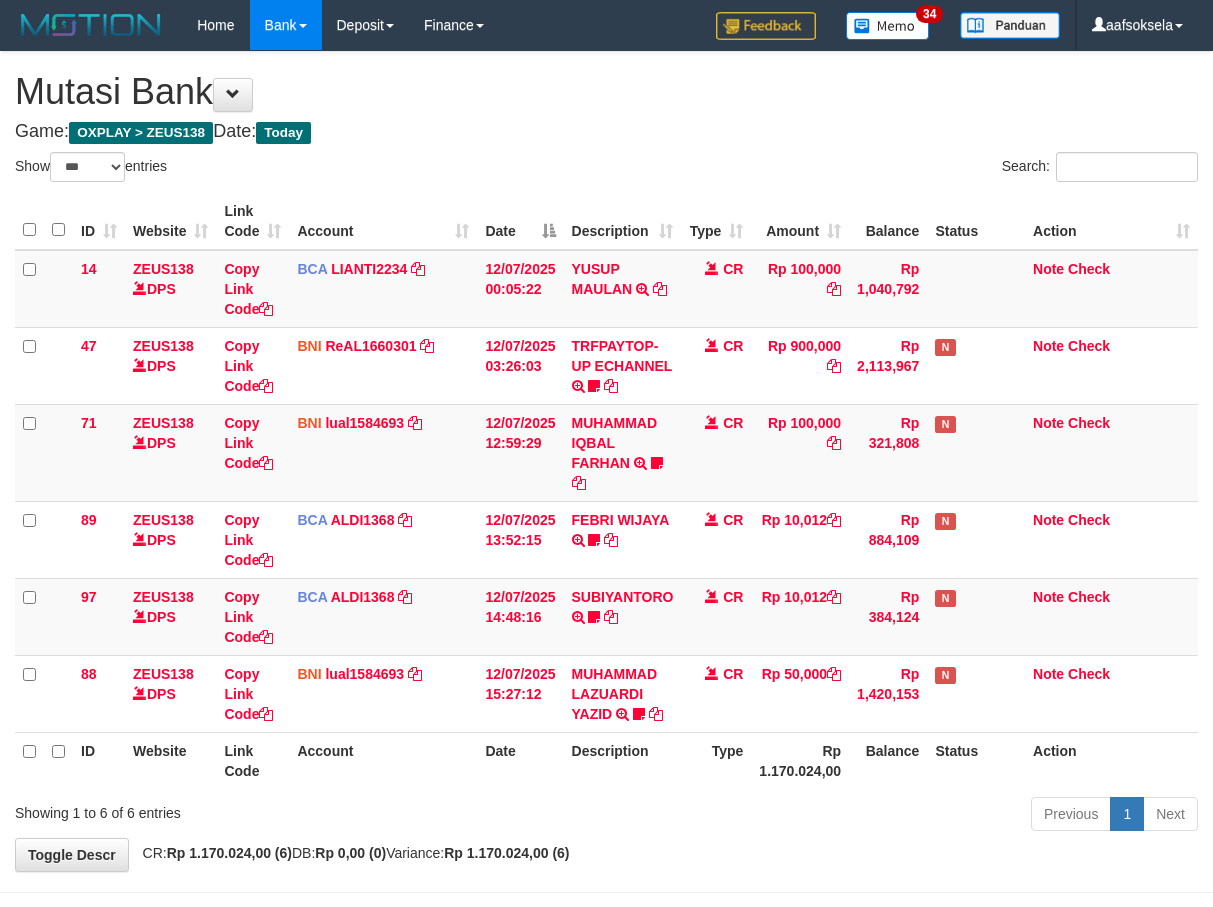 select on "***" 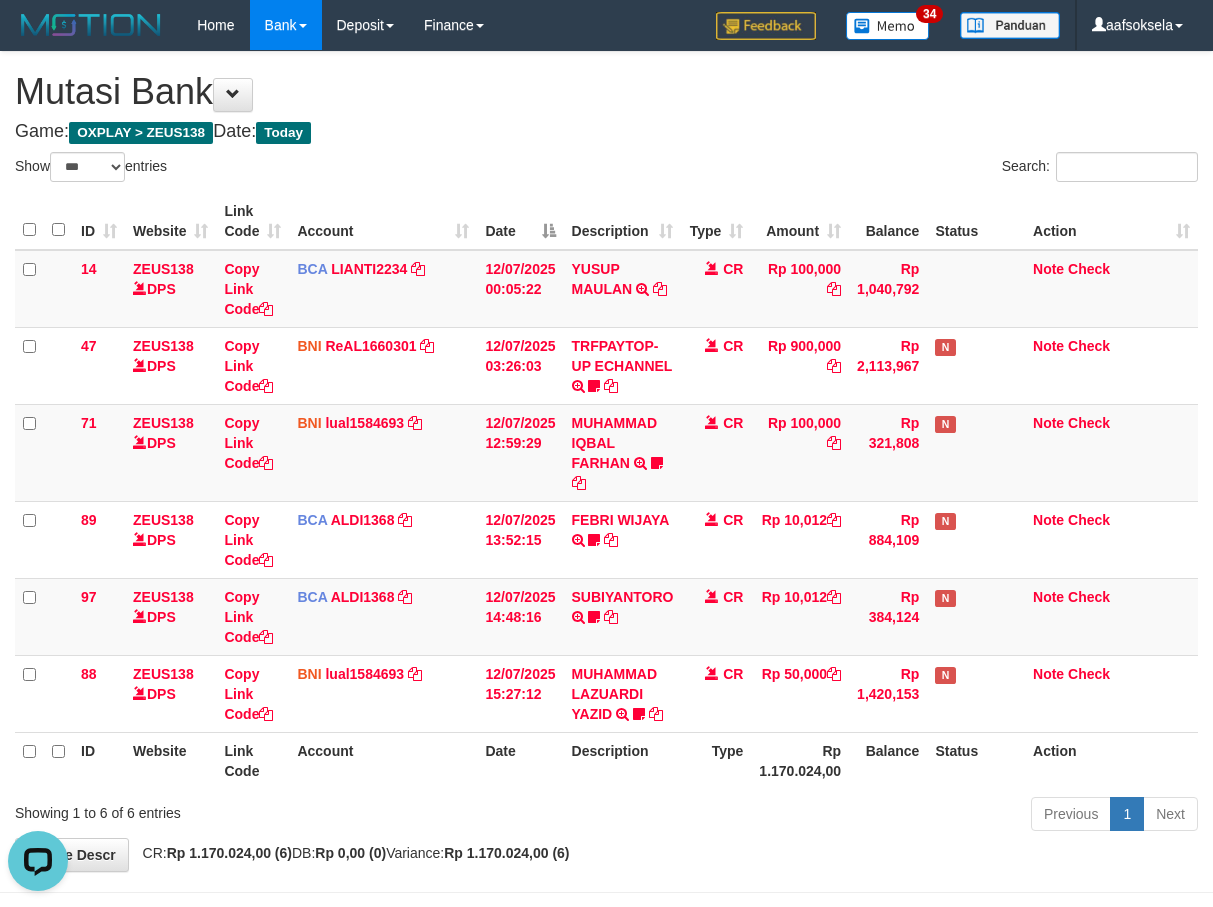 scroll, scrollTop: 0, scrollLeft: 0, axis: both 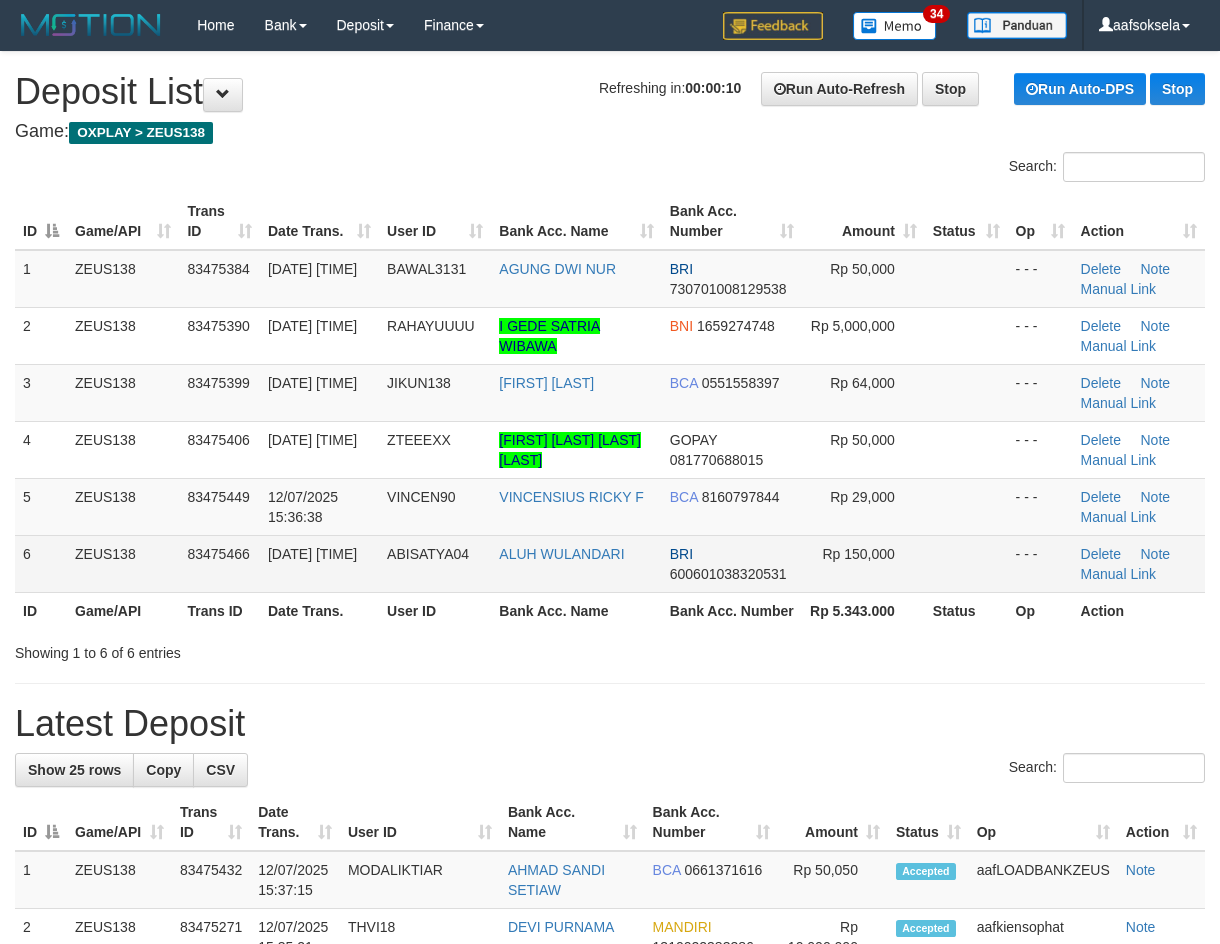 click on "BRI
600601038320531" at bounding box center [732, 563] 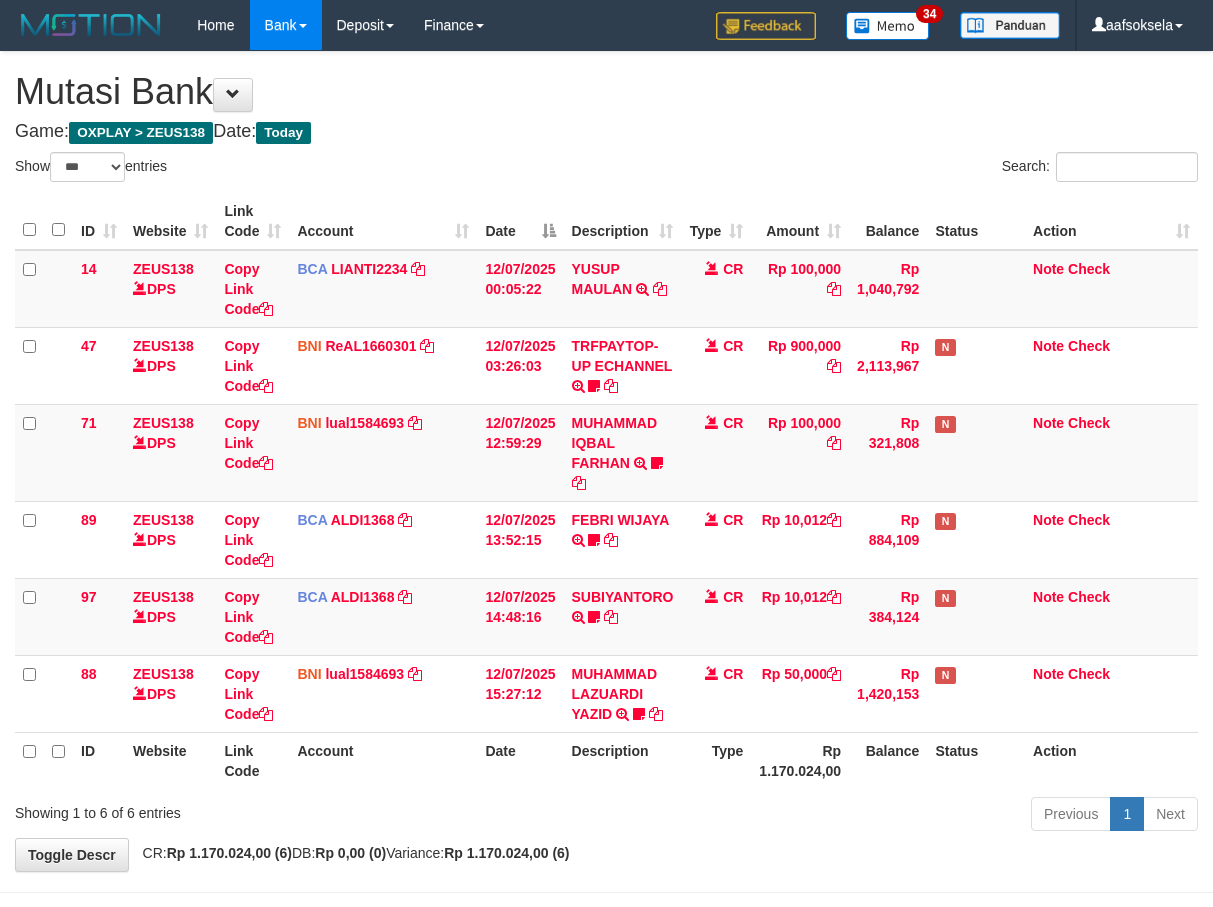 select on "***" 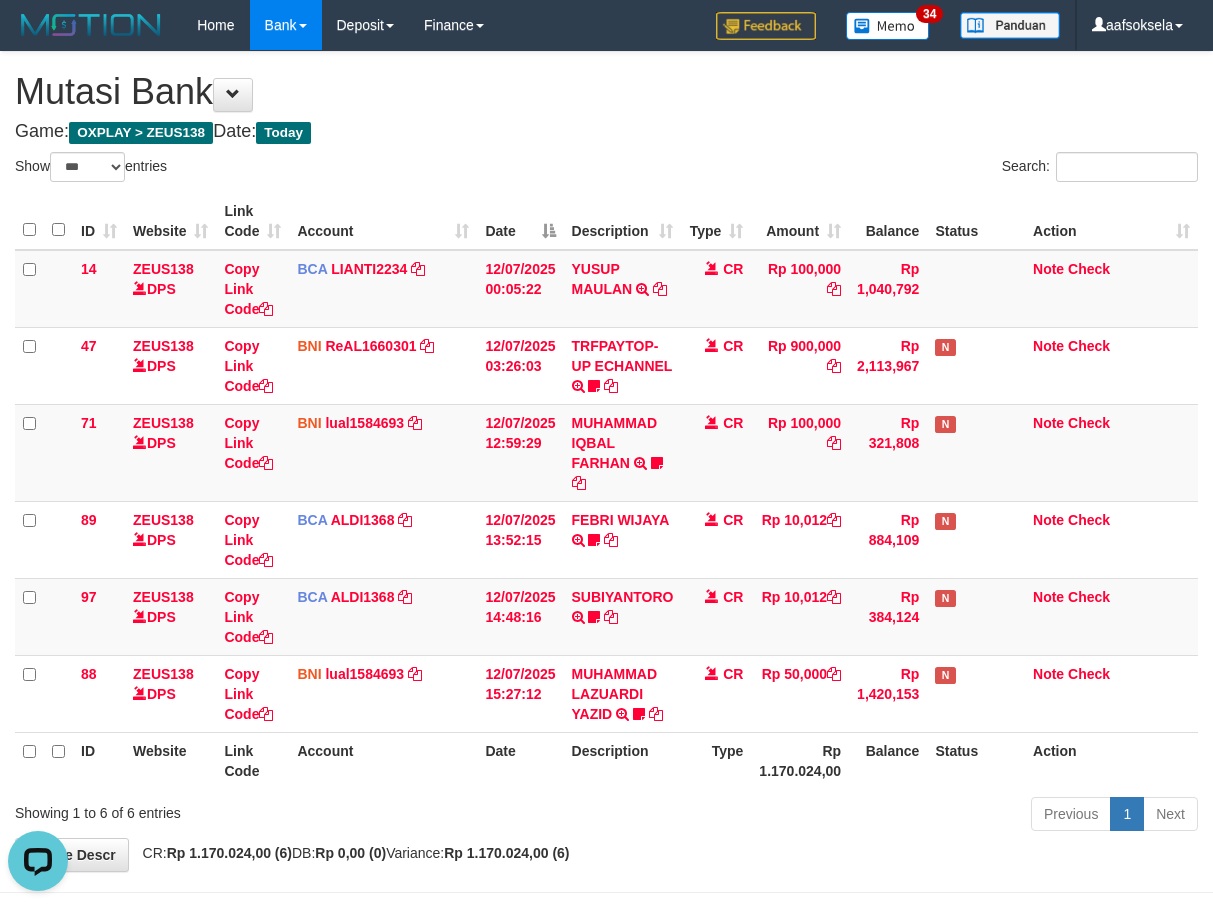 scroll, scrollTop: 0, scrollLeft: 0, axis: both 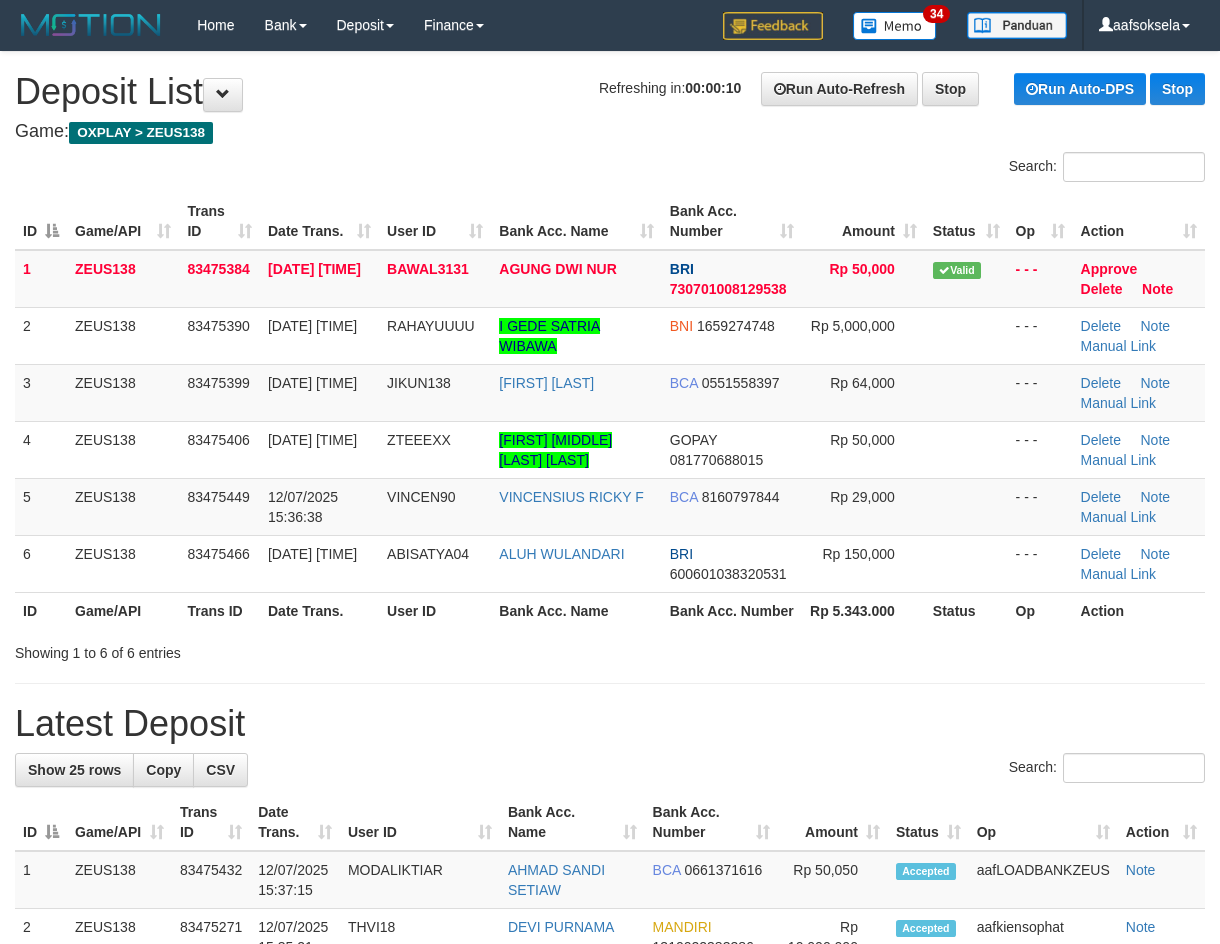 click on "Showing 1 to 6 of 6 entries" at bounding box center (254, 649) 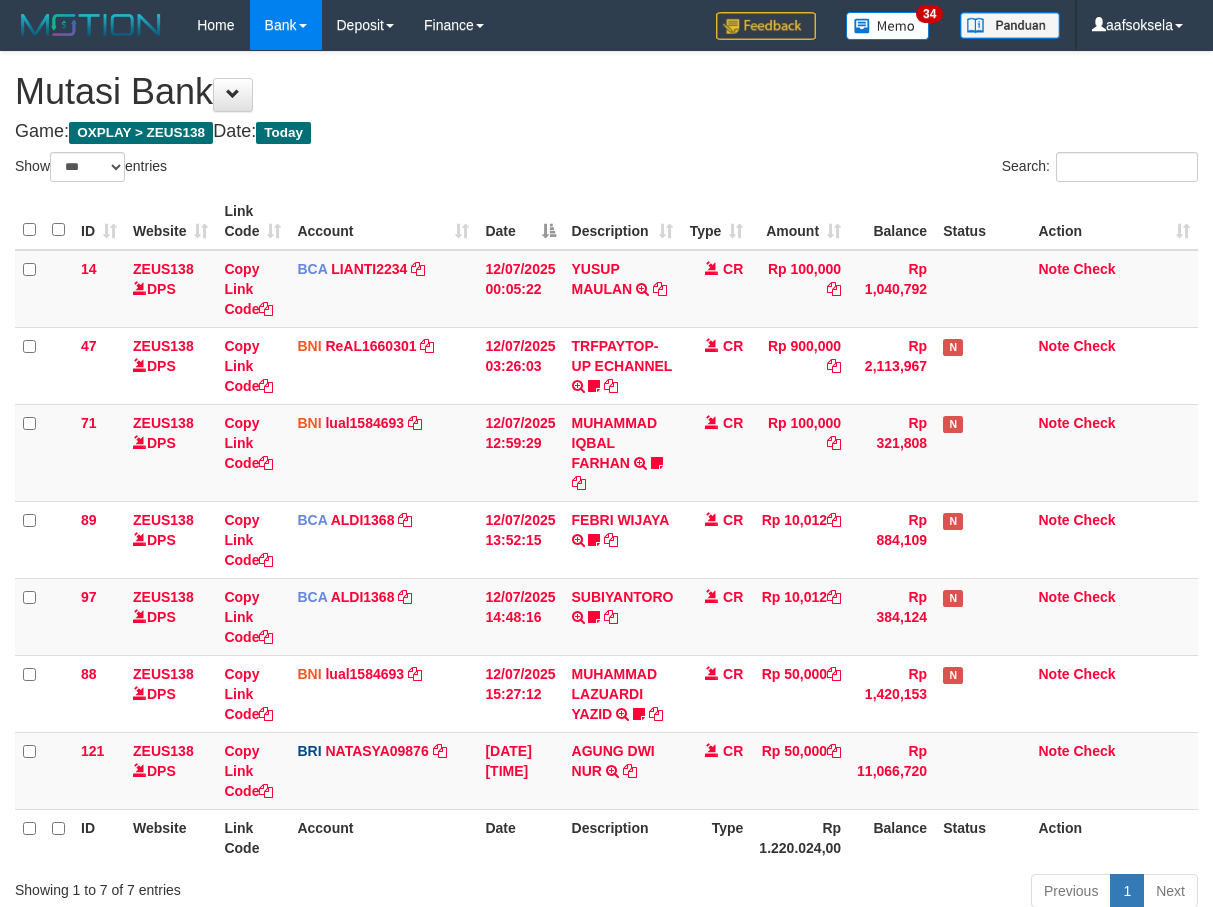 select on "***" 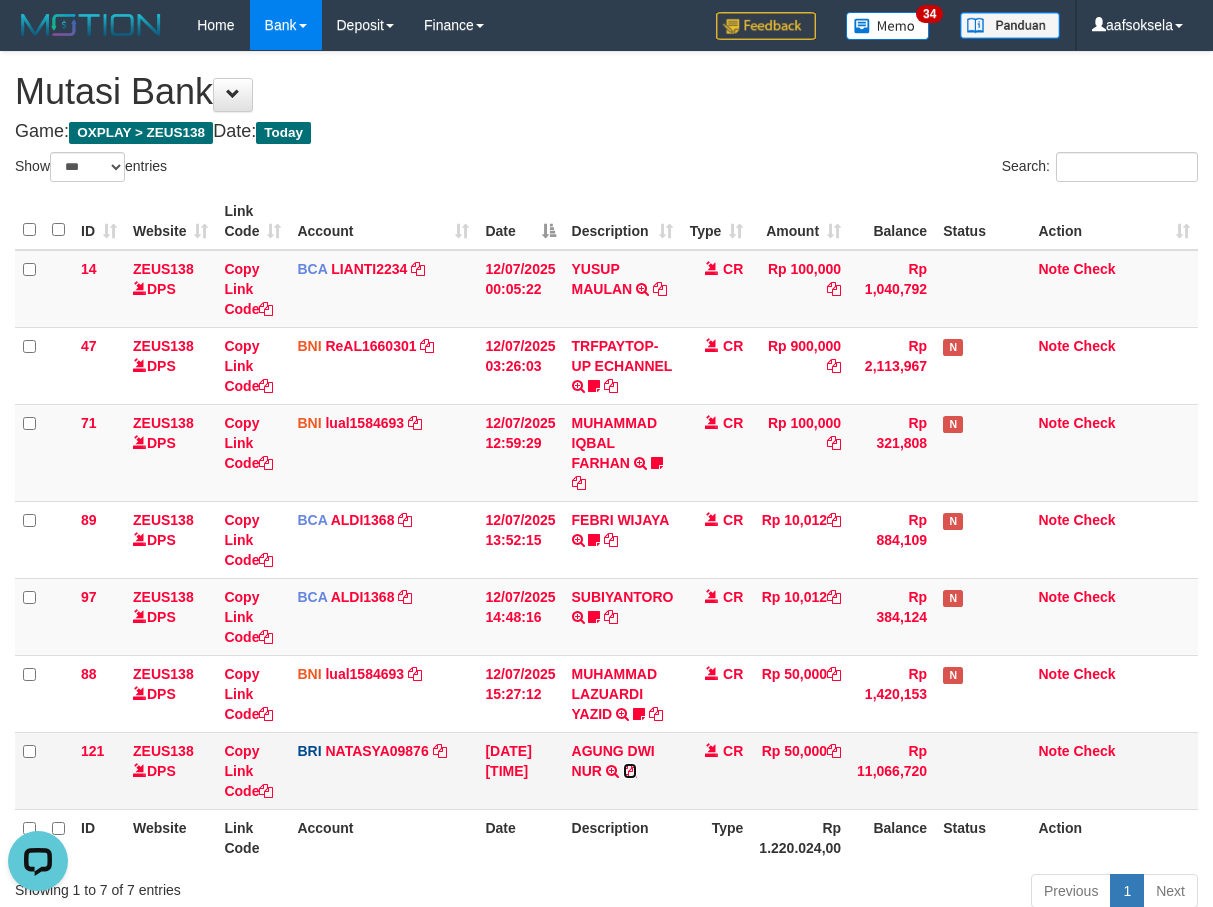 scroll, scrollTop: 0, scrollLeft: 0, axis: both 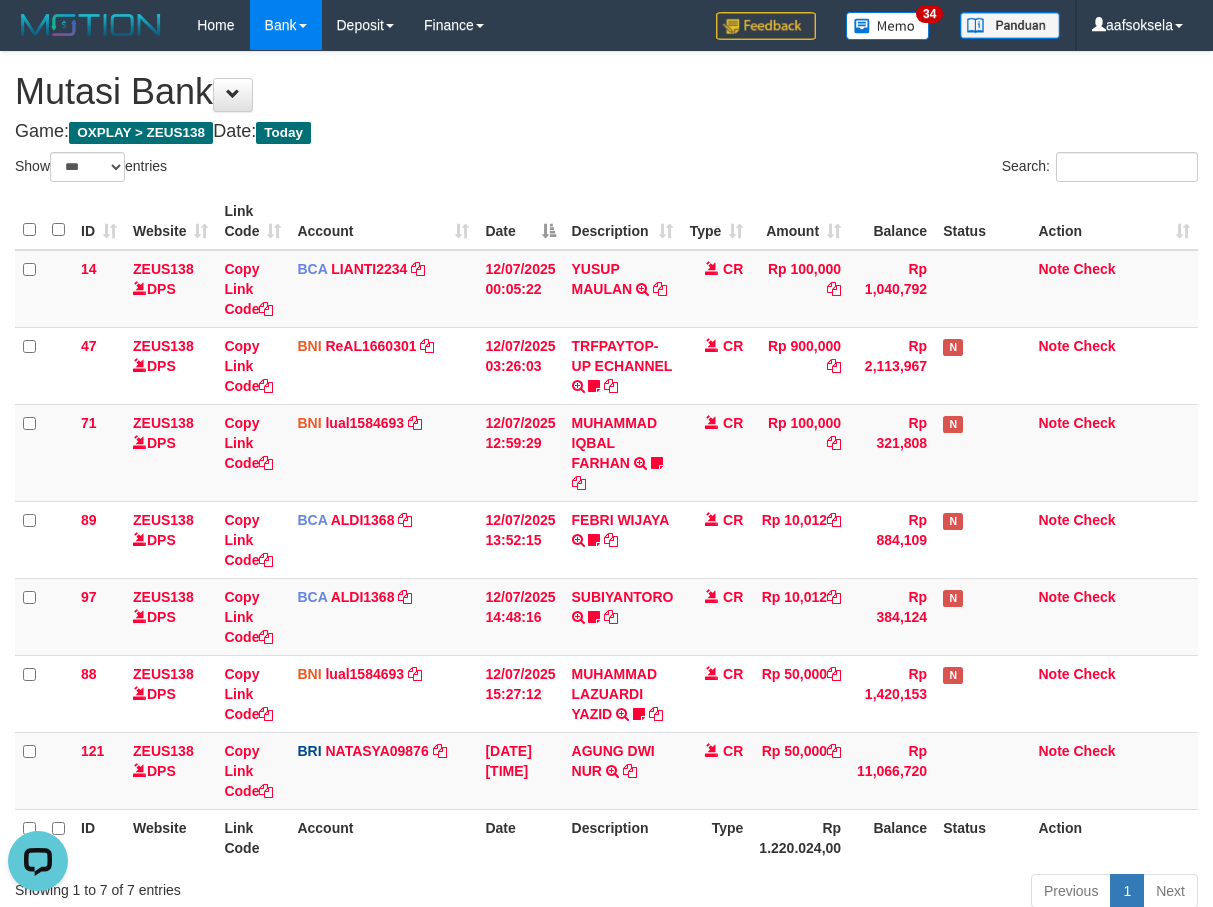 click on "ID Website Link Code Account Date Description Type Rp 1.220.024,00 Balance Status Action" at bounding box center (606, 837) 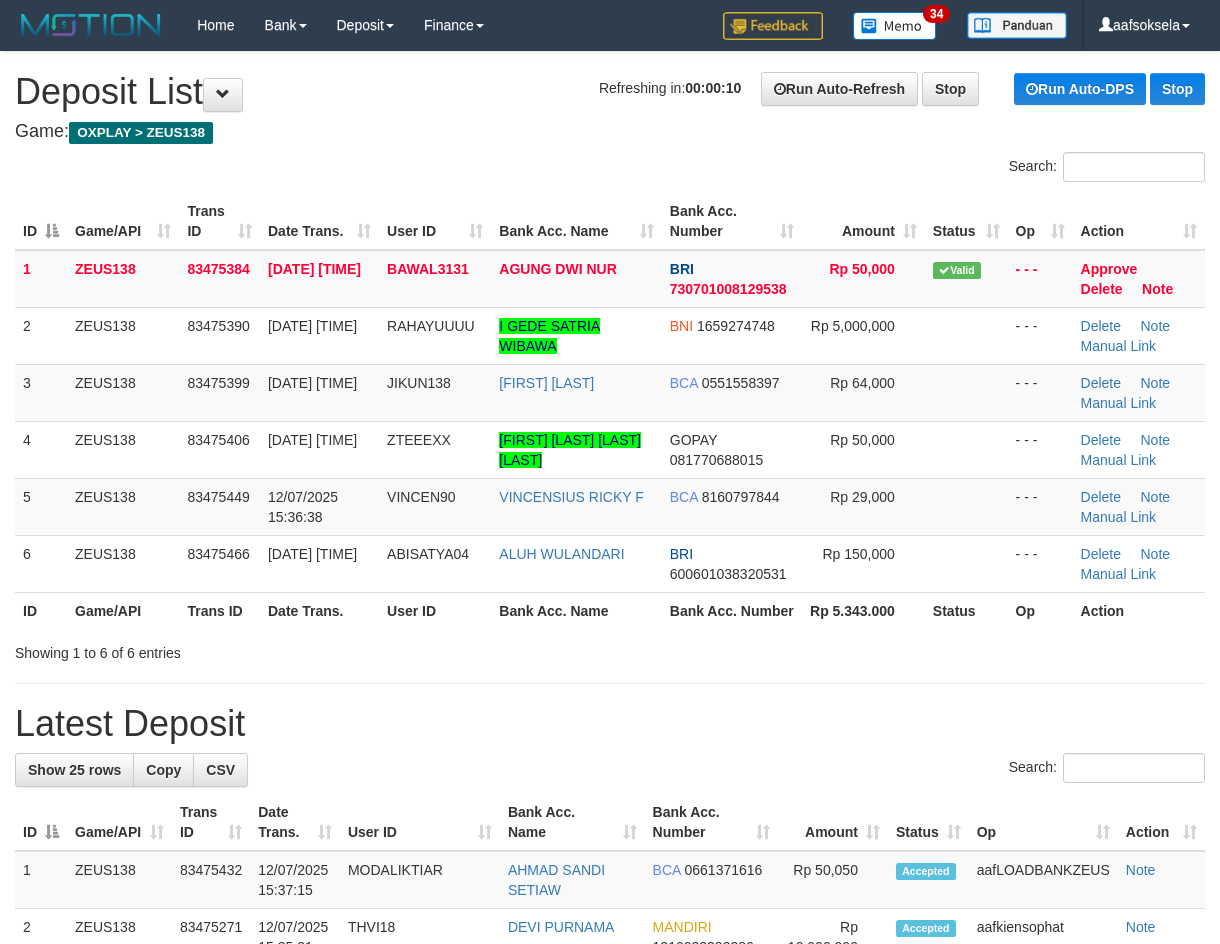 scroll, scrollTop: 0, scrollLeft: 0, axis: both 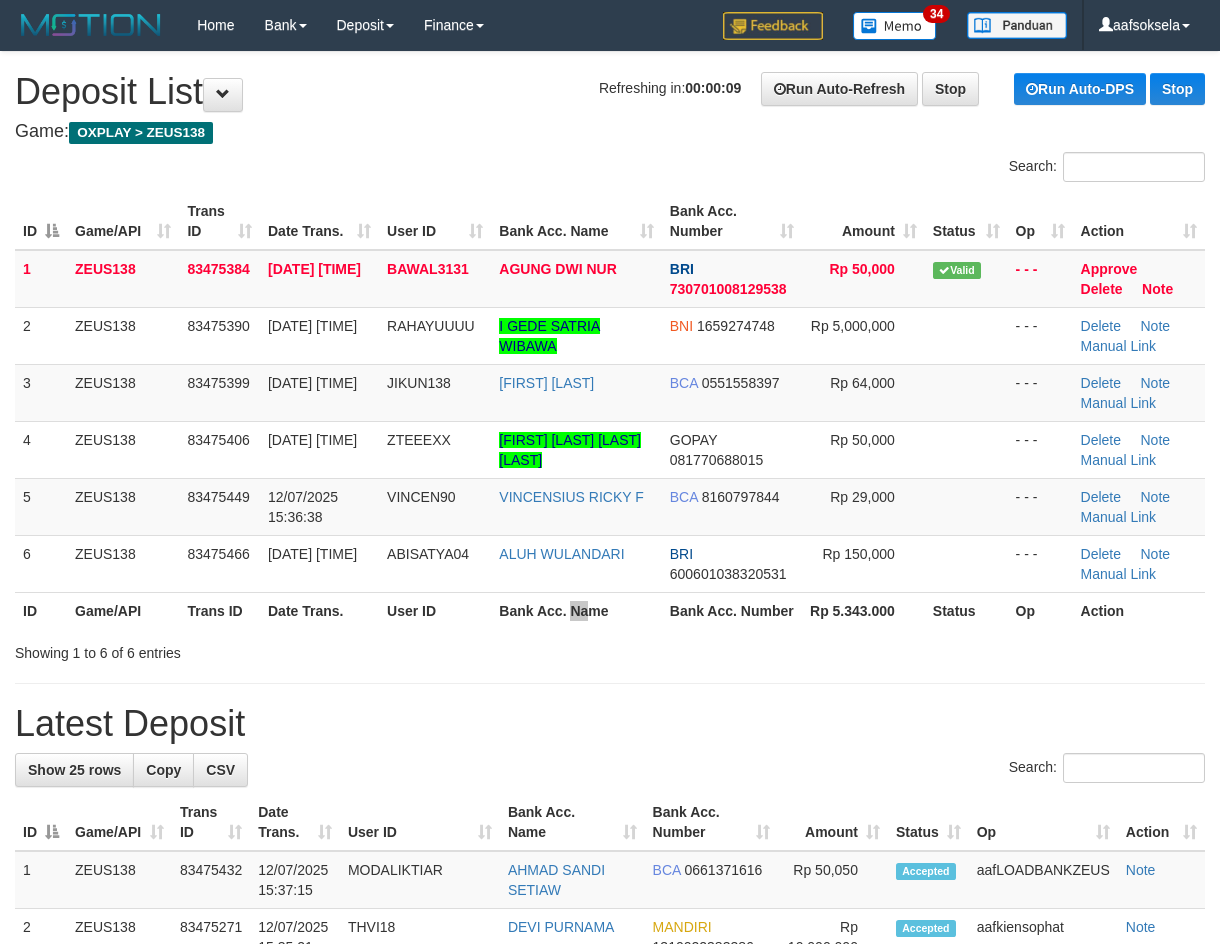 click on "Bank Acc. Name" at bounding box center (576, 610) 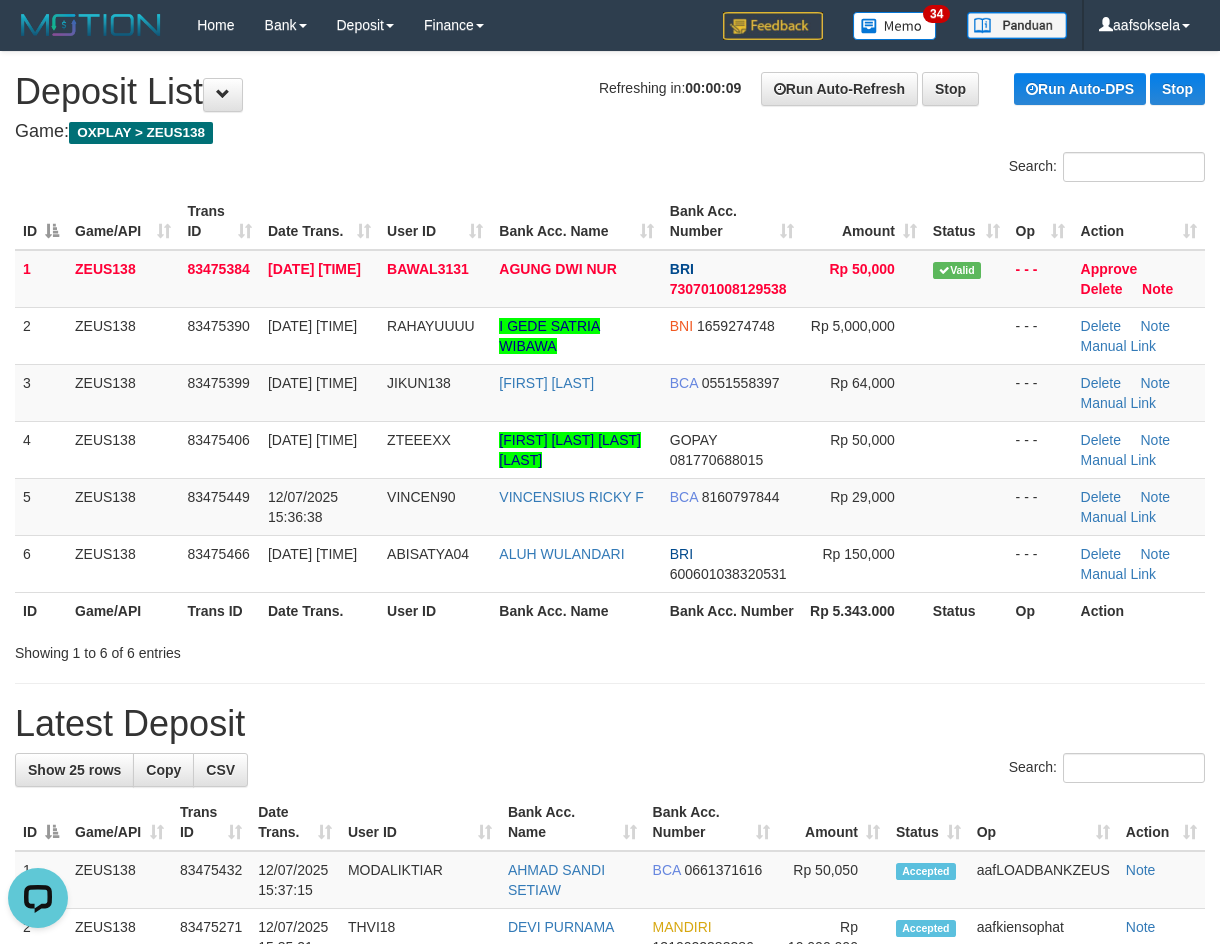 scroll, scrollTop: 0, scrollLeft: 0, axis: both 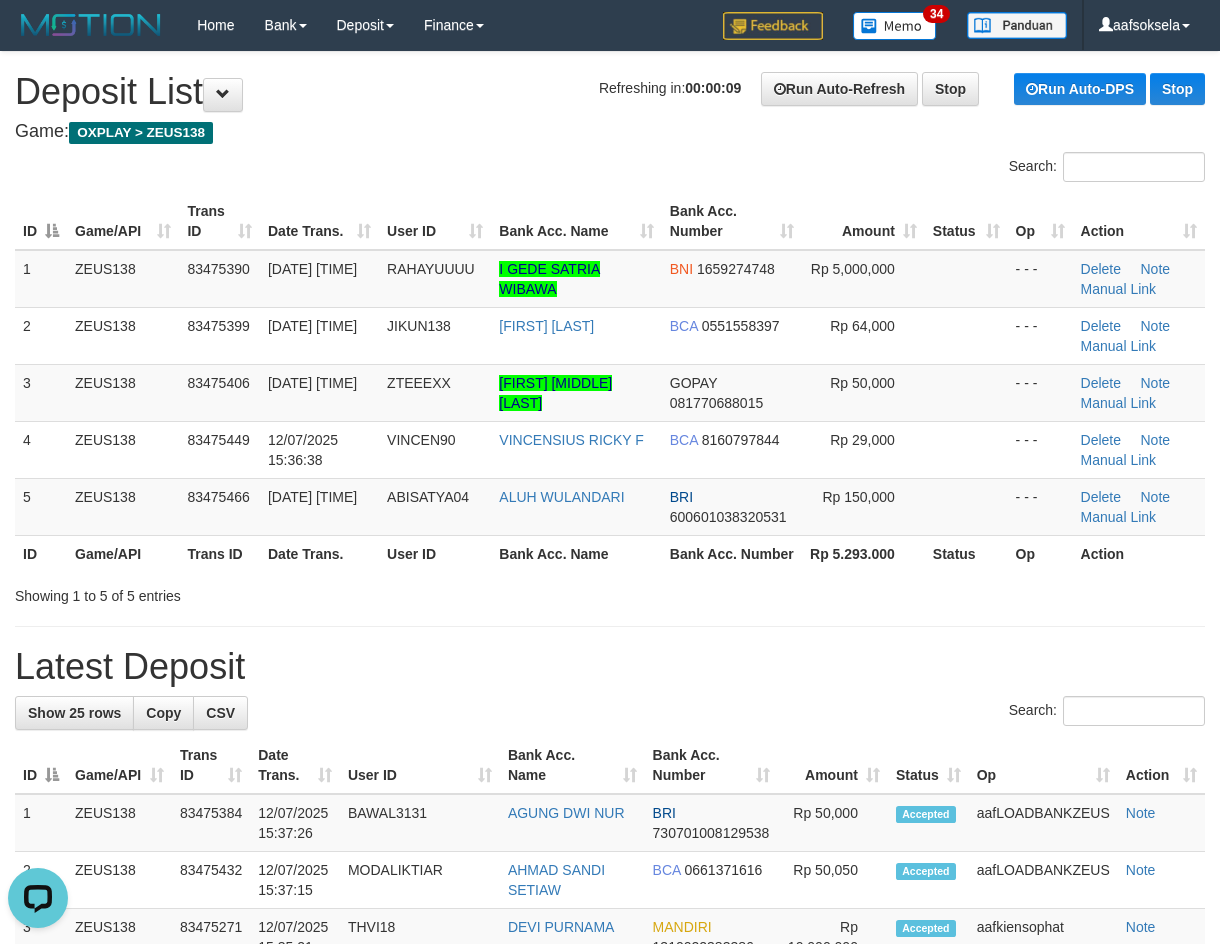 click on "Bank Acc. Name" at bounding box center [576, 553] 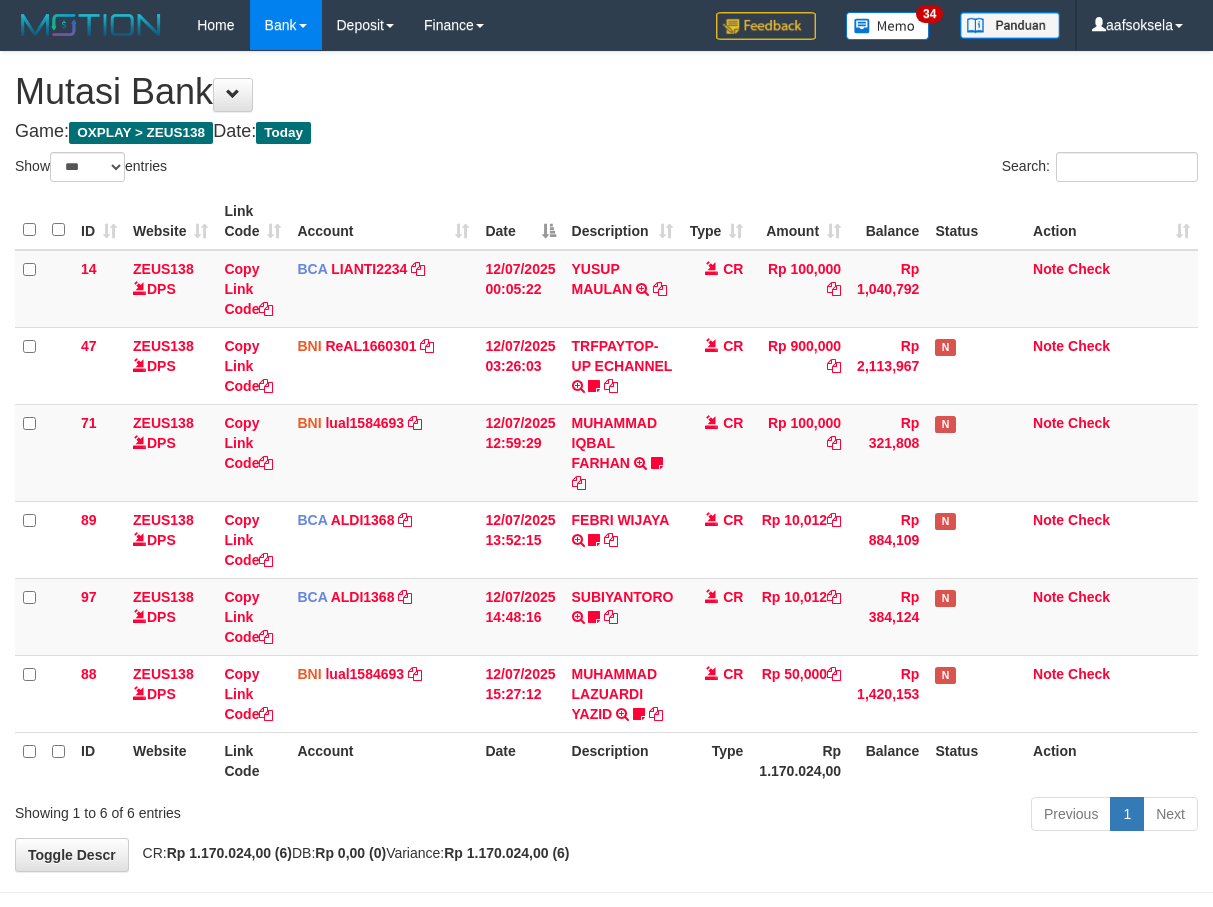 select on "***" 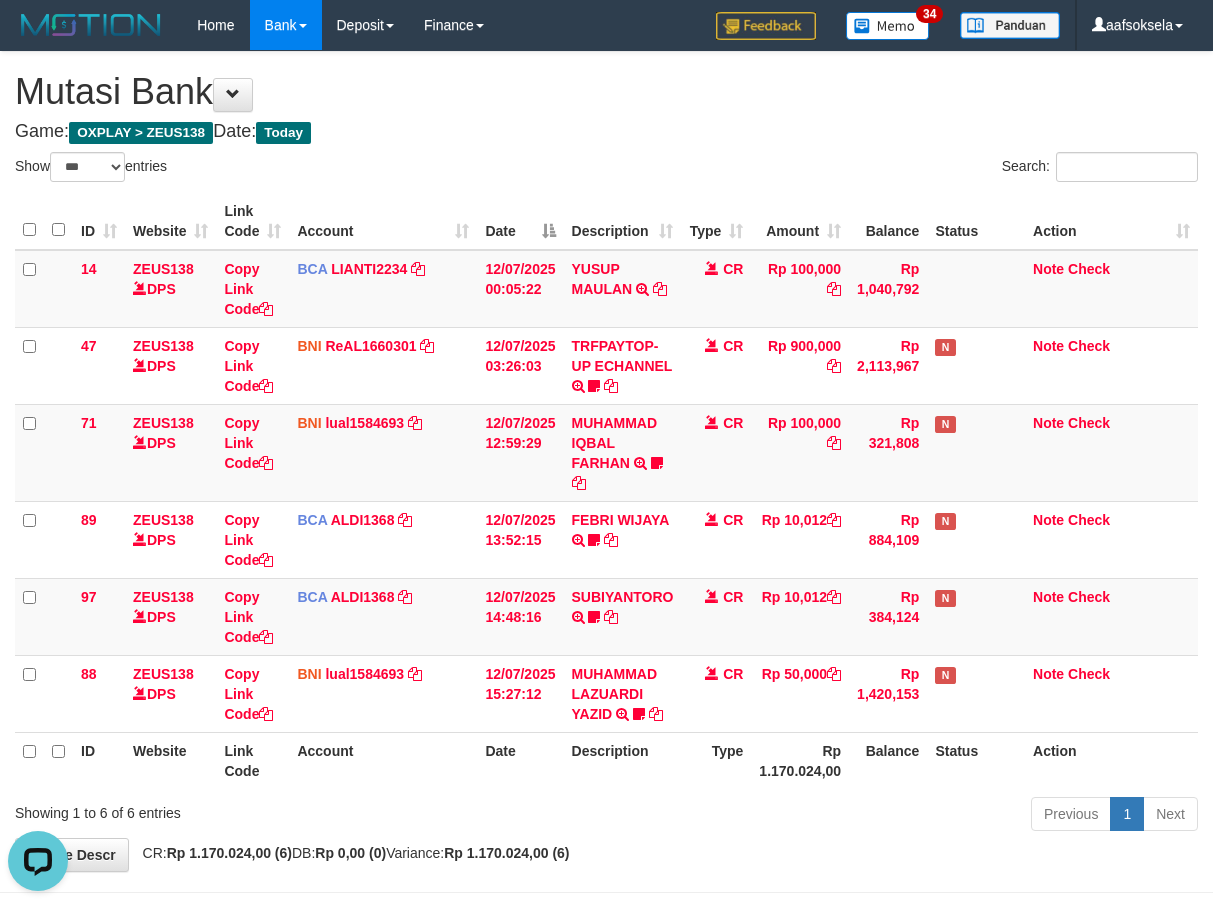 scroll, scrollTop: 0, scrollLeft: 0, axis: both 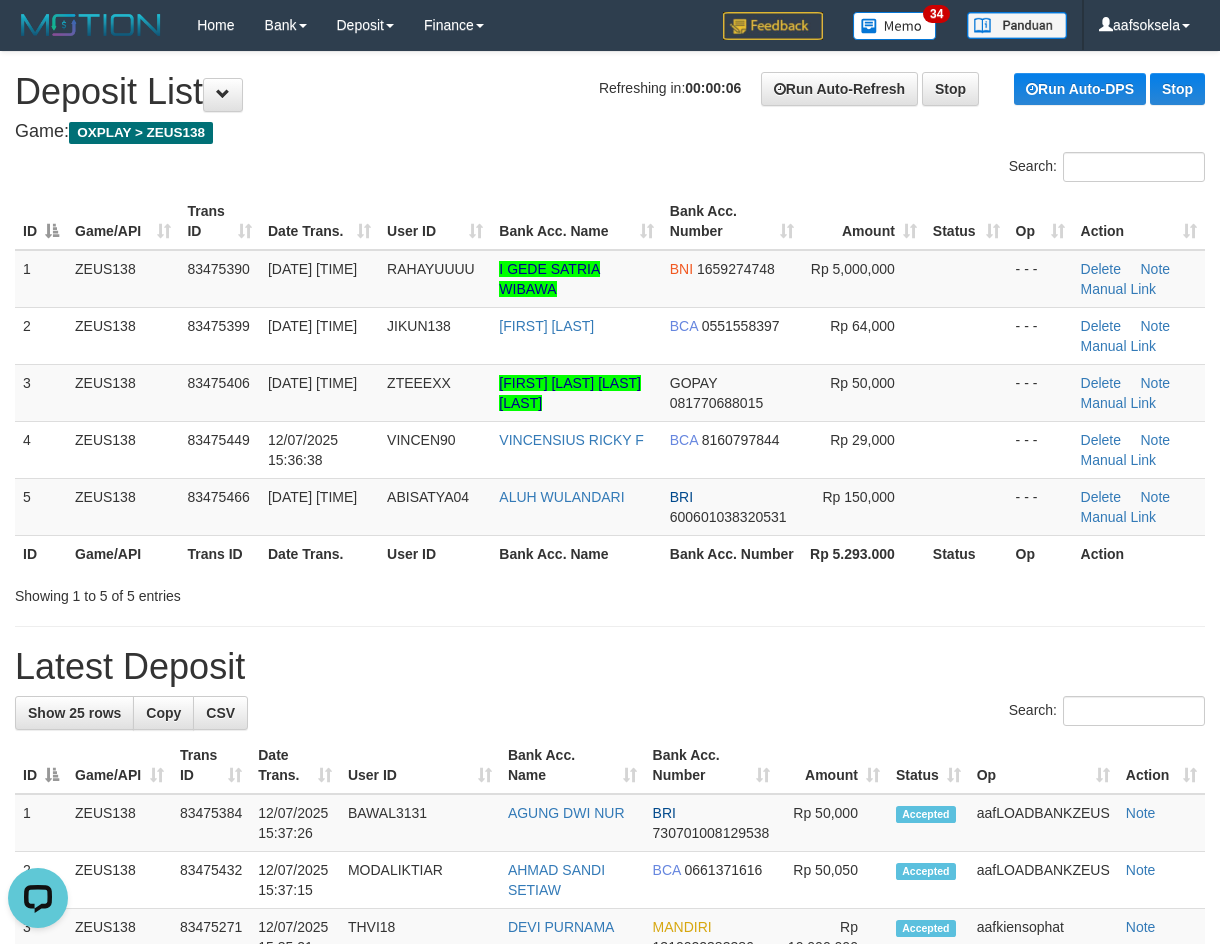click on "**********" at bounding box center (610, 1212) 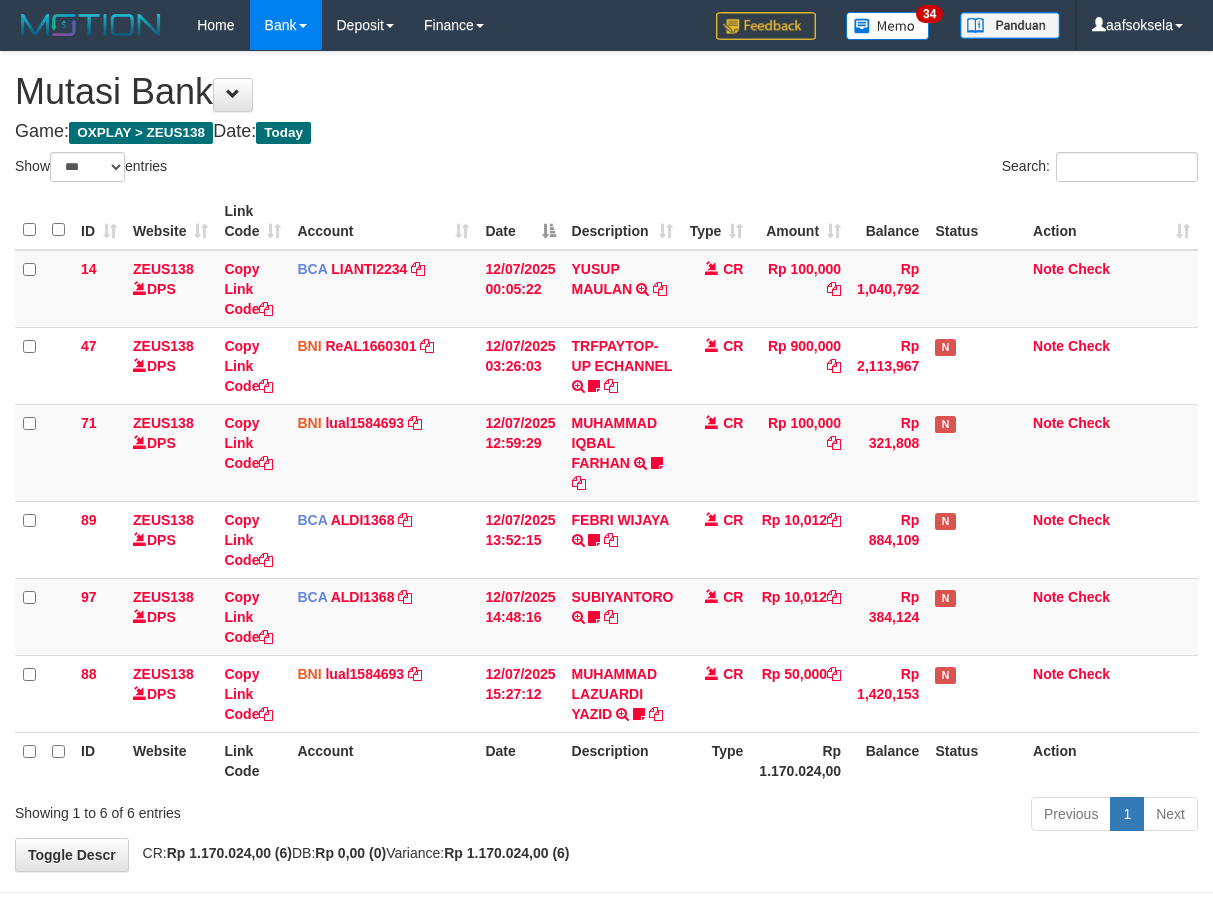 select on "***" 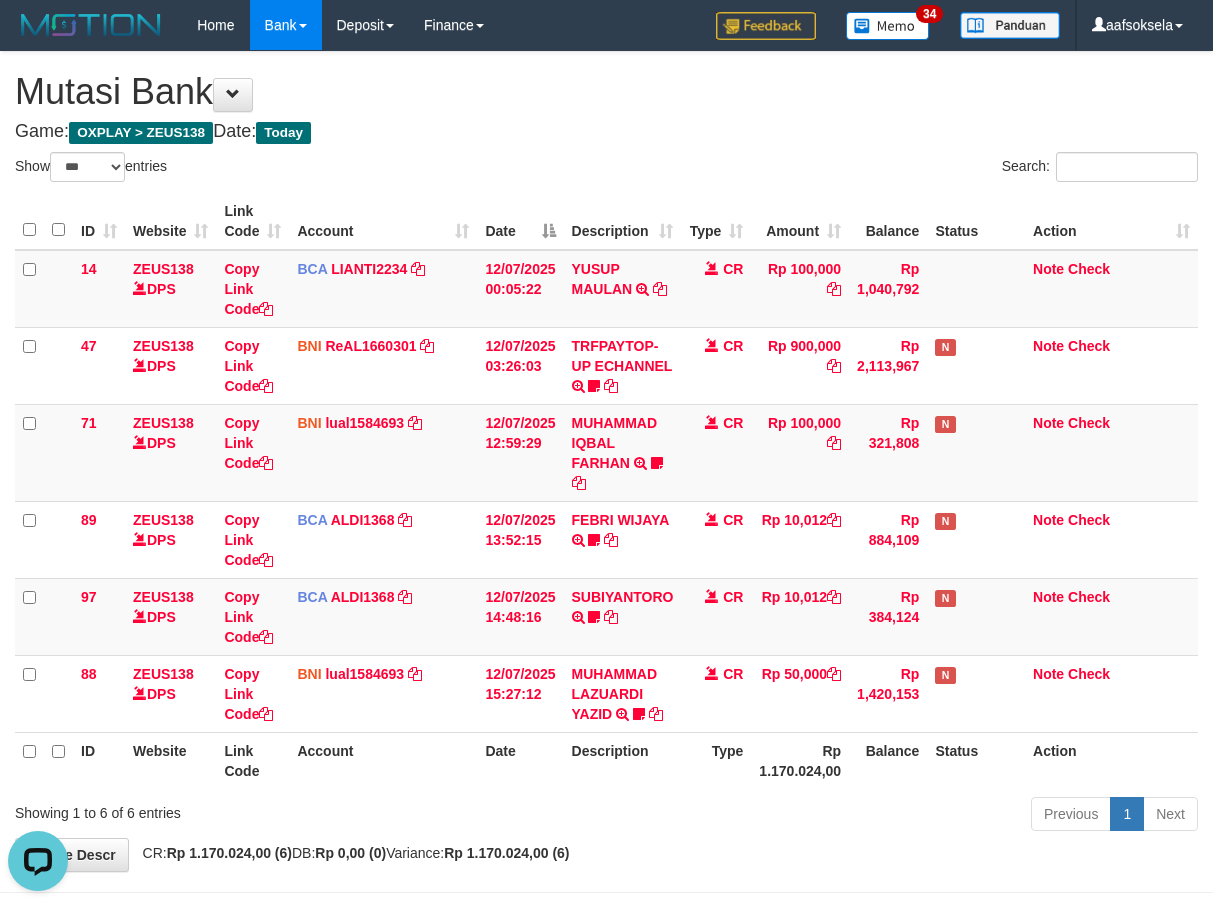 scroll, scrollTop: 0, scrollLeft: 0, axis: both 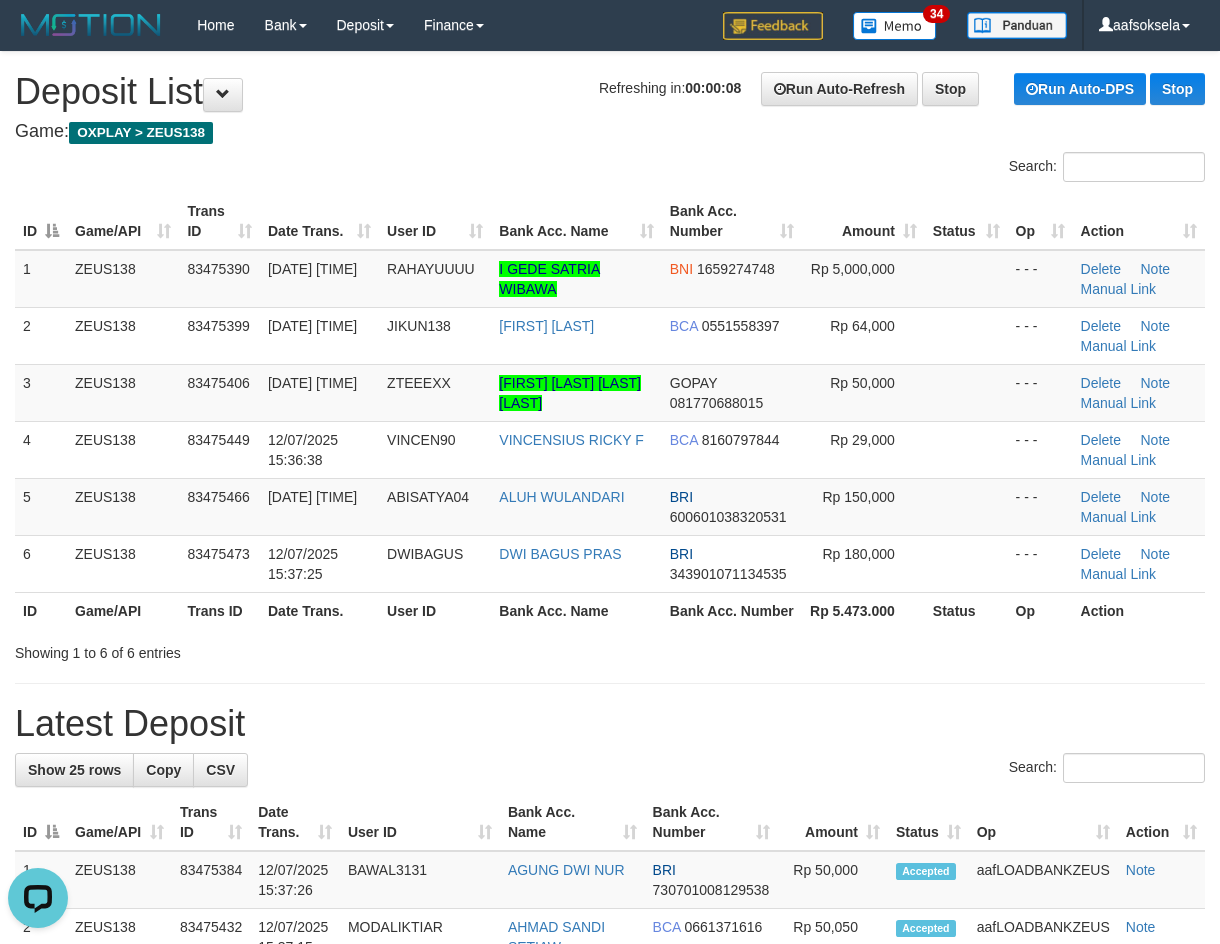 click on "Showing 1 to 6 of 6 entries" at bounding box center [610, 649] 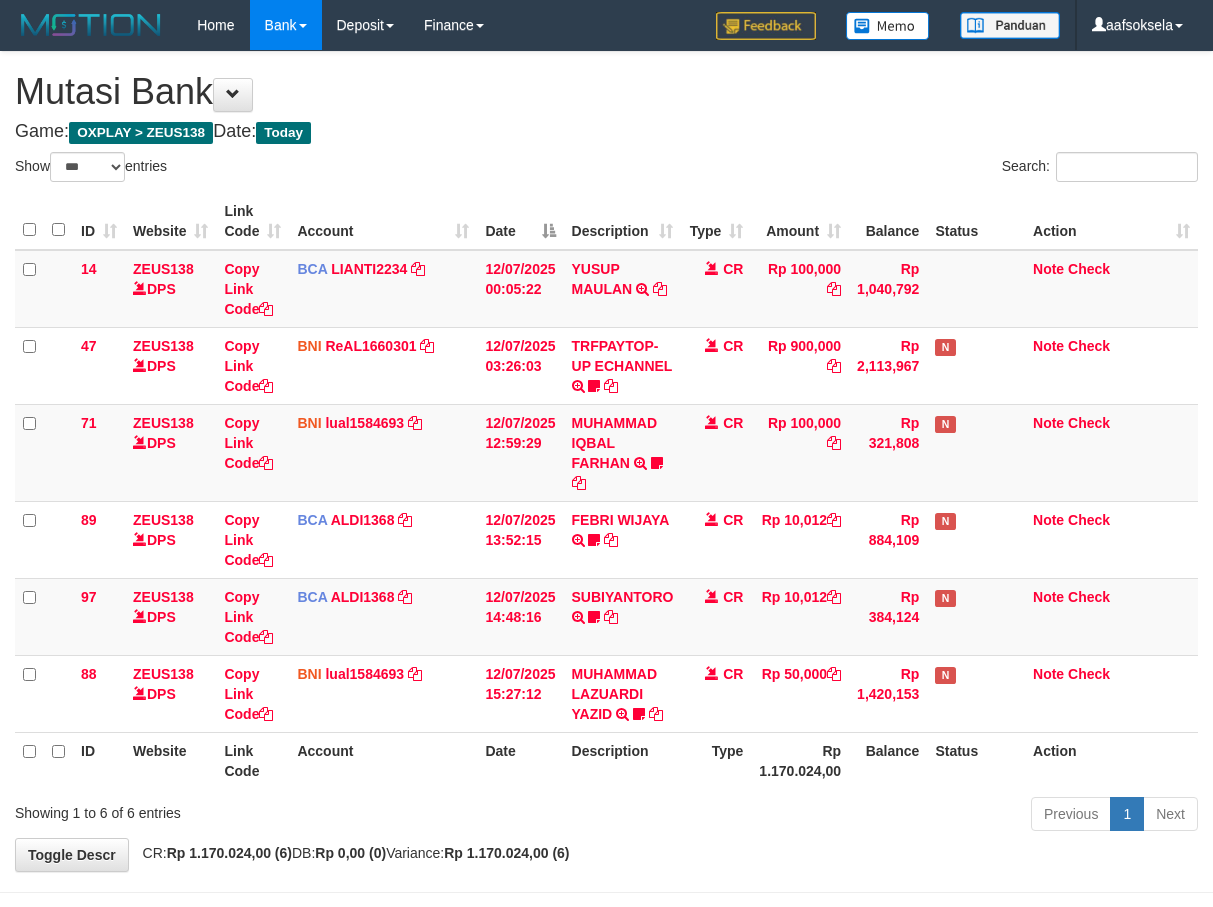 select on "***" 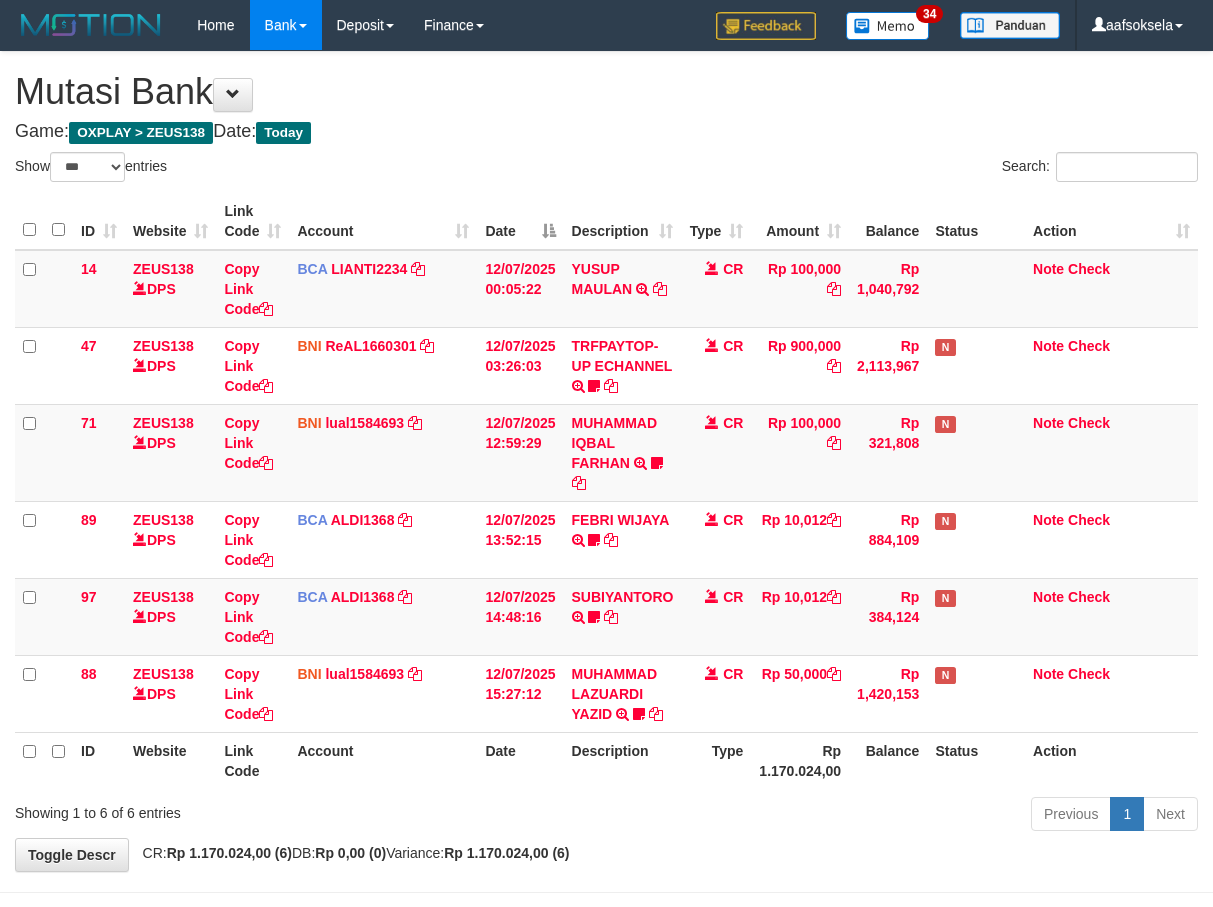 select on "***" 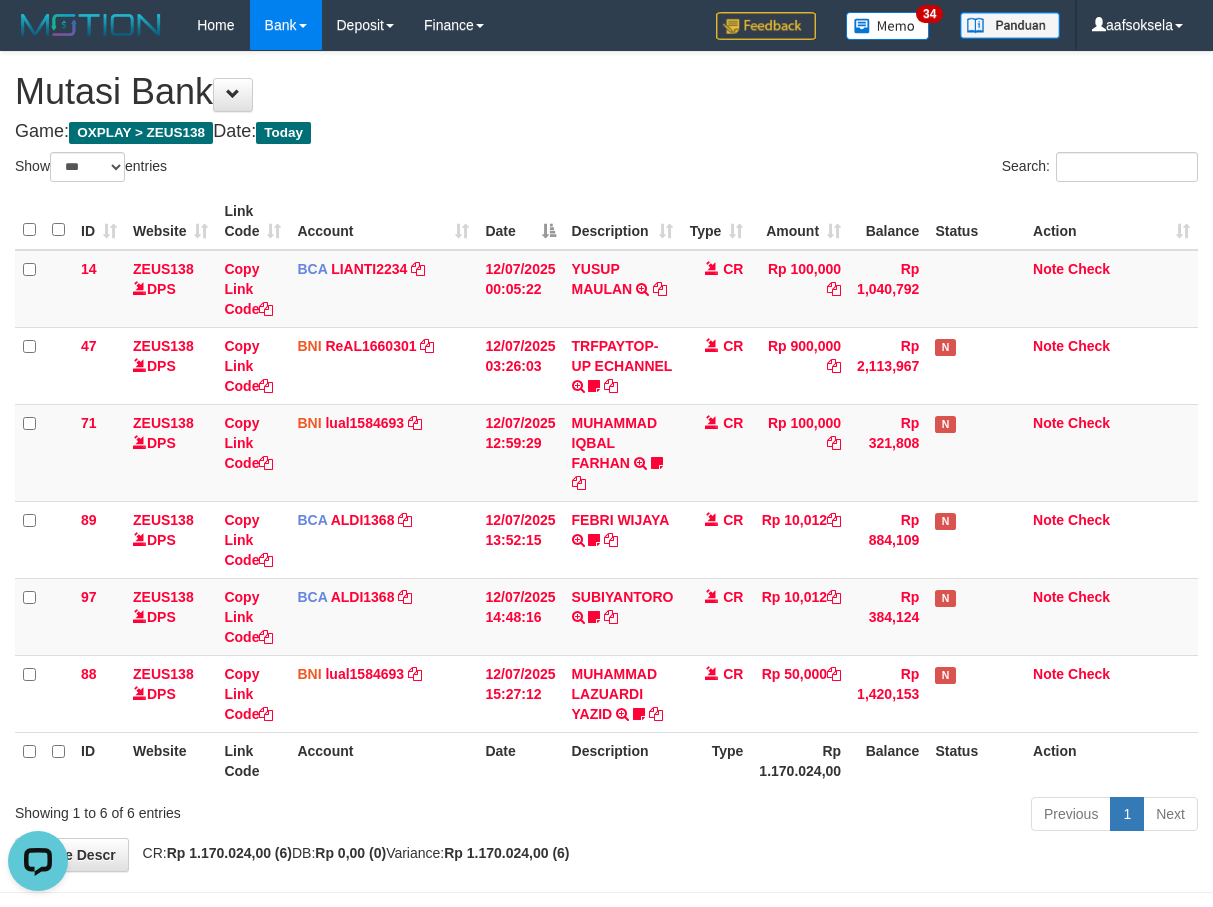 scroll, scrollTop: 0, scrollLeft: 0, axis: both 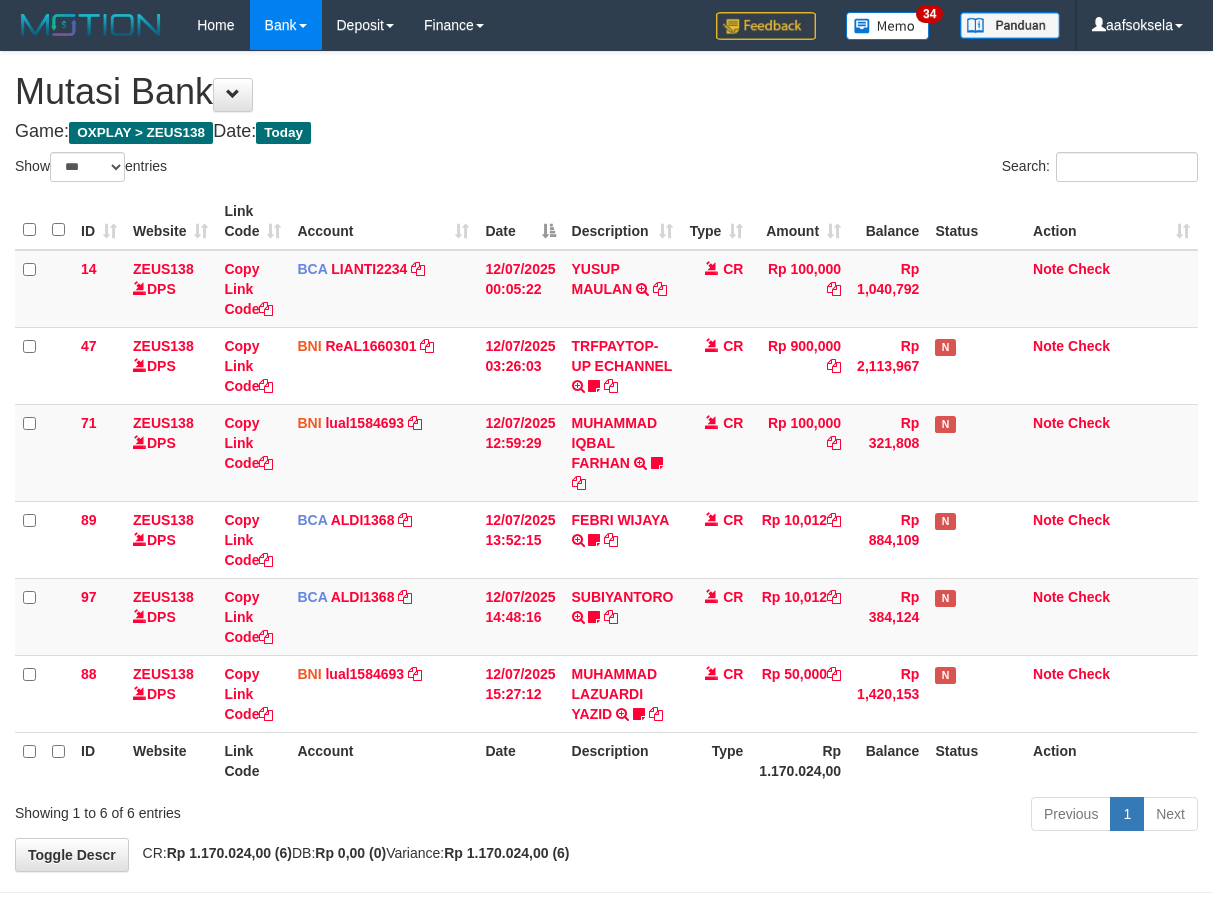 select on "***" 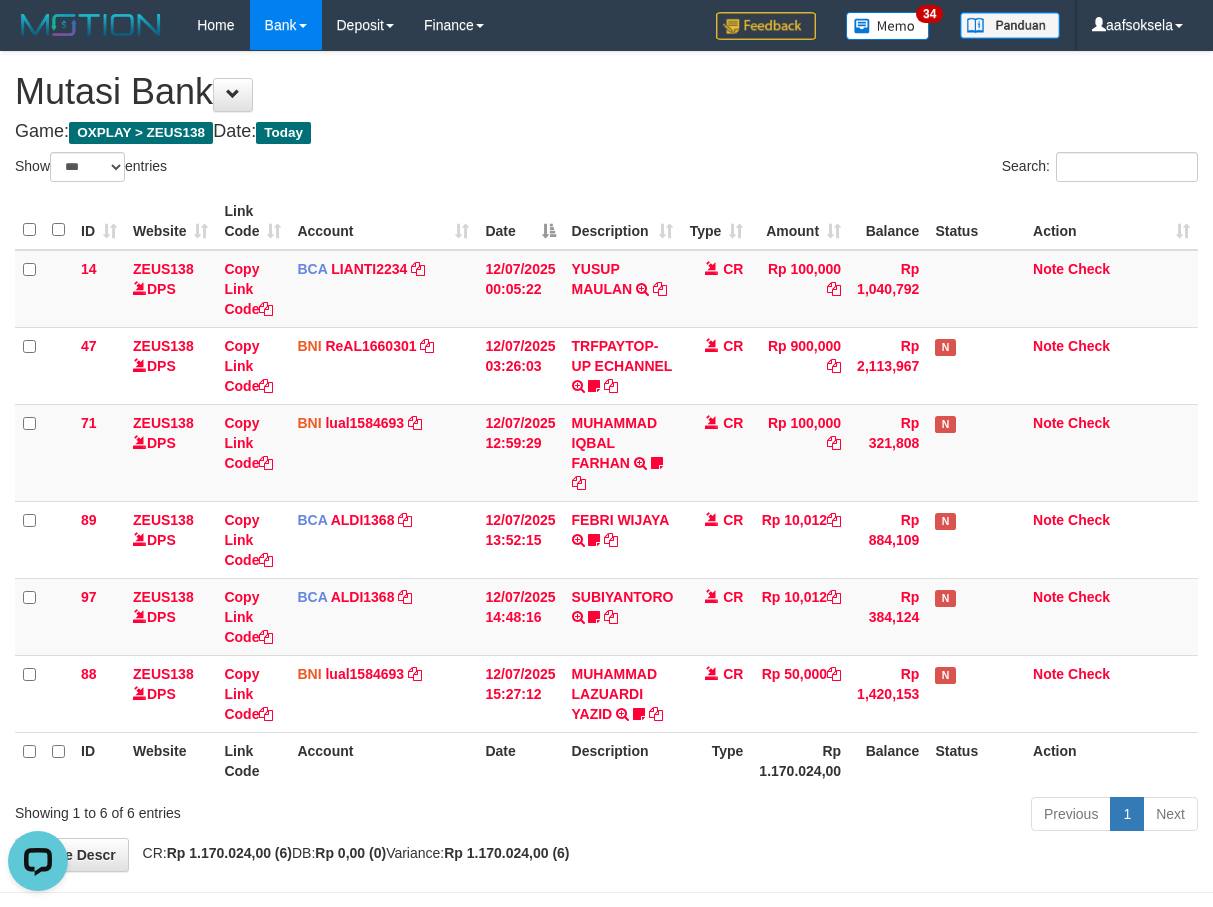 scroll, scrollTop: 0, scrollLeft: 0, axis: both 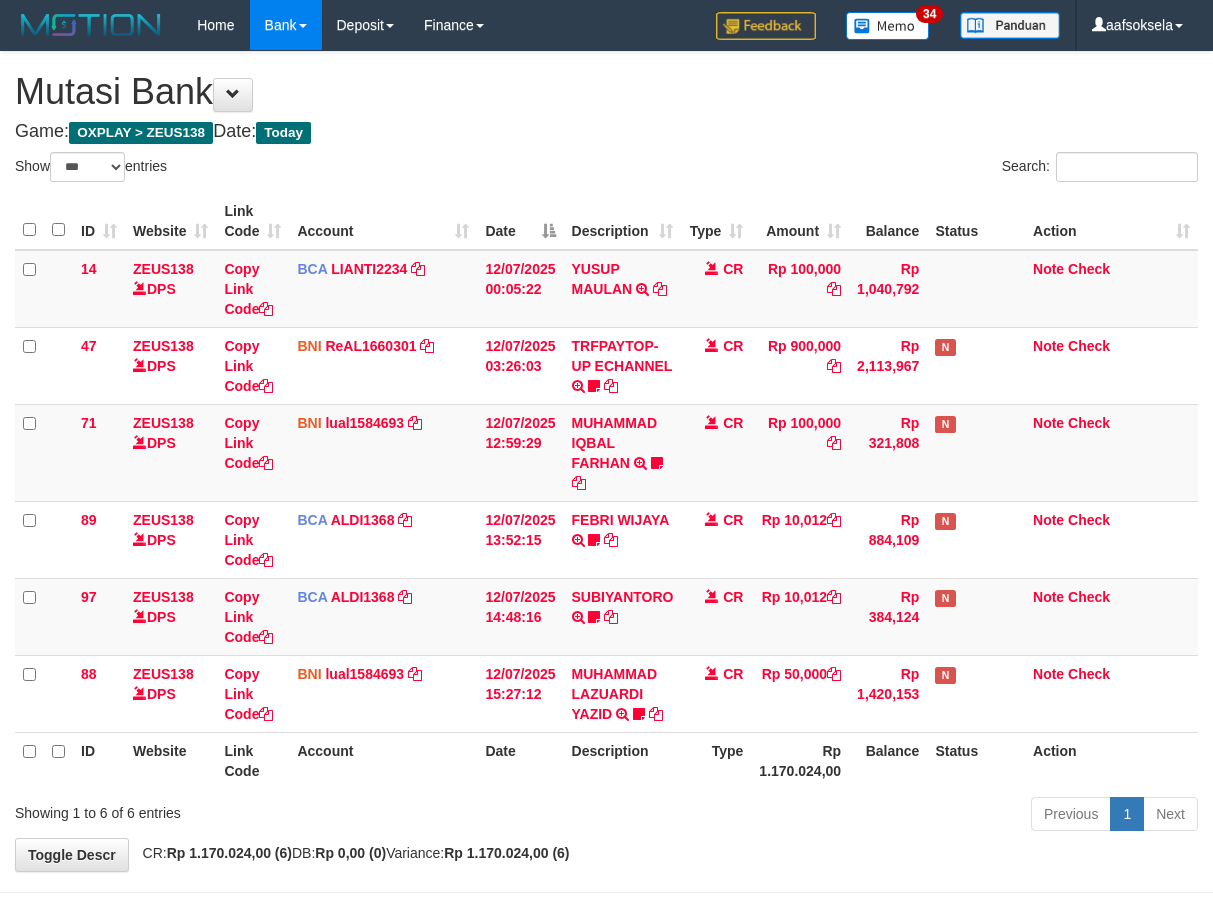 select on "***" 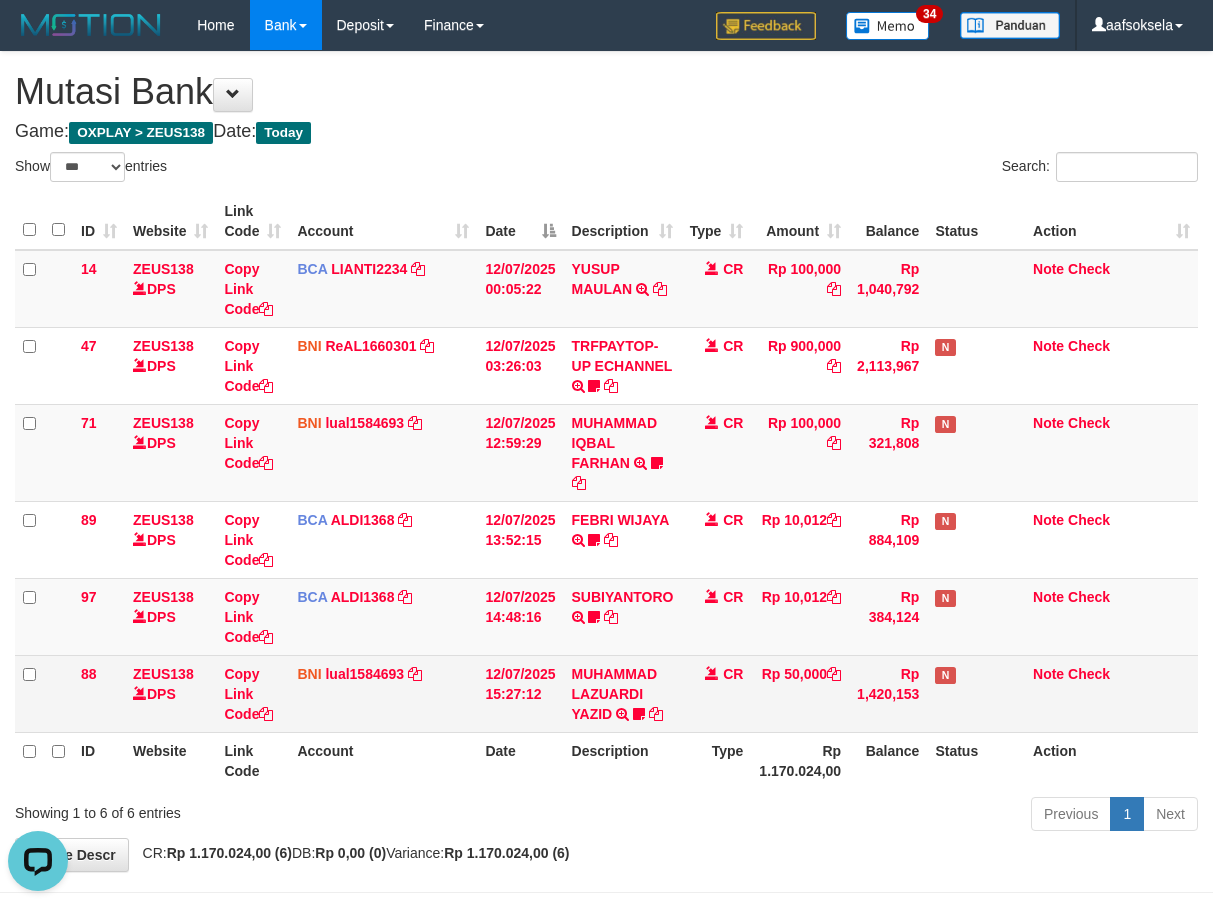 scroll, scrollTop: 0, scrollLeft: 0, axis: both 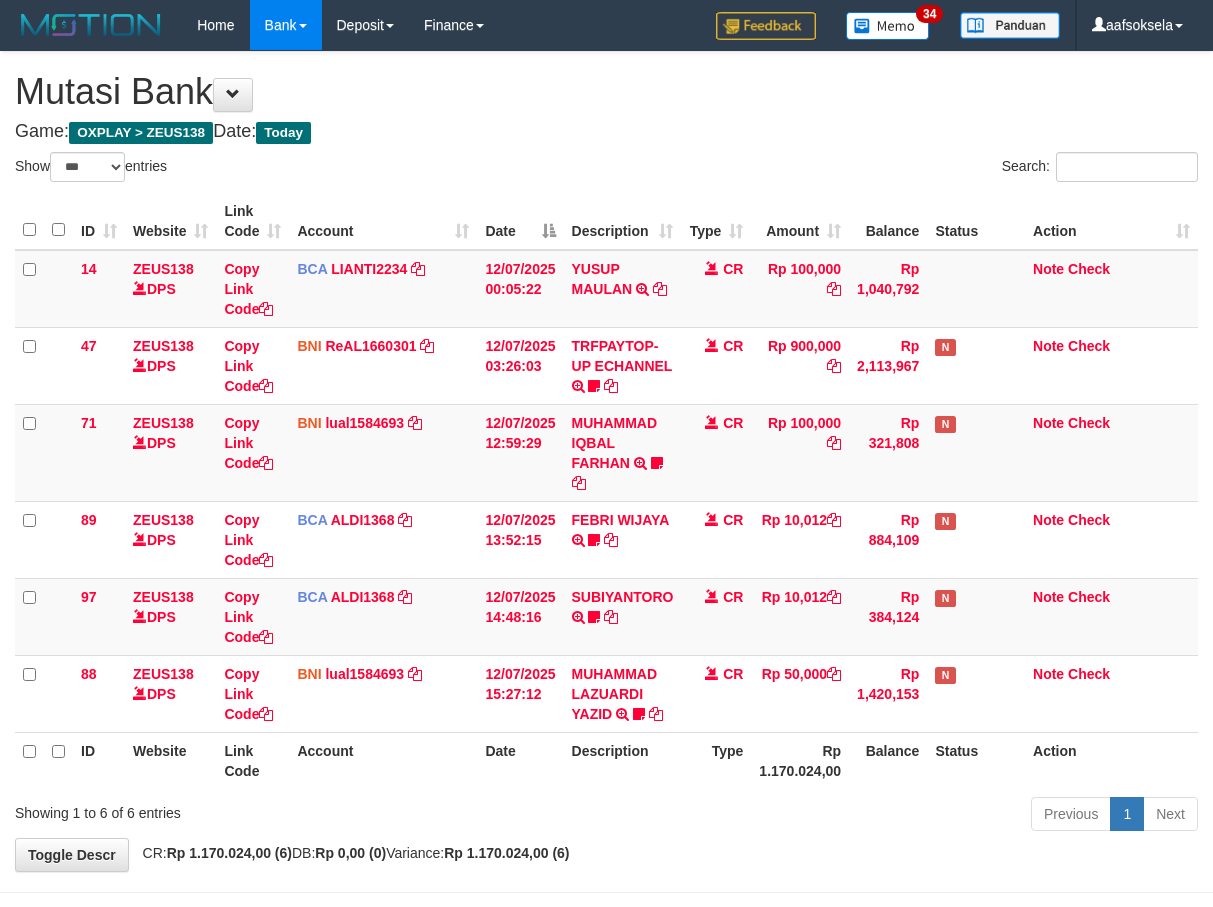 select on "***" 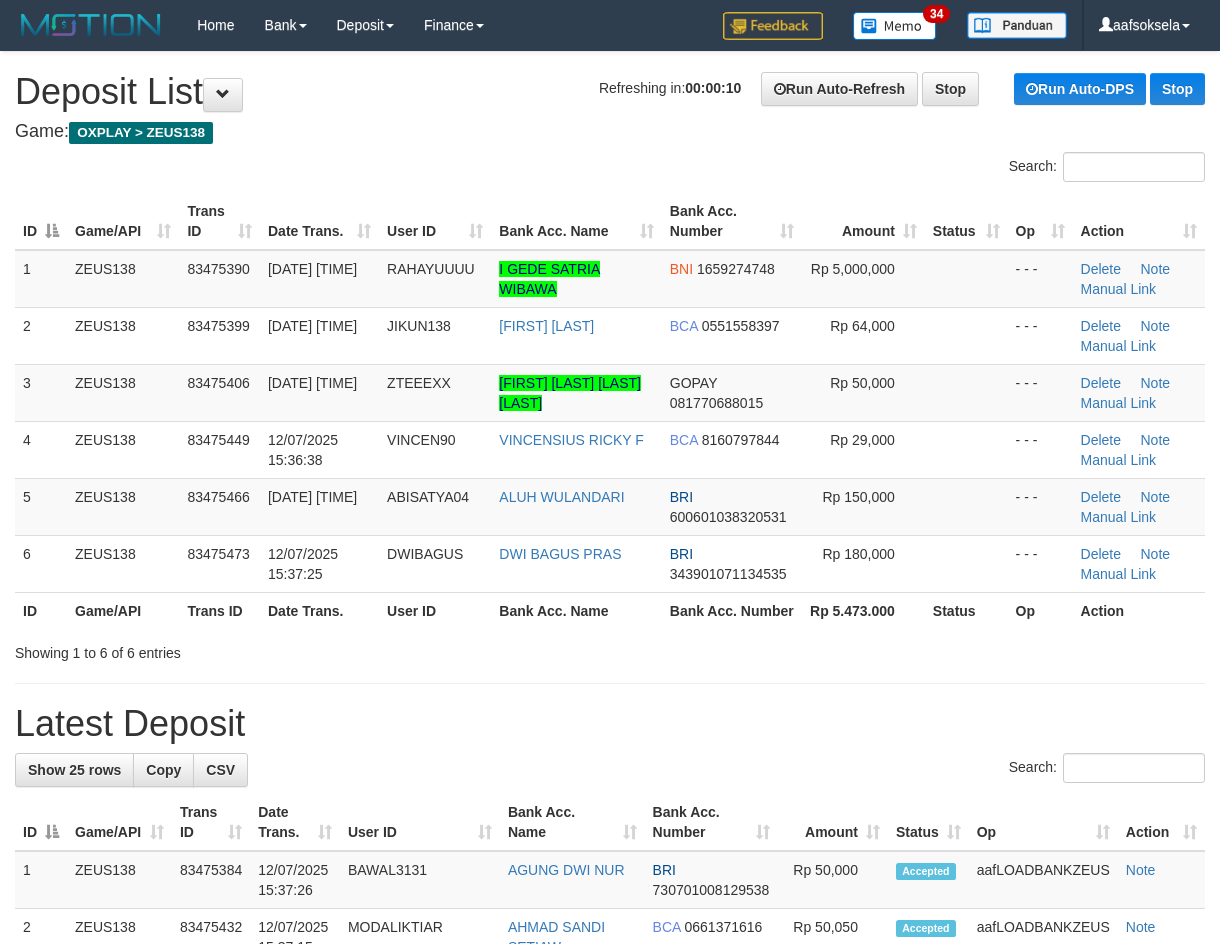scroll, scrollTop: 0, scrollLeft: 0, axis: both 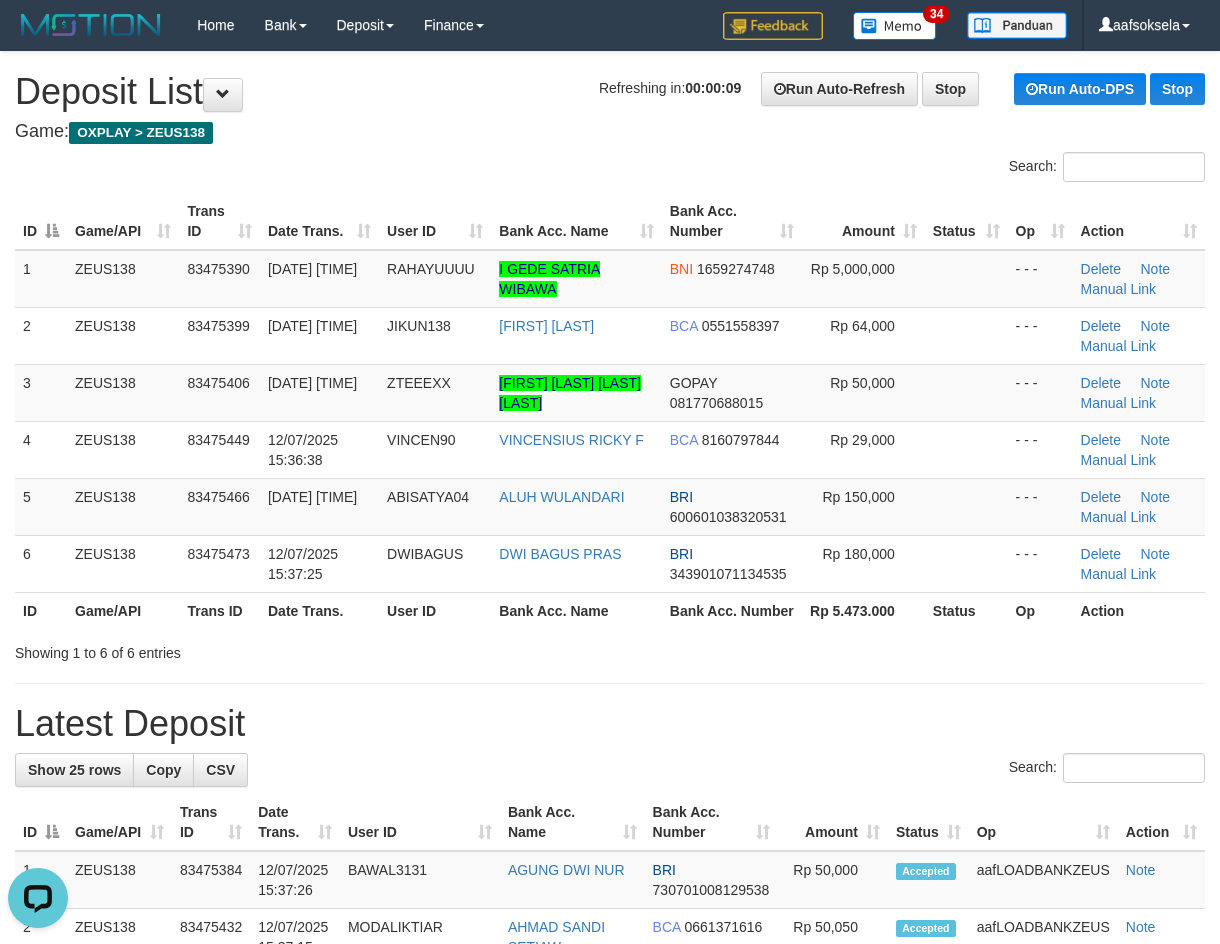 drag, startPoint x: 463, startPoint y: 707, endPoint x: 364, endPoint y: 724, distance: 100.44899 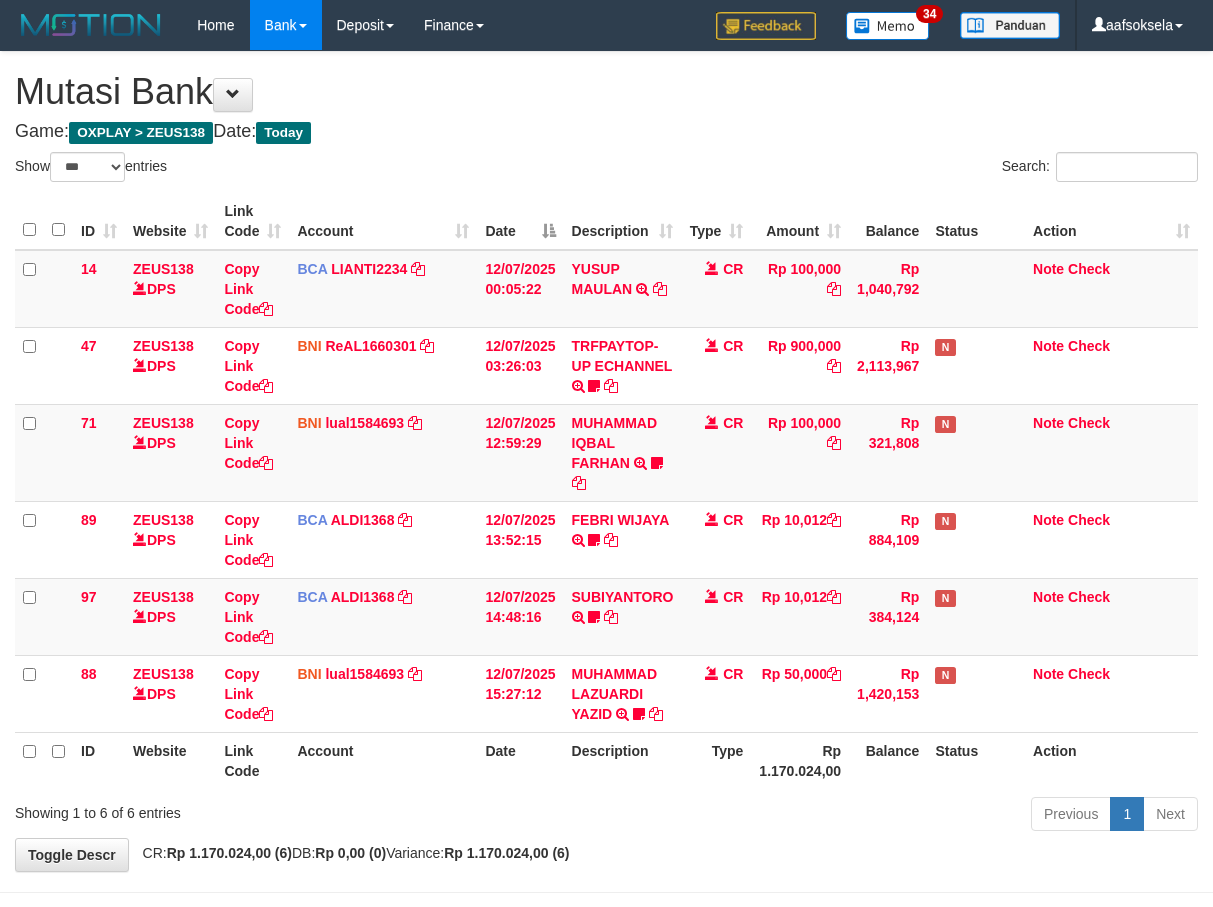select on "***" 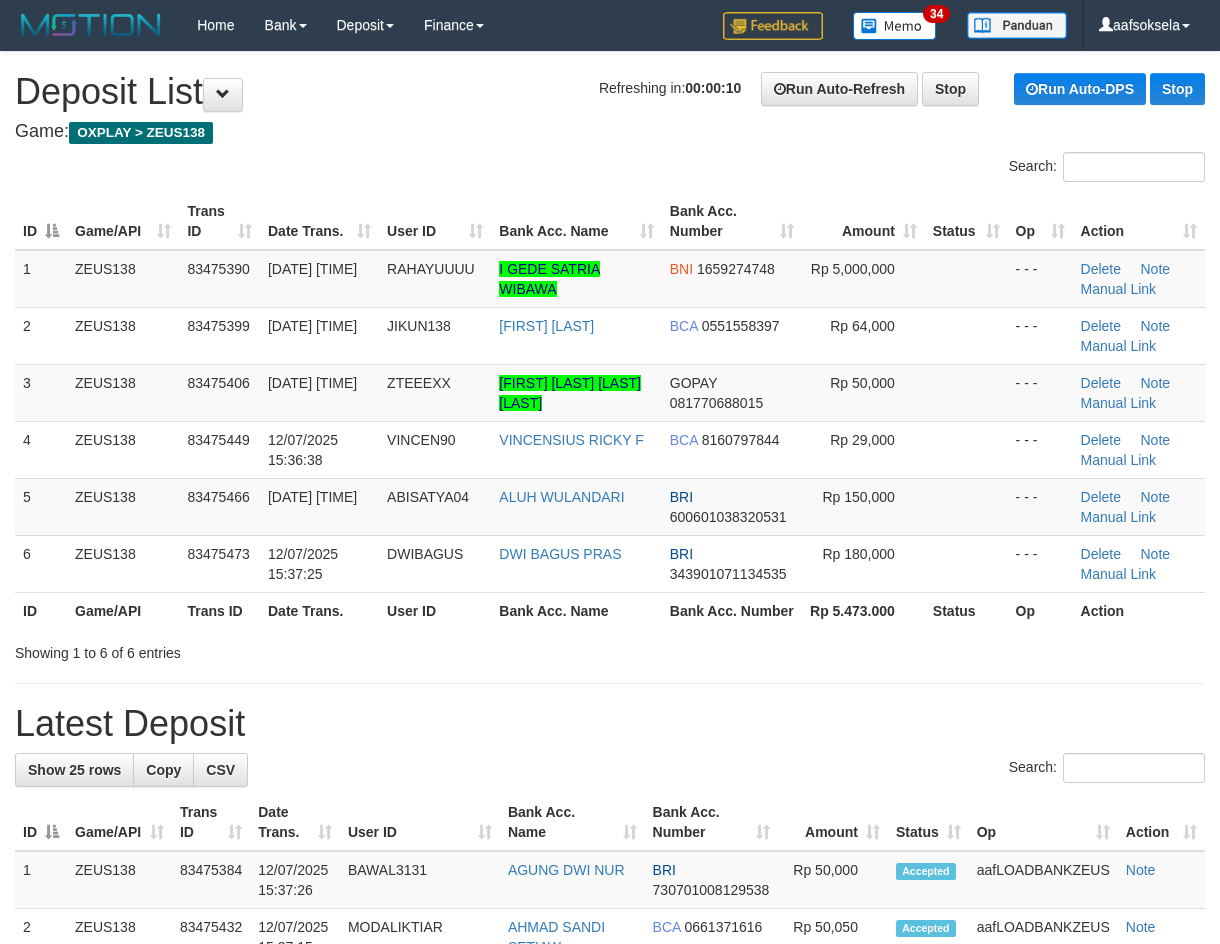 scroll, scrollTop: 0, scrollLeft: 0, axis: both 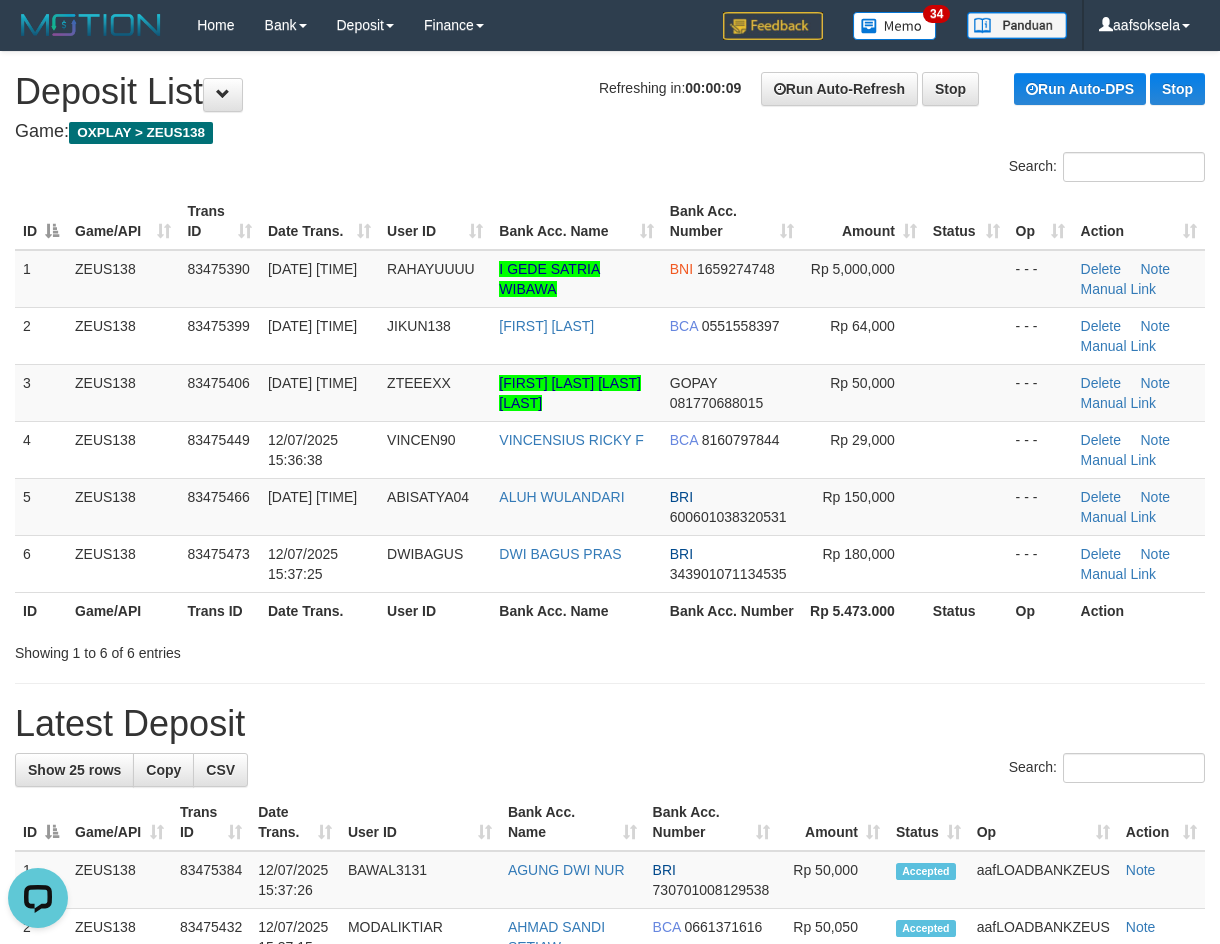 click on "Showing 1 to 6 of 6 entries" at bounding box center (254, 649) 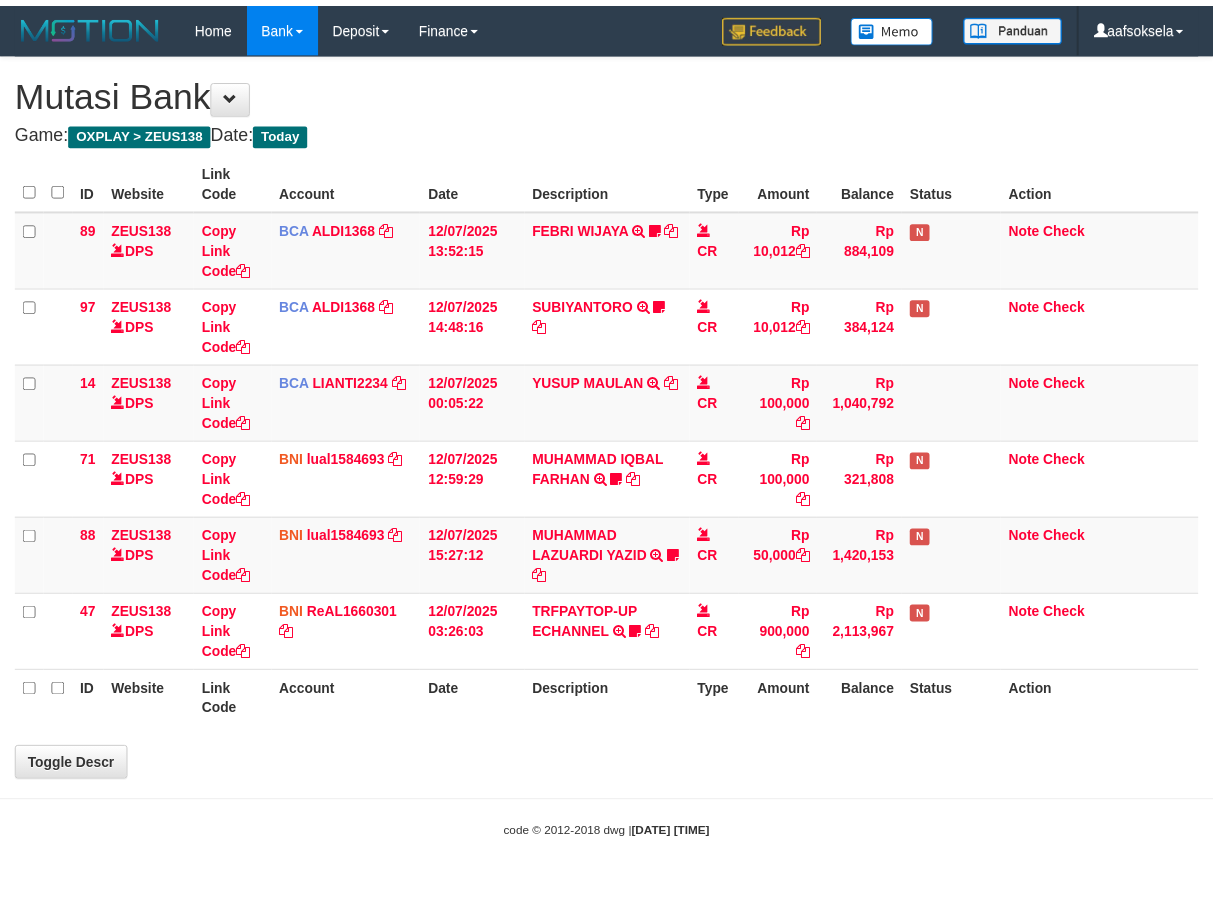 scroll, scrollTop: 0, scrollLeft: 0, axis: both 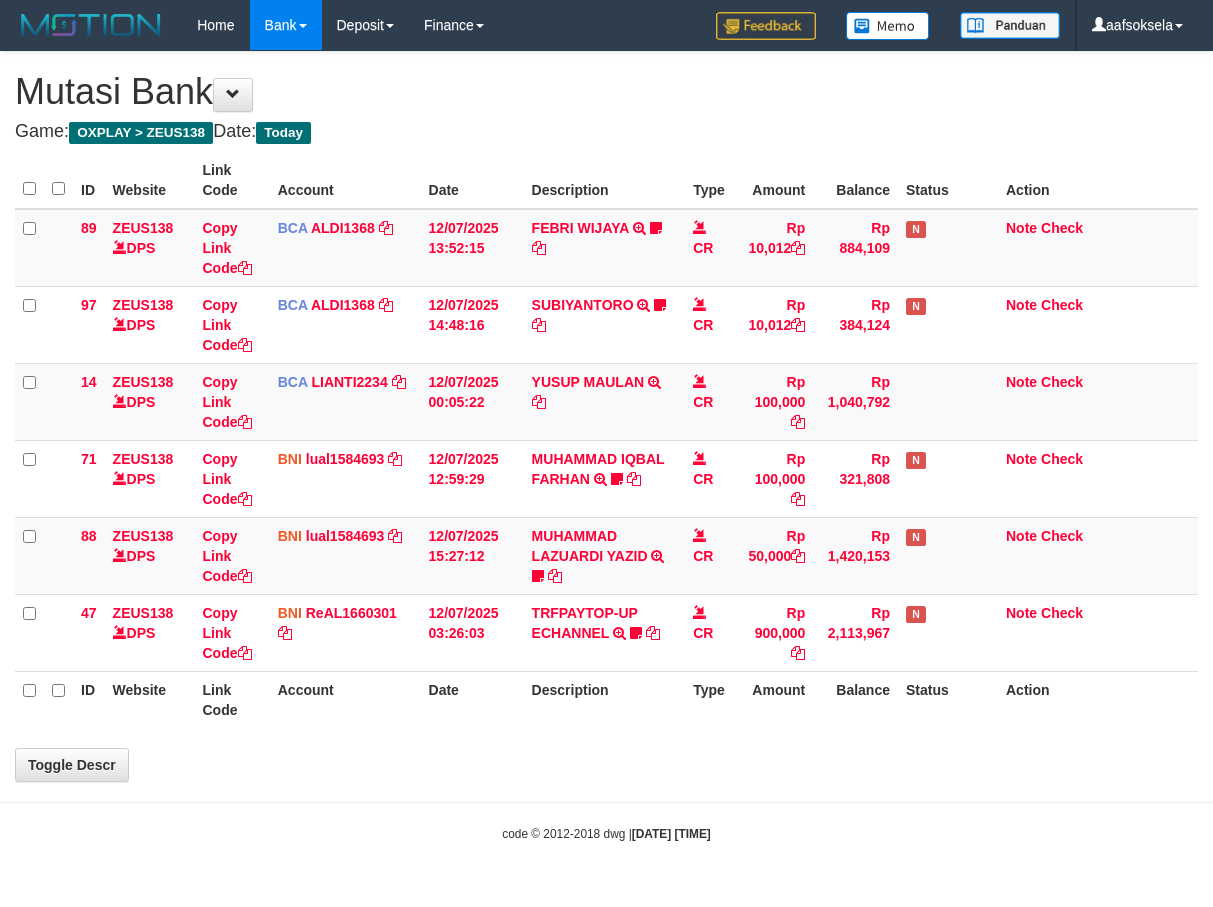 select on "***" 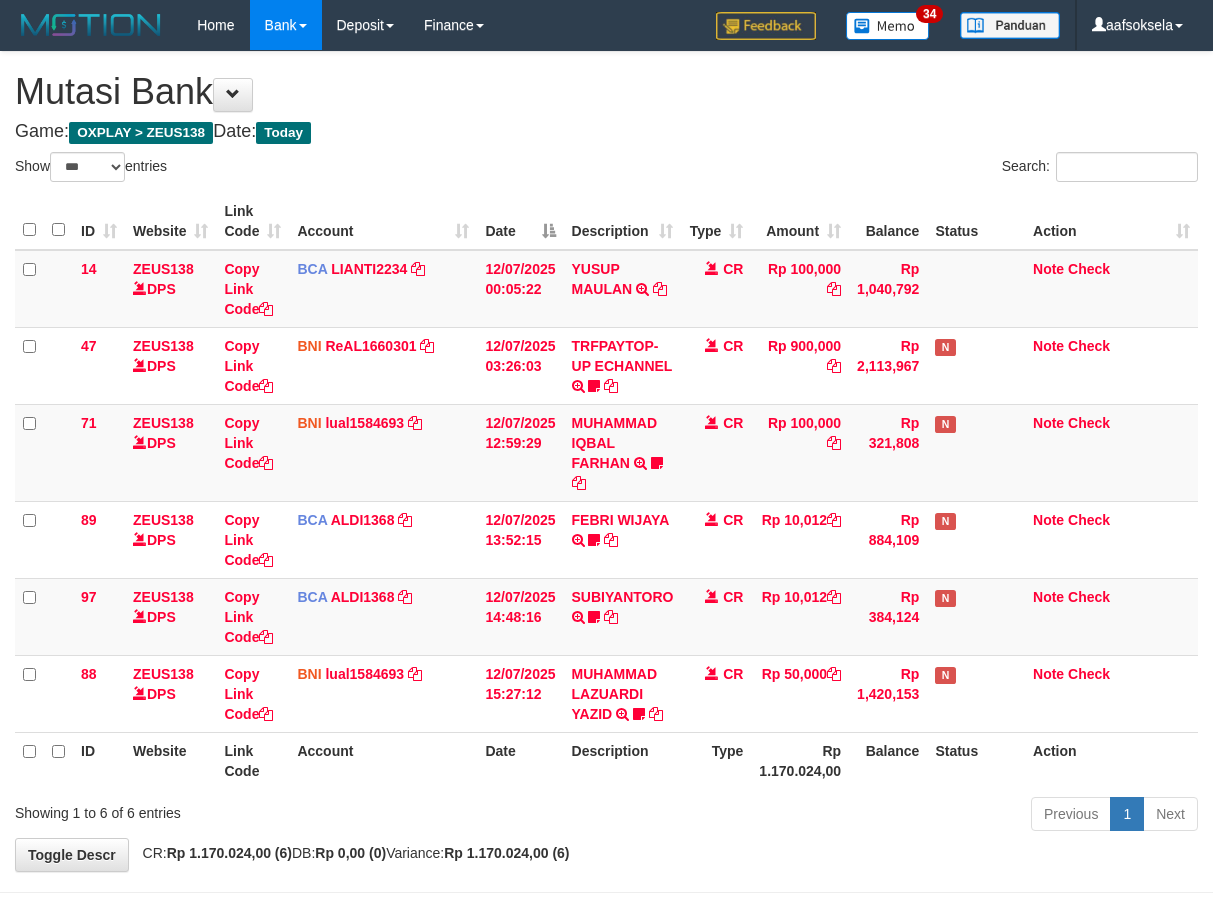select on "***" 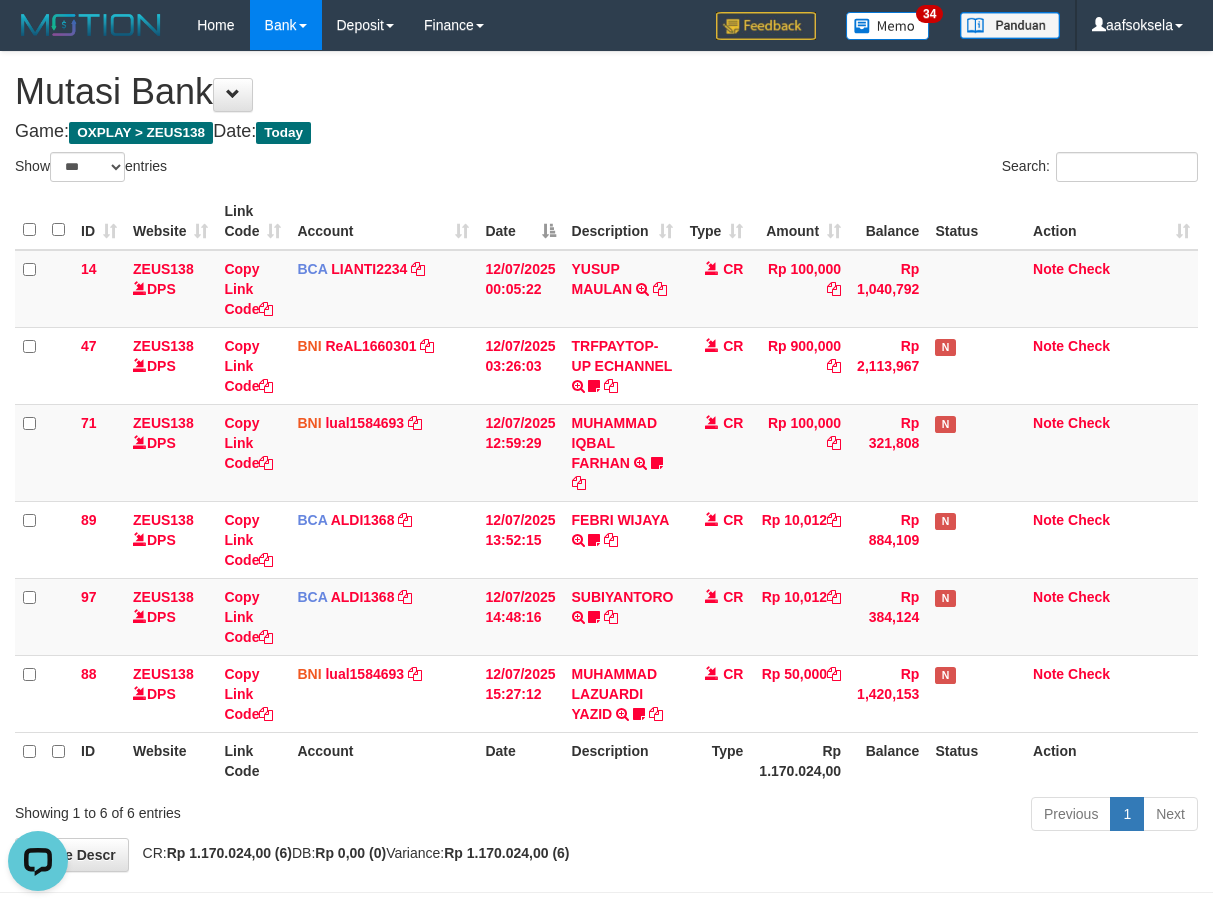 scroll, scrollTop: 0, scrollLeft: 0, axis: both 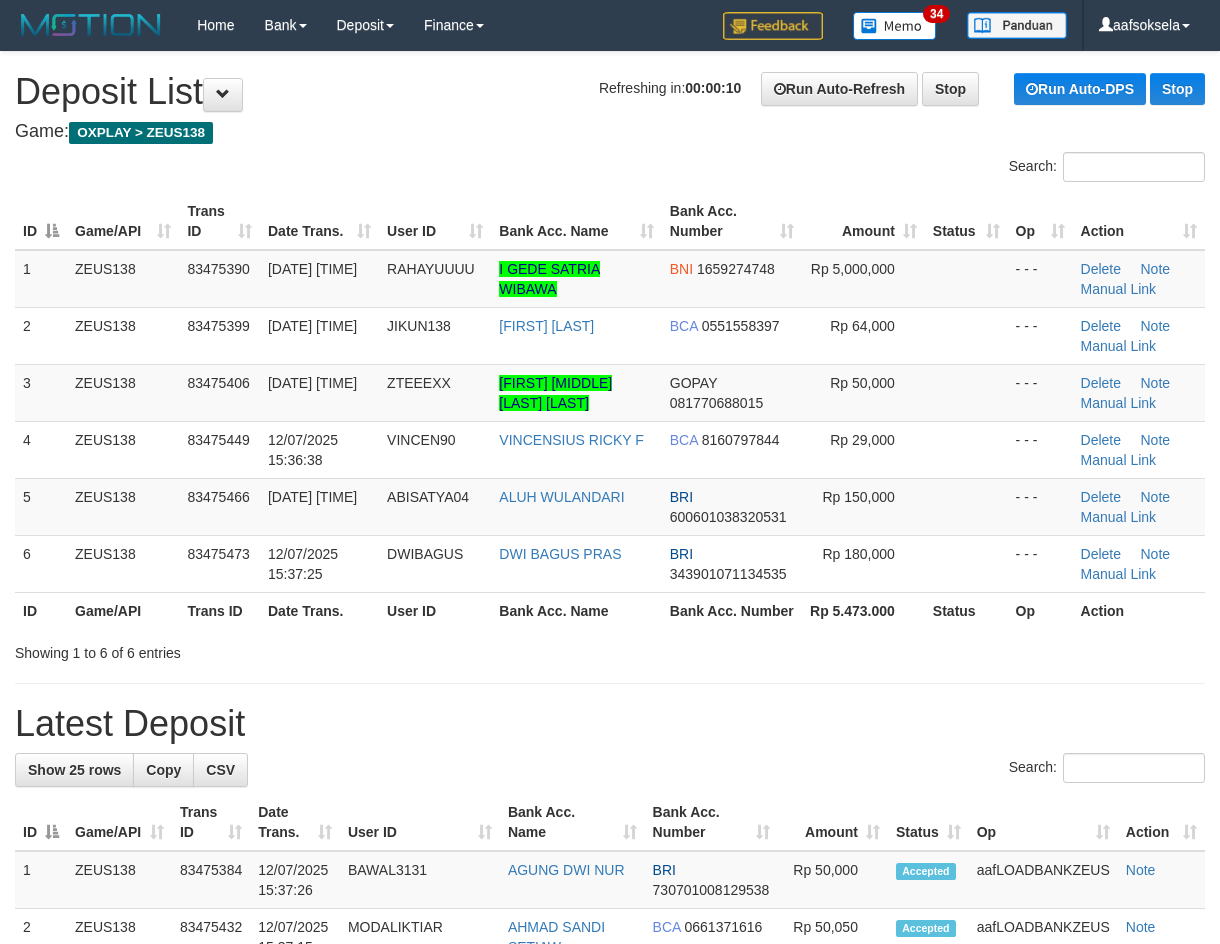 click on "Showing 1 to 6 of 6 entries" at bounding box center [254, 649] 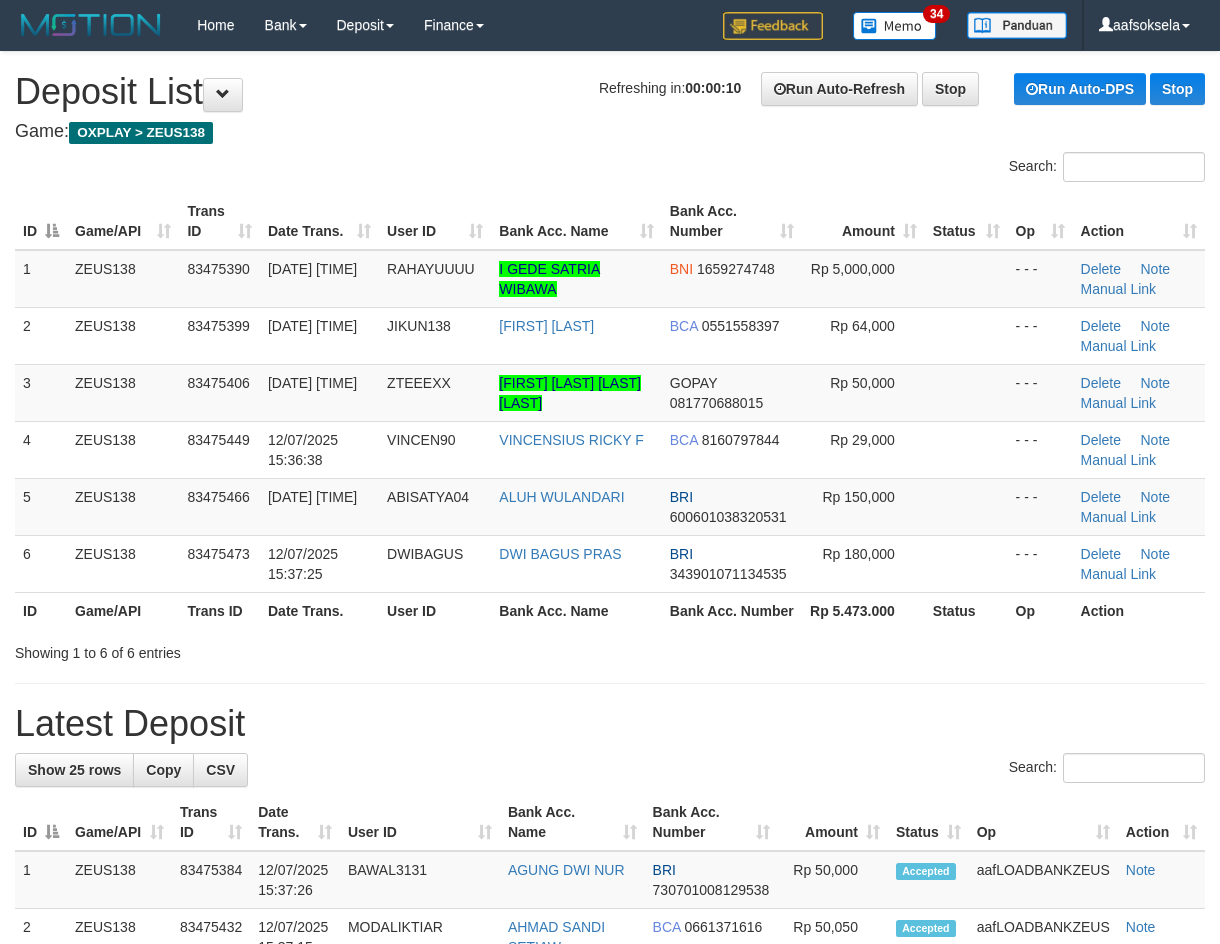 scroll, scrollTop: 0, scrollLeft: 0, axis: both 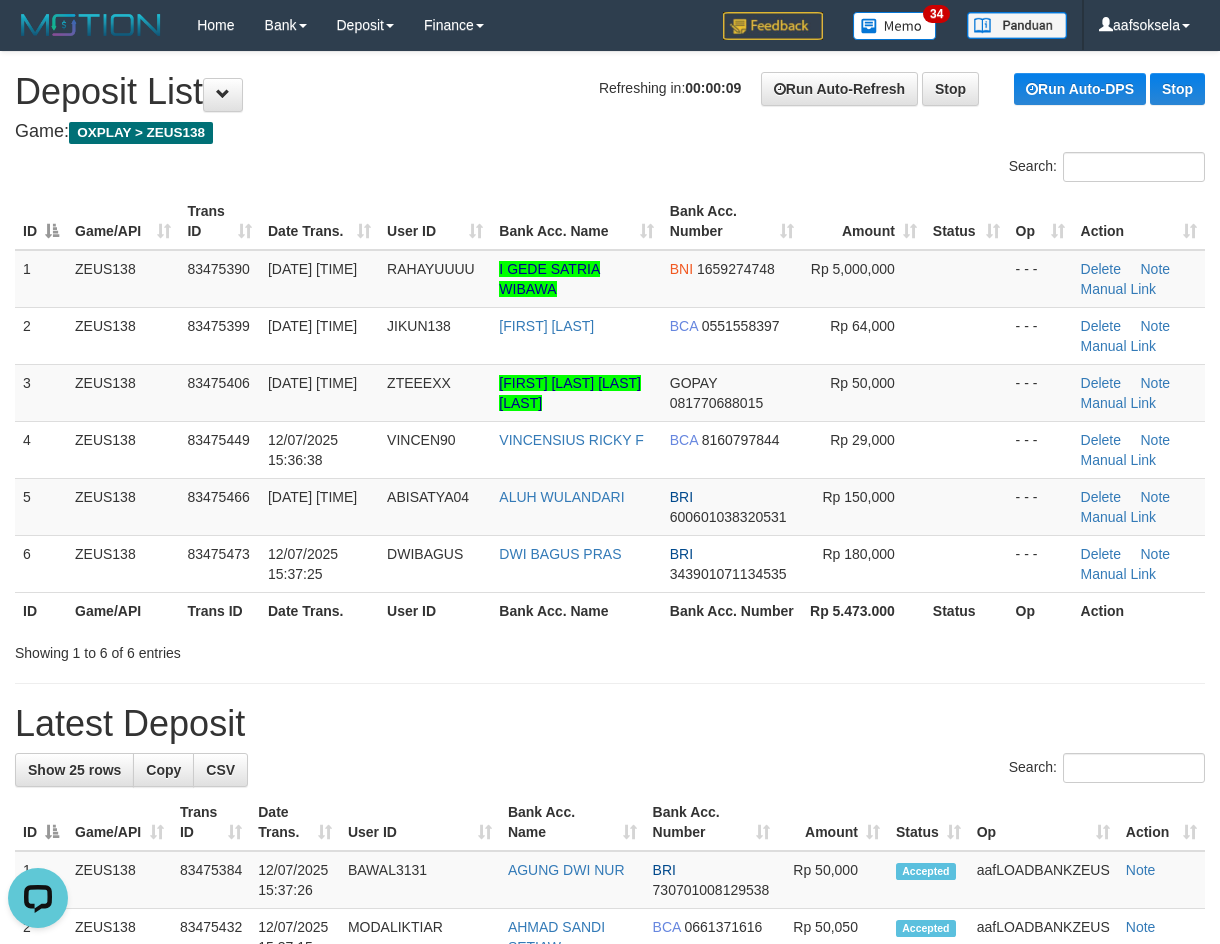 click on "Showing 1 to 6 of 6 entries" at bounding box center (254, 649) 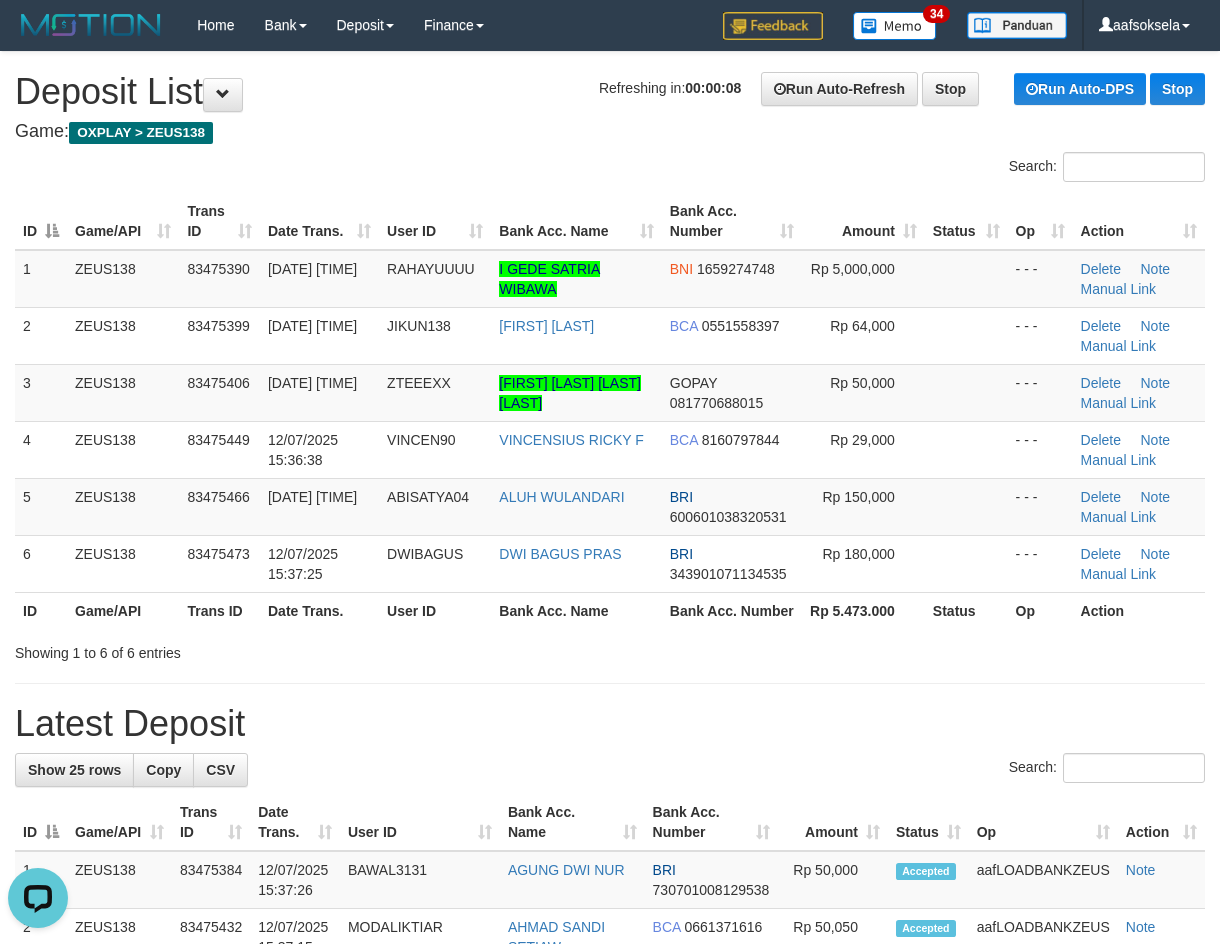 click on "Showing 1 to 6 of 6 entries" at bounding box center [254, 649] 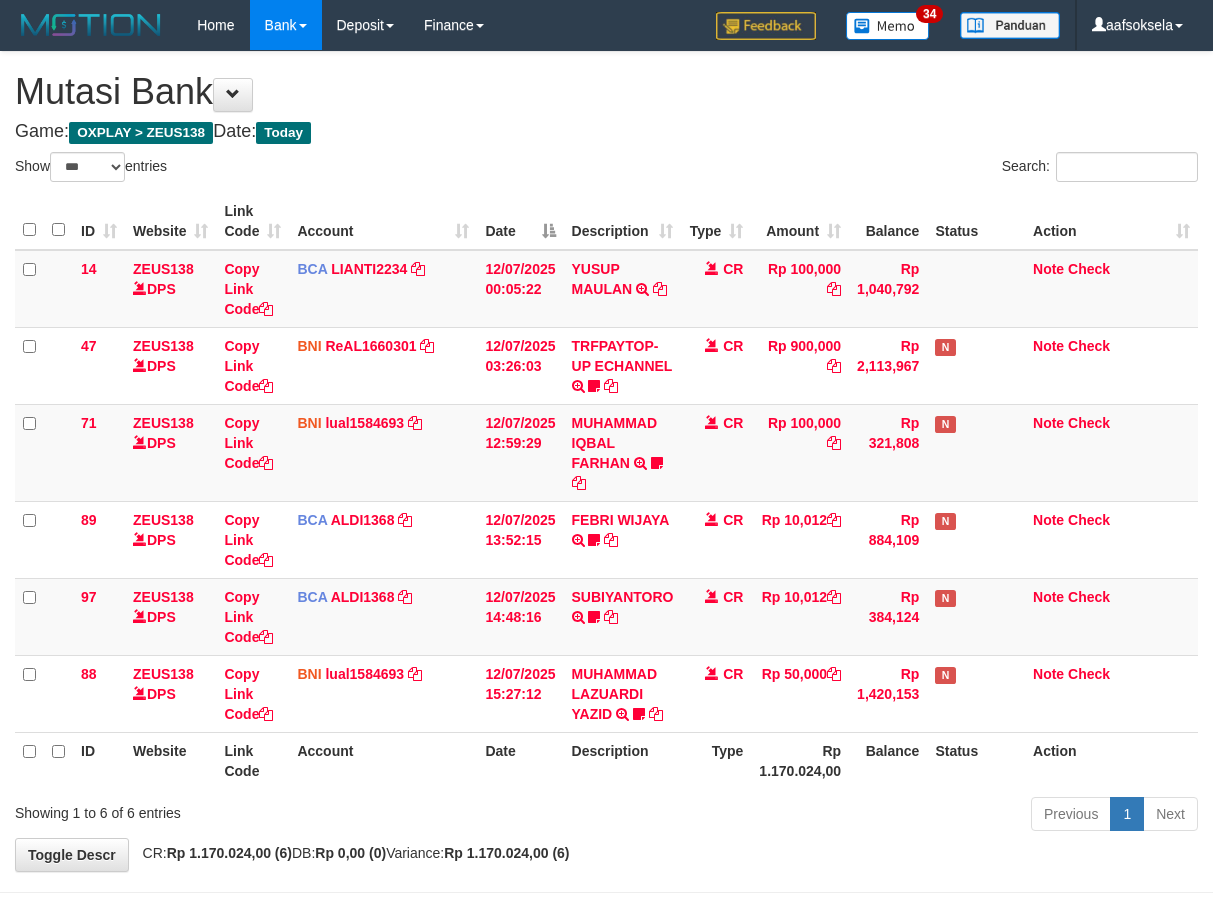 select on "***" 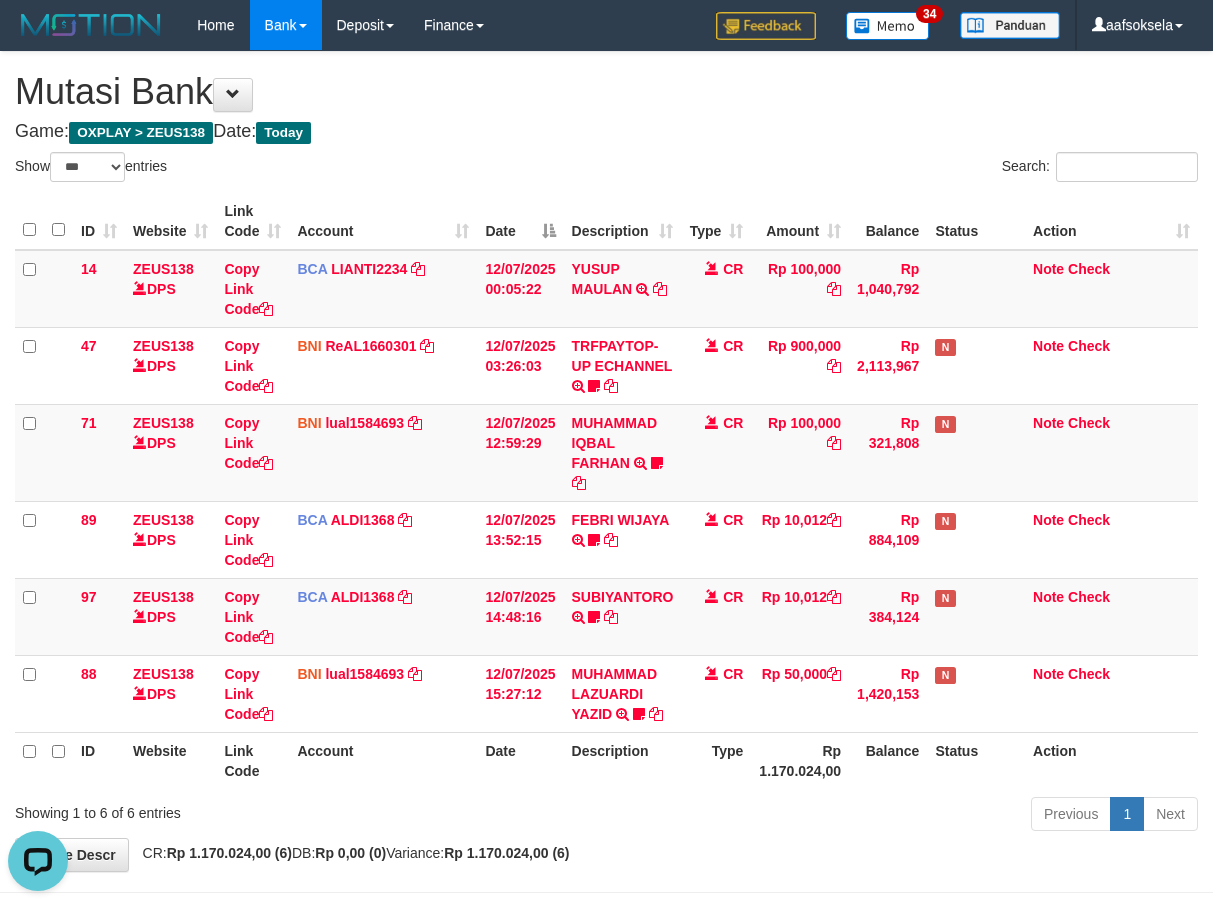 scroll, scrollTop: 0, scrollLeft: 0, axis: both 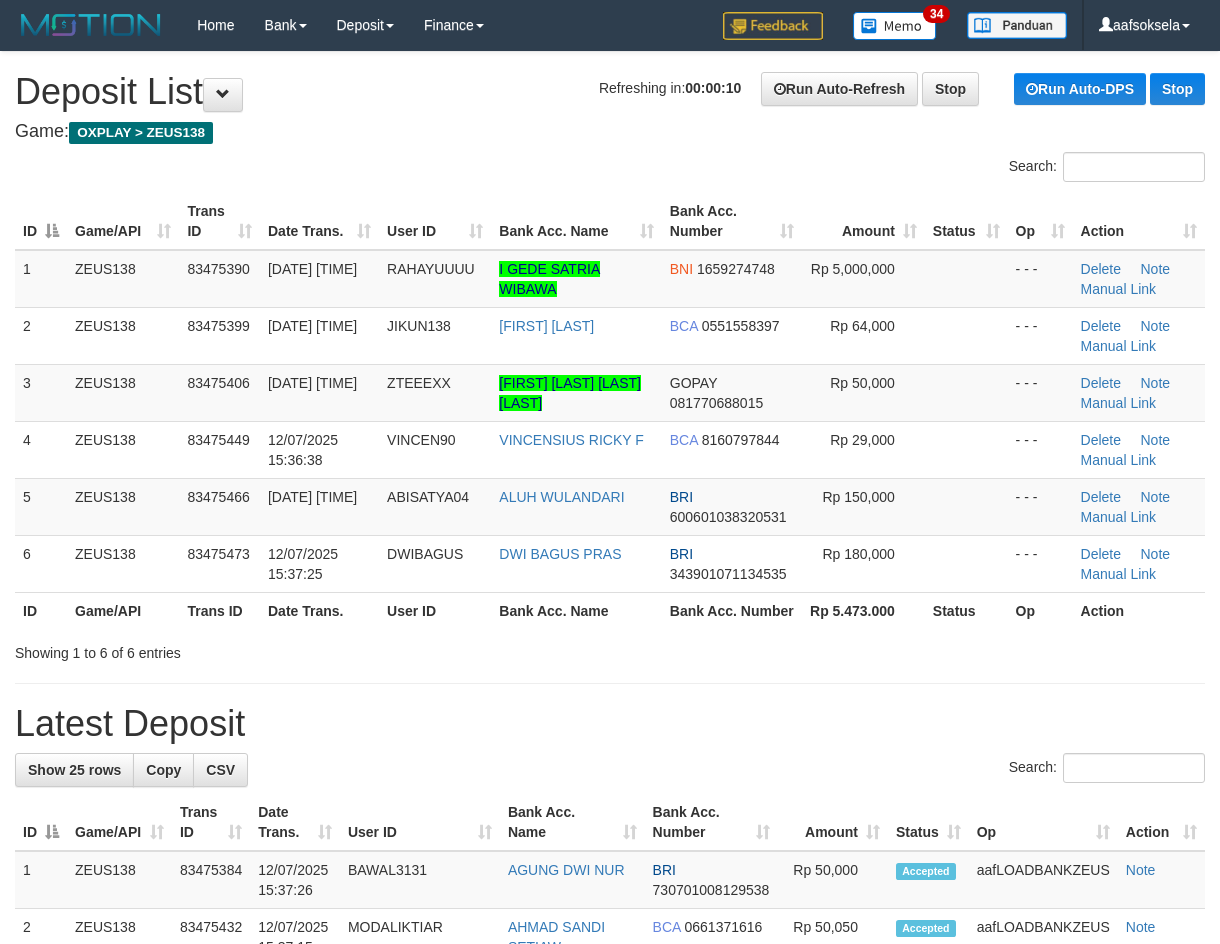 click on "Showing 1 to 6 of 6 entries" at bounding box center (254, 649) 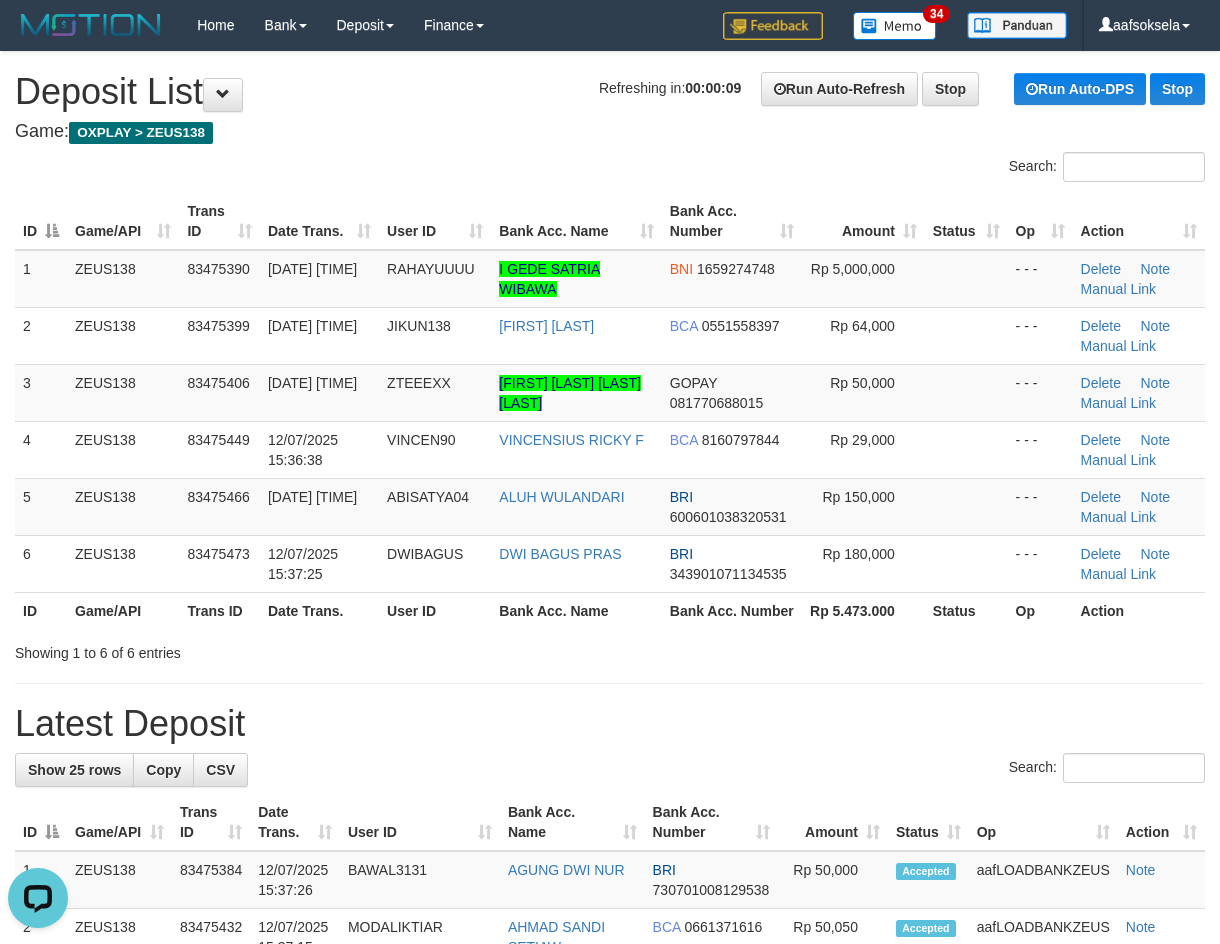 scroll, scrollTop: 0, scrollLeft: 0, axis: both 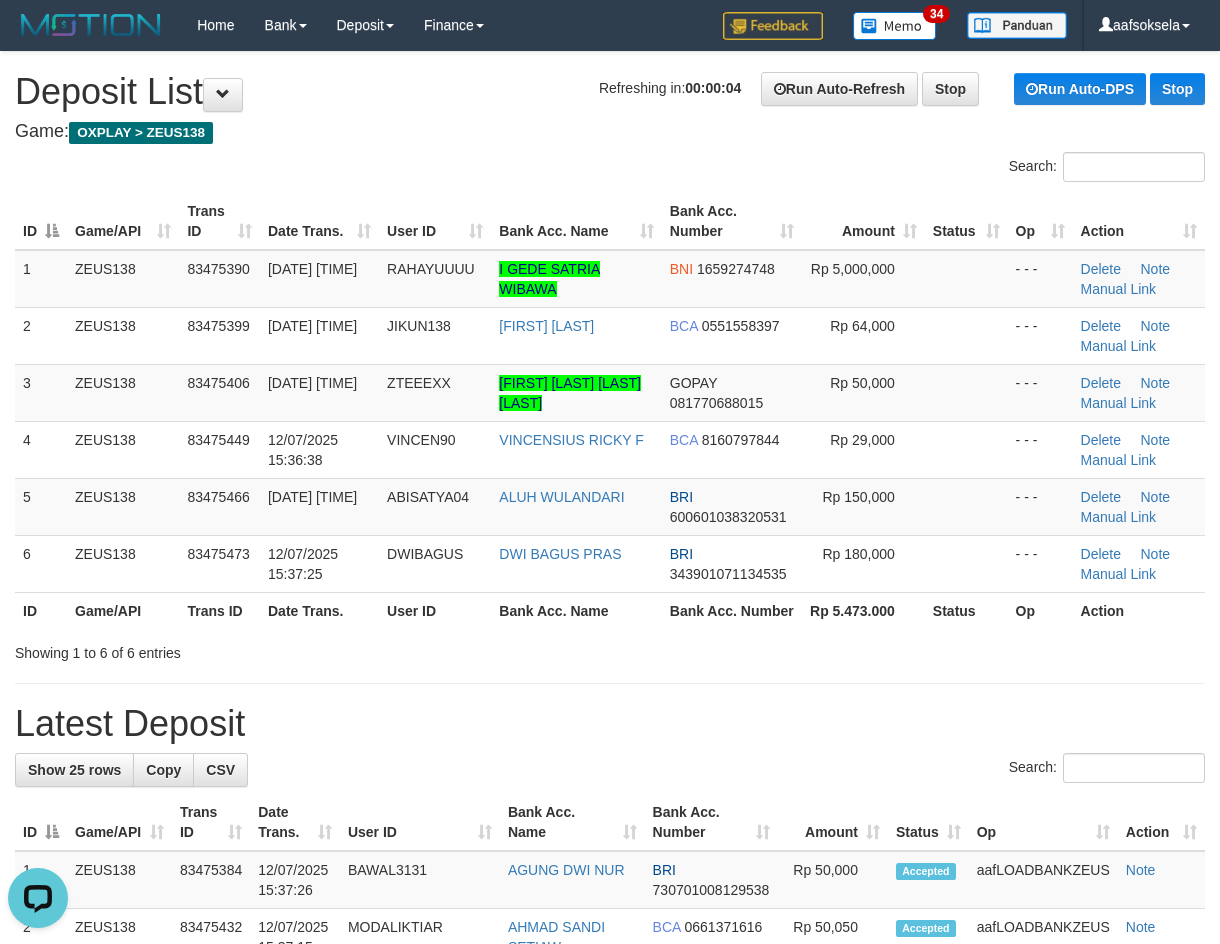 drag, startPoint x: 473, startPoint y: 653, endPoint x: 375, endPoint y: 689, distance: 104.40307 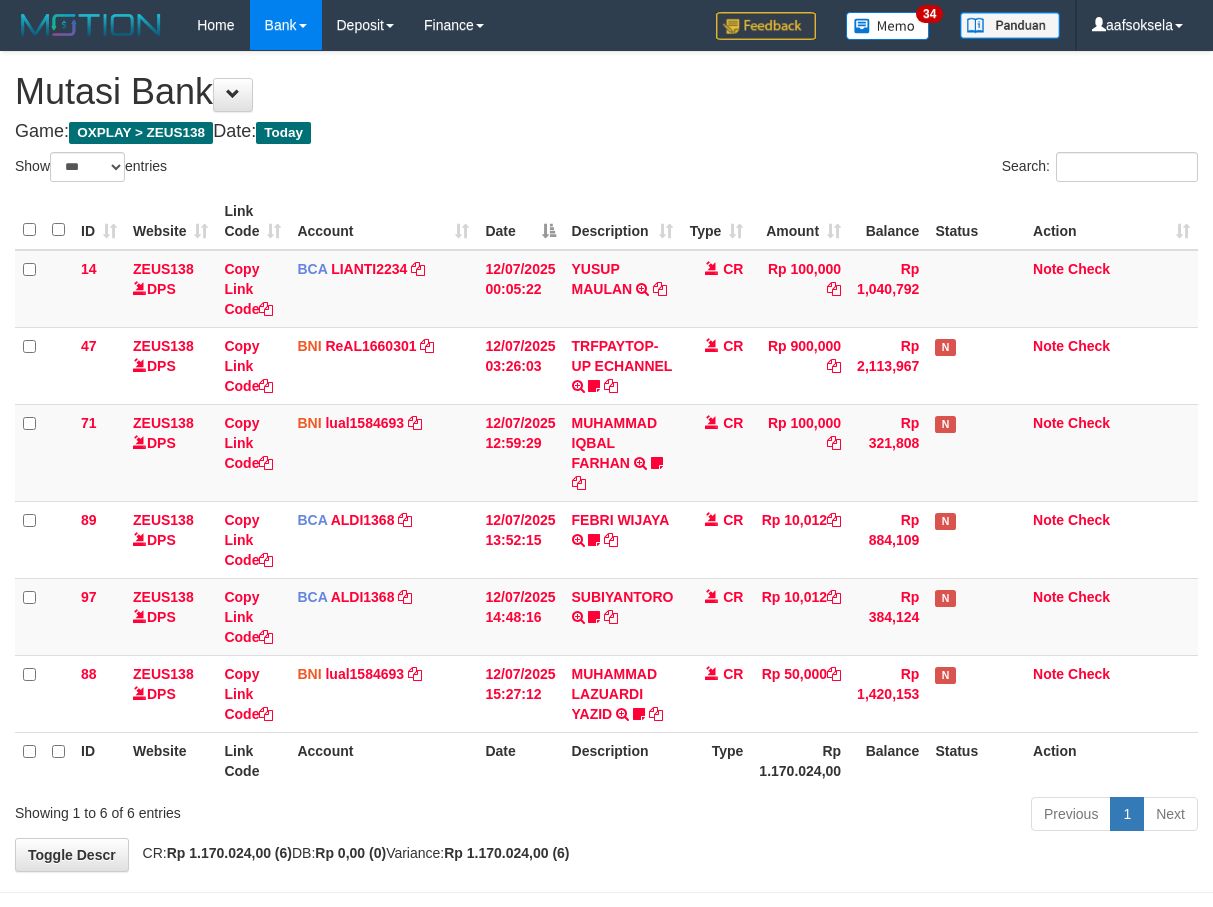 select on "***" 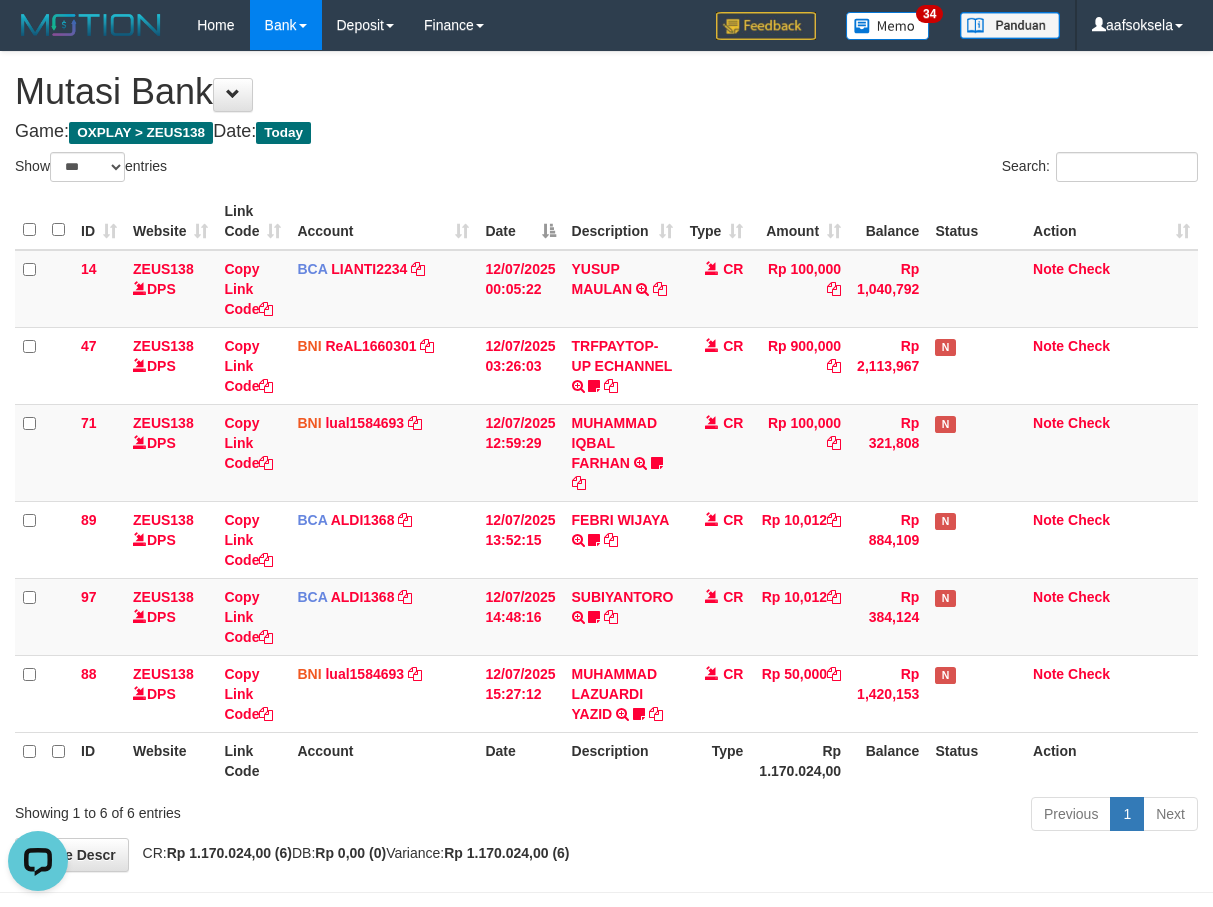 scroll, scrollTop: 0, scrollLeft: 0, axis: both 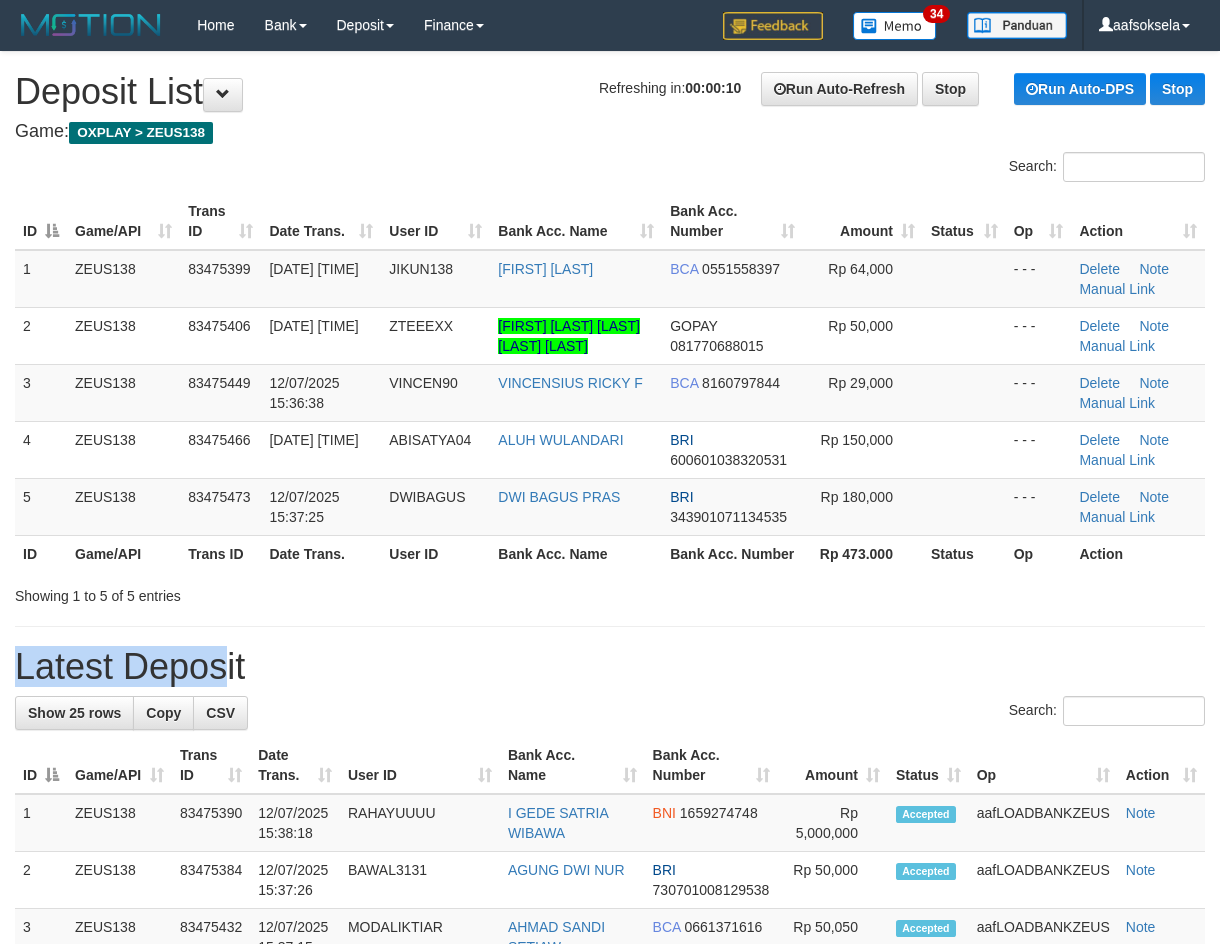 click on "**********" at bounding box center [610, 1212] 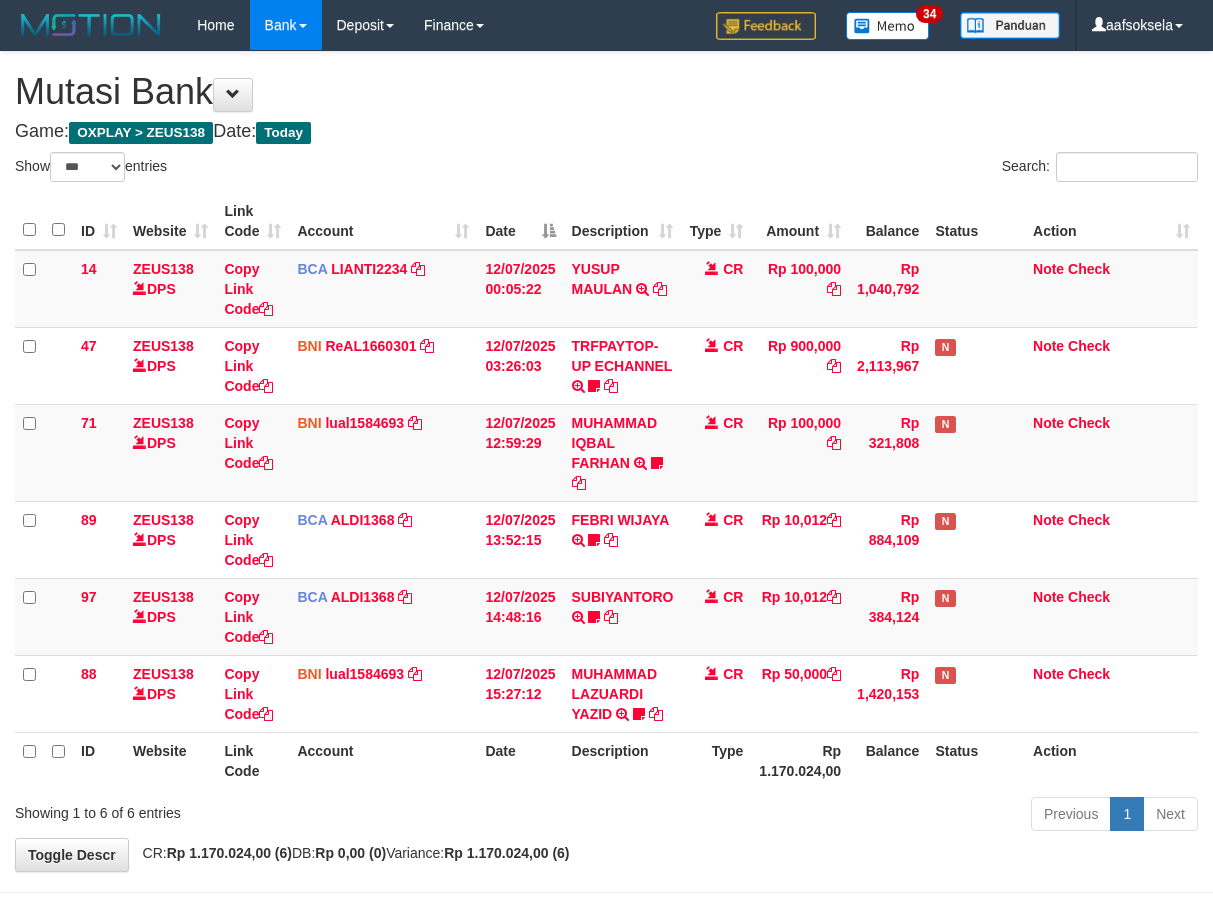 select on "***" 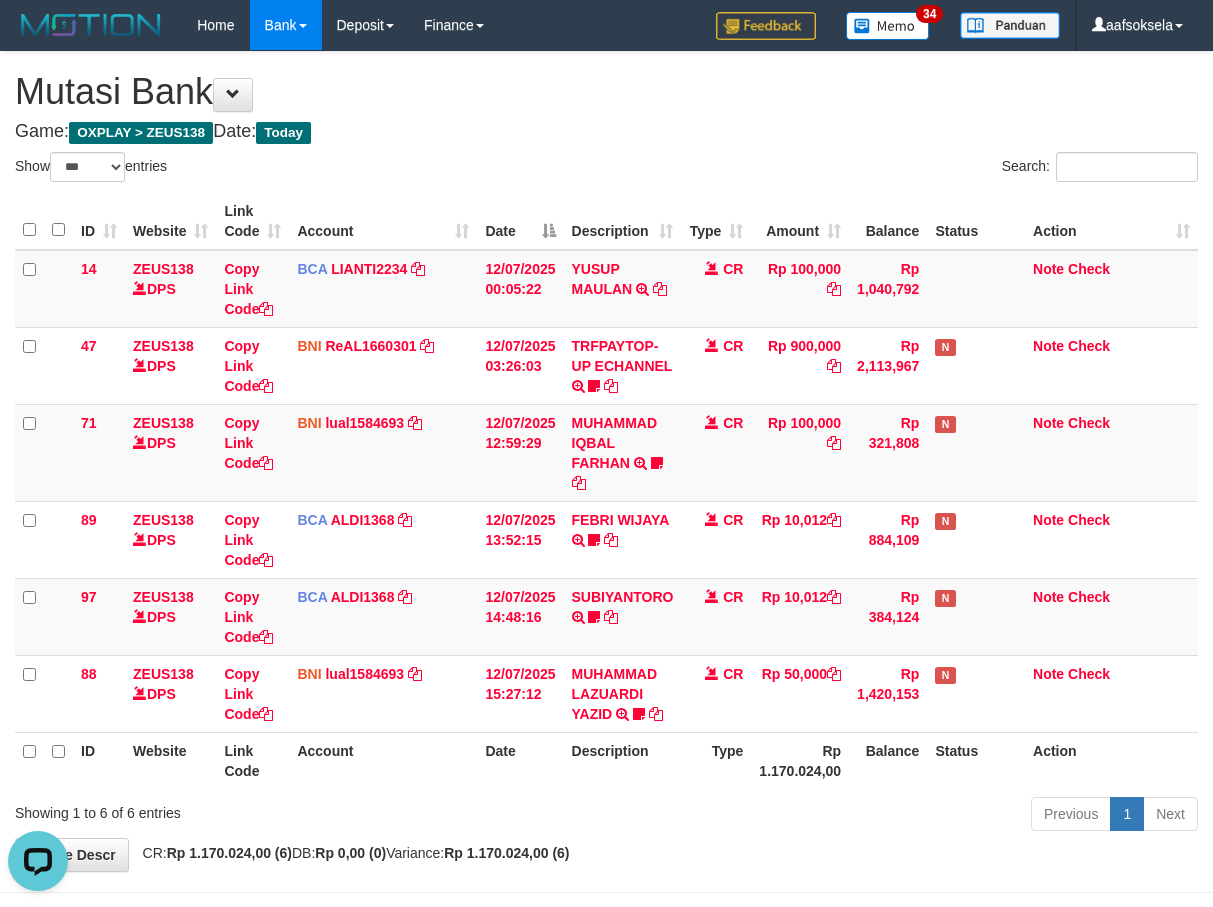 scroll, scrollTop: 0, scrollLeft: 0, axis: both 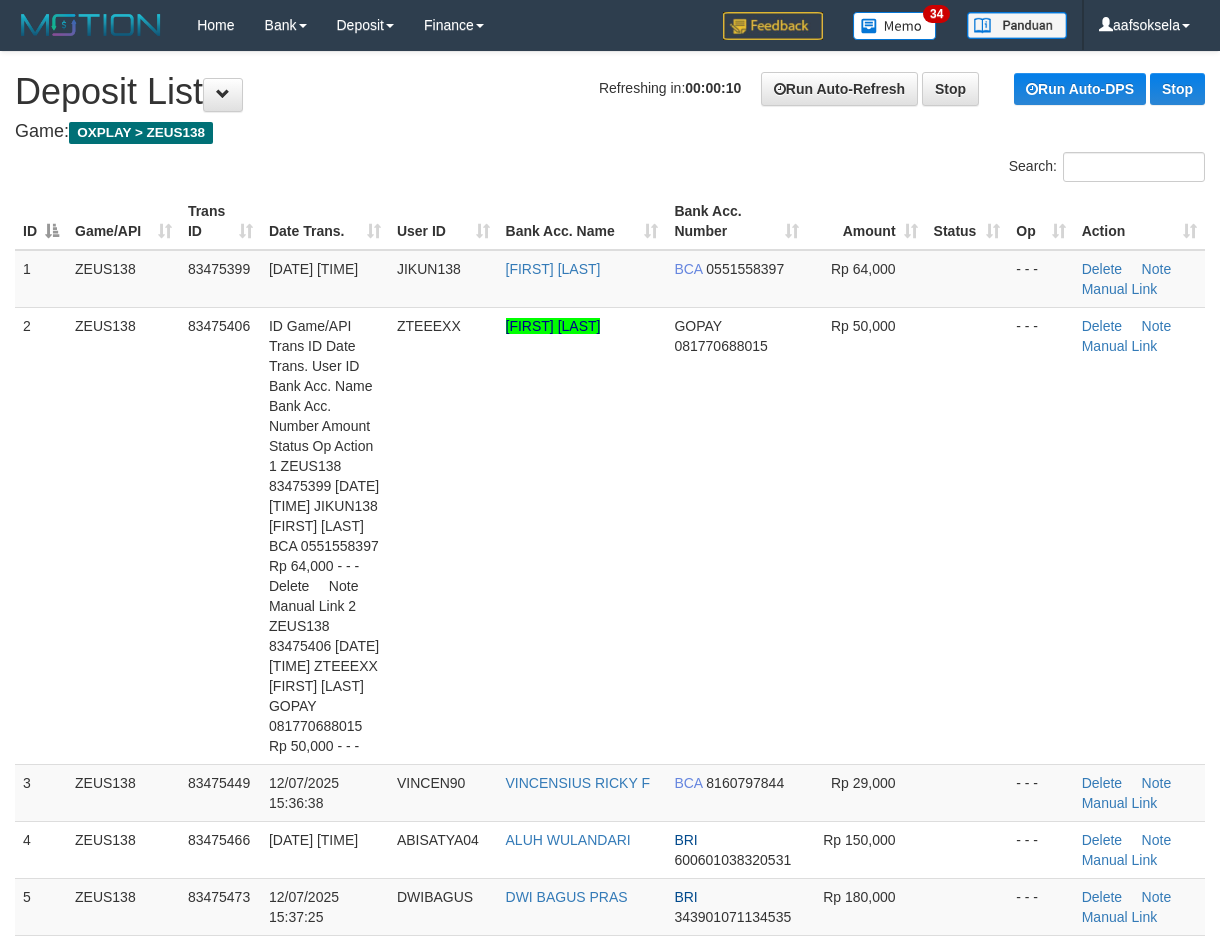 click on "ID Game/API Trans ID Date Trans. User ID Bank Acc. Name Bank Acc. Number Amount Status Op Action
1
ZEUS138
83475399
12/07/2025 15:35:25
JIKUN138
YODI YUDISTIRA
BCA
0551558397
Rp 64,000
- - -
Delete
Note
Manual Link
2
ZEUS138
83475406
12/07/2025 15:35:34
ZTEEEXX
AGIL SAUQI RABBI MAULANA BAHRI
GOPAY
081770688015
Rp 50,000
- - -" at bounding box center [610, 582] 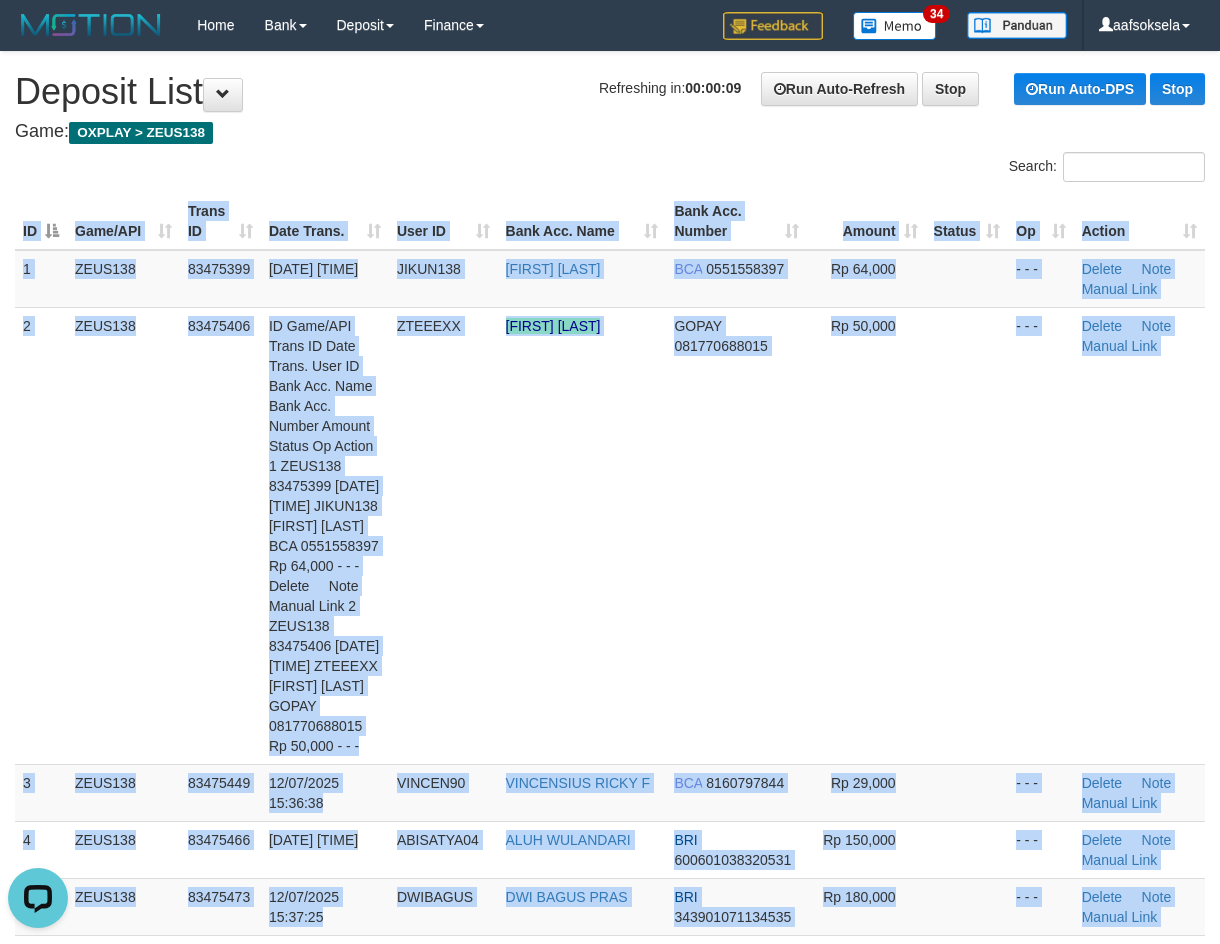 scroll, scrollTop: 0, scrollLeft: 0, axis: both 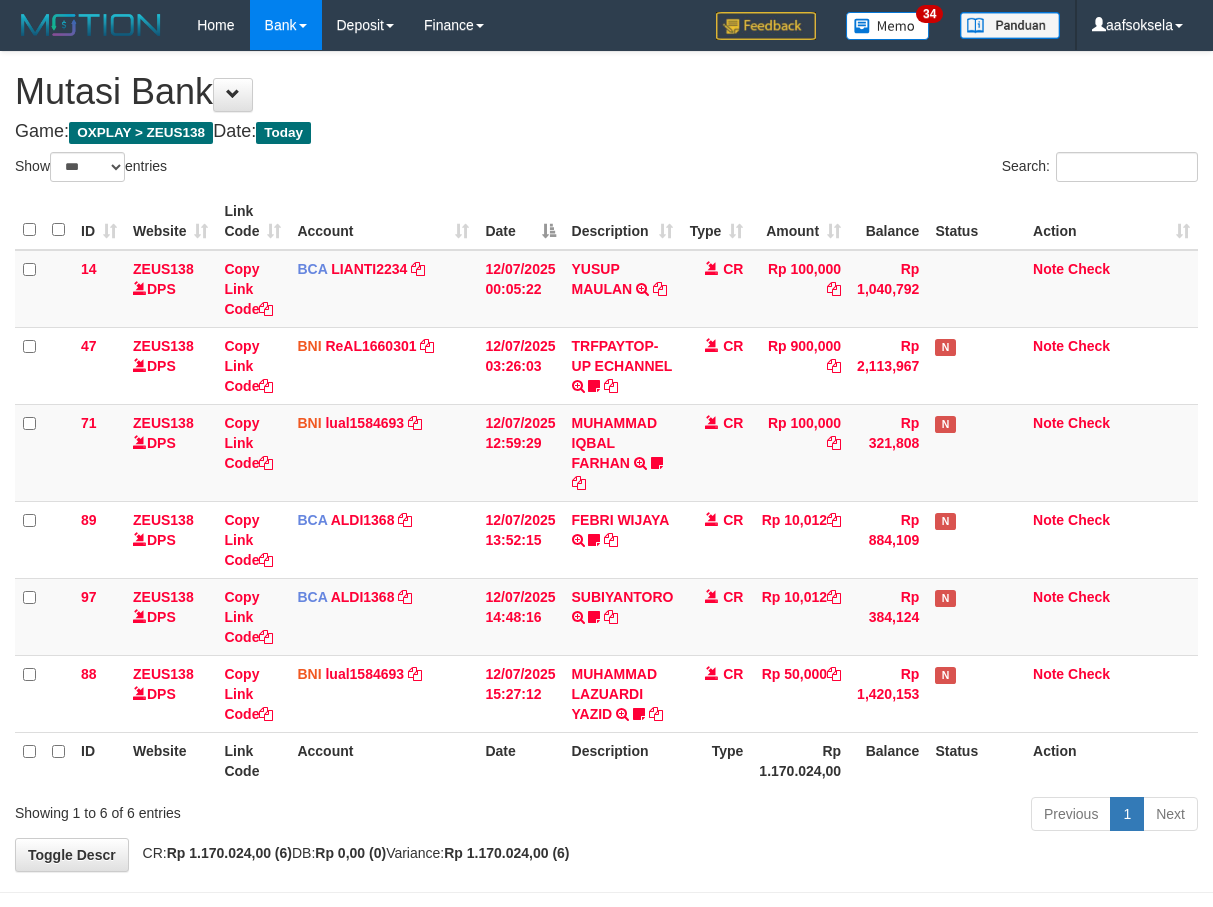 select on "***" 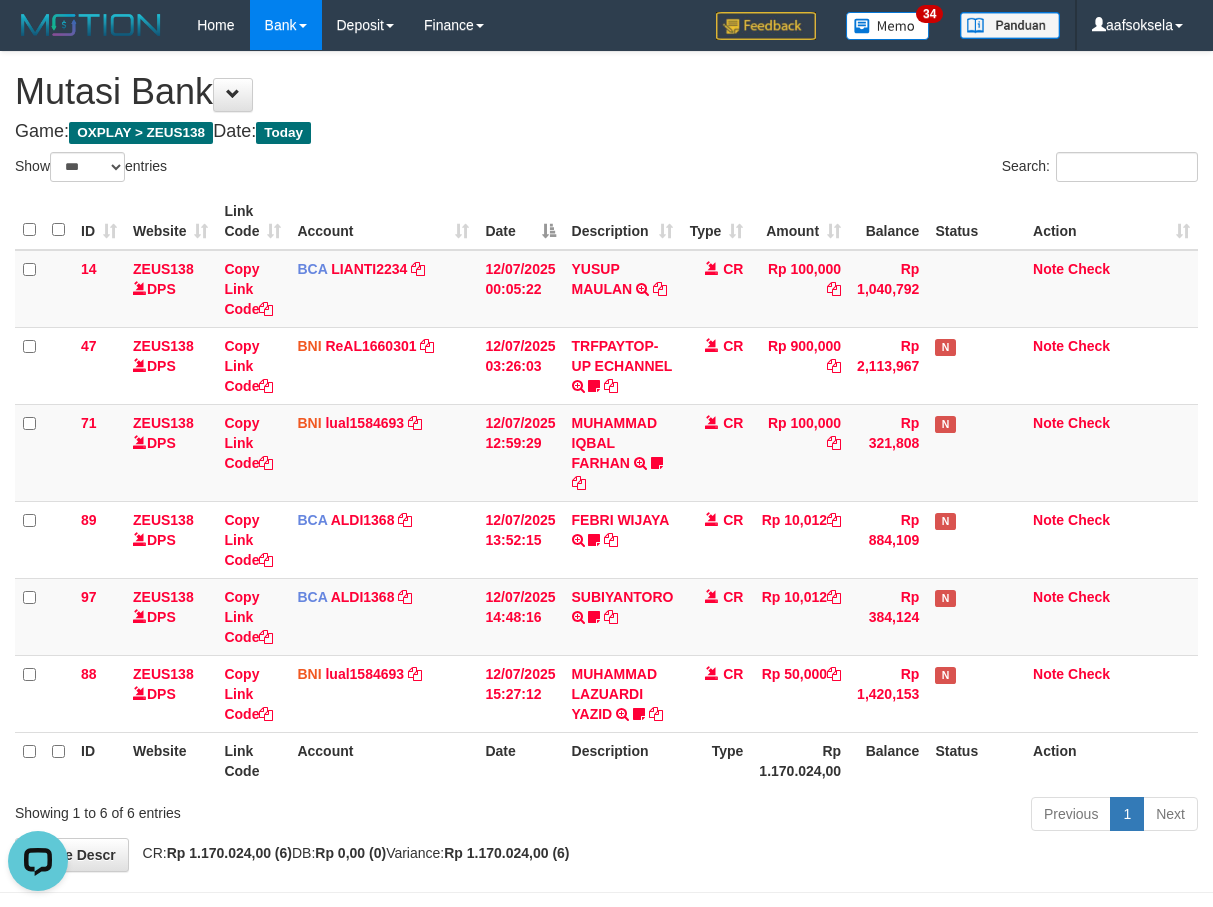 scroll, scrollTop: 0, scrollLeft: 0, axis: both 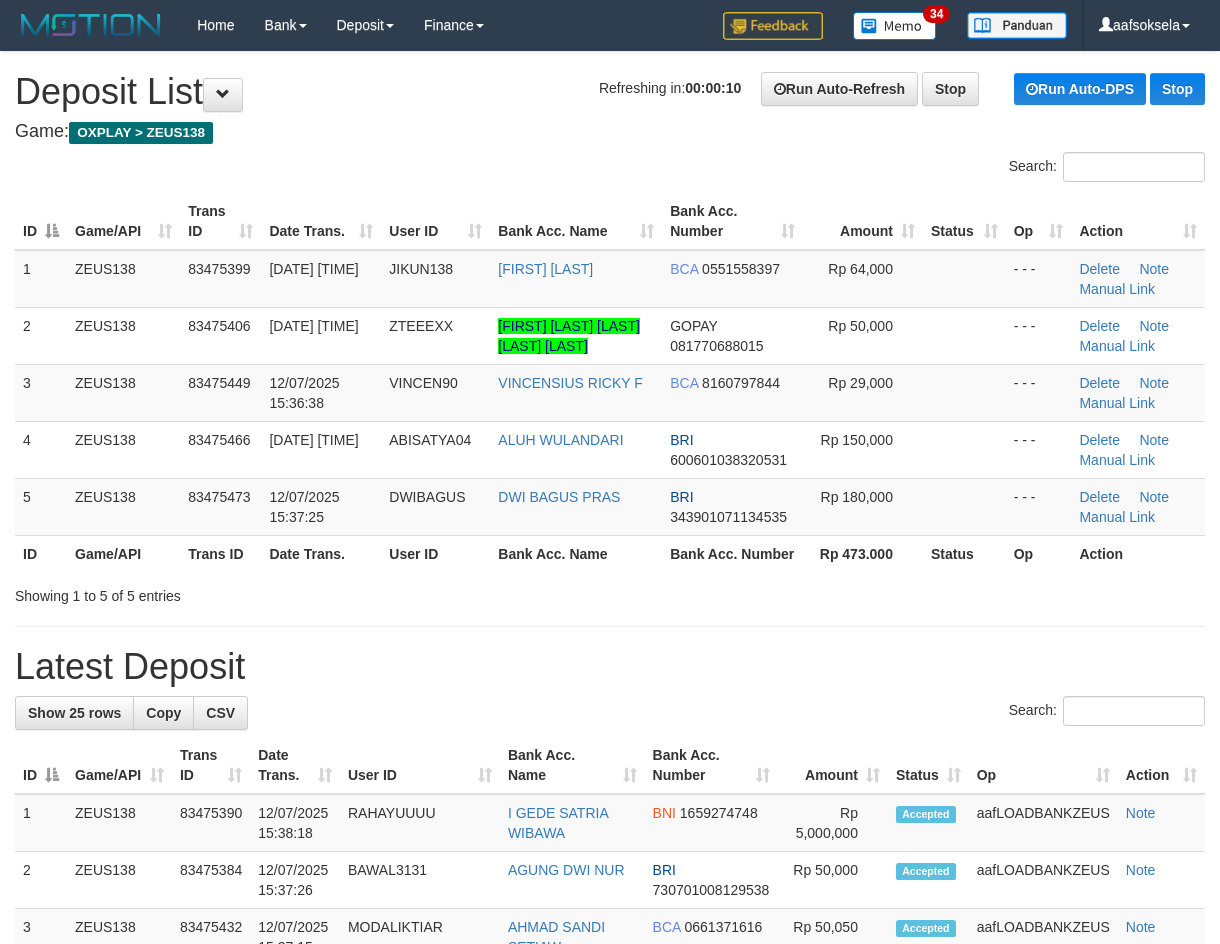 click on "Game/API" at bounding box center (123, 553) 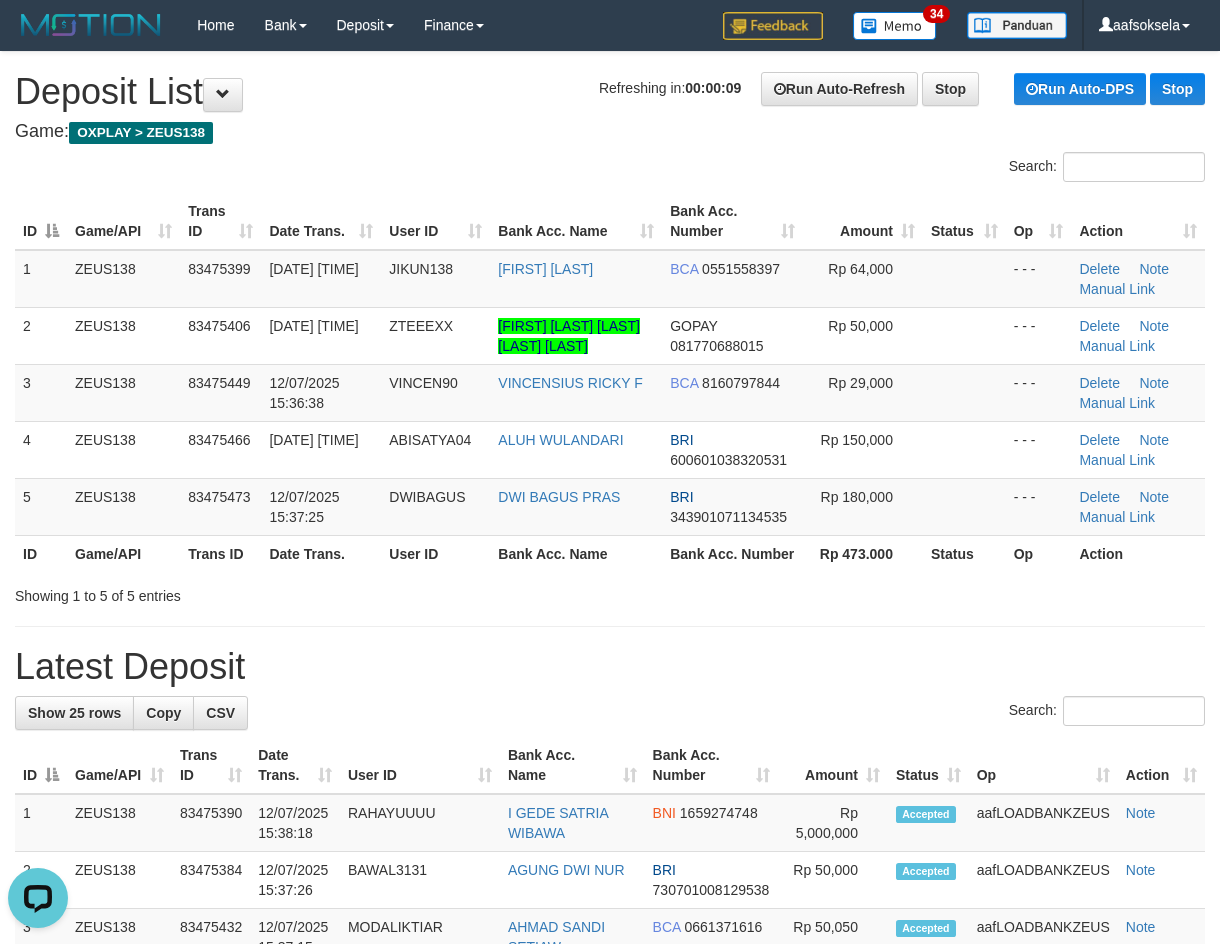 scroll, scrollTop: 0, scrollLeft: 0, axis: both 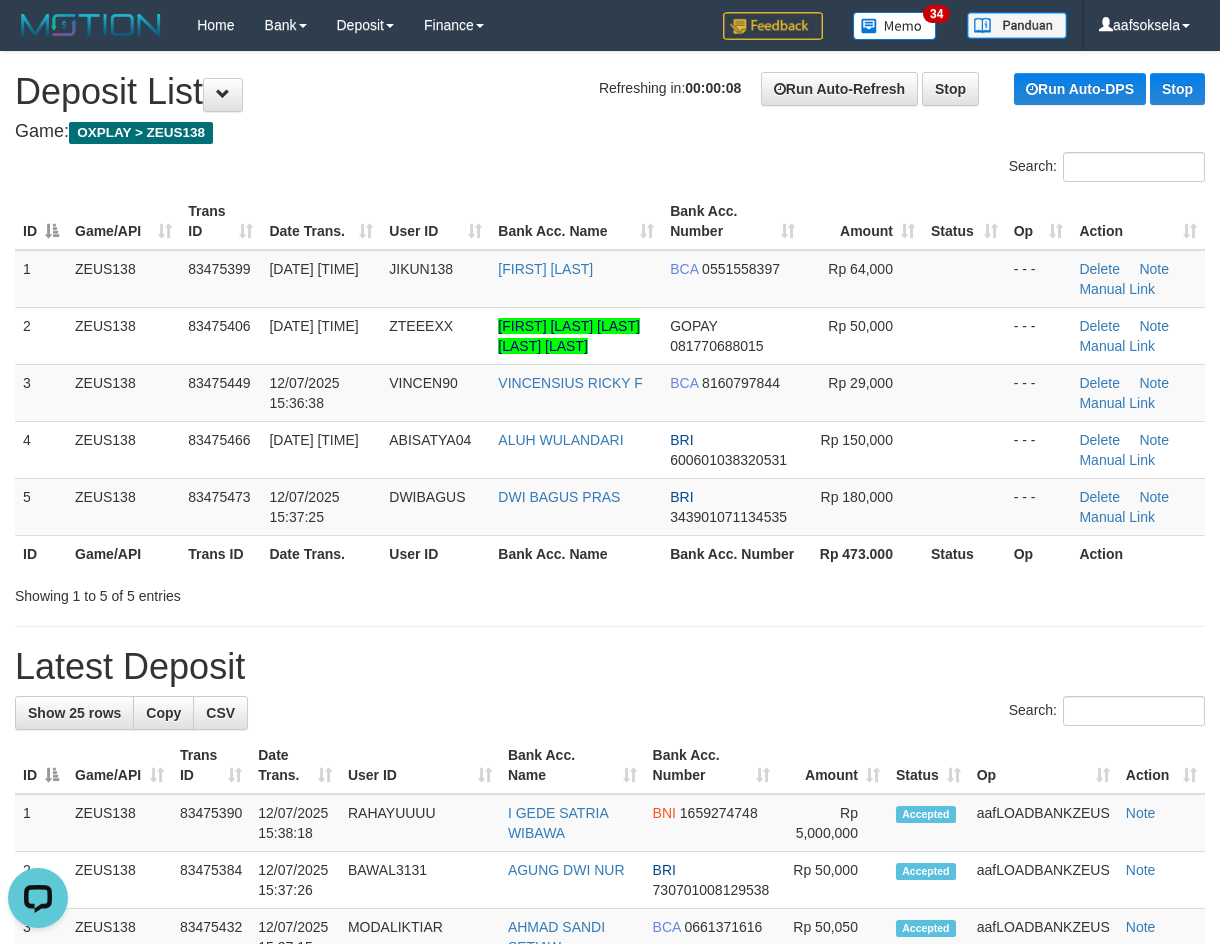 drag, startPoint x: 144, startPoint y: 552, endPoint x: 134, endPoint y: 556, distance: 10.770329 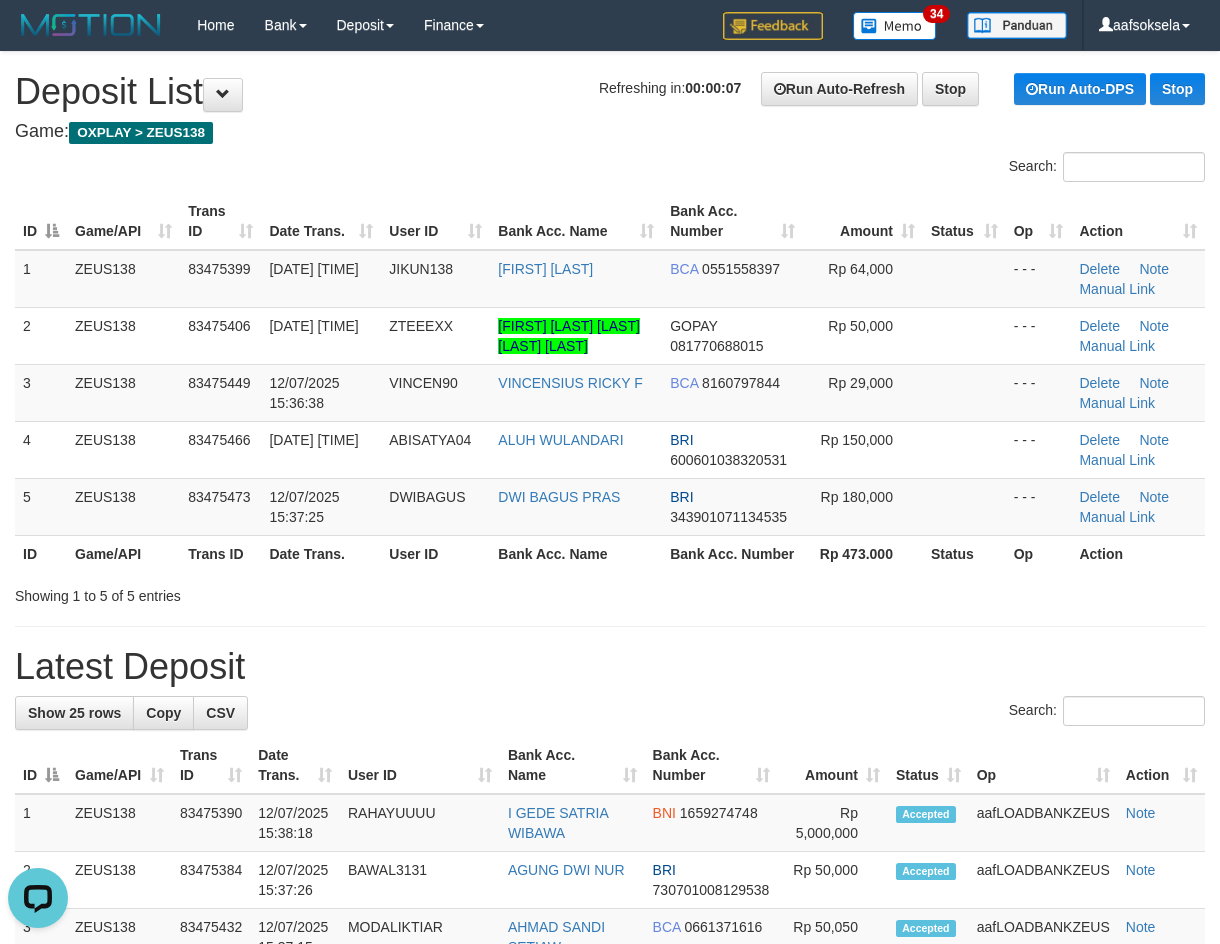 click on "Latest Deposit" at bounding box center [610, 667] 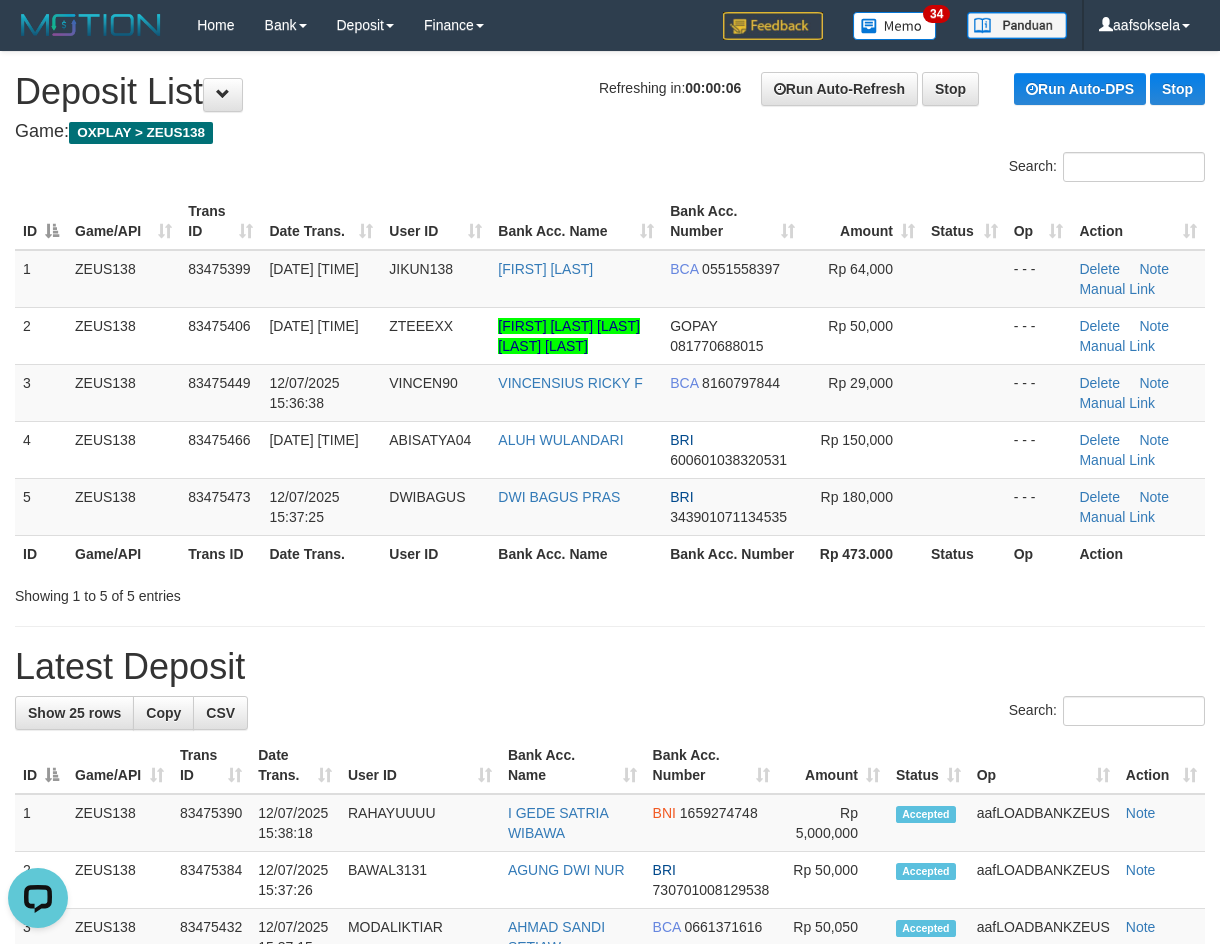 click on "Showing 1 to 5 of 5 entries" at bounding box center [610, 592] 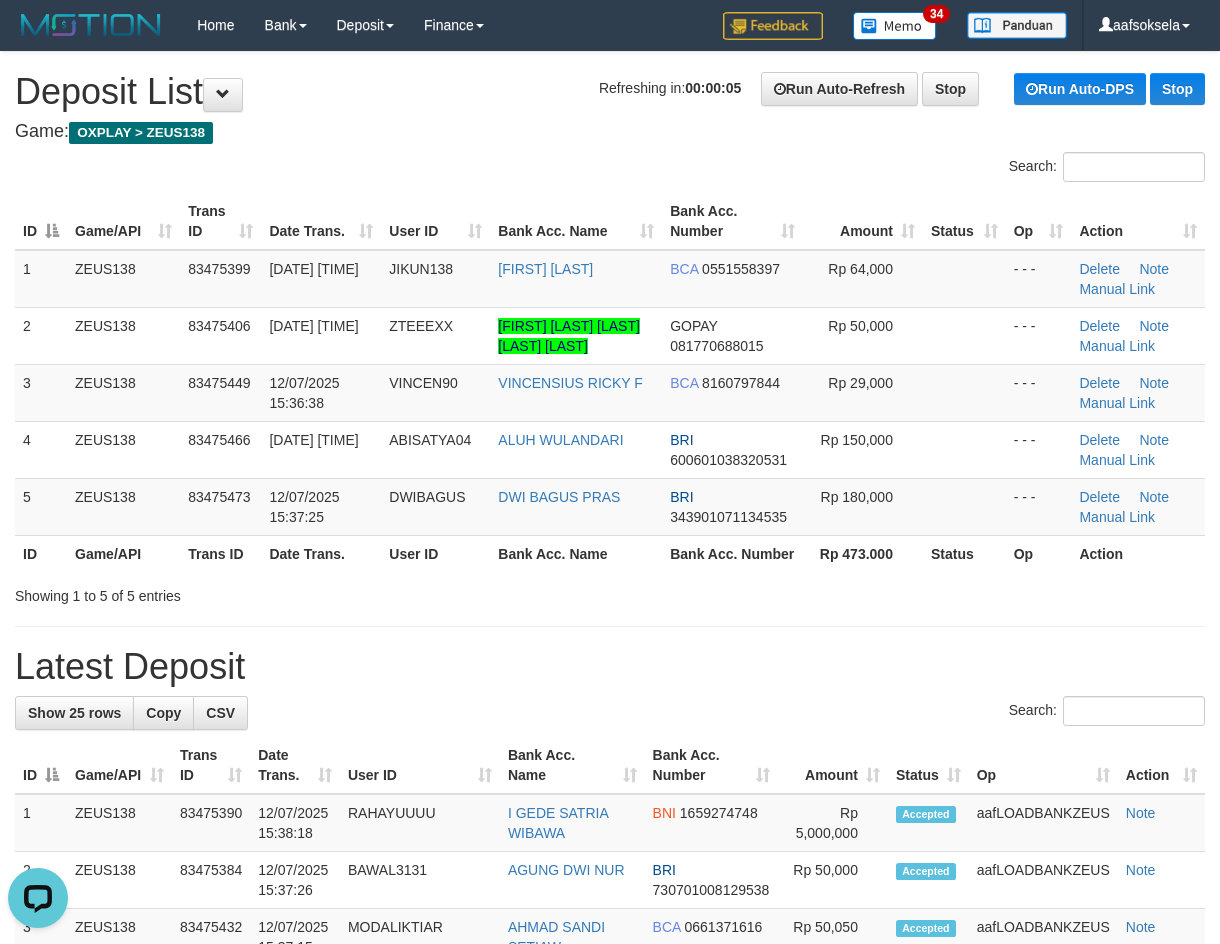 click on "**********" at bounding box center [610, 1212] 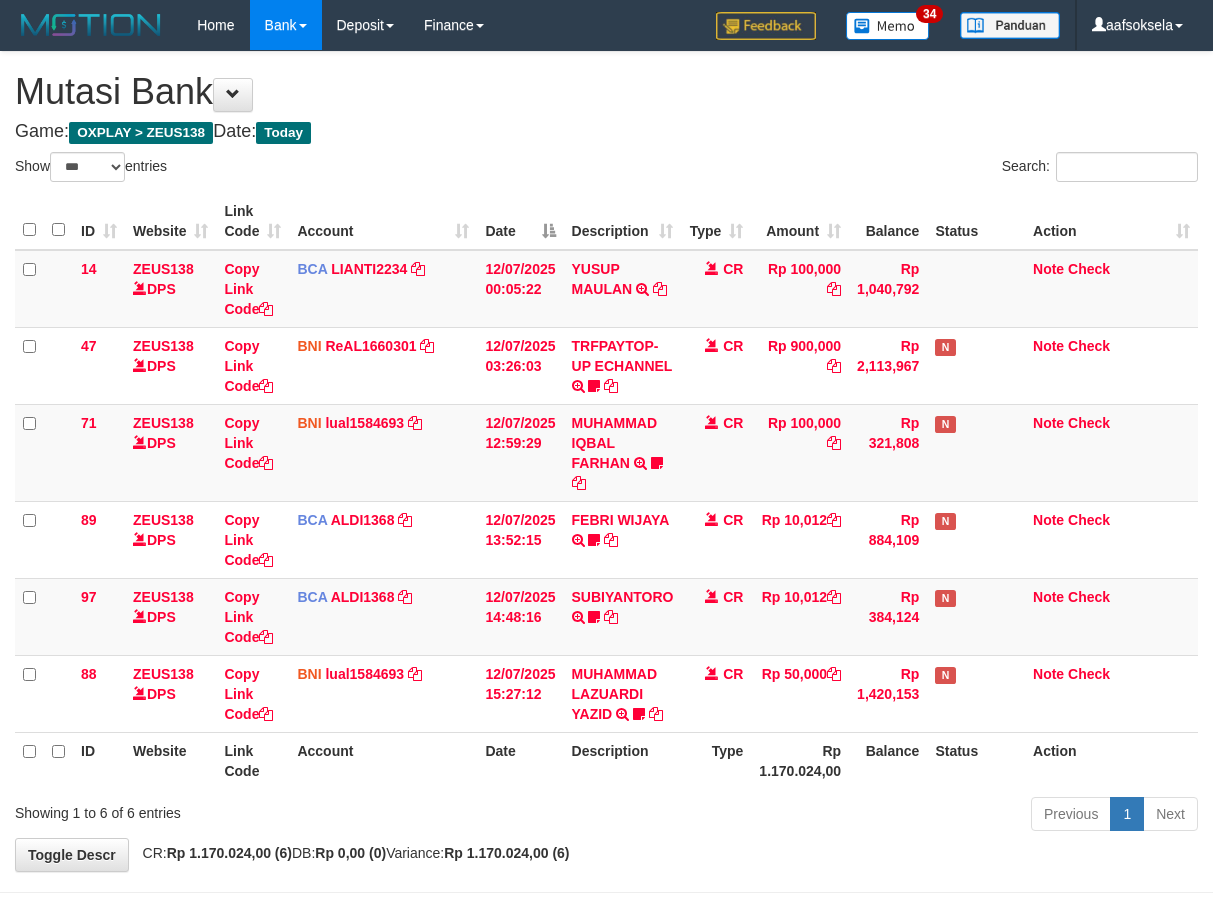 select on "***" 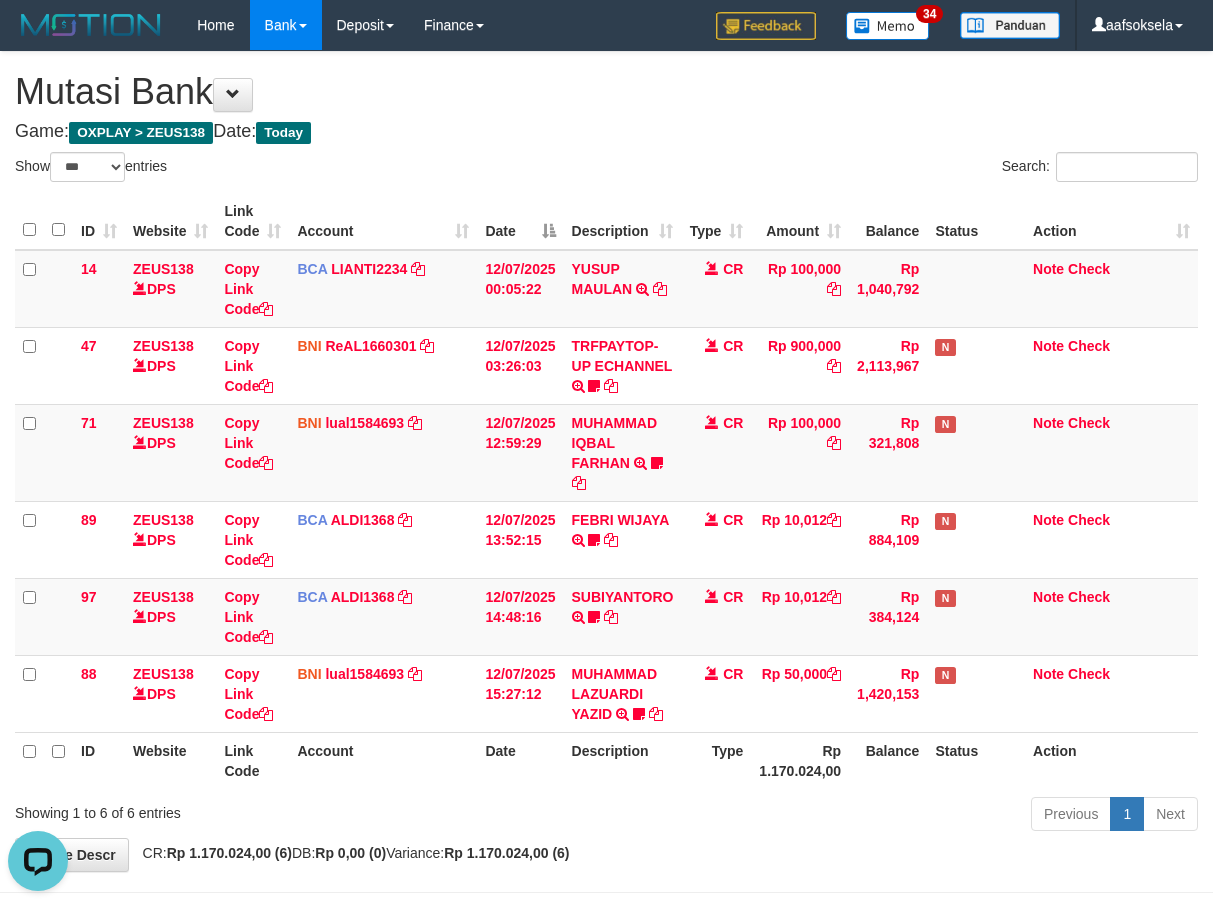 scroll, scrollTop: 0, scrollLeft: 0, axis: both 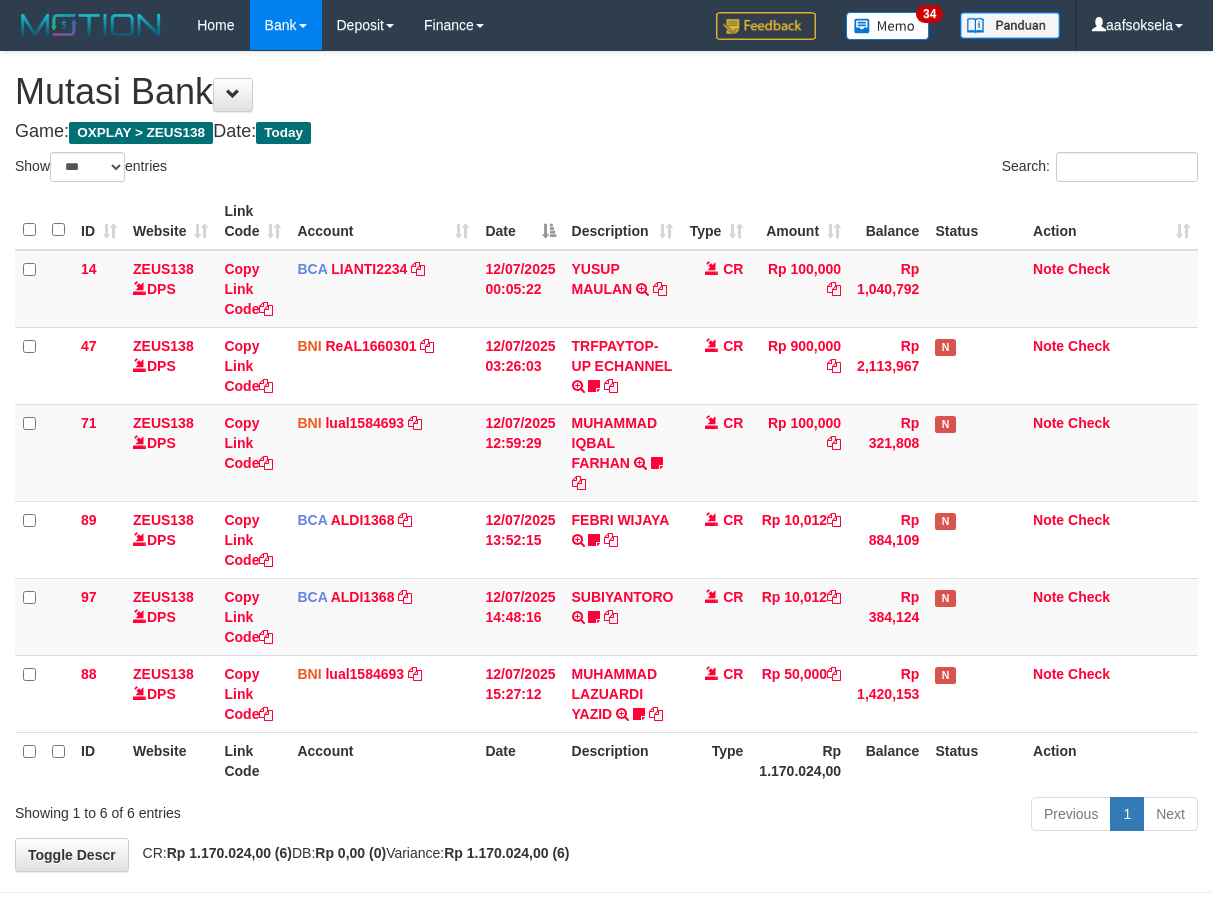 select on "***" 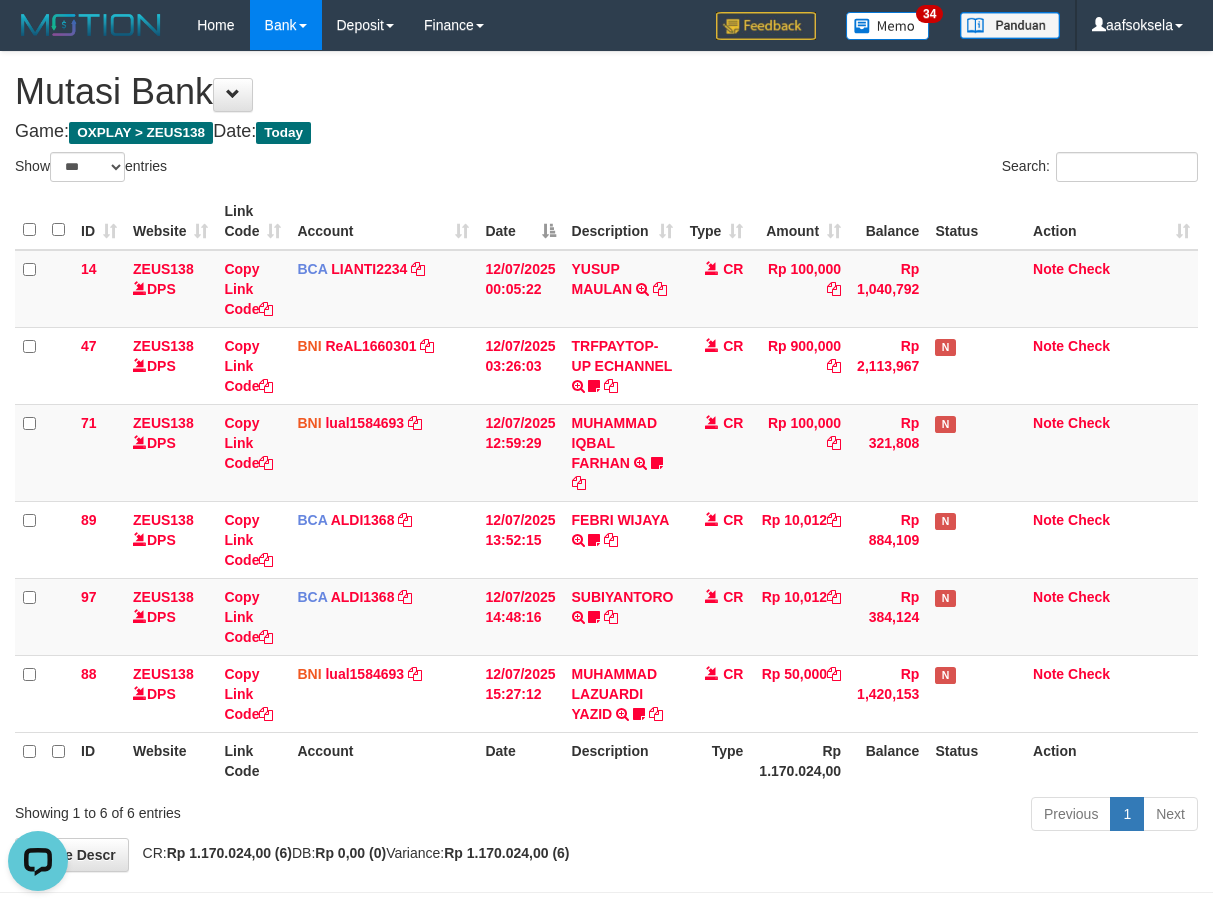 scroll, scrollTop: 0, scrollLeft: 0, axis: both 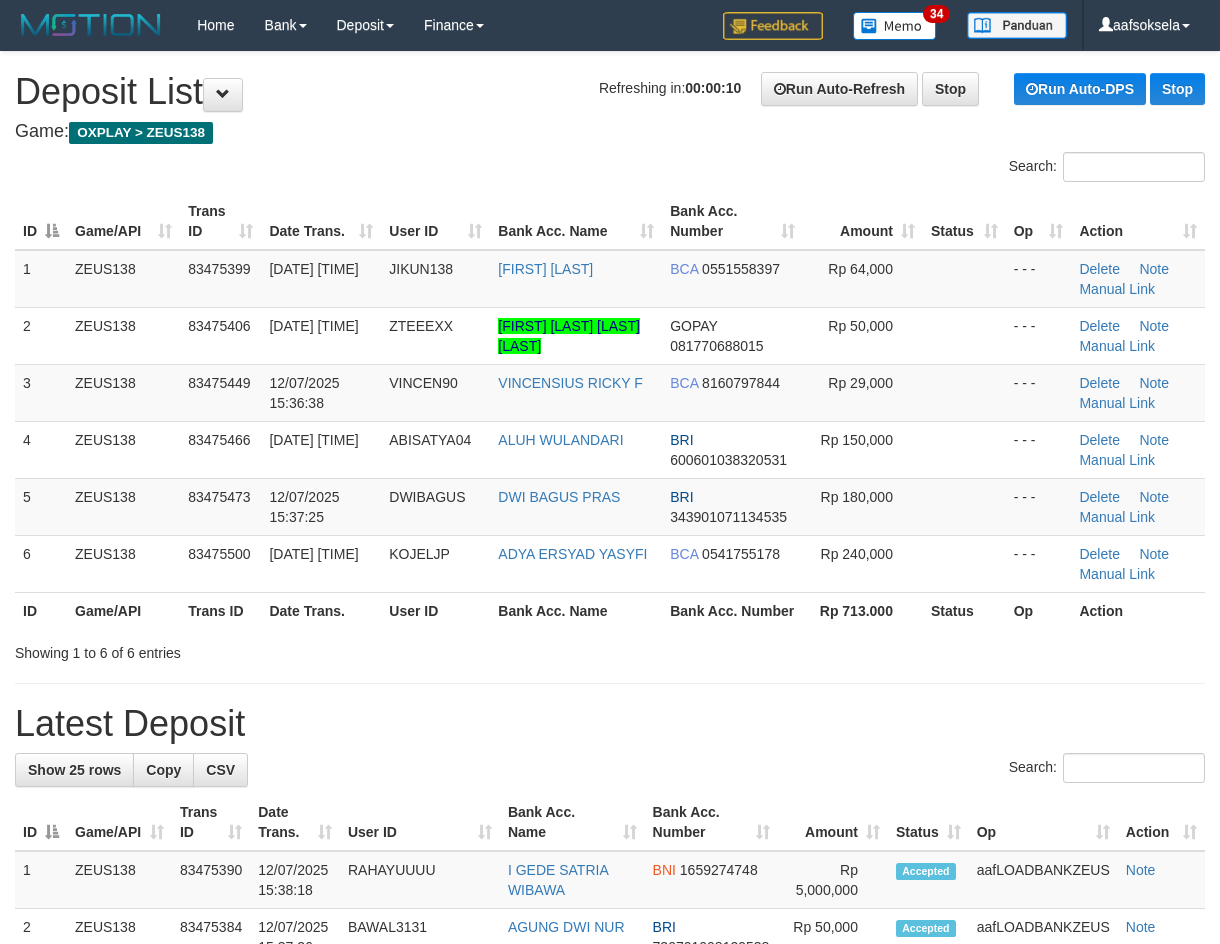 click on "**********" at bounding box center (610, 1241) 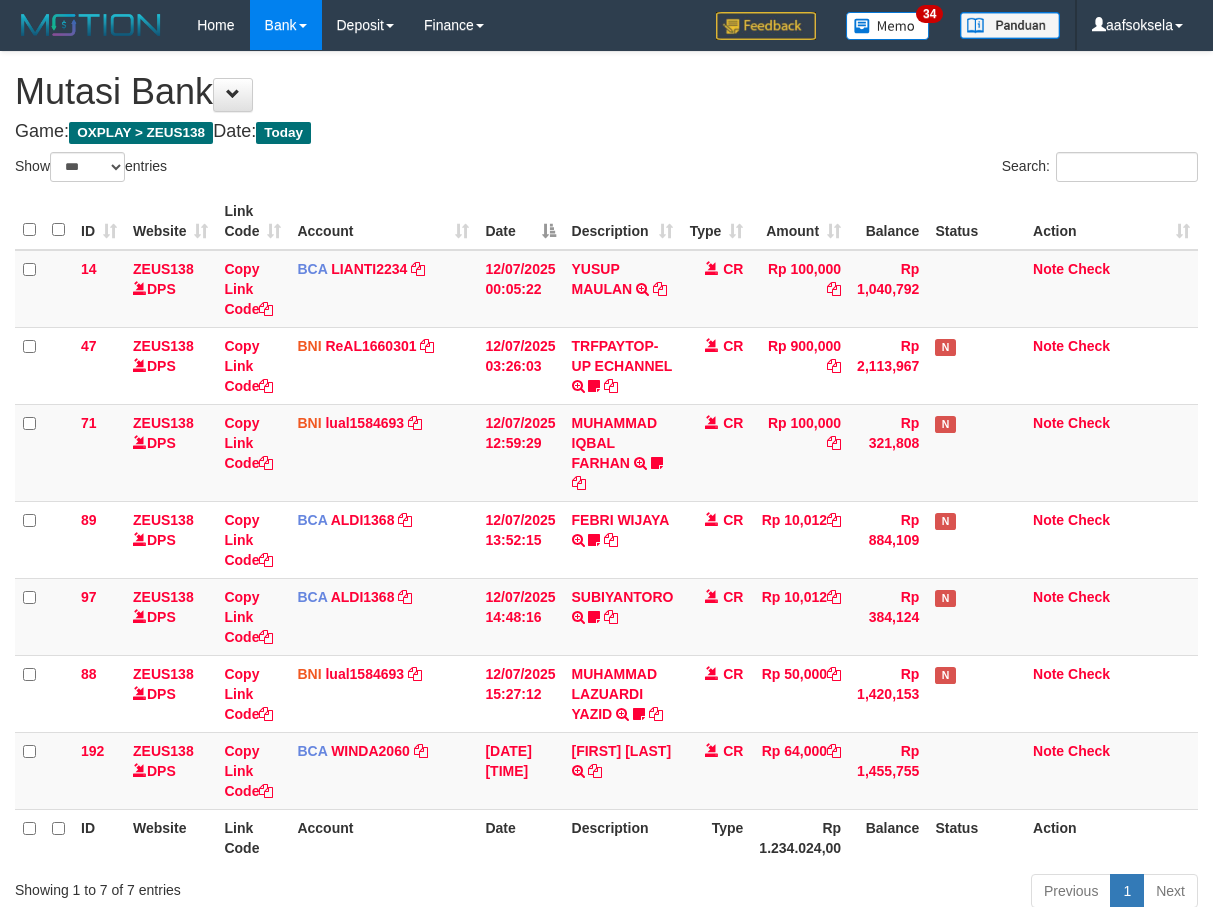 select on "***" 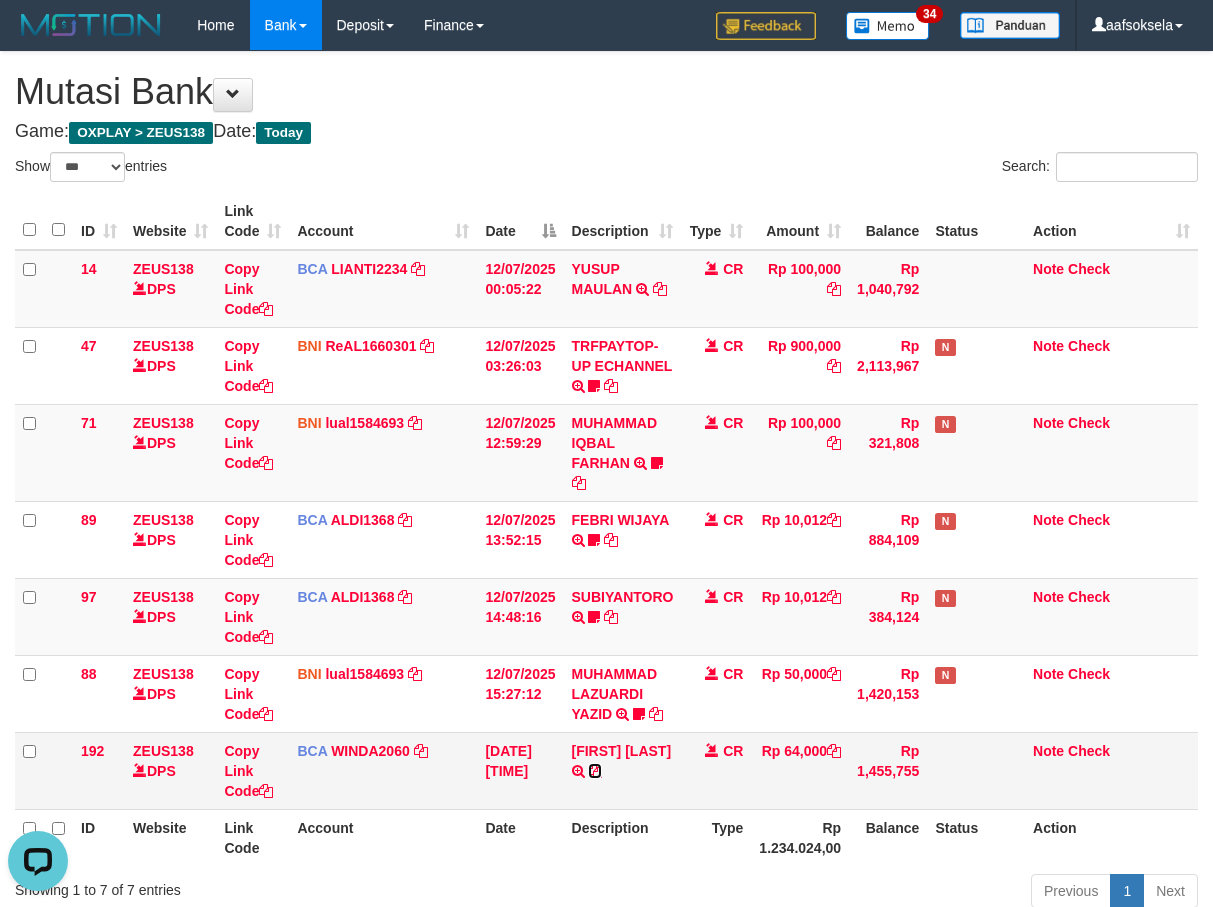 scroll, scrollTop: 0, scrollLeft: 0, axis: both 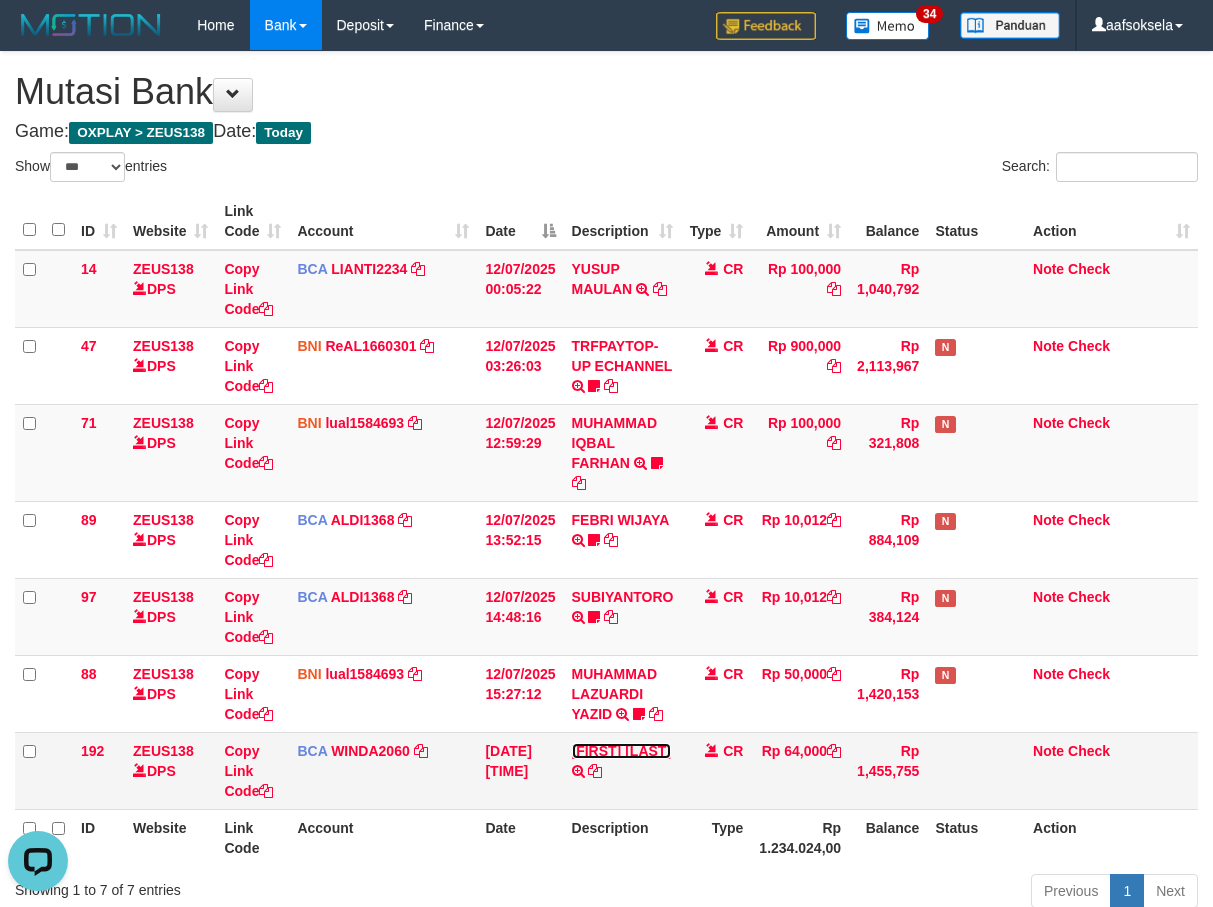 click on "[FIRST] [LAST]" at bounding box center (622, 751) 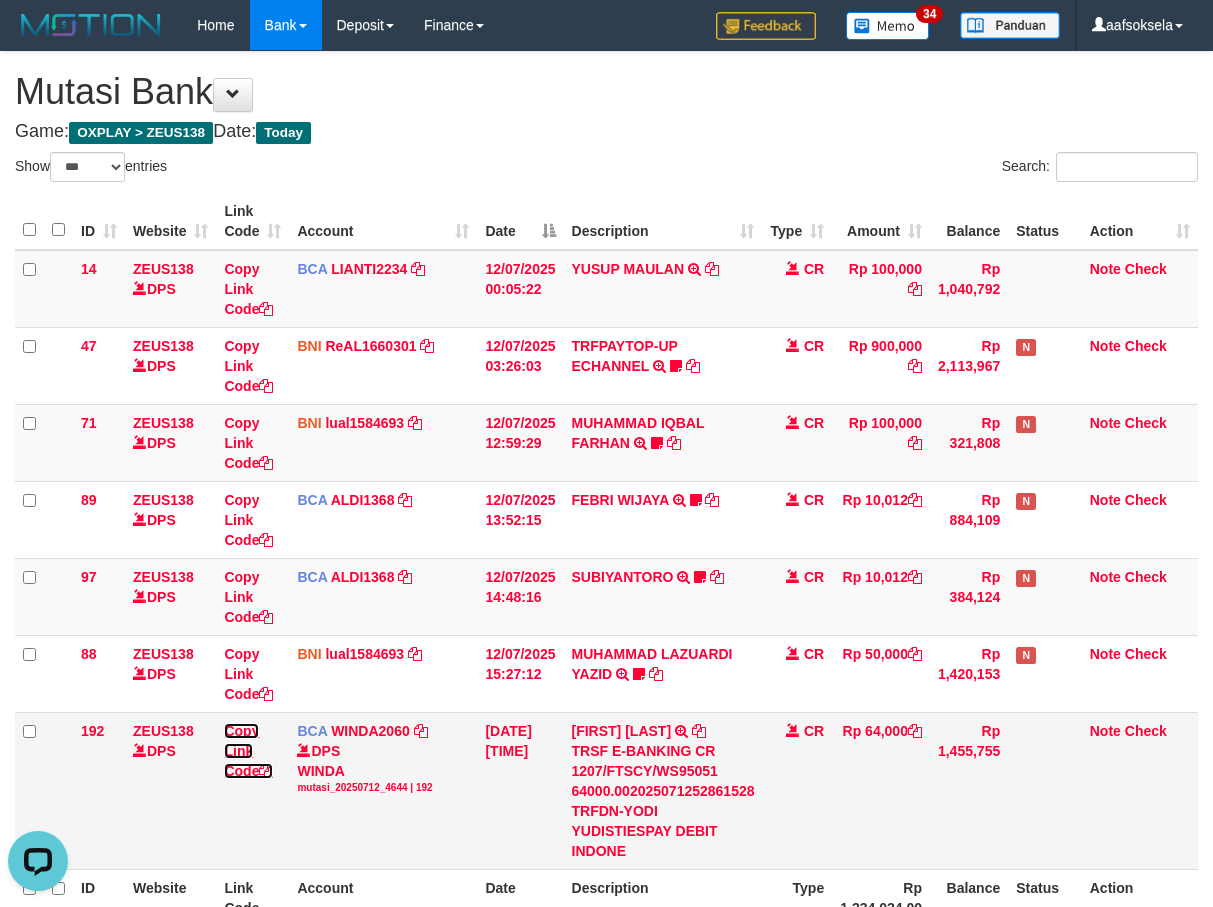 click on "Copy Link Code" at bounding box center [248, 751] 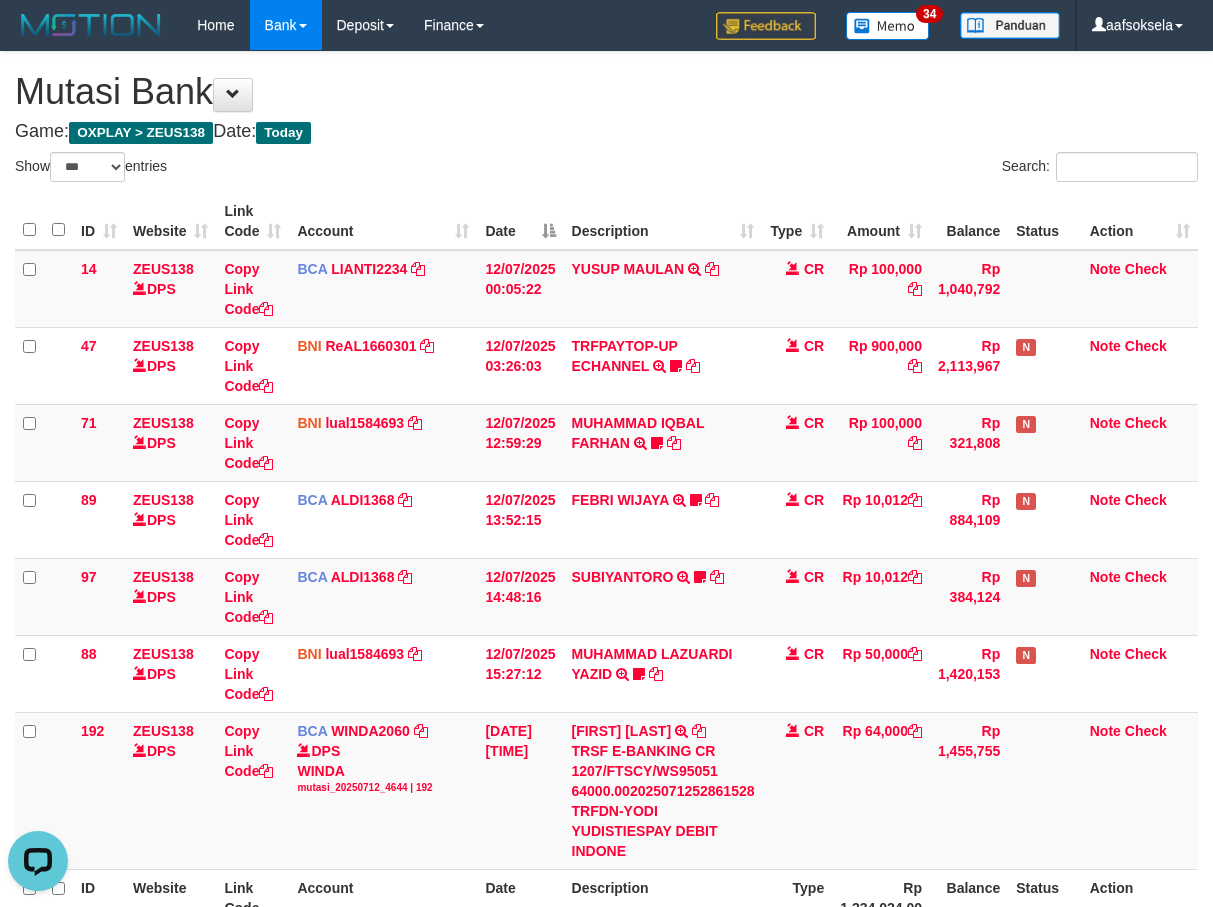 scroll, scrollTop: 297, scrollLeft: 0, axis: vertical 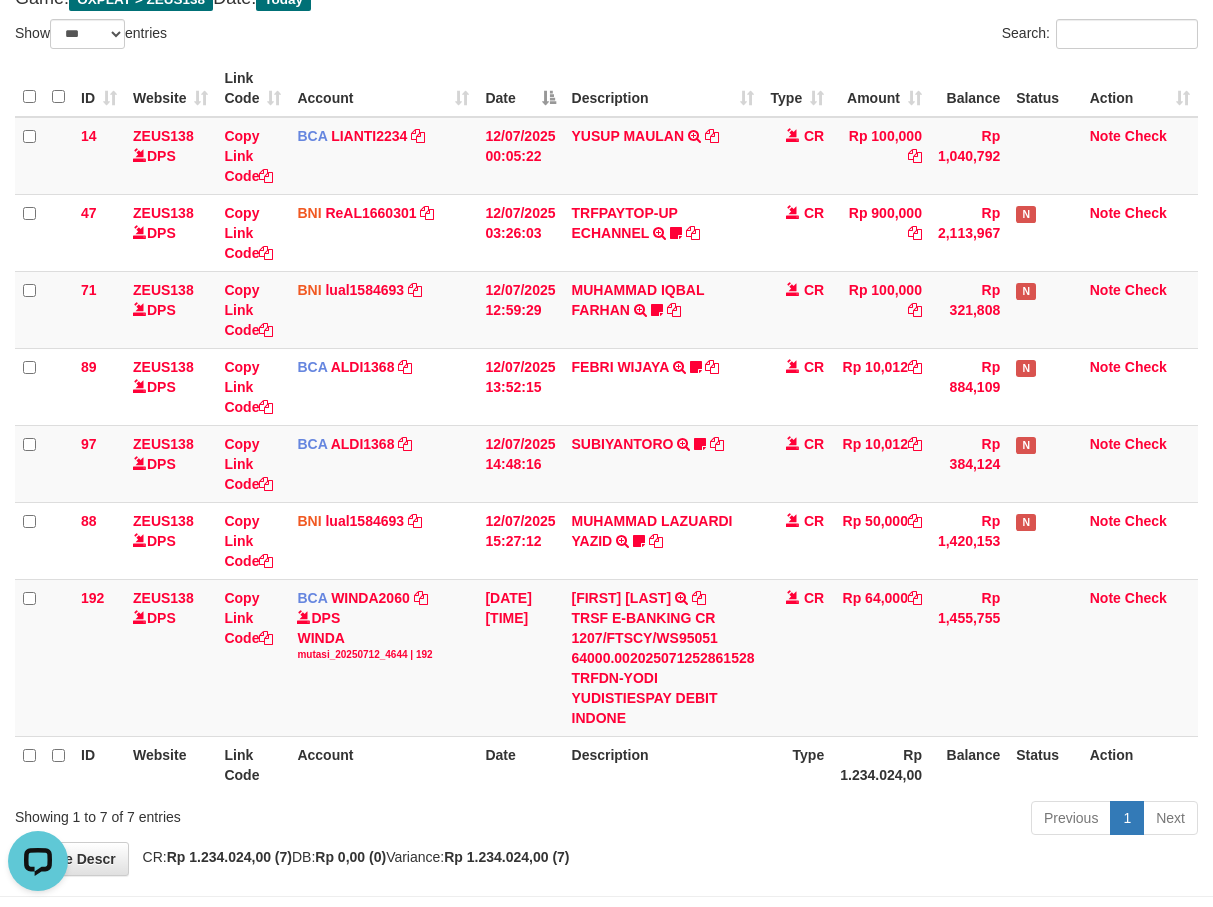click on "Previous 1 Next" at bounding box center (859, 820) 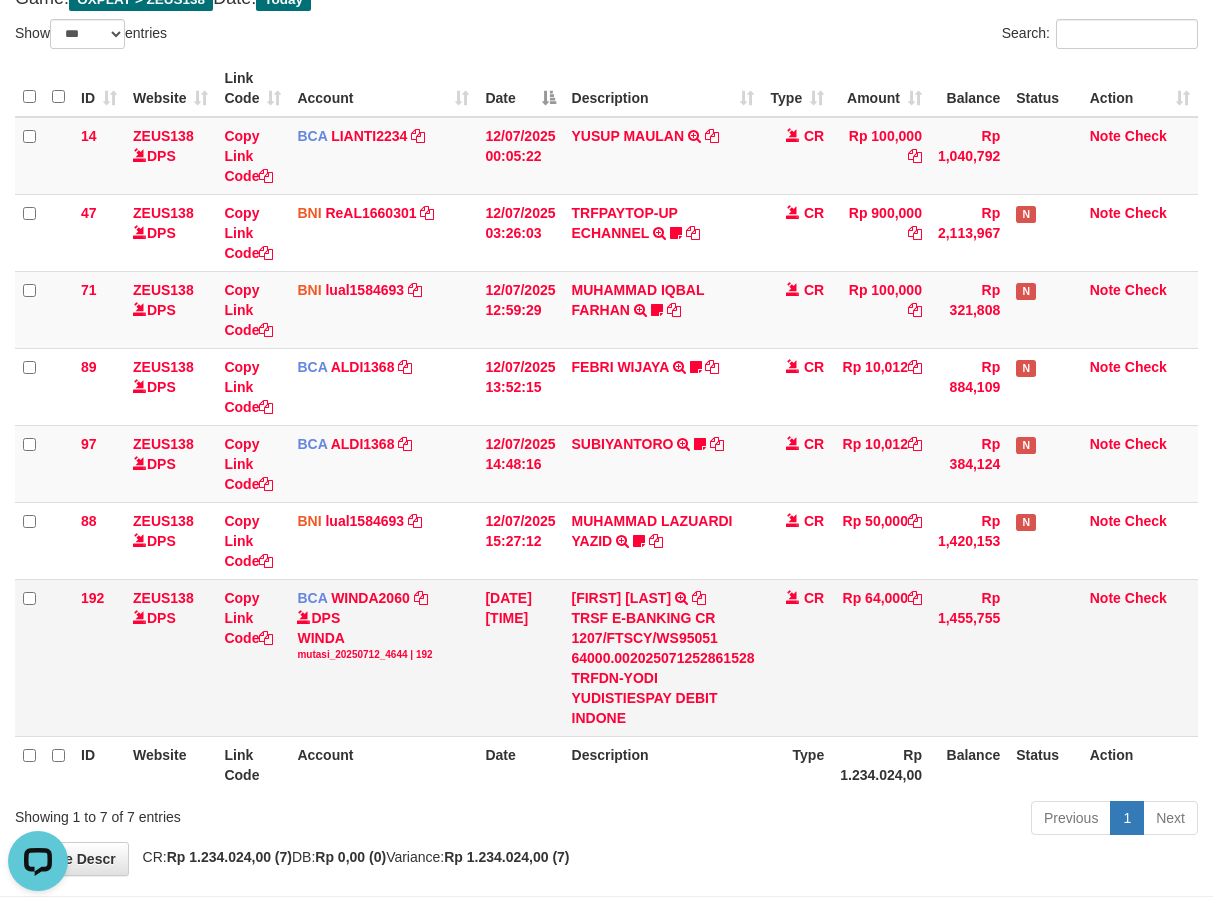 click on "TRSF E-BANKING CR 1207/FTSCY/WS95051
64000.002025071252861528 TRFDN-YODI YUDISTIESPAY DEBIT INDONE" at bounding box center (663, 668) 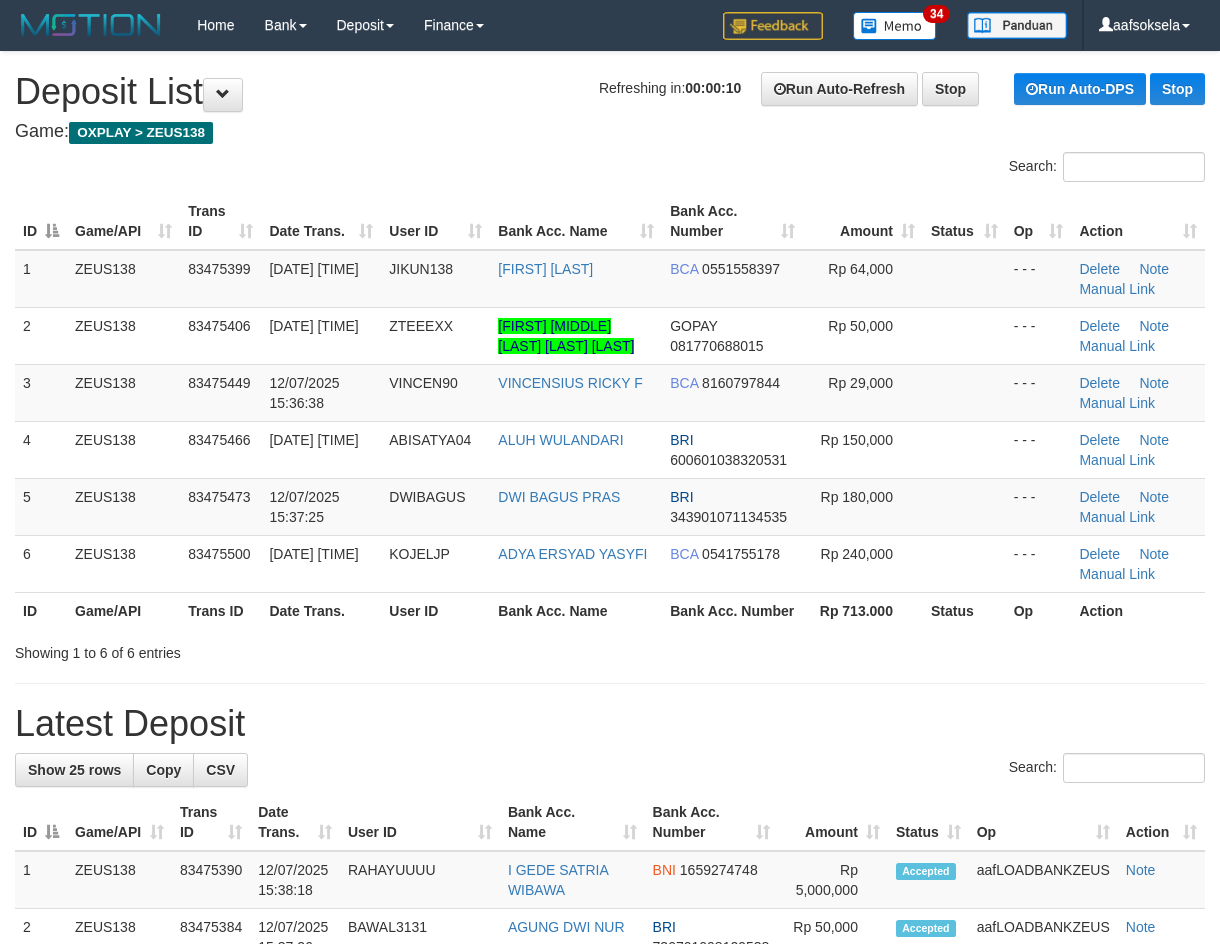 scroll, scrollTop: 0, scrollLeft: 0, axis: both 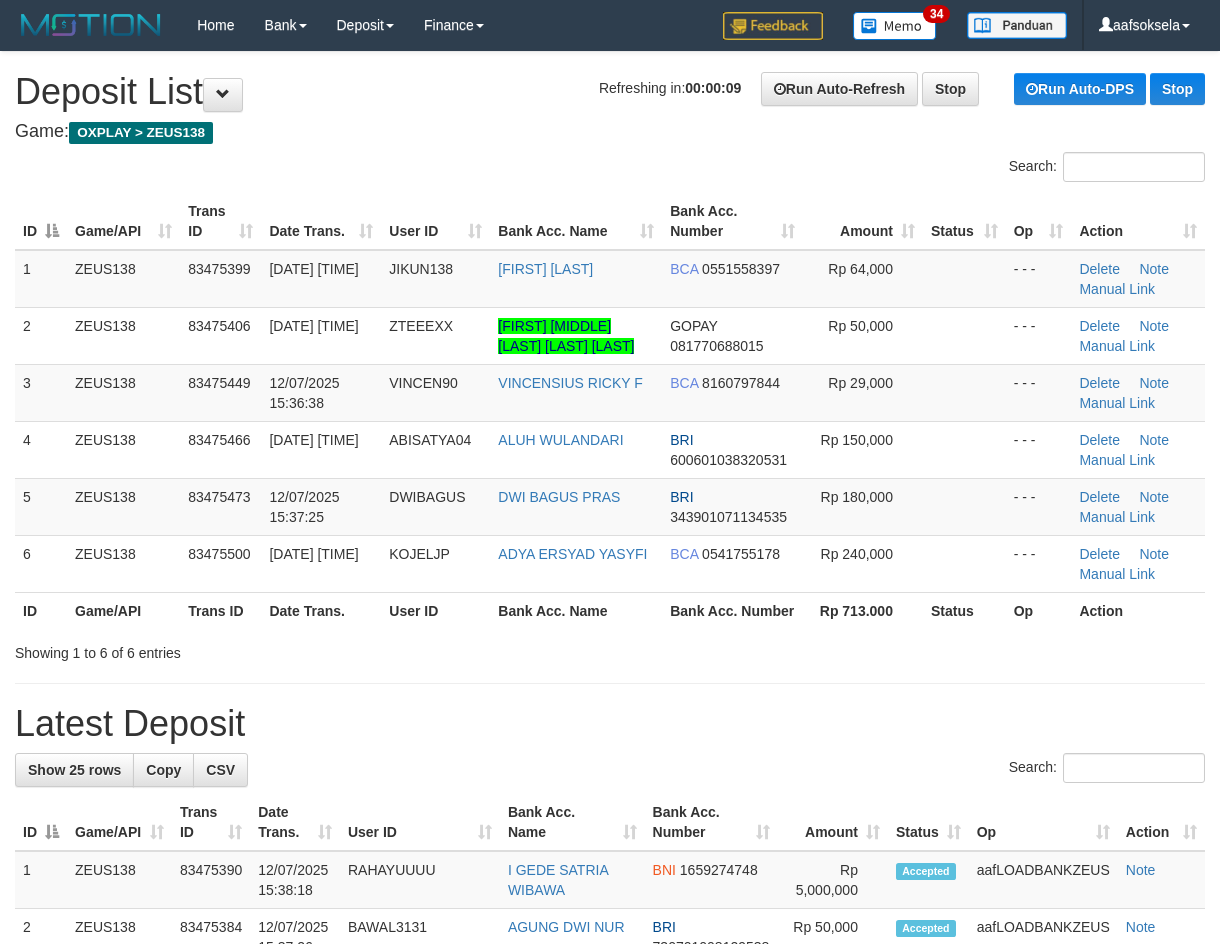 click on "Showing 1 to 6 of 6 entries" at bounding box center [254, 649] 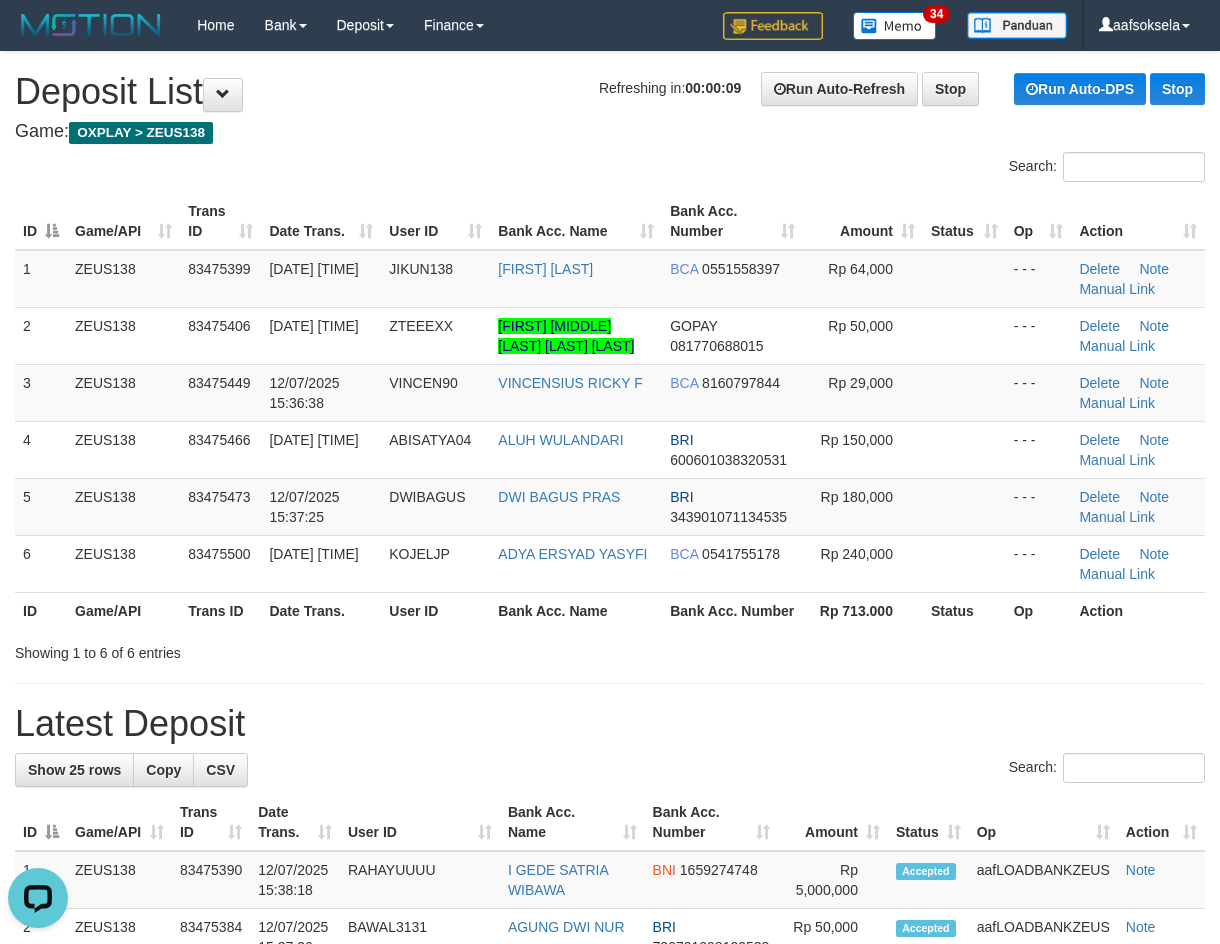 scroll, scrollTop: 0, scrollLeft: 0, axis: both 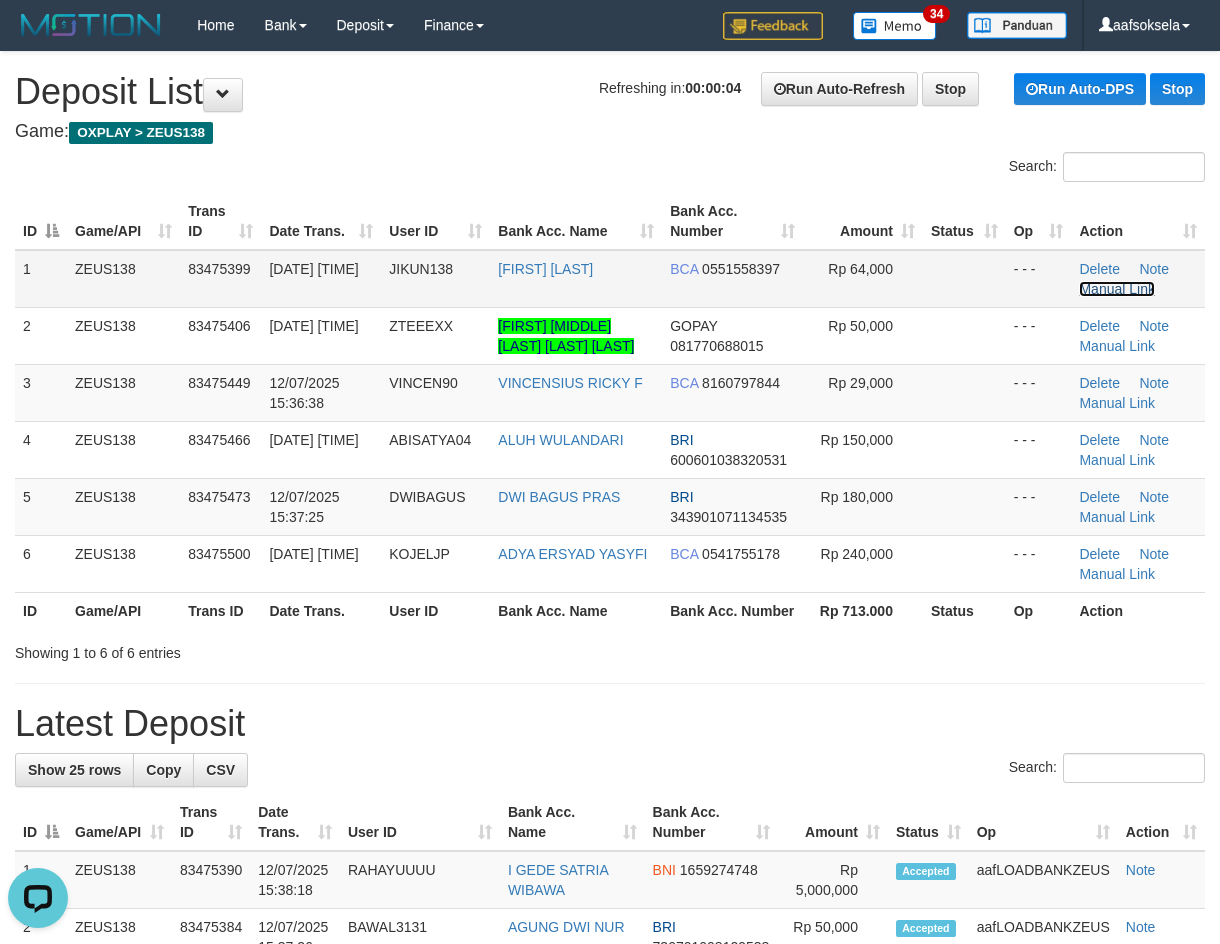 click on "Manual Link" at bounding box center (1117, 289) 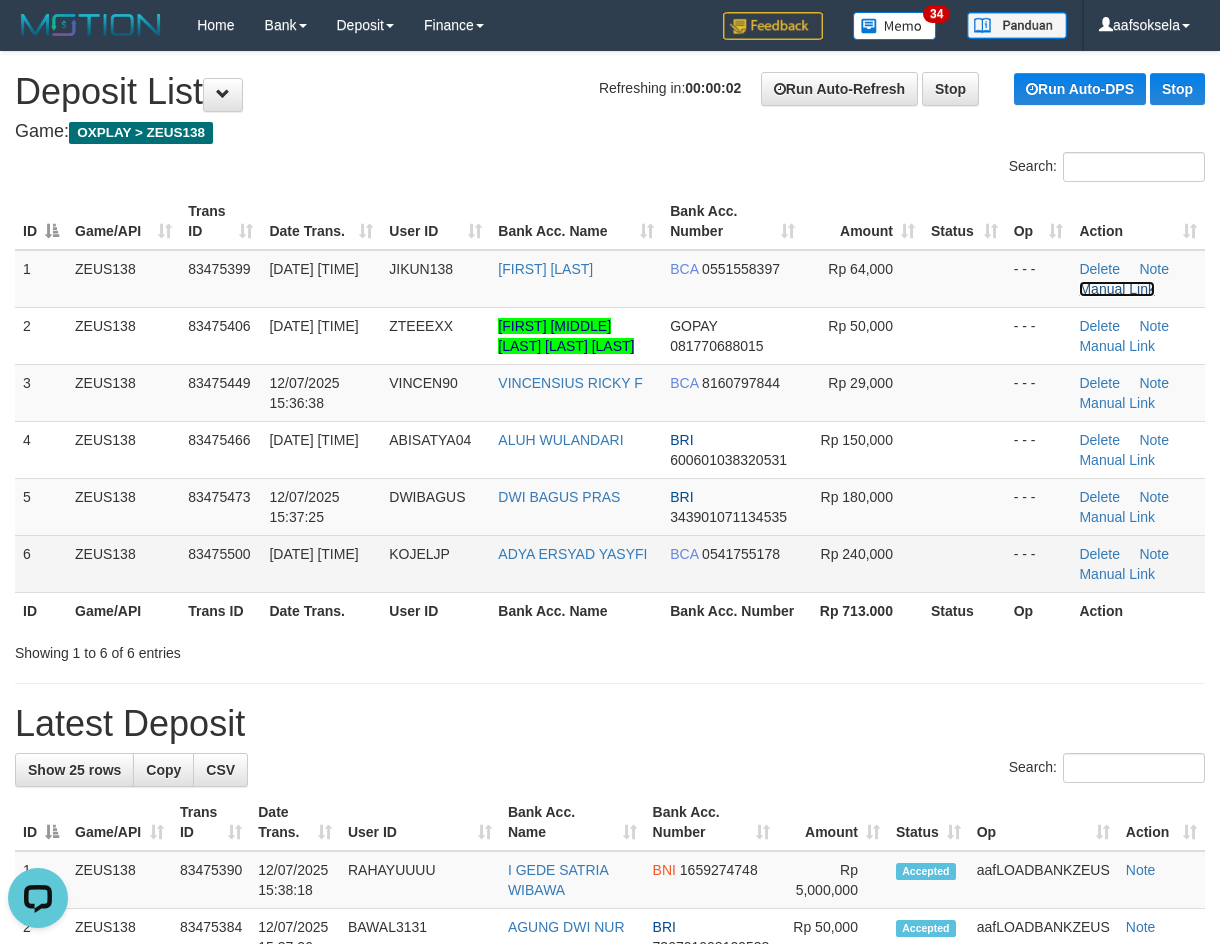 click on "Manual Link" at bounding box center (1117, 289) 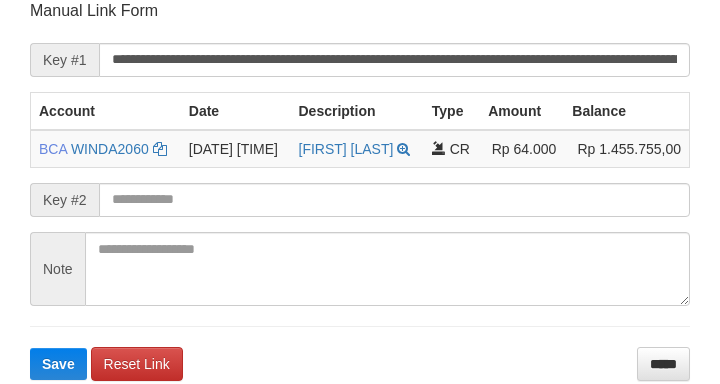 scroll, scrollTop: 392, scrollLeft: 0, axis: vertical 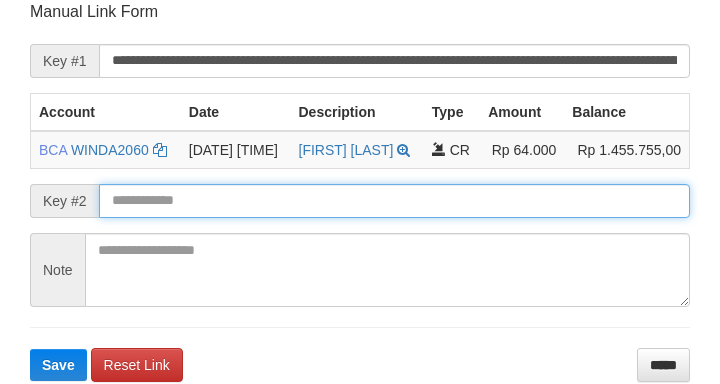 click on "Save" at bounding box center [58, 365] 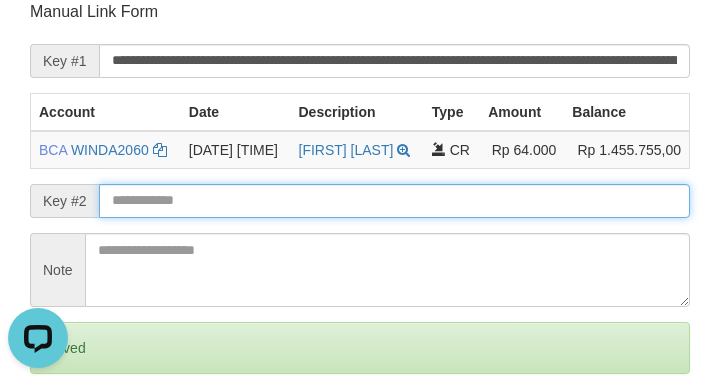 scroll, scrollTop: 0, scrollLeft: 0, axis: both 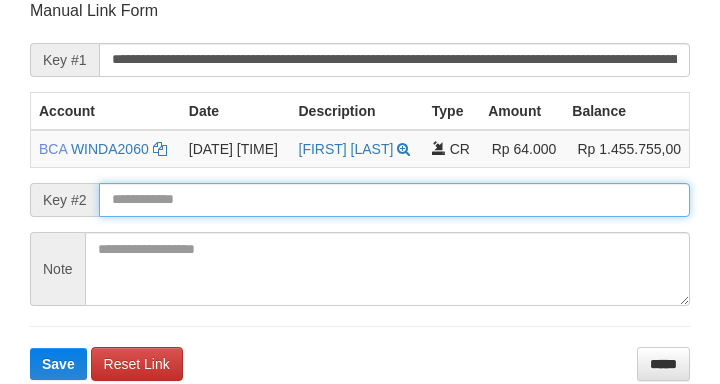 click on "Save" at bounding box center [58, 364] 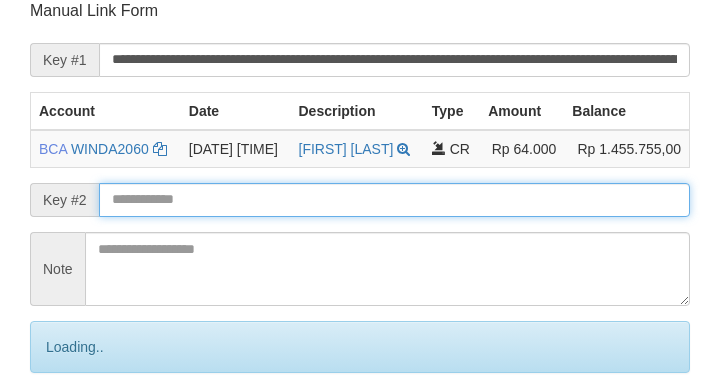 click on "Save" at bounding box center (80, 431) 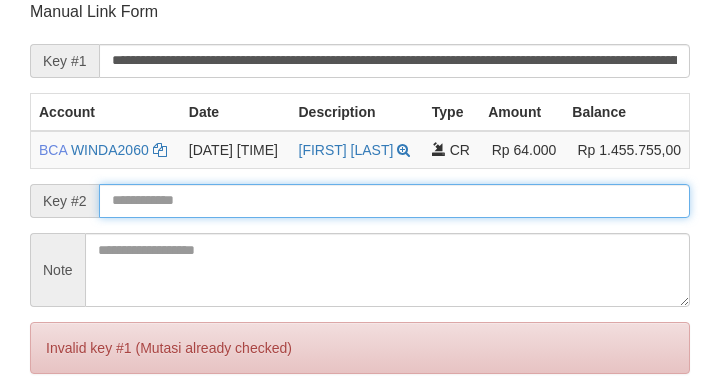 click on "Save" at bounding box center (58, 432) 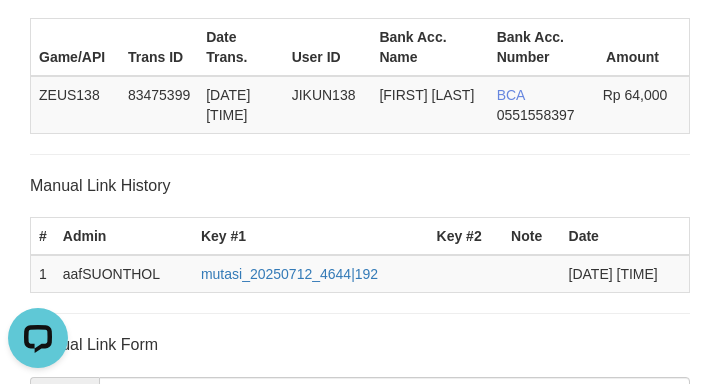scroll, scrollTop: 0, scrollLeft: 0, axis: both 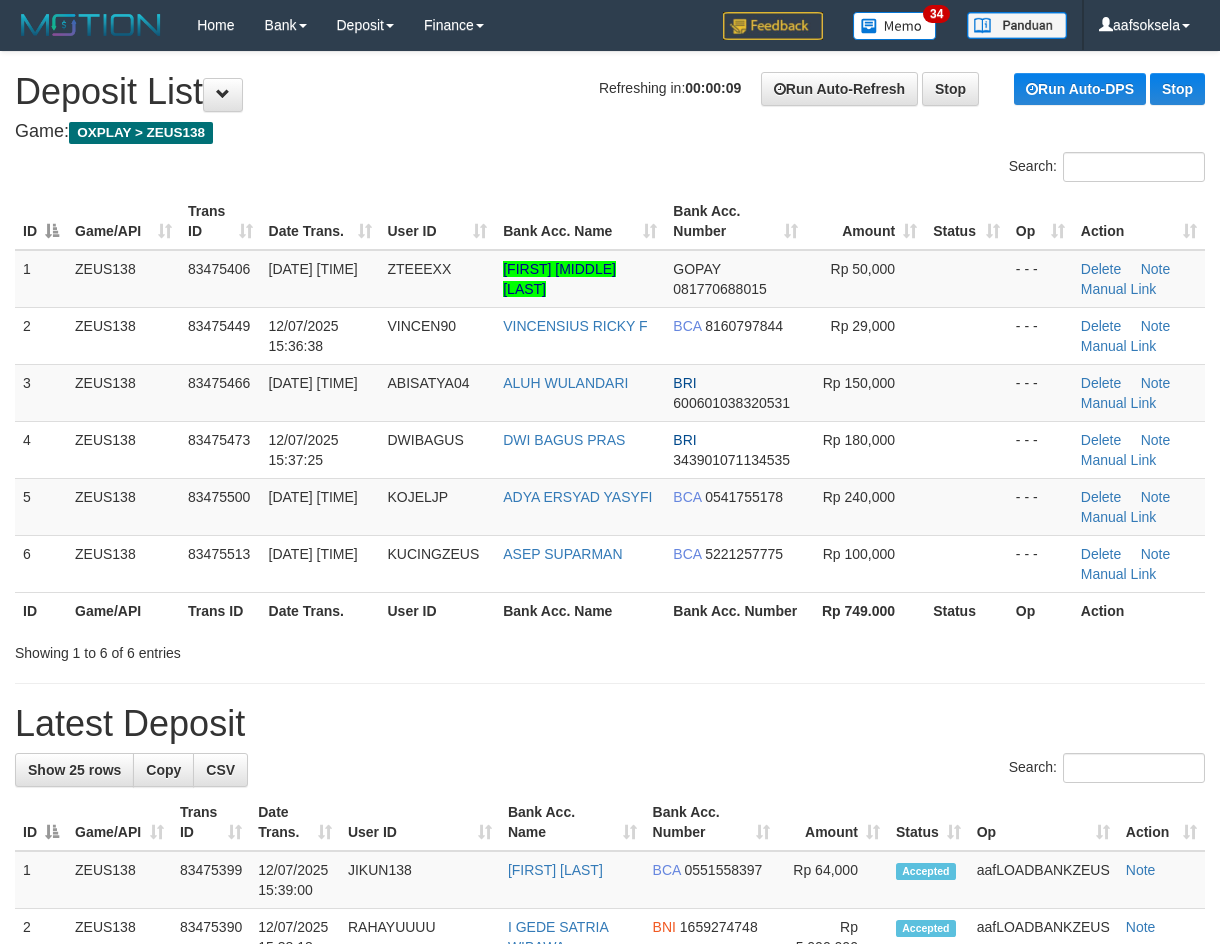click on "Showing 1 to 6 of 6 entries" at bounding box center (610, 649) 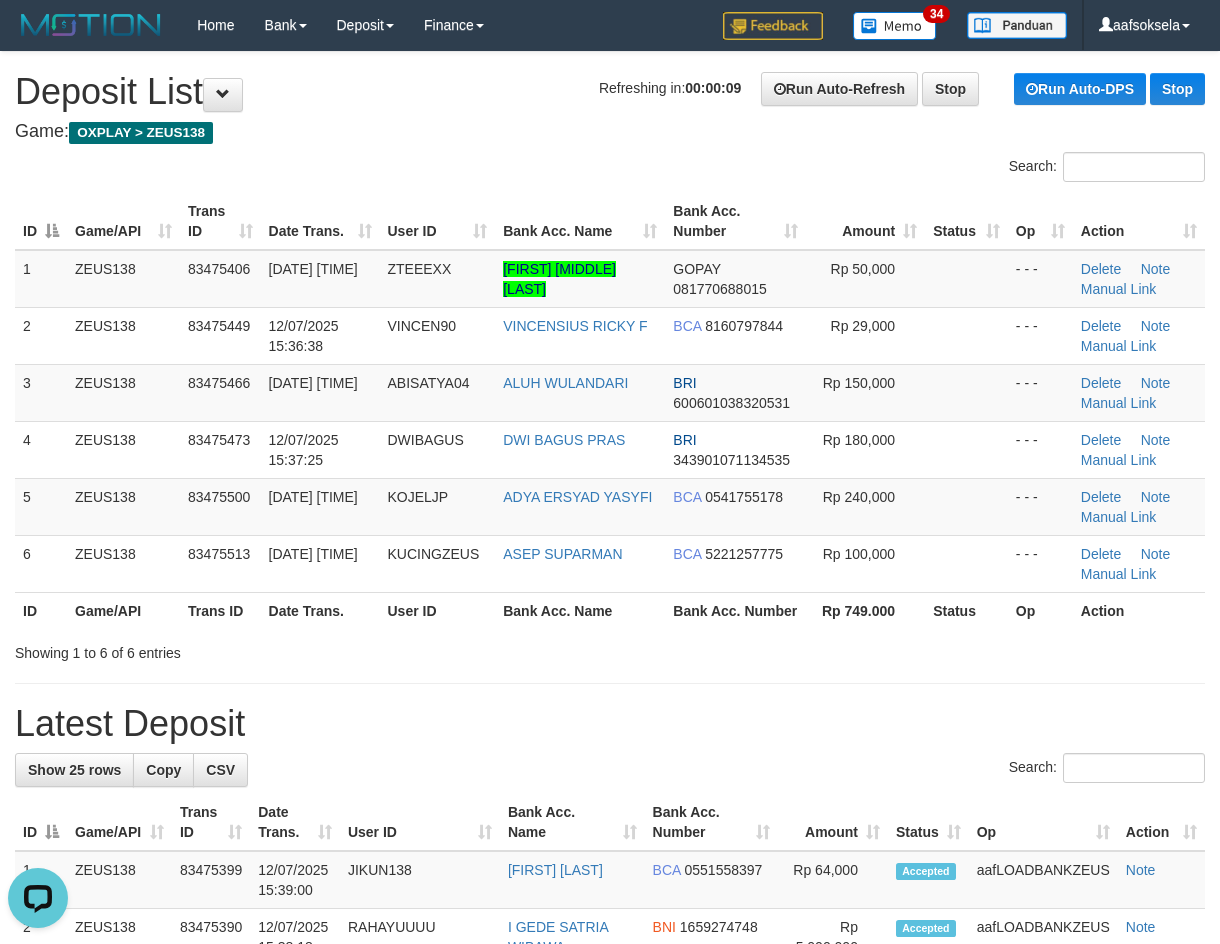 scroll, scrollTop: 0, scrollLeft: 0, axis: both 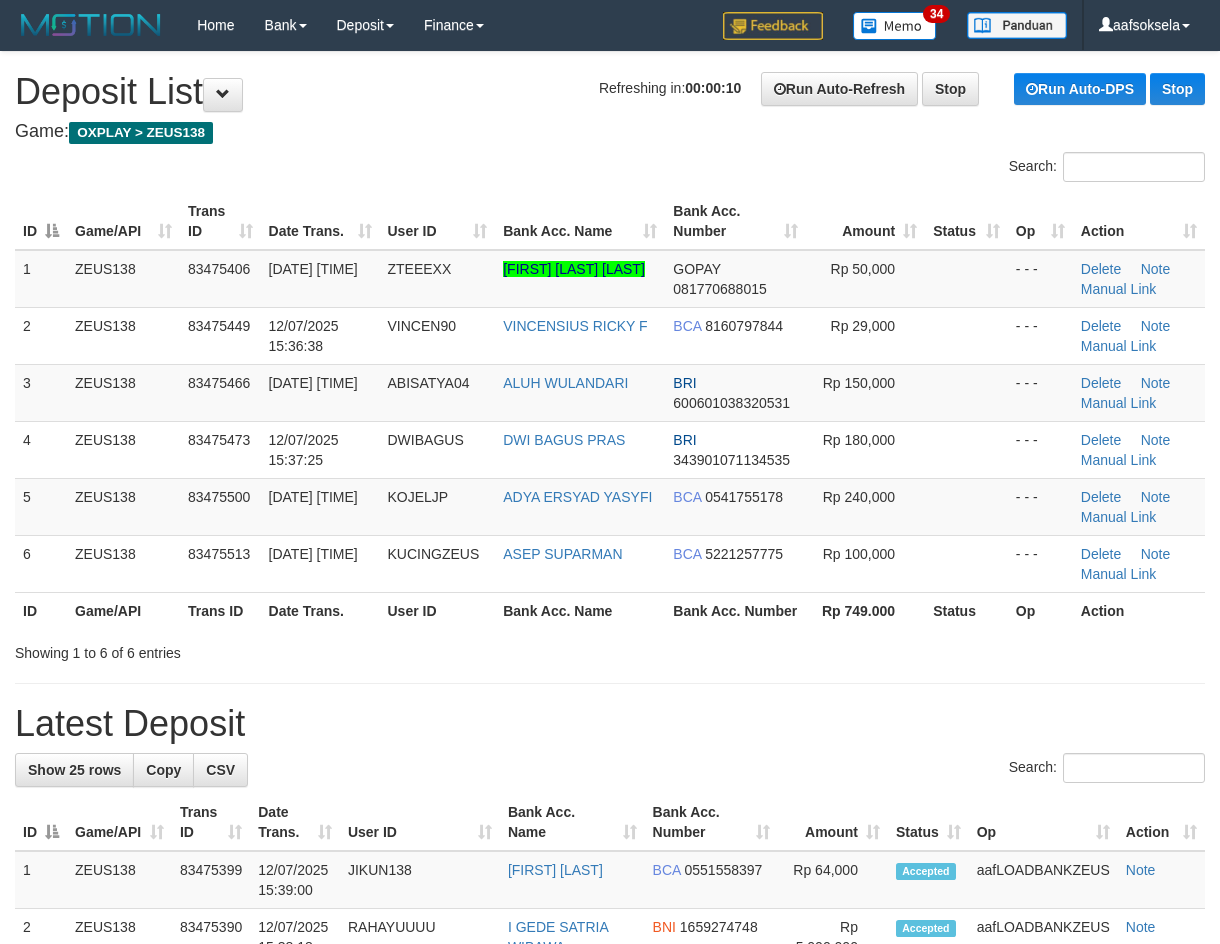 click on "Showing 1 to 6 of 6 entries" at bounding box center [254, 649] 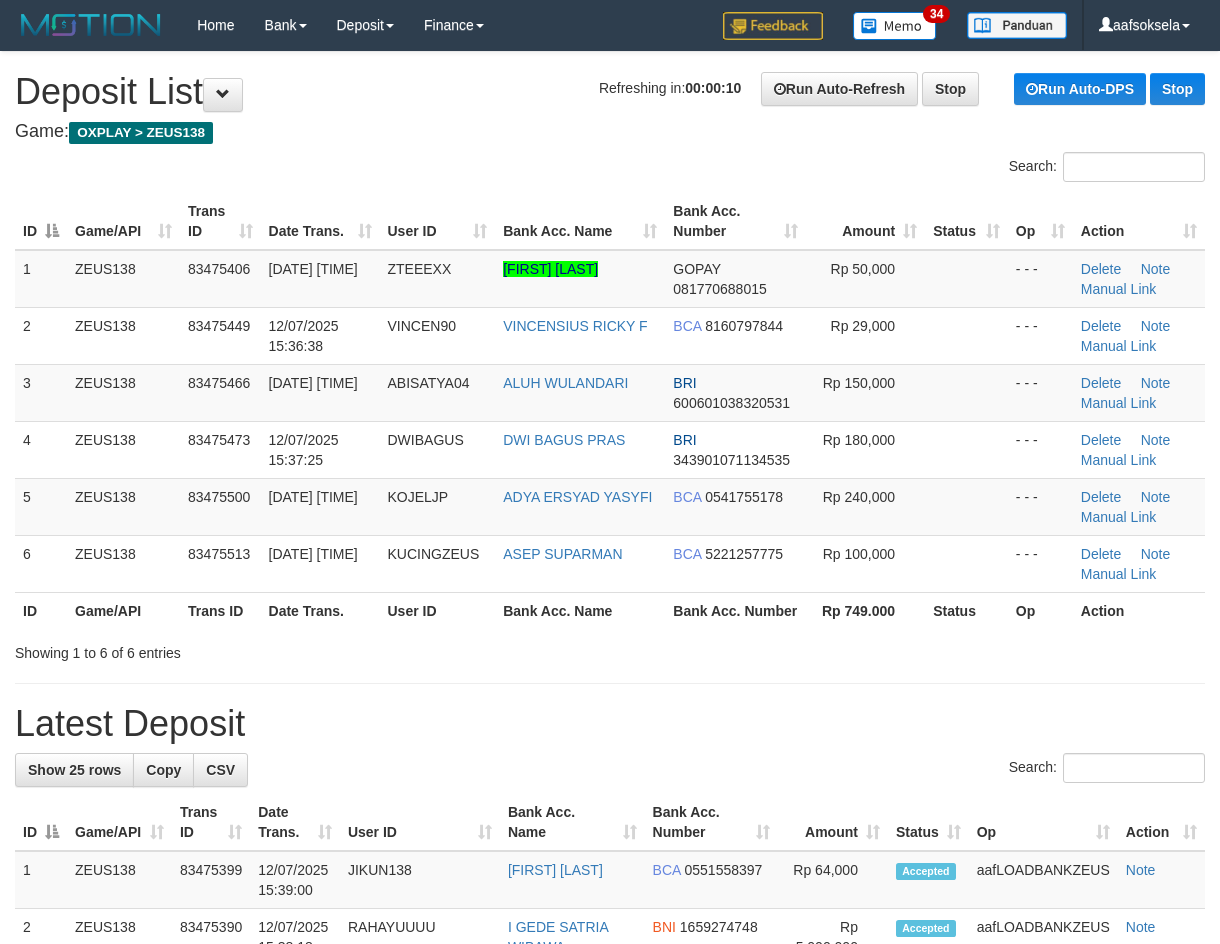 scroll, scrollTop: 0, scrollLeft: 0, axis: both 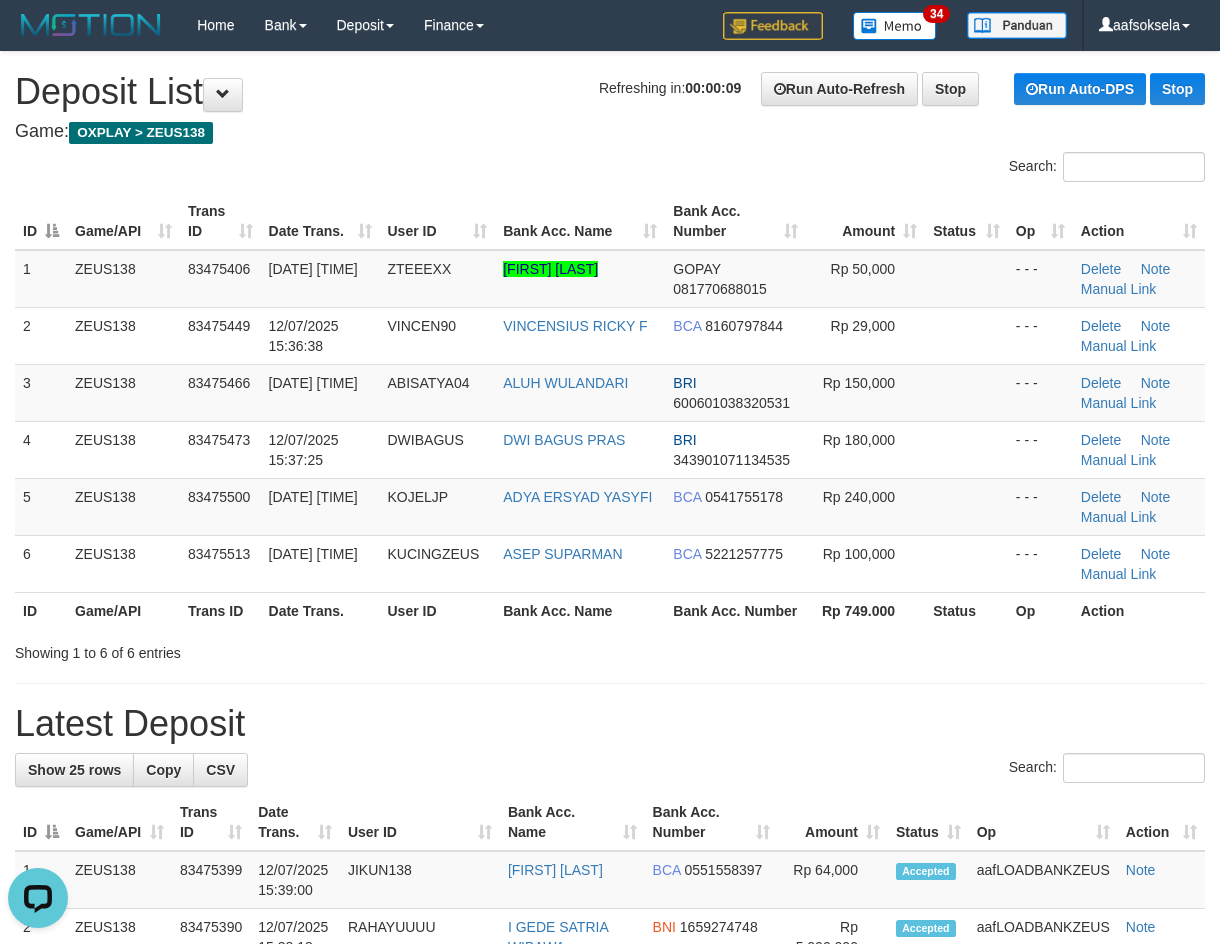 click on "Bank Acc. Number" at bounding box center [735, 610] 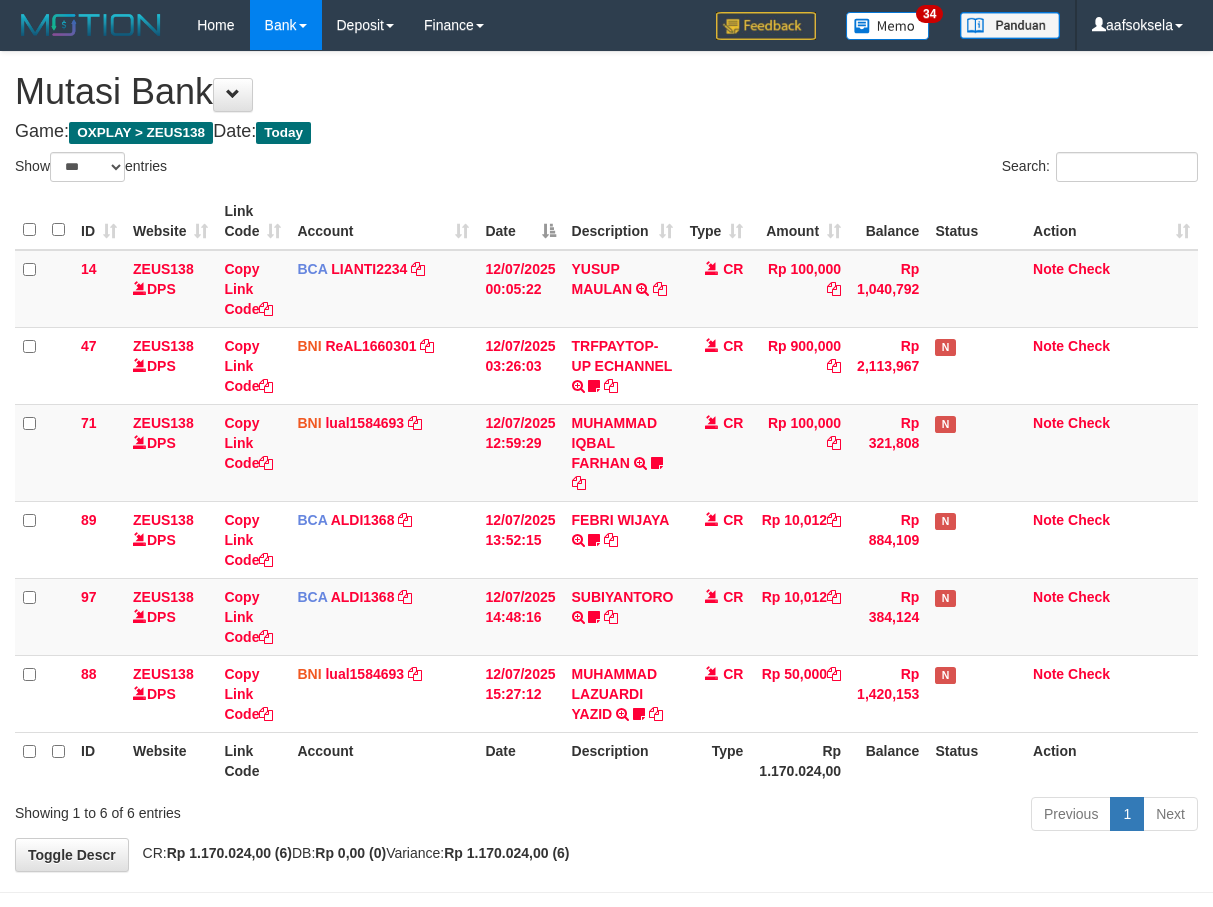 select on "***" 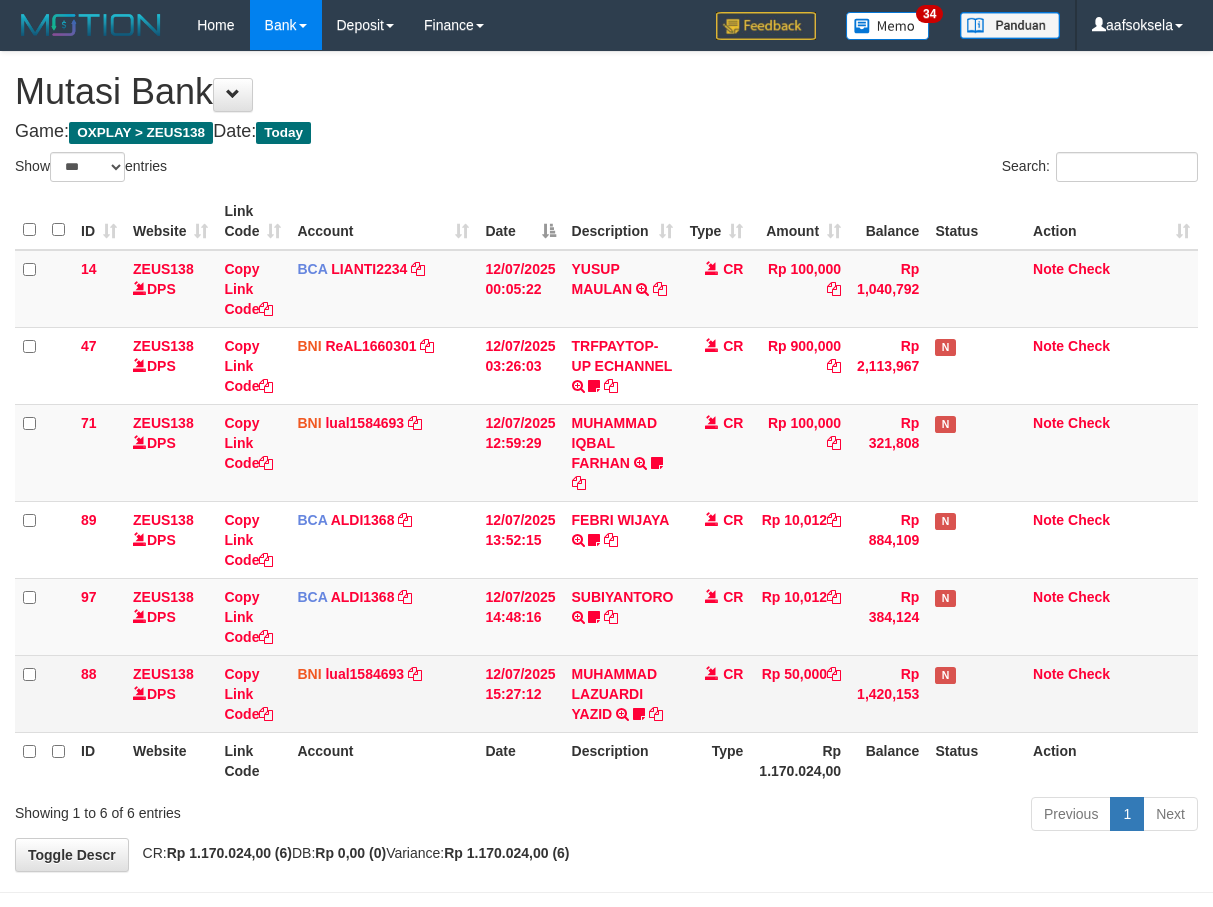 scroll, scrollTop: 76, scrollLeft: 0, axis: vertical 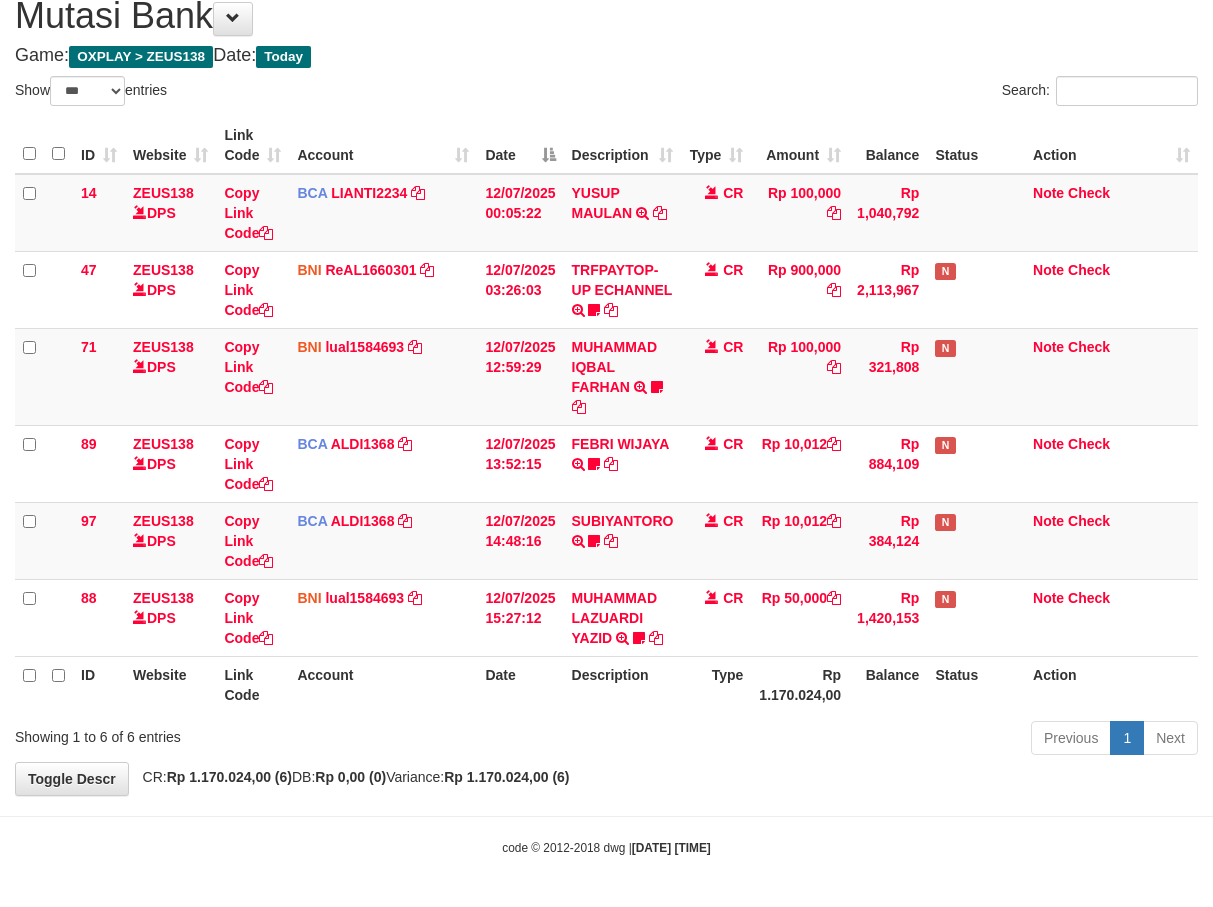 drag, startPoint x: 692, startPoint y: 799, endPoint x: 746, endPoint y: 784, distance: 56.044624 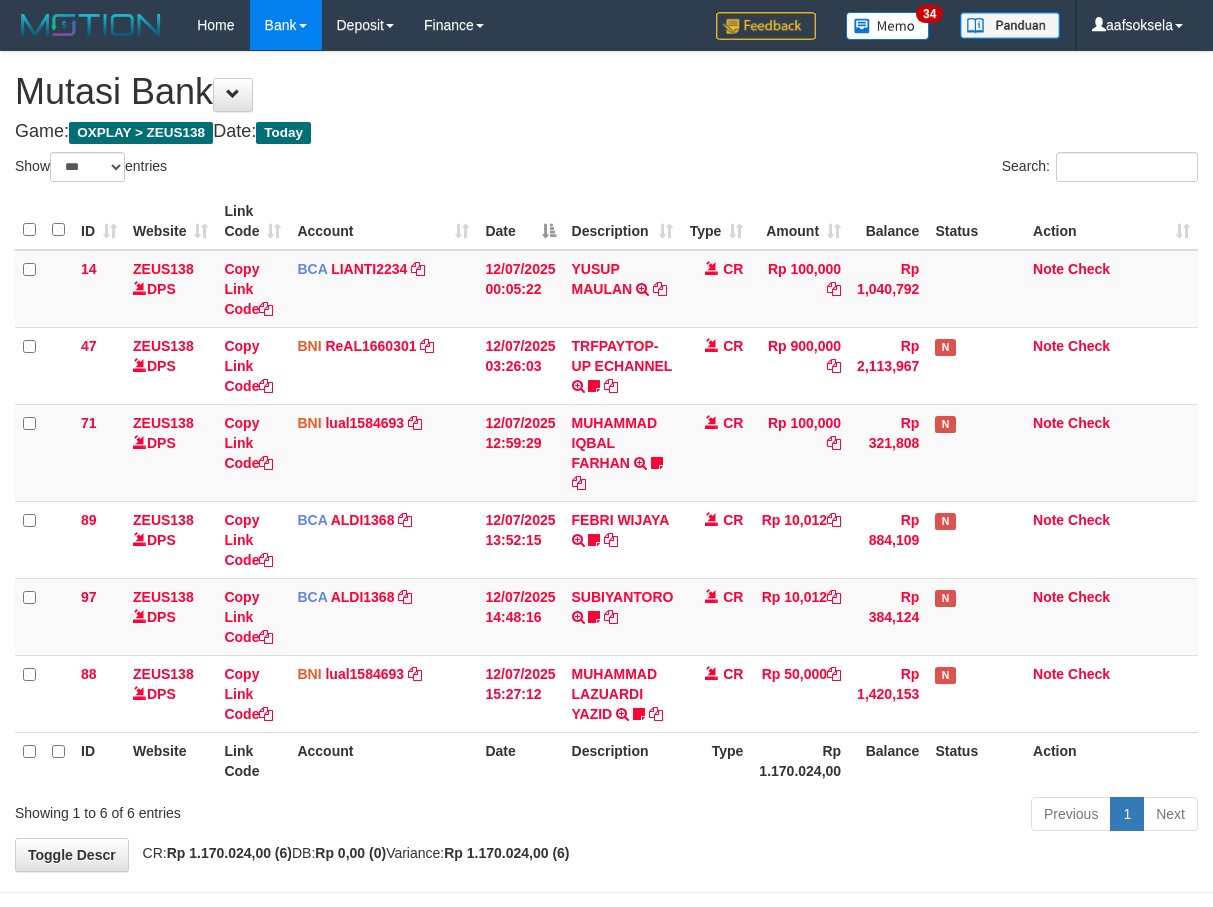 select on "***" 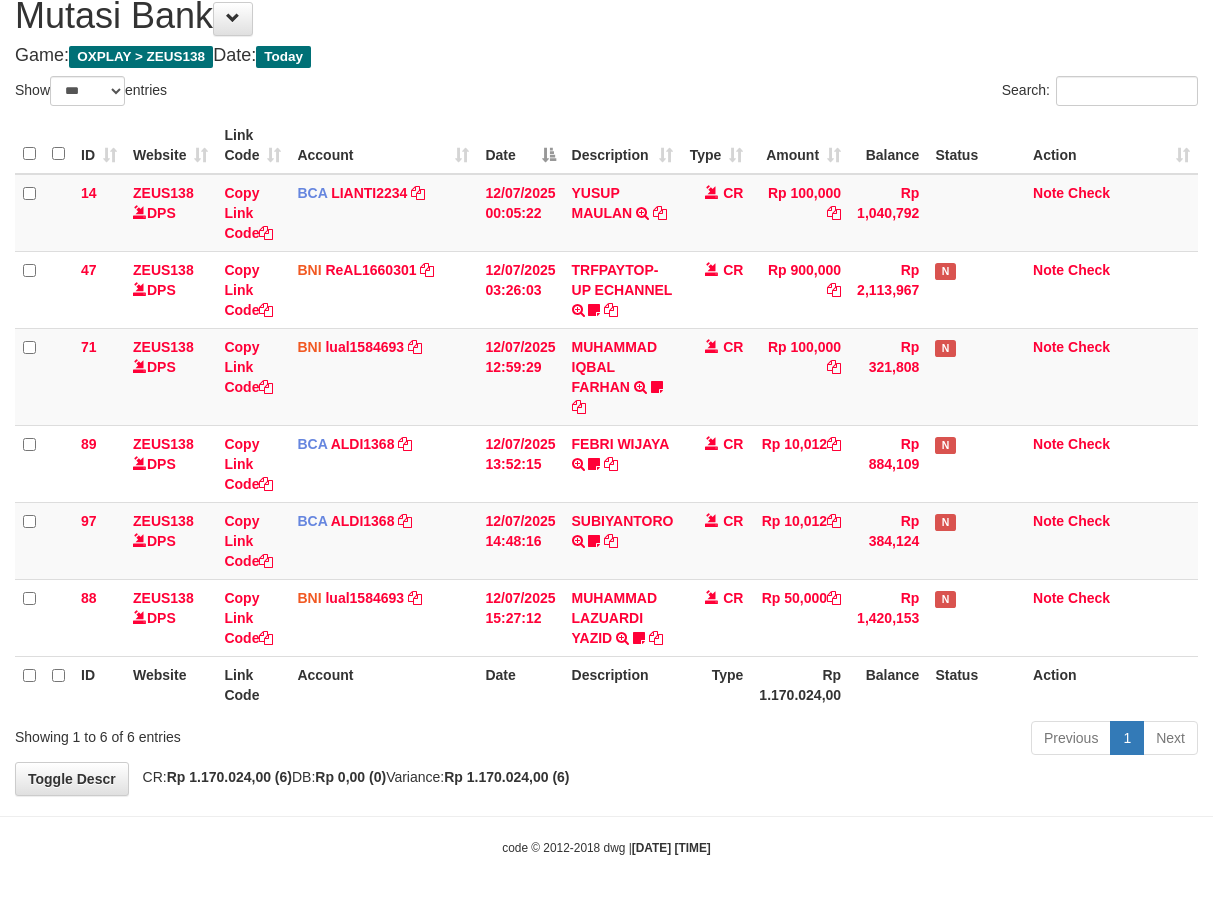 click on "Previous 1 Next" at bounding box center (859, 740) 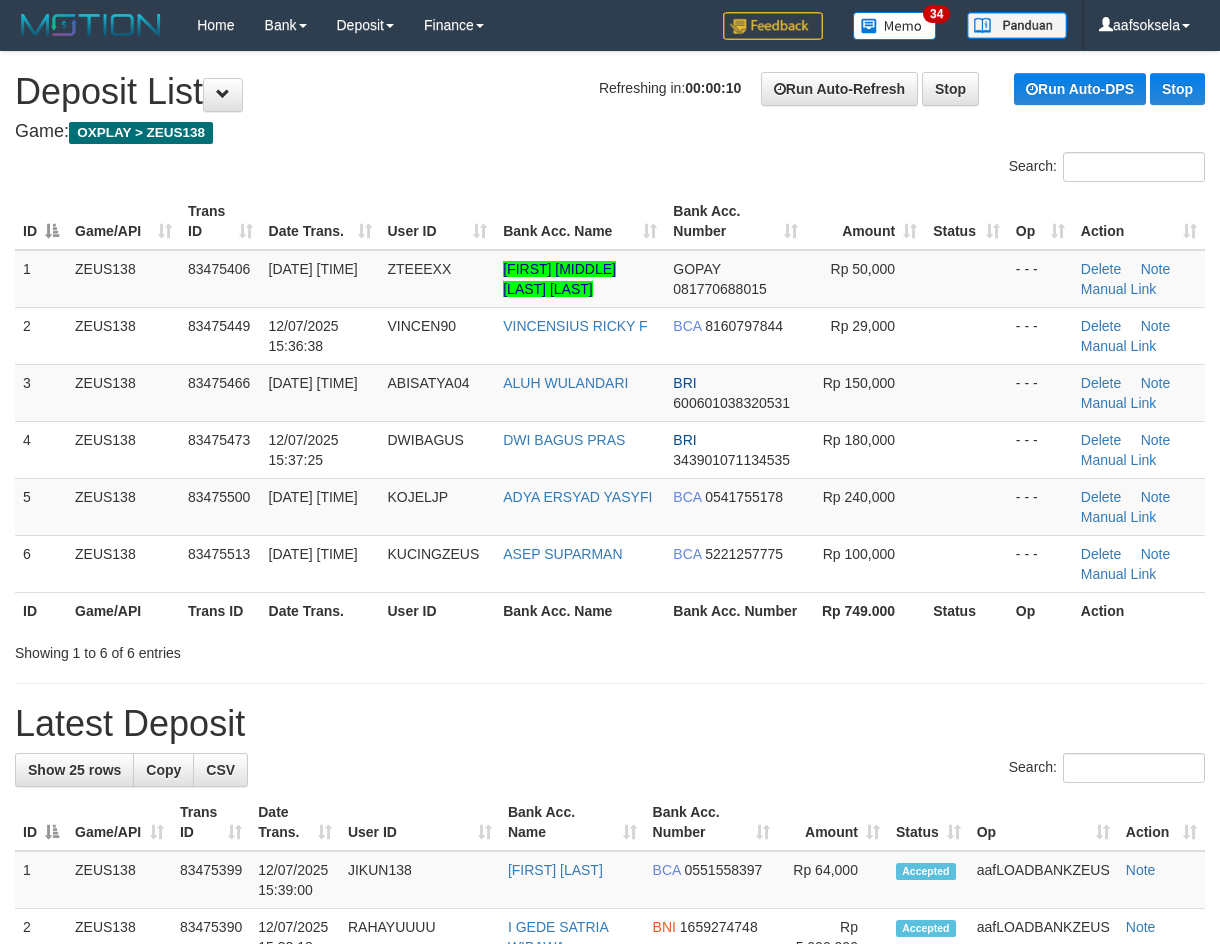 scroll, scrollTop: 0, scrollLeft: 0, axis: both 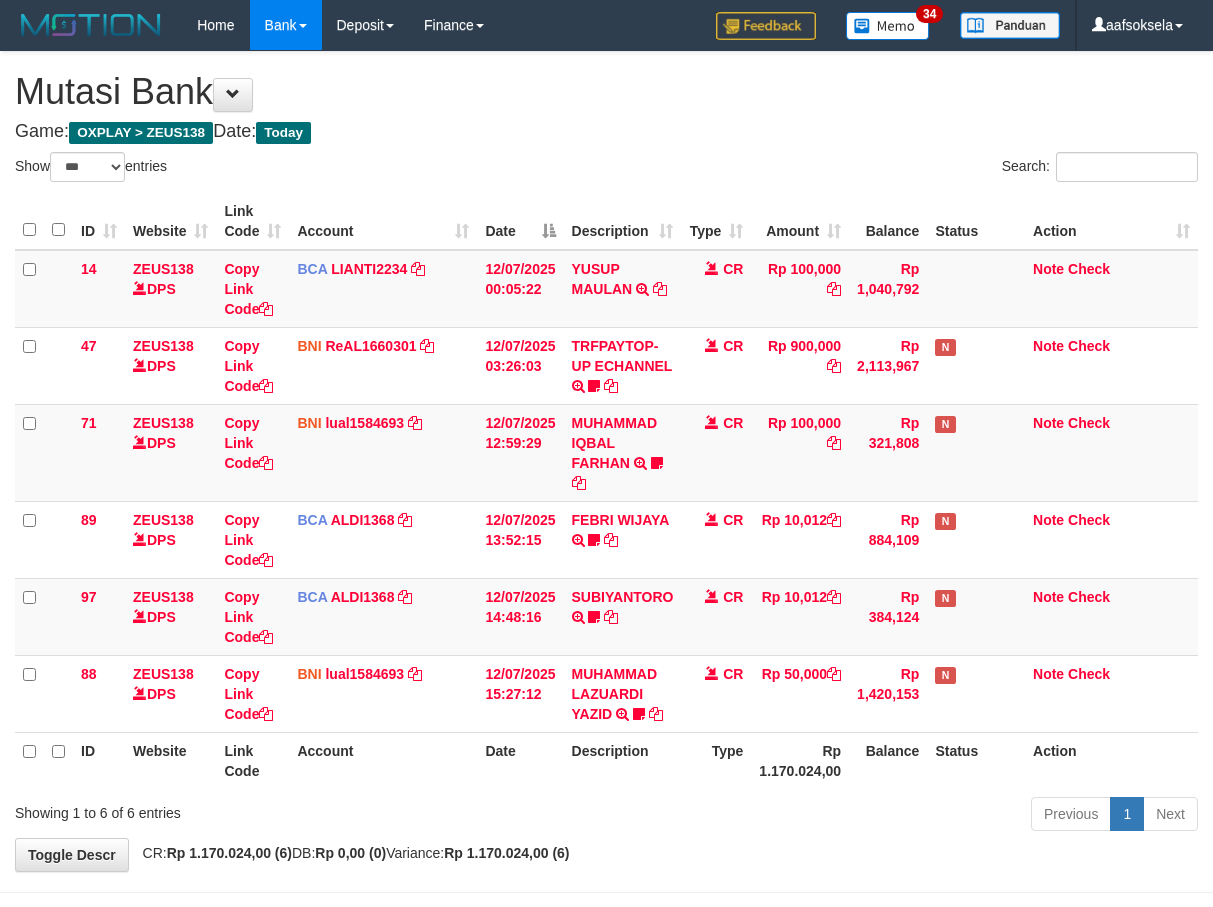 select on "***" 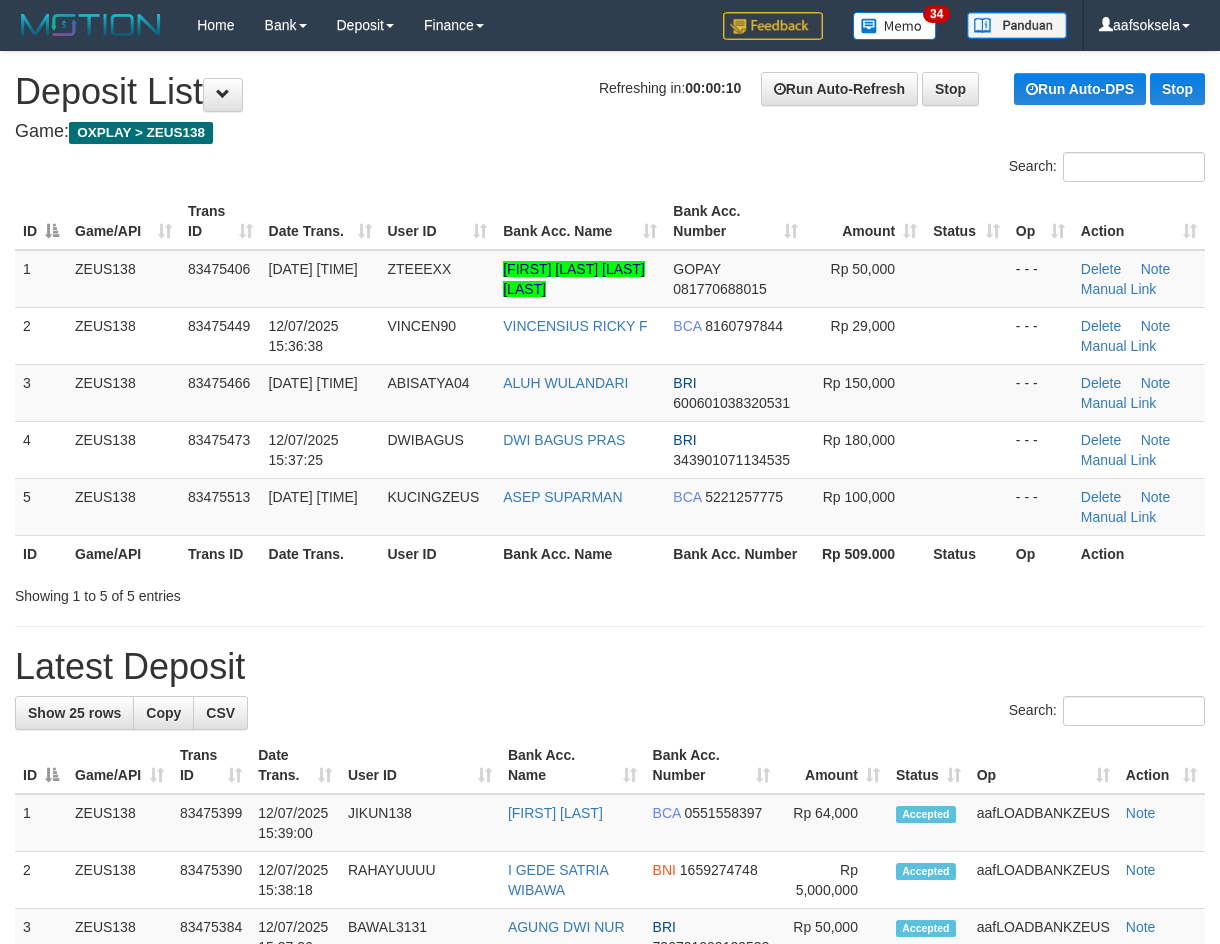 scroll, scrollTop: 0, scrollLeft: 0, axis: both 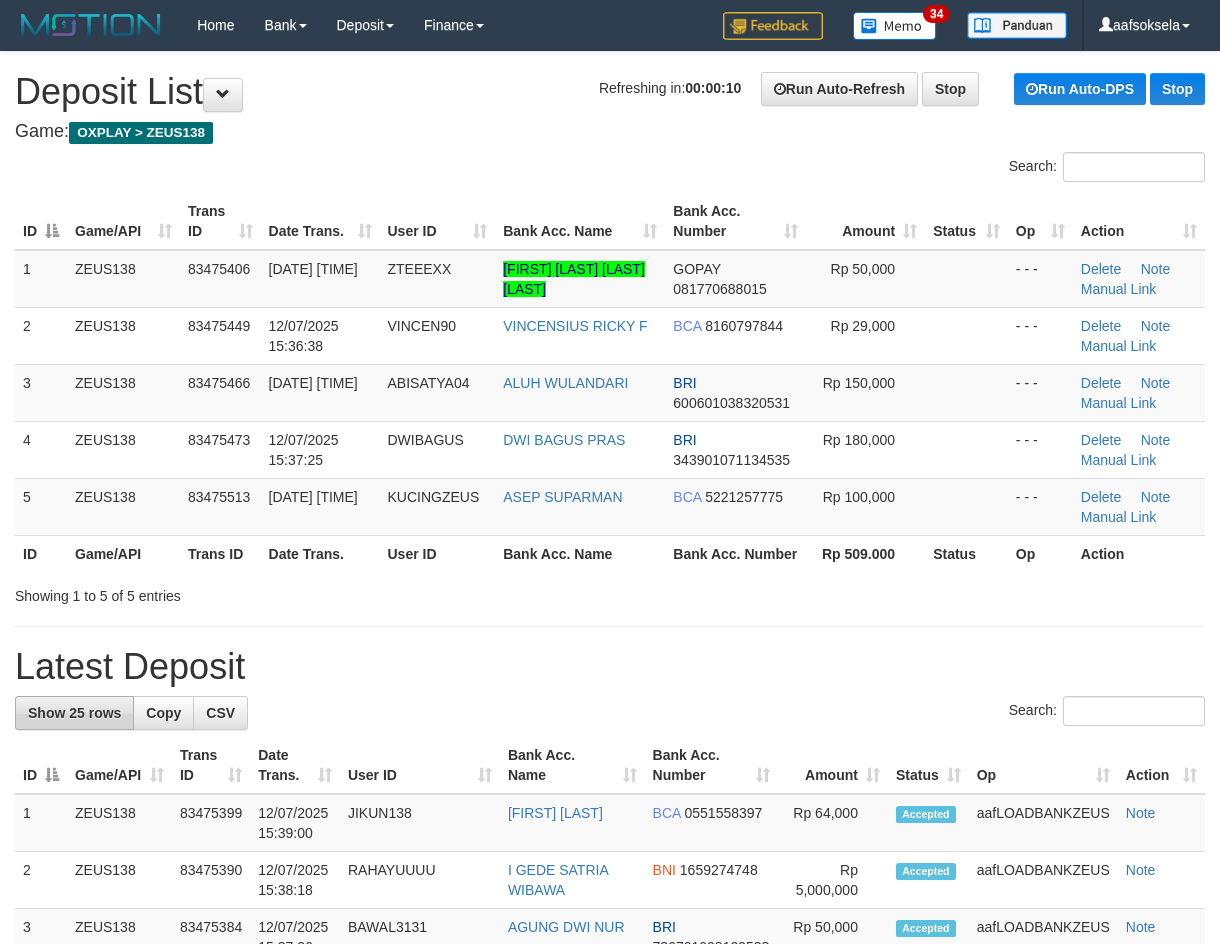 drag, startPoint x: 503, startPoint y: 634, endPoint x: 110, endPoint y: 699, distance: 398.33905 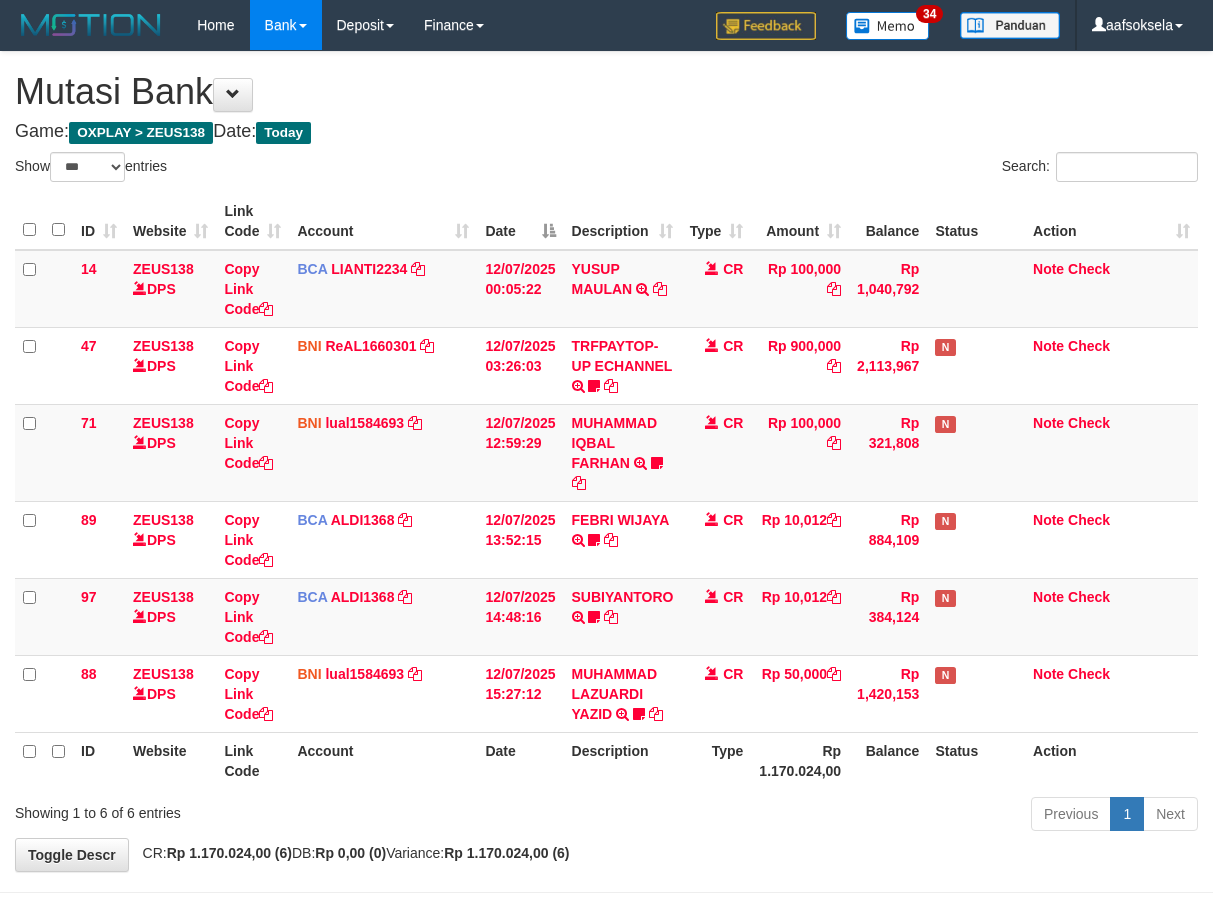 select on "***" 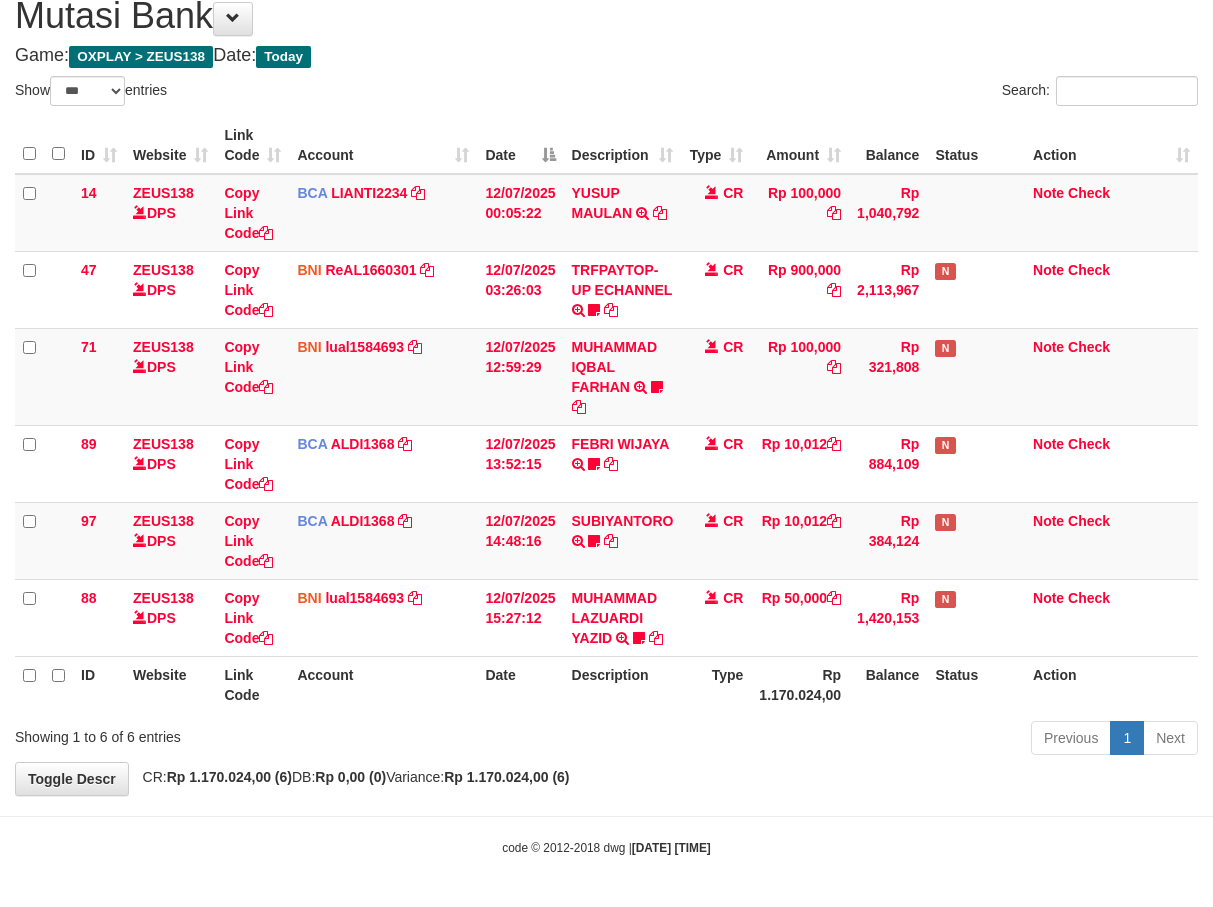 click on "Previous 1 Next" at bounding box center [859, 740] 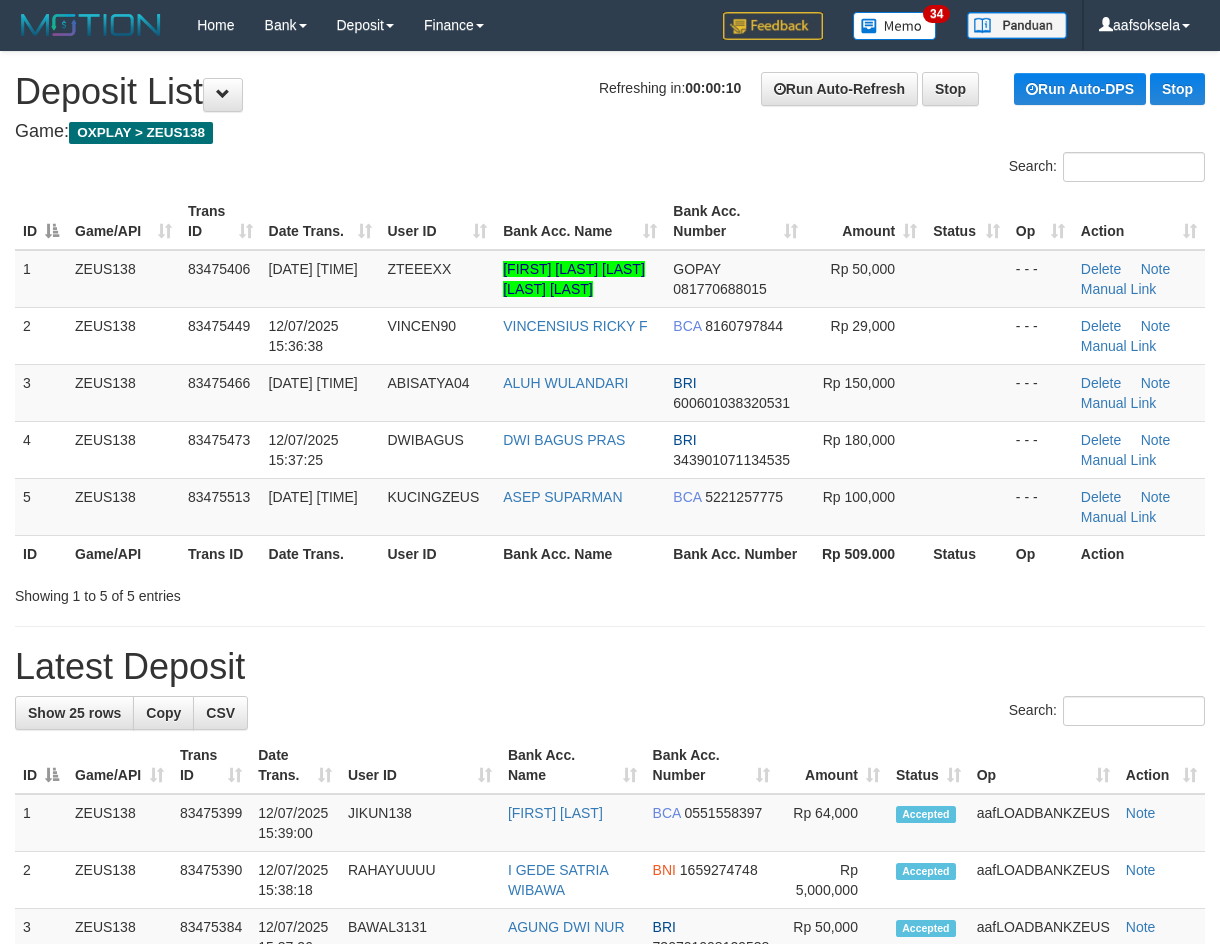 scroll, scrollTop: 0, scrollLeft: 0, axis: both 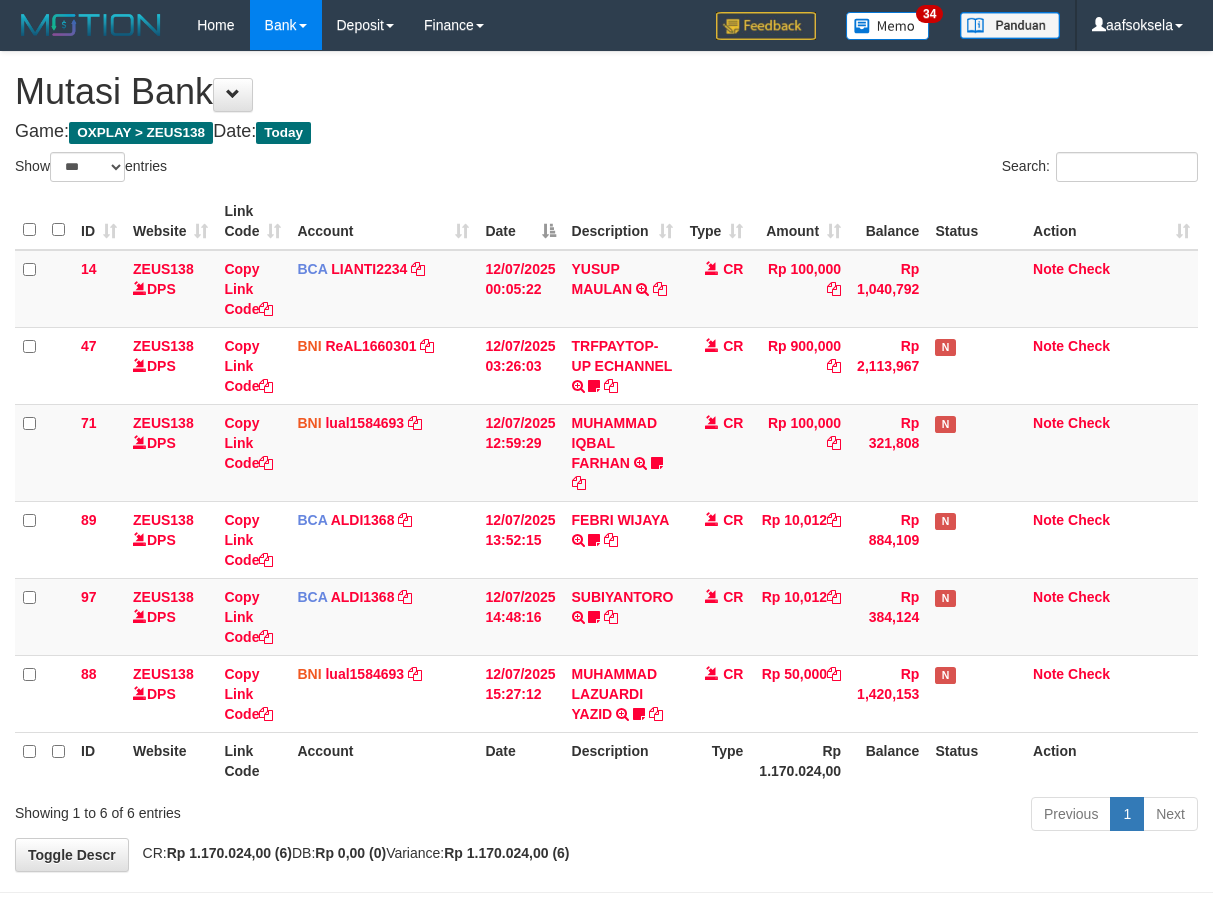 select on "***" 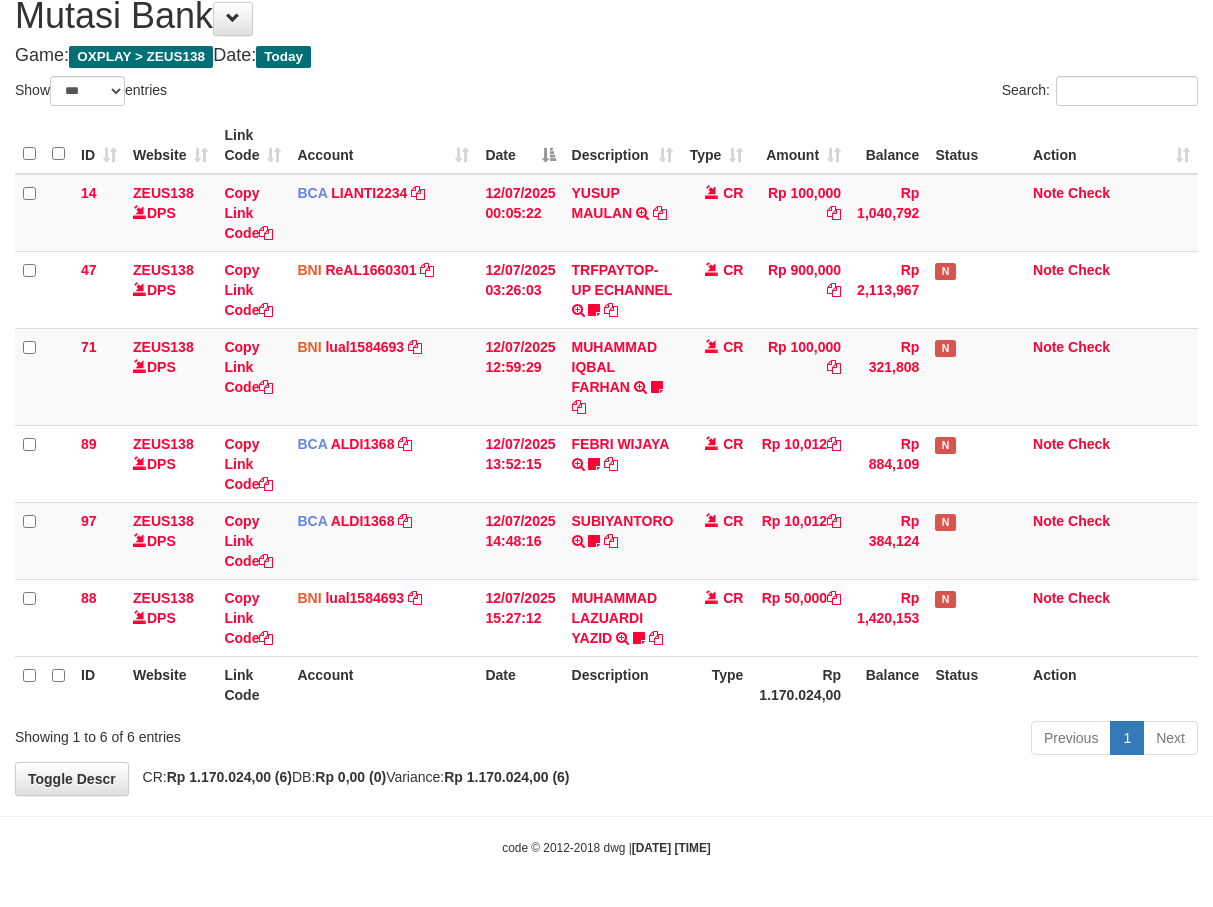 click on "Type" at bounding box center [716, 684] 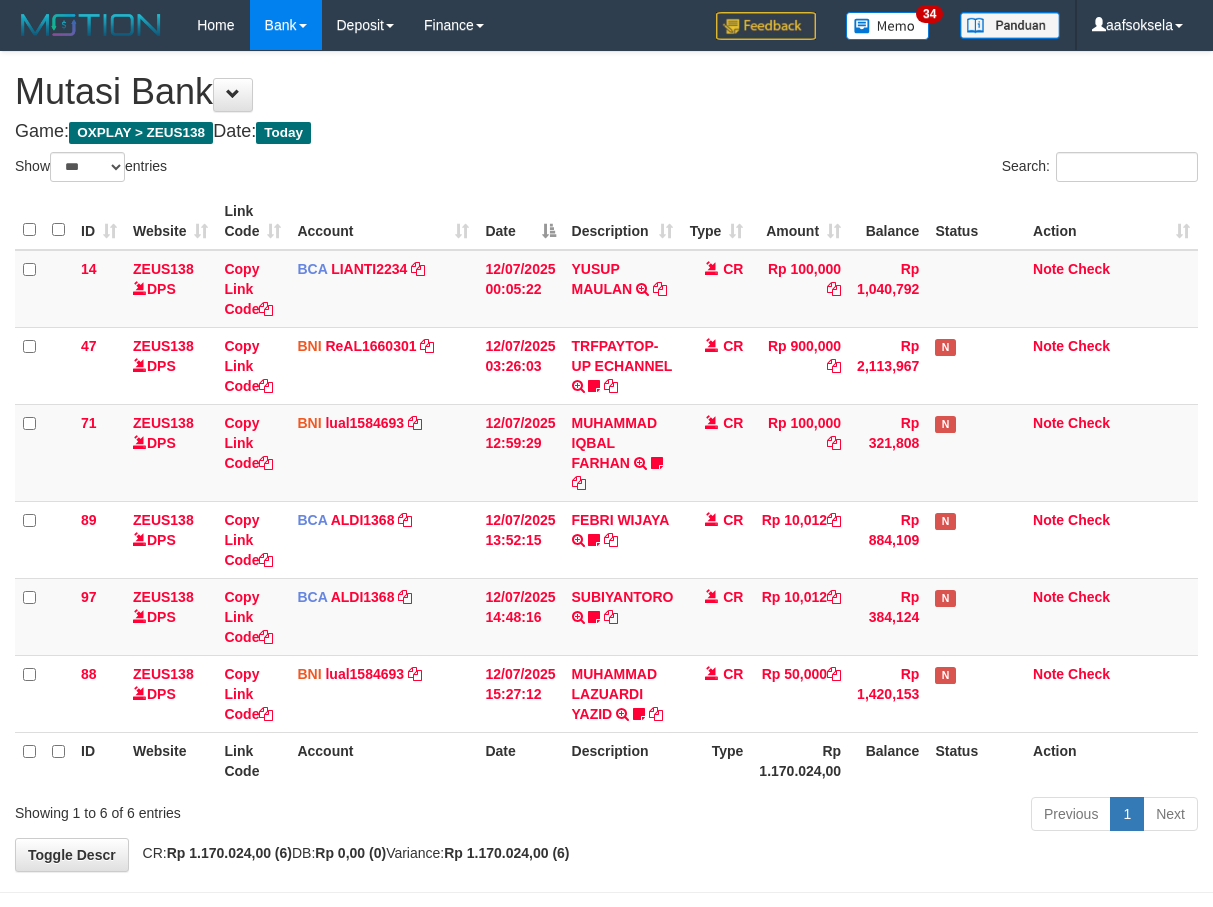 select on "***" 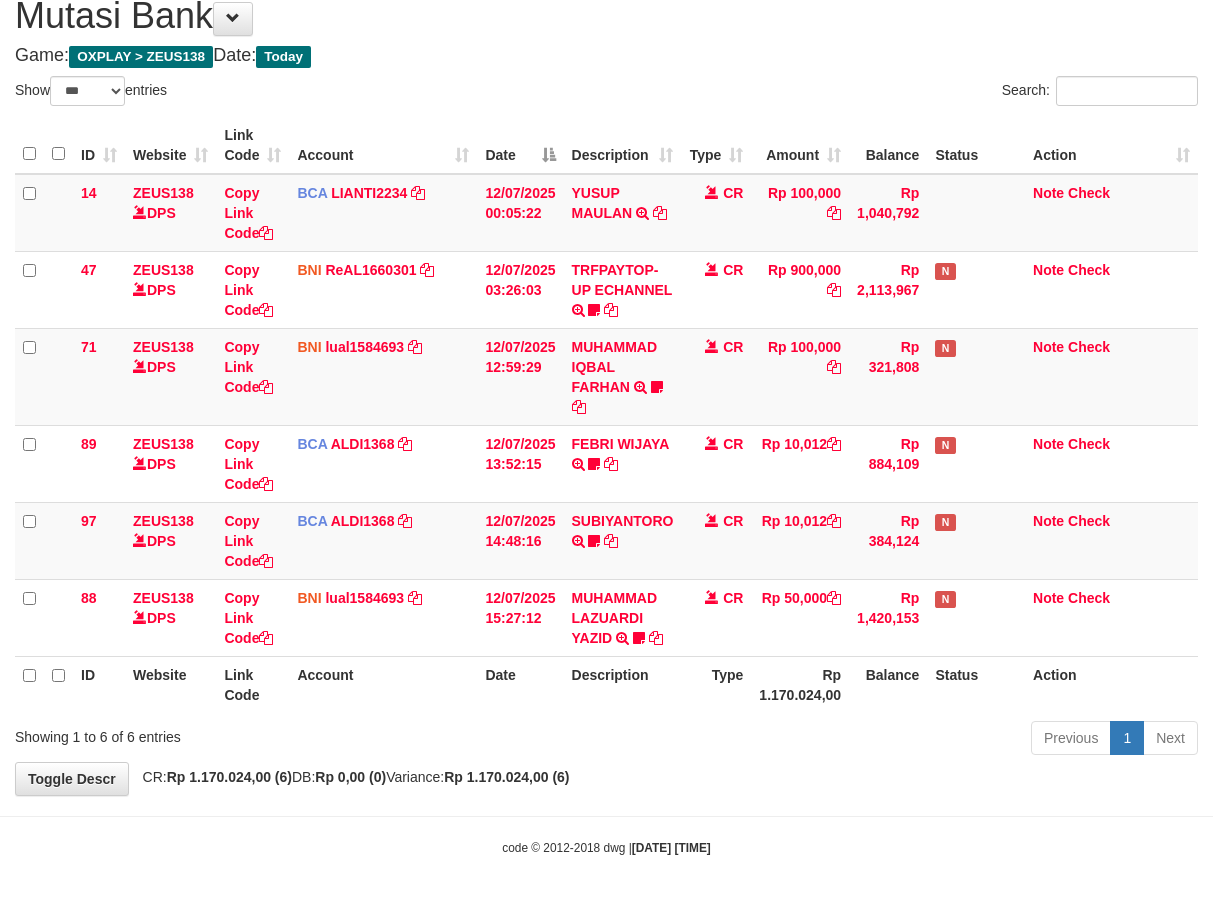 click on "Description" at bounding box center [623, 684] 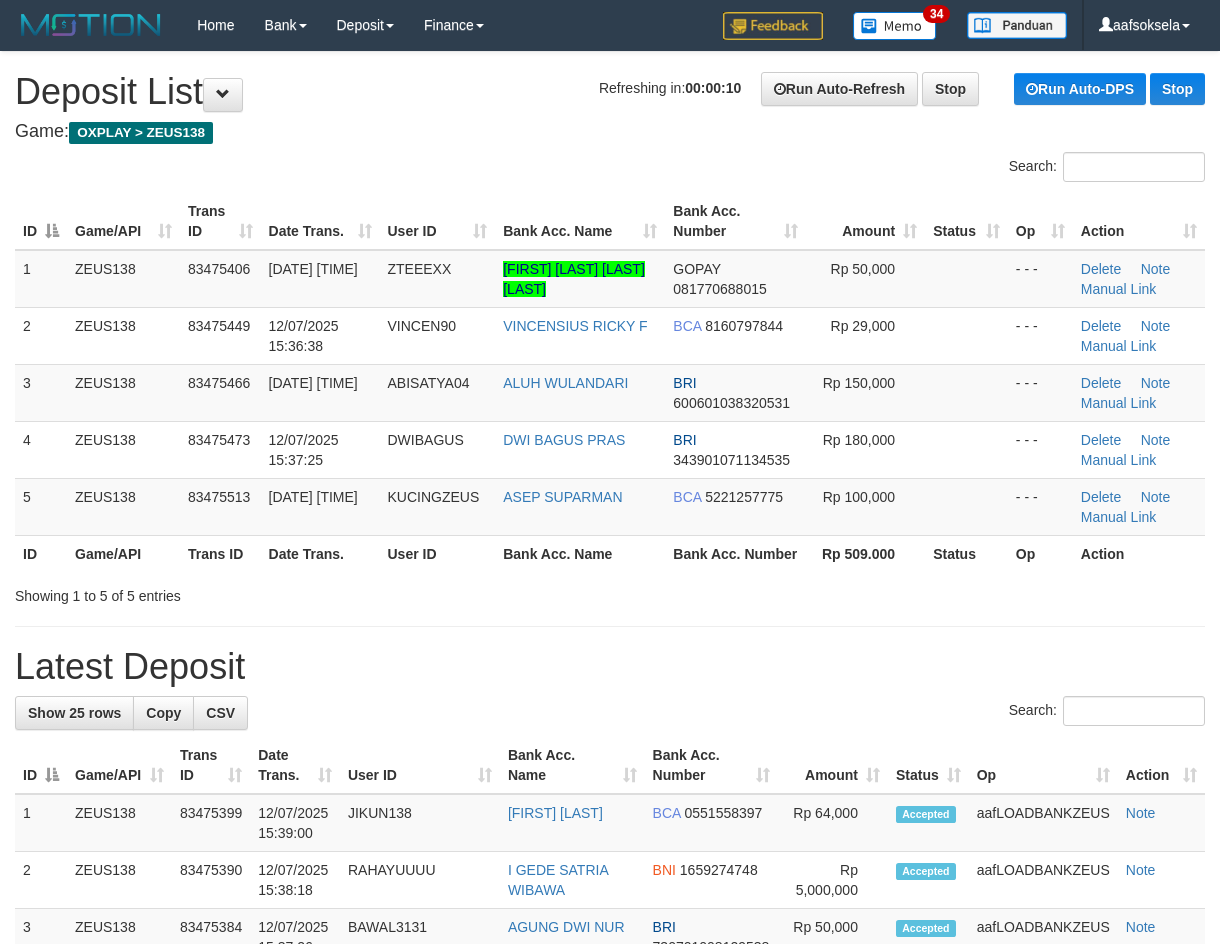 scroll, scrollTop: 0, scrollLeft: 0, axis: both 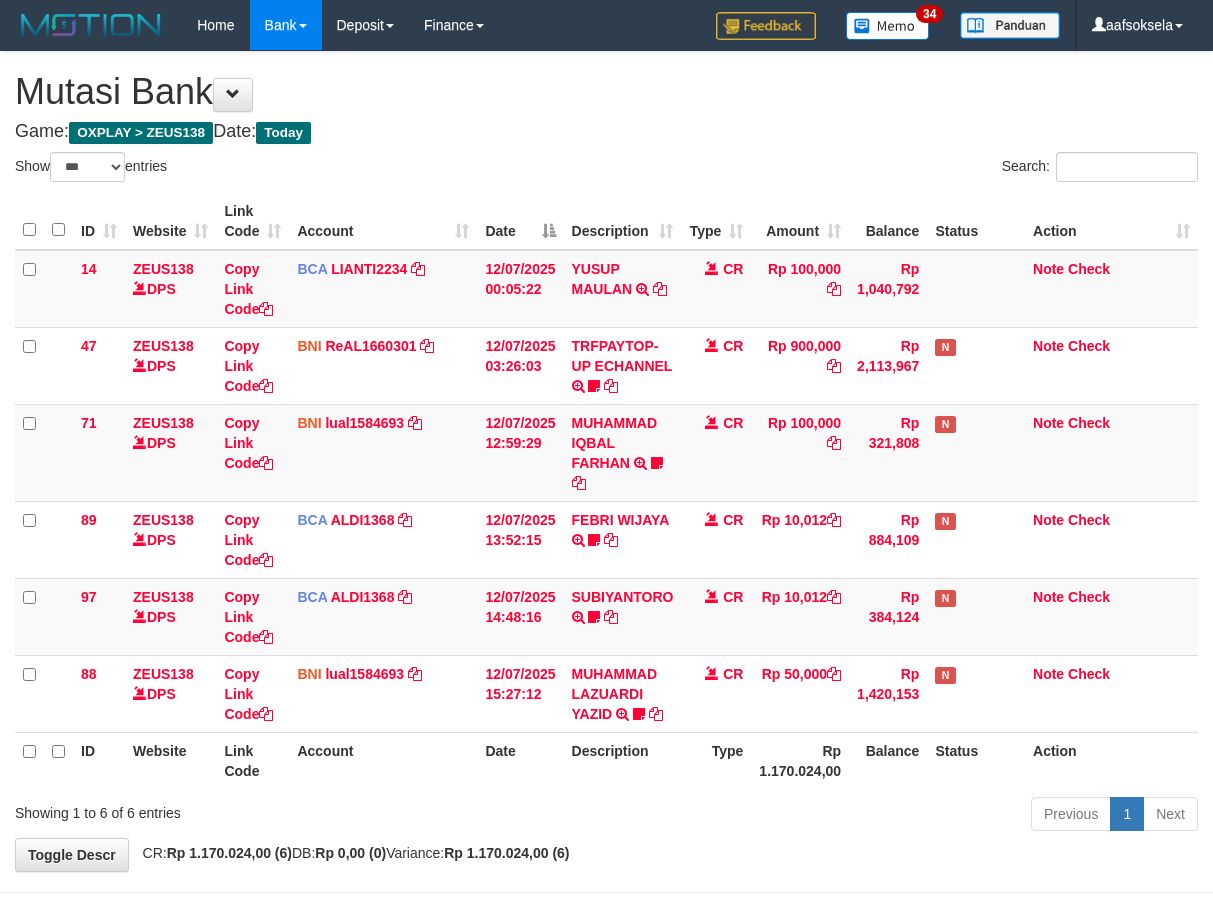 select on "***" 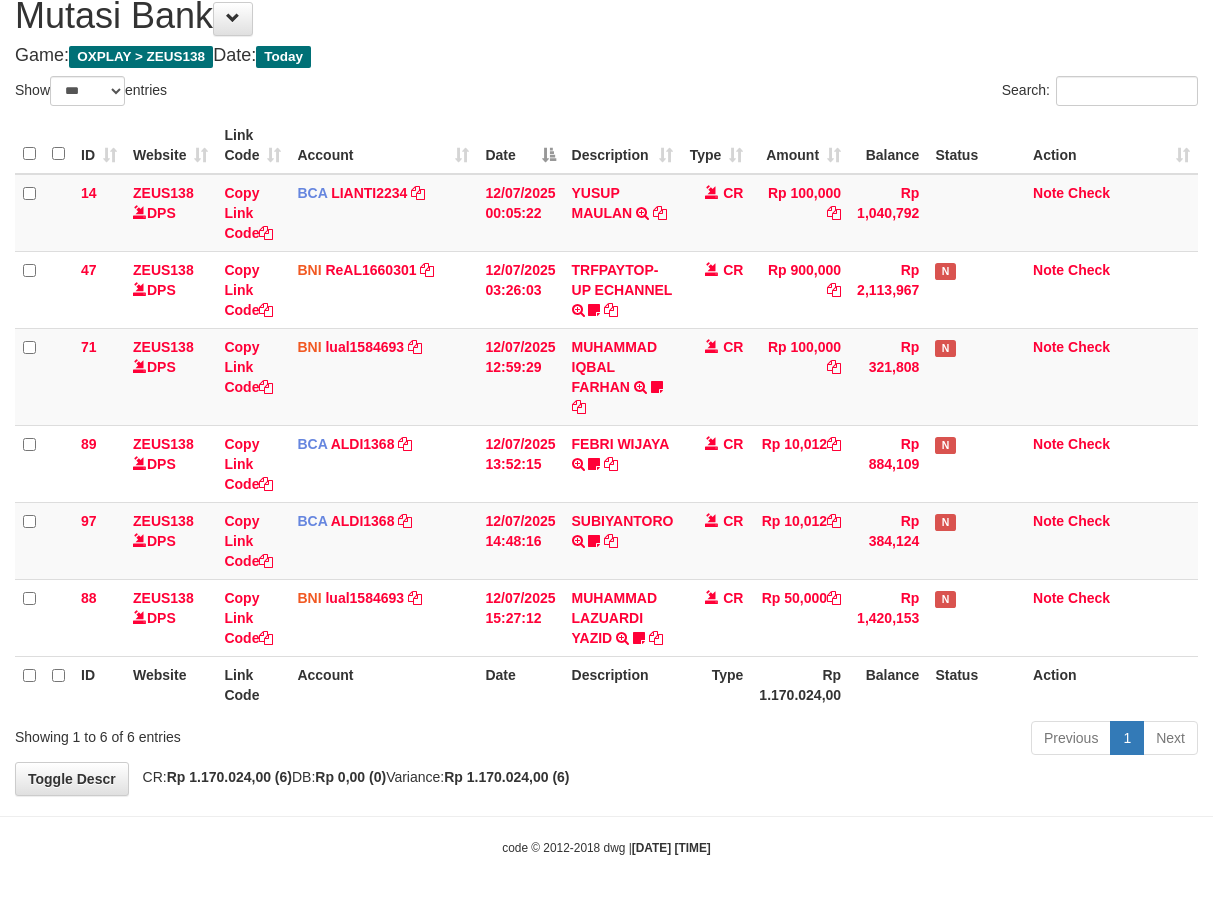click on "ID Website Link Code Account Date Description Type Amount Balance Status Action
14
ZEUS138    DPS
Copy Link Code
BCA
LIANTI2234
DPS
YULIANTI
mutasi_20250712_4646 | 14
mutasi_20250712_4646 | 14
12/07/2025 00:05:22
YUSUP MAULAN         TRSF E-BANKING CR 1207/FTSCY/WS95051
100000.002025071262819090 TRFDN-YUSUP MAULANESPAY DEBIT INDONE
CR
Rp 100,000
Rp 1,040,792
Note
Check
47
ZEUS138    DPS
Copy Link Code
BNI
ReAL1660301" at bounding box center (606, 415) 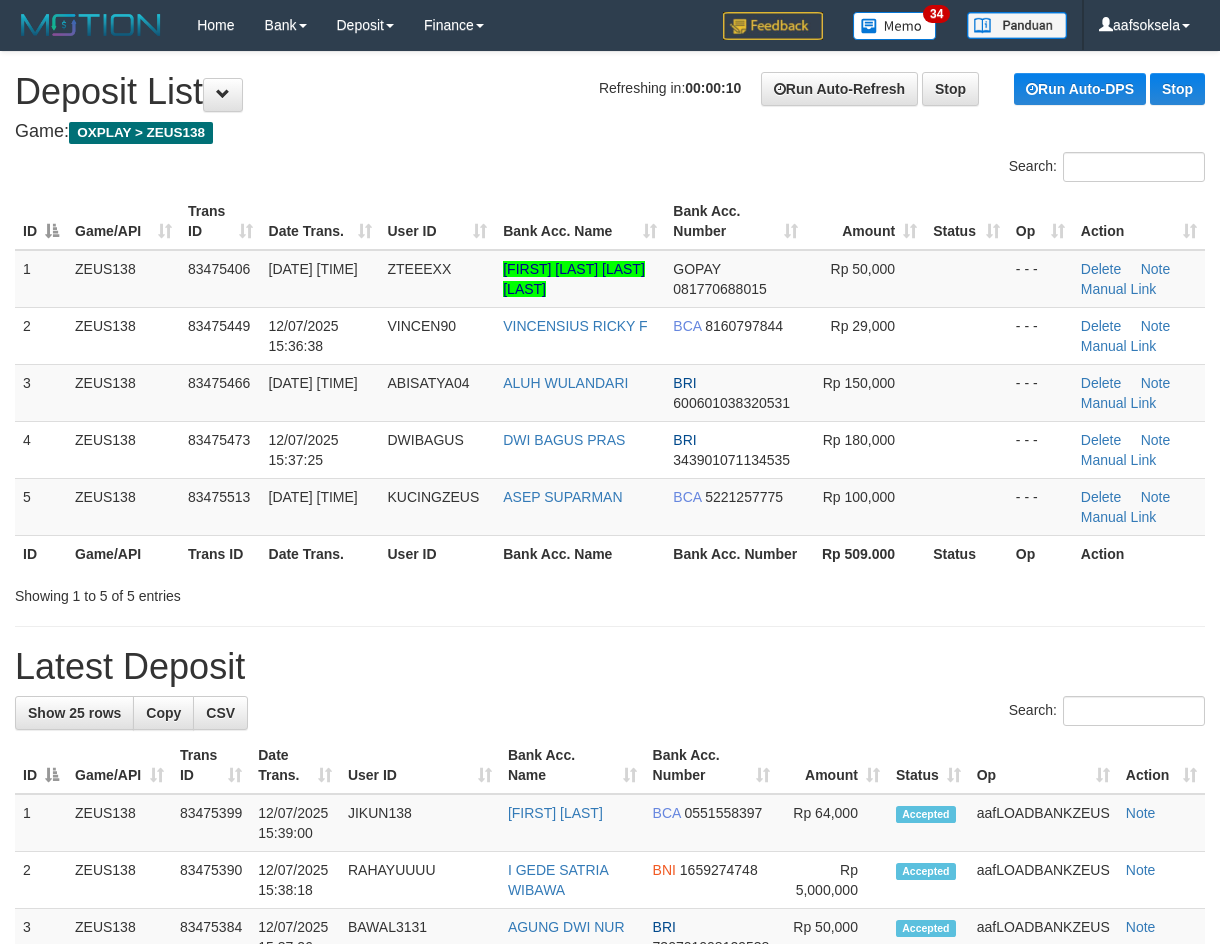scroll, scrollTop: 0, scrollLeft: 0, axis: both 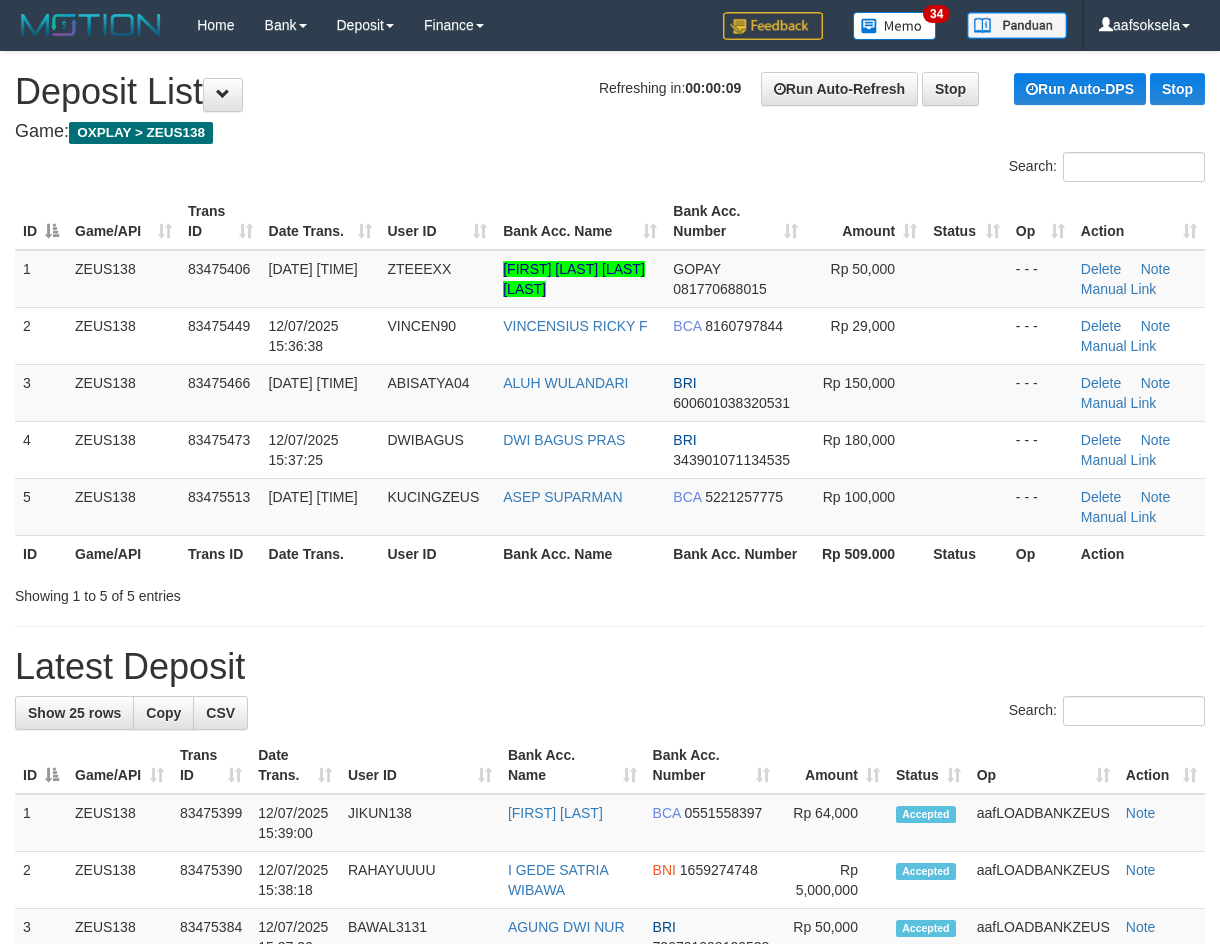 click on "Latest Deposit" at bounding box center (610, 667) 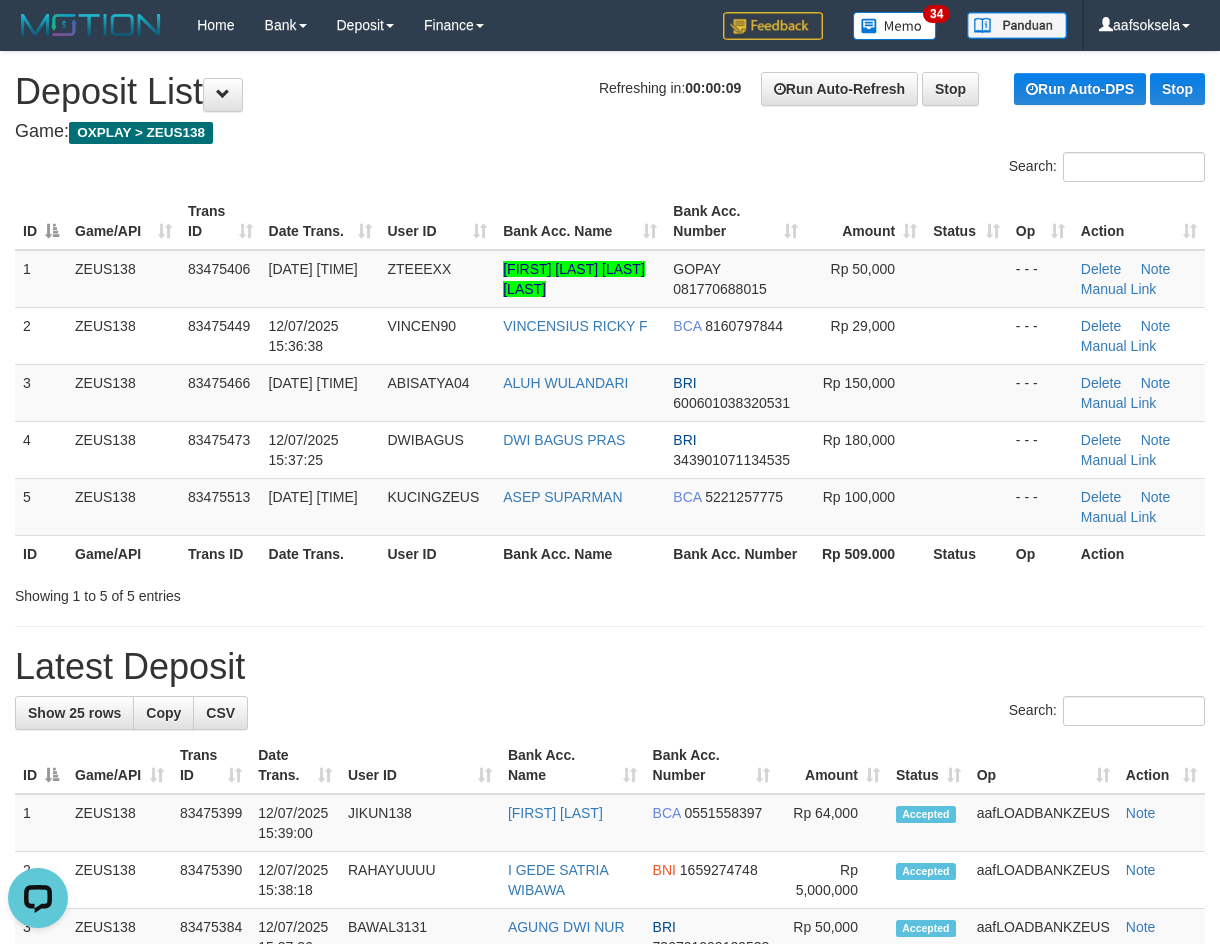 scroll, scrollTop: 0, scrollLeft: 0, axis: both 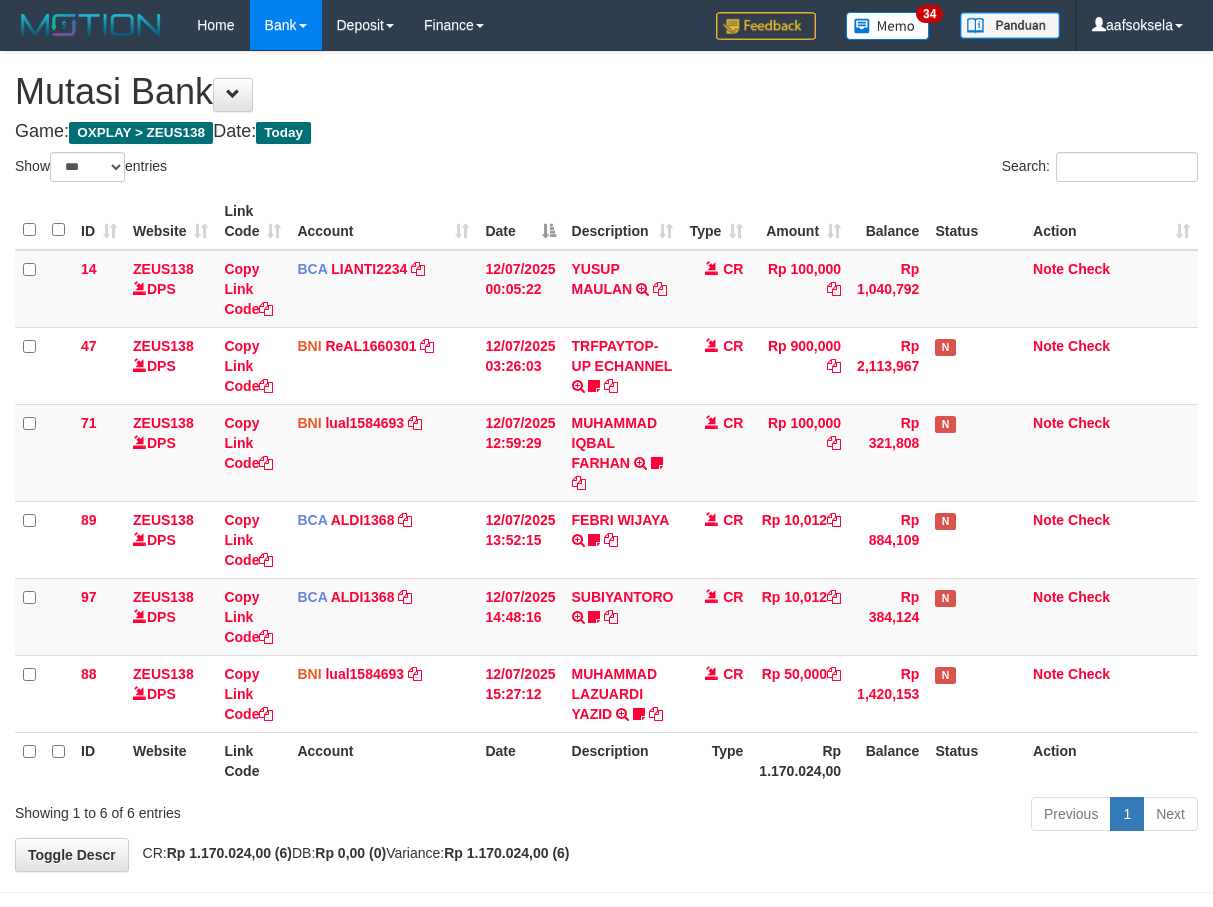 select on "***" 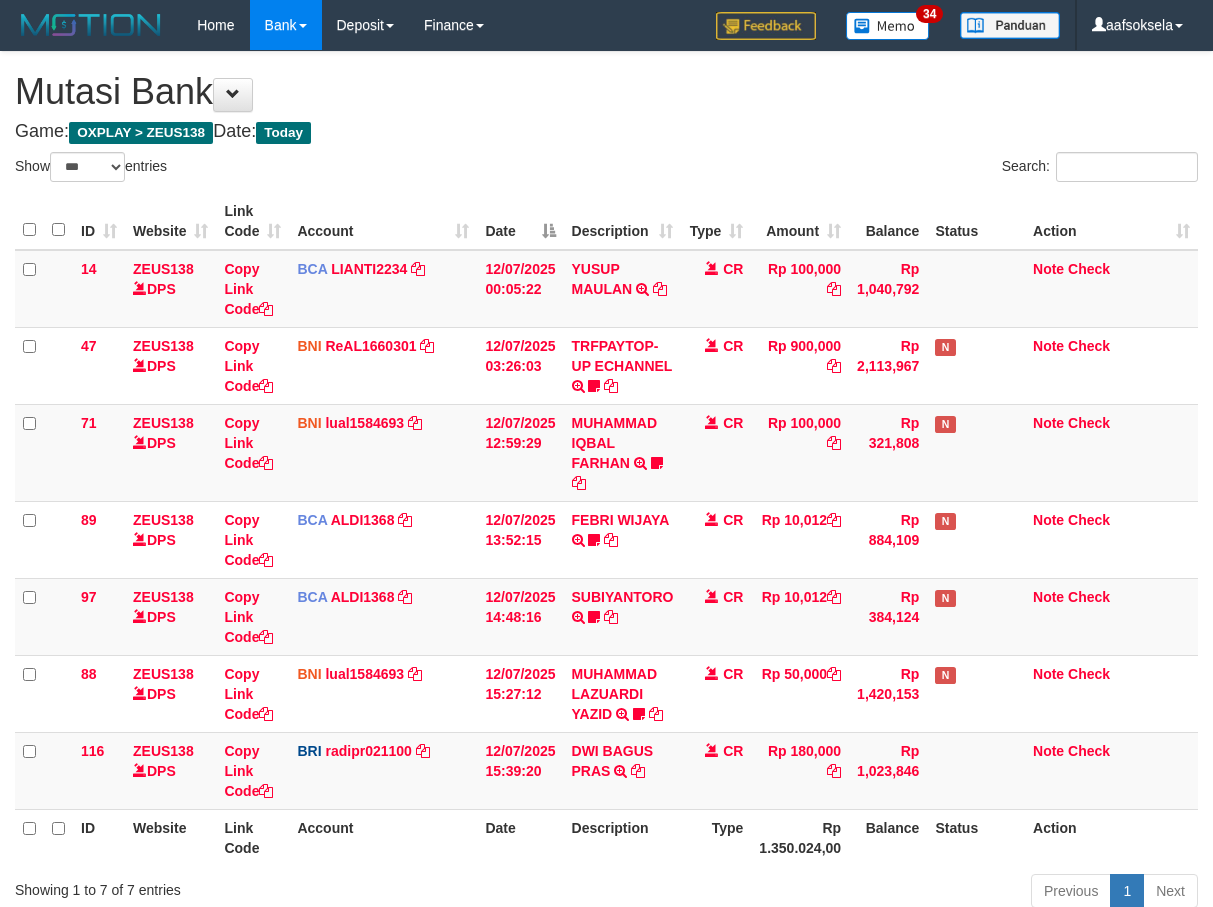 select on "***" 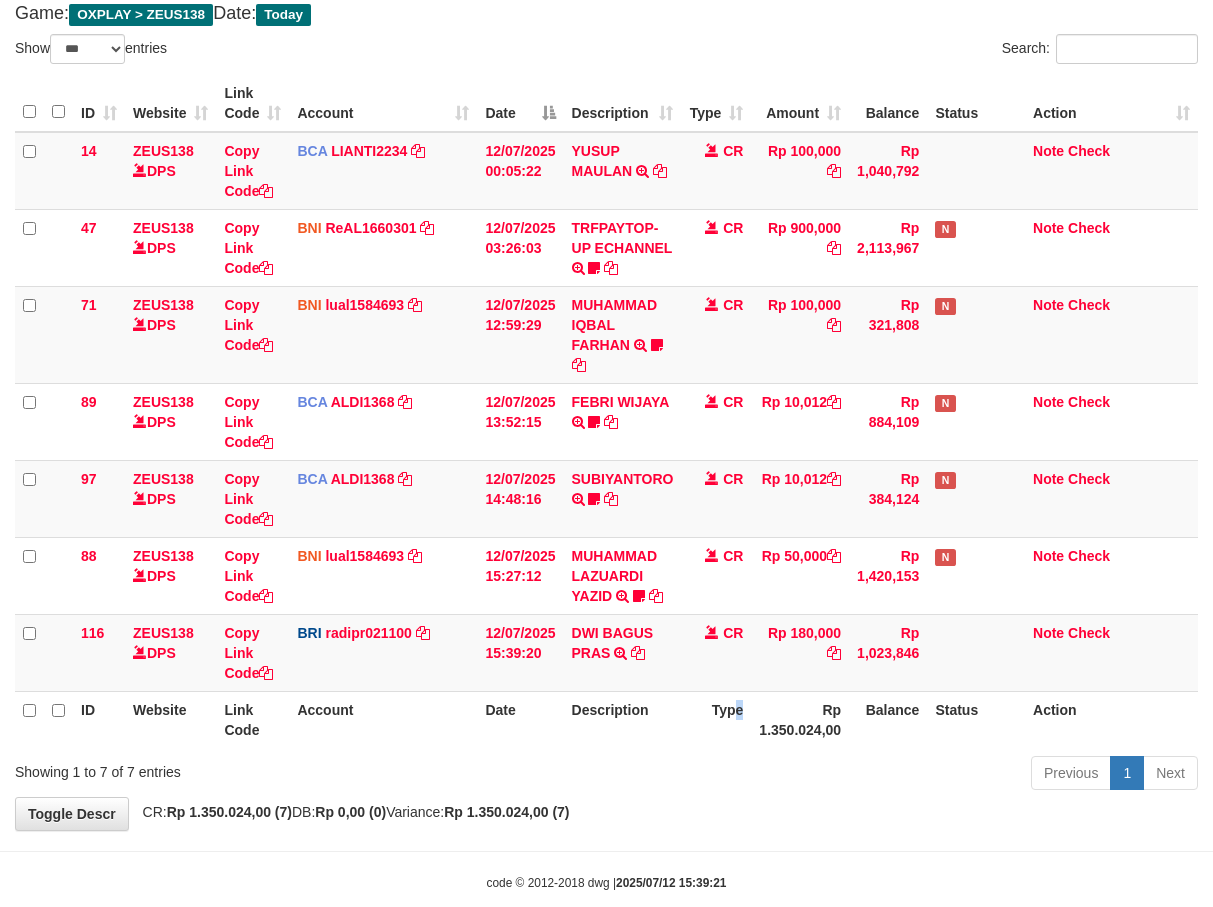 click on "Type" at bounding box center (716, 719) 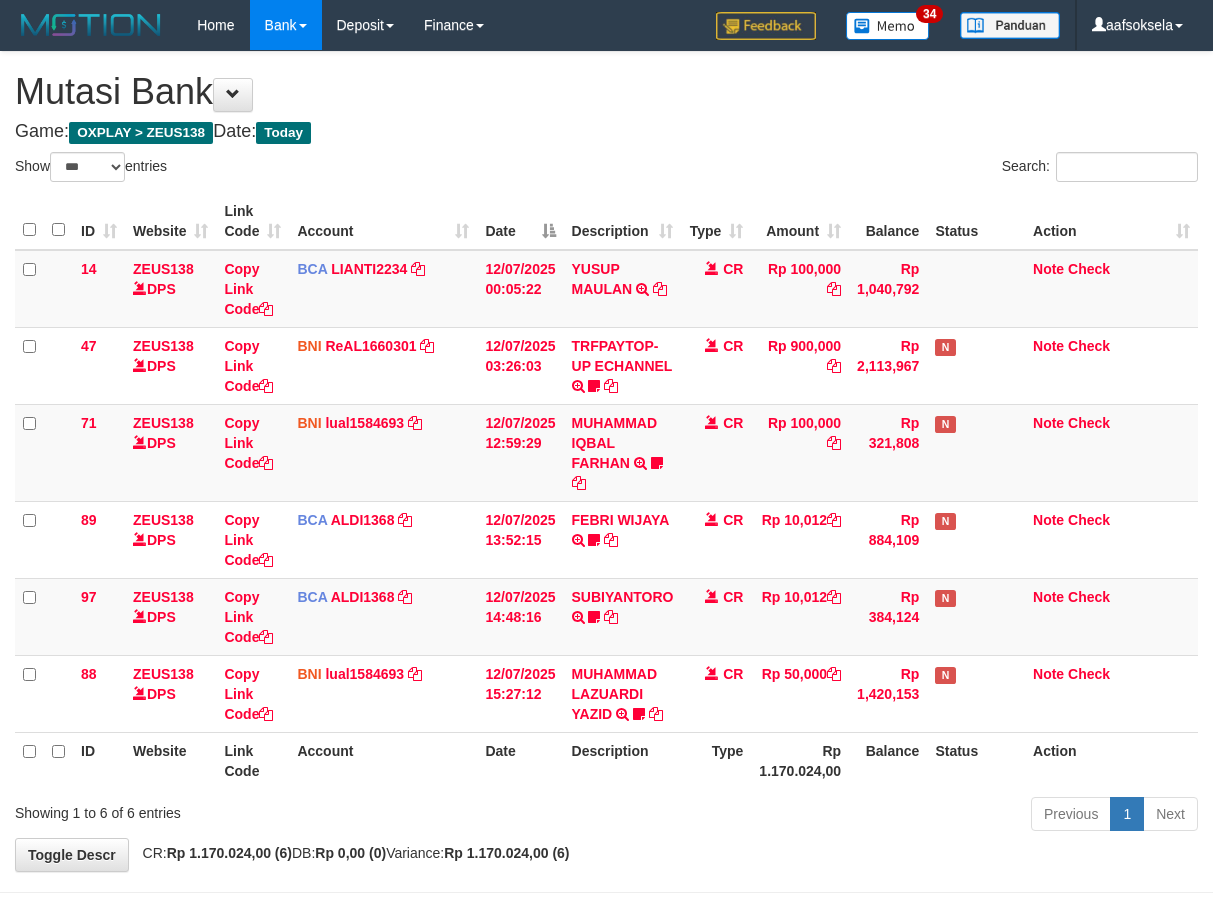 select on "***" 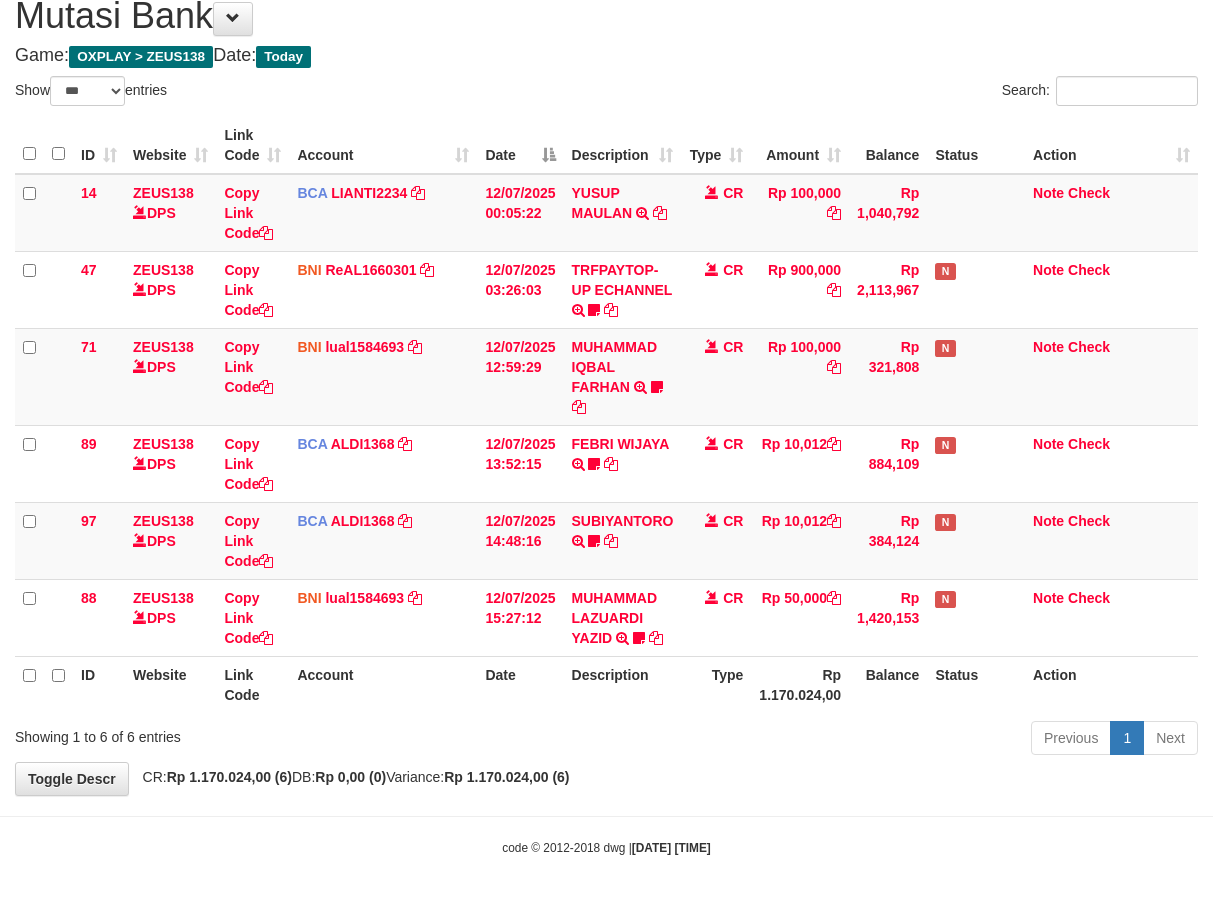 click on "Previous 1 Next" at bounding box center (859, 740) 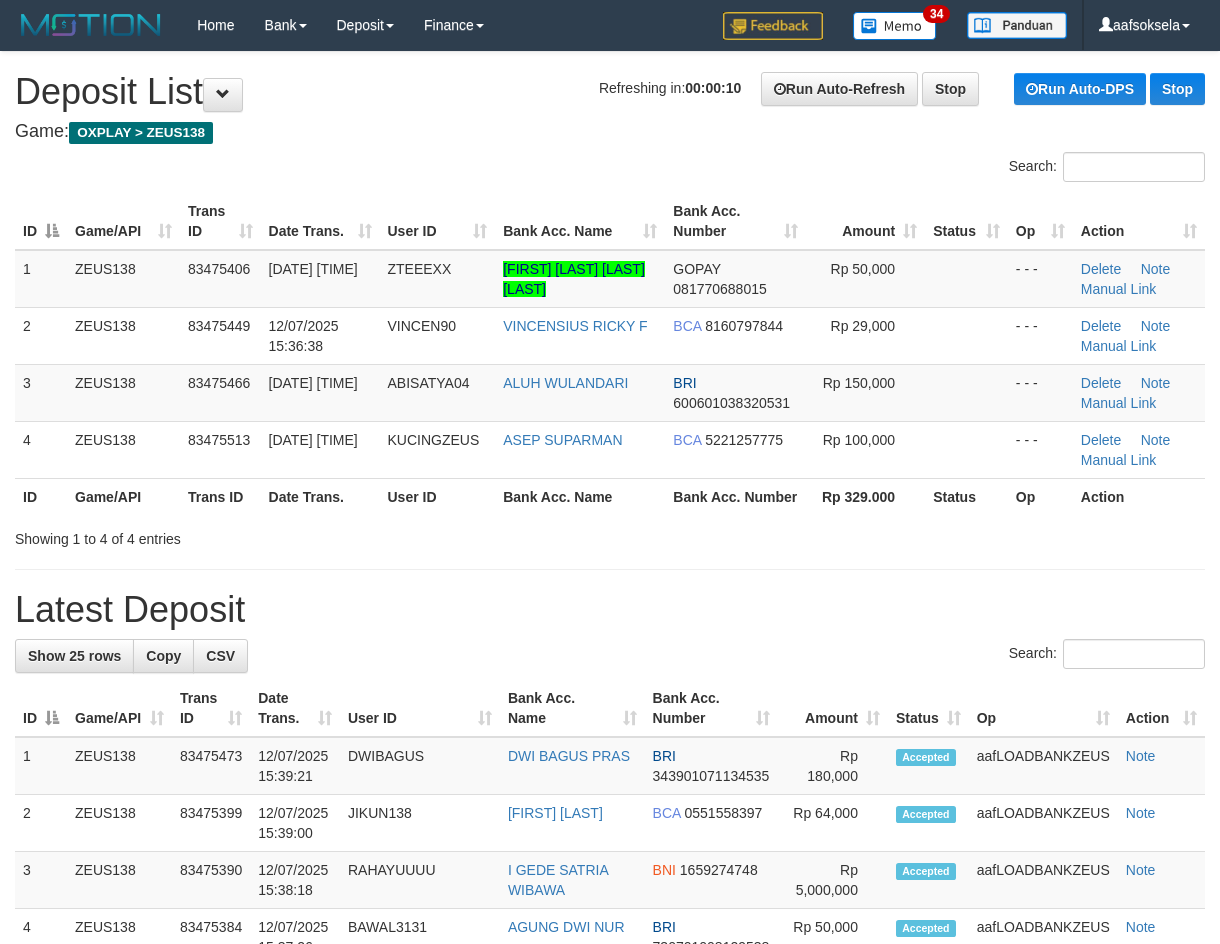 scroll, scrollTop: 0, scrollLeft: 0, axis: both 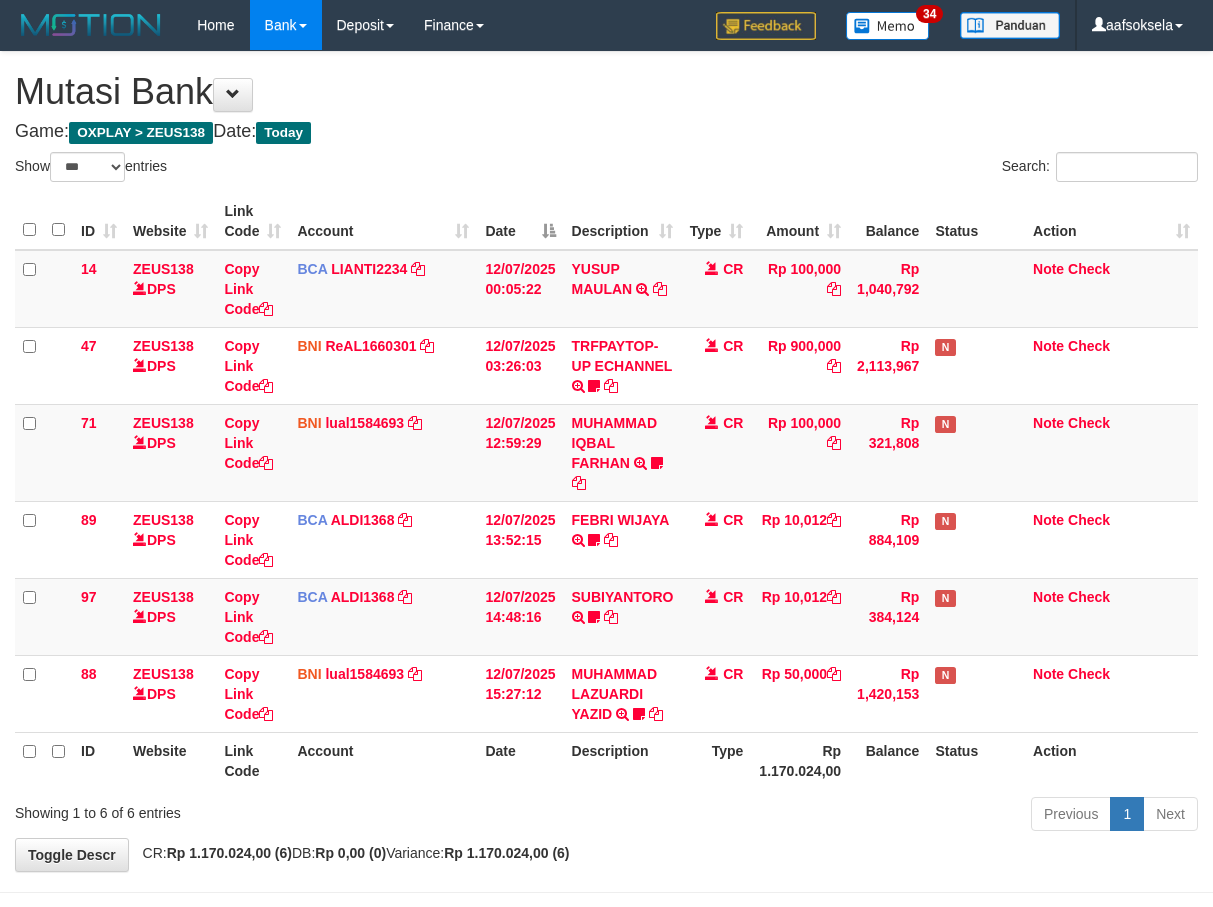 select on "***" 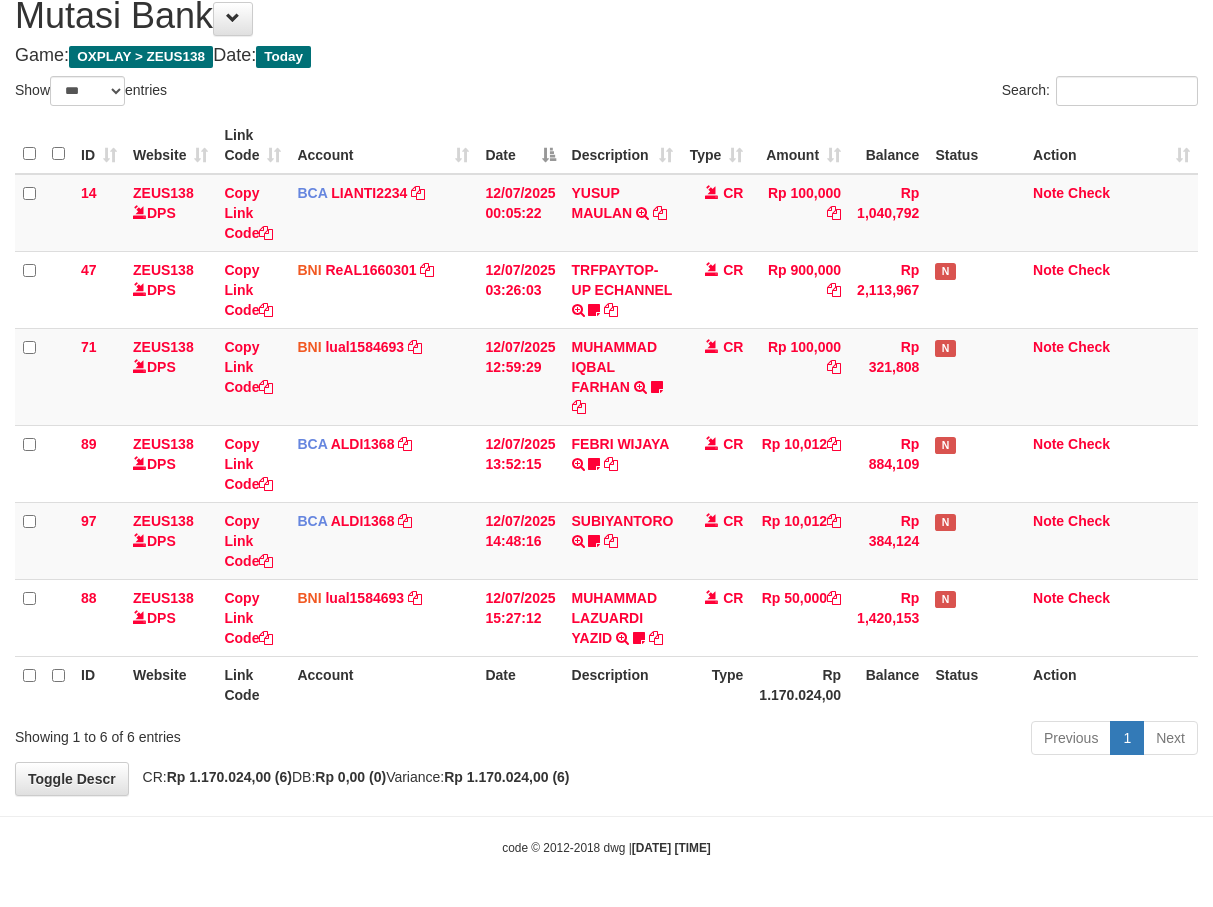 click on "Previous 1 Next" at bounding box center [859, 740] 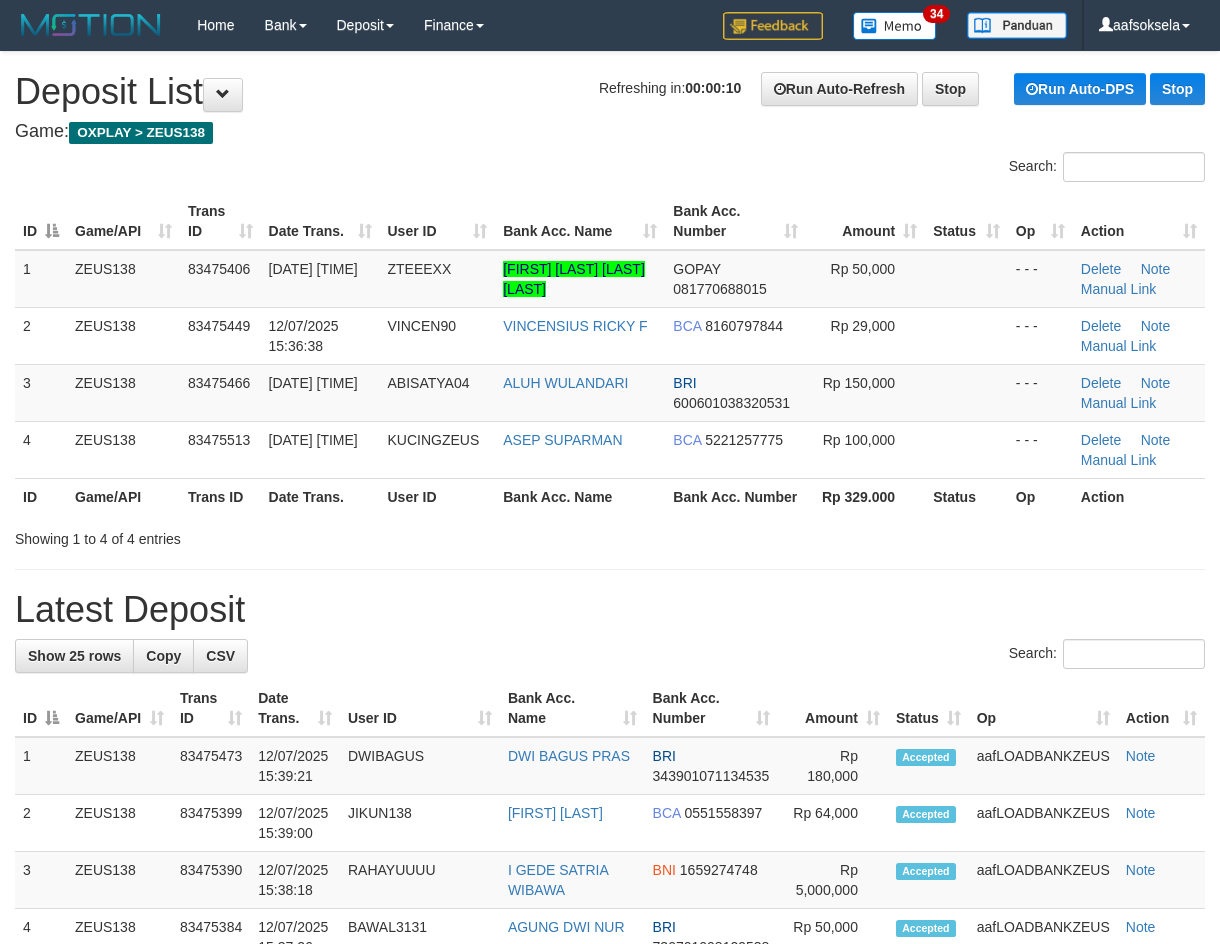 scroll, scrollTop: 0, scrollLeft: 0, axis: both 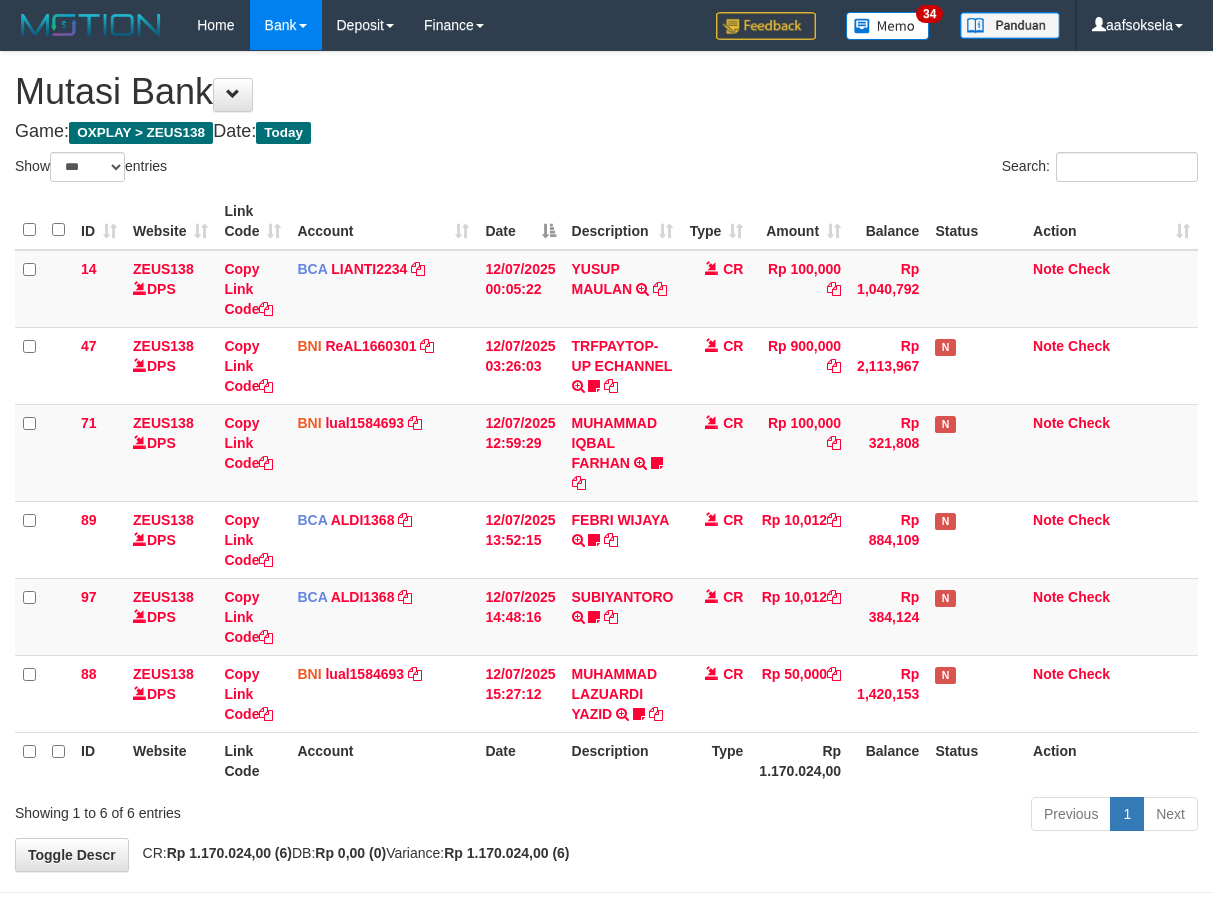select on "***" 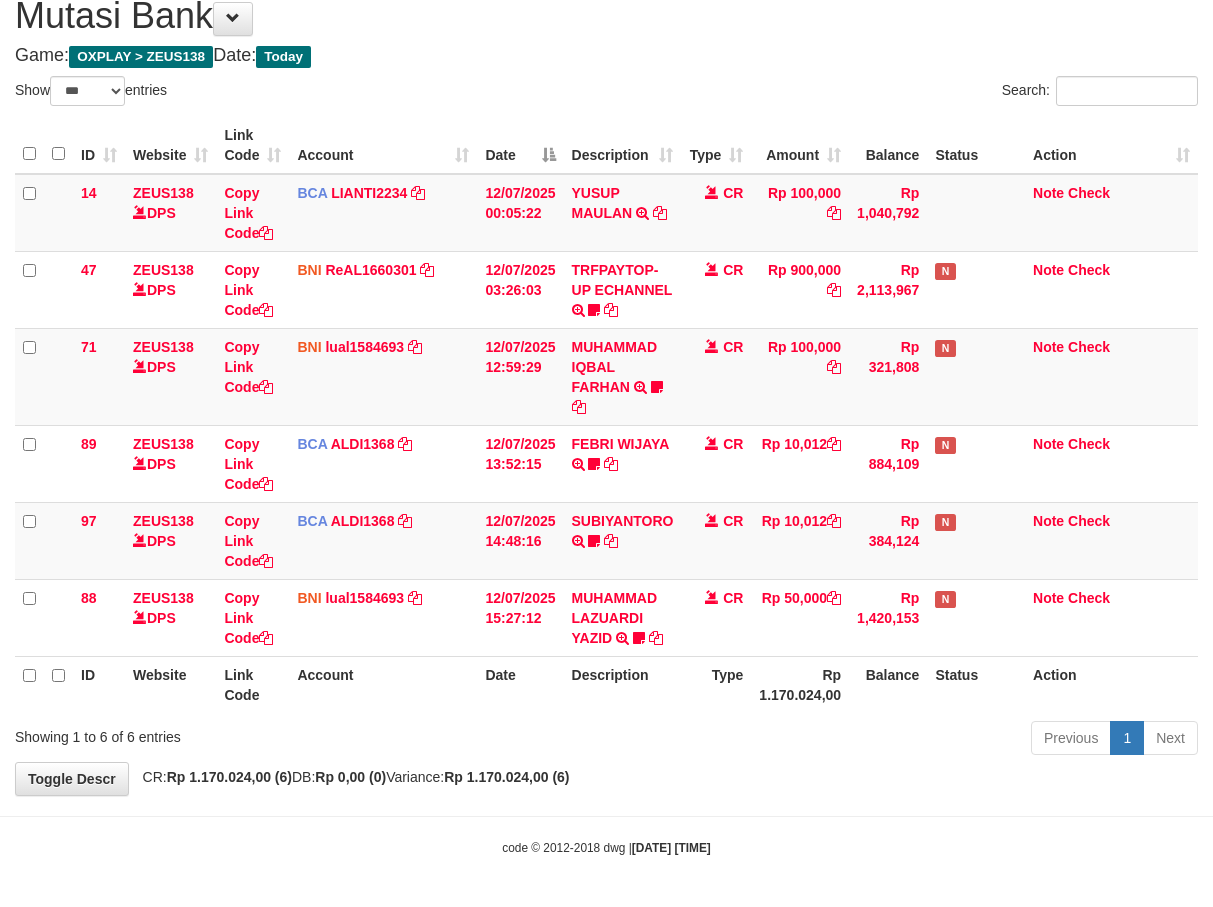 click on "Showing 1 to 6 of 6 entries" at bounding box center (252, 733) 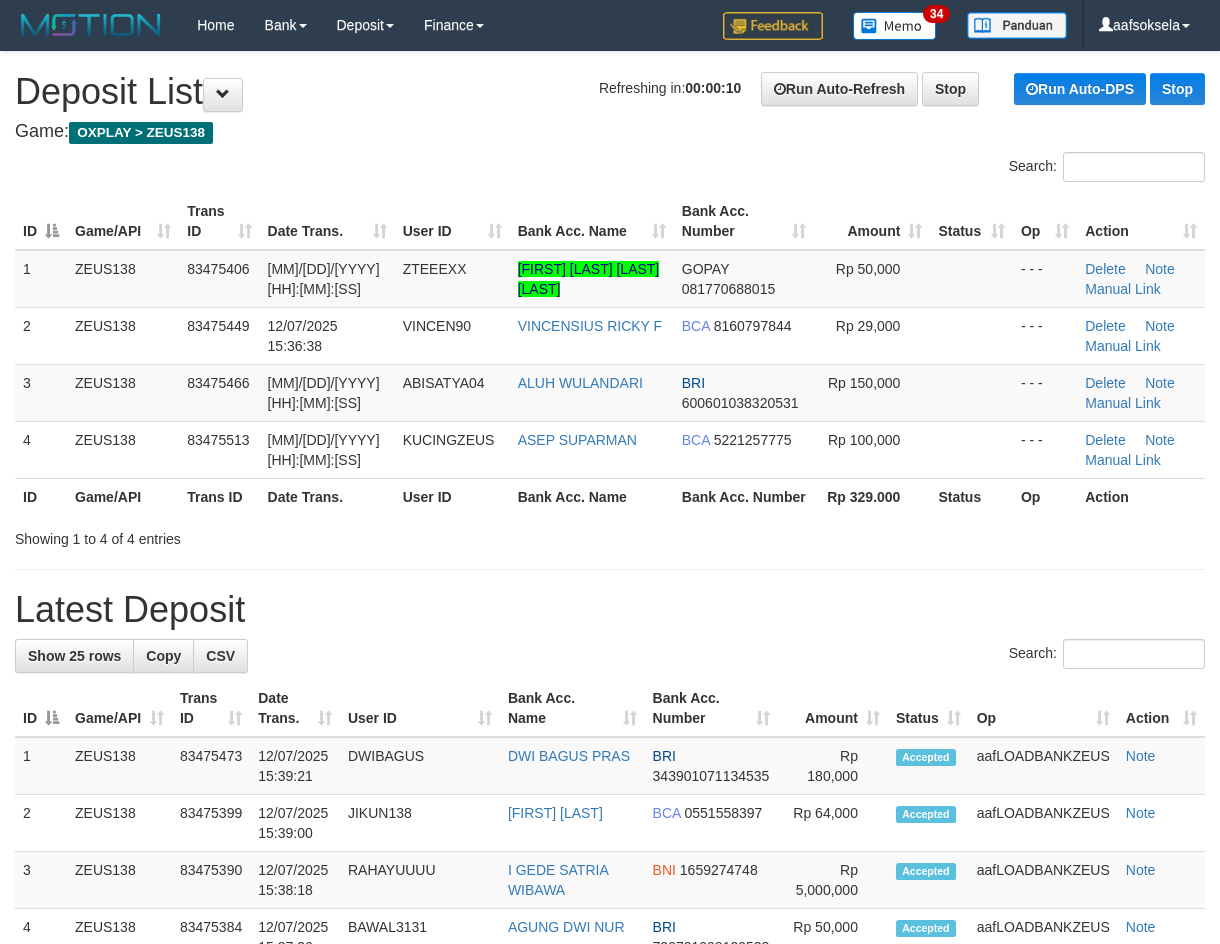 scroll, scrollTop: 0, scrollLeft: 0, axis: both 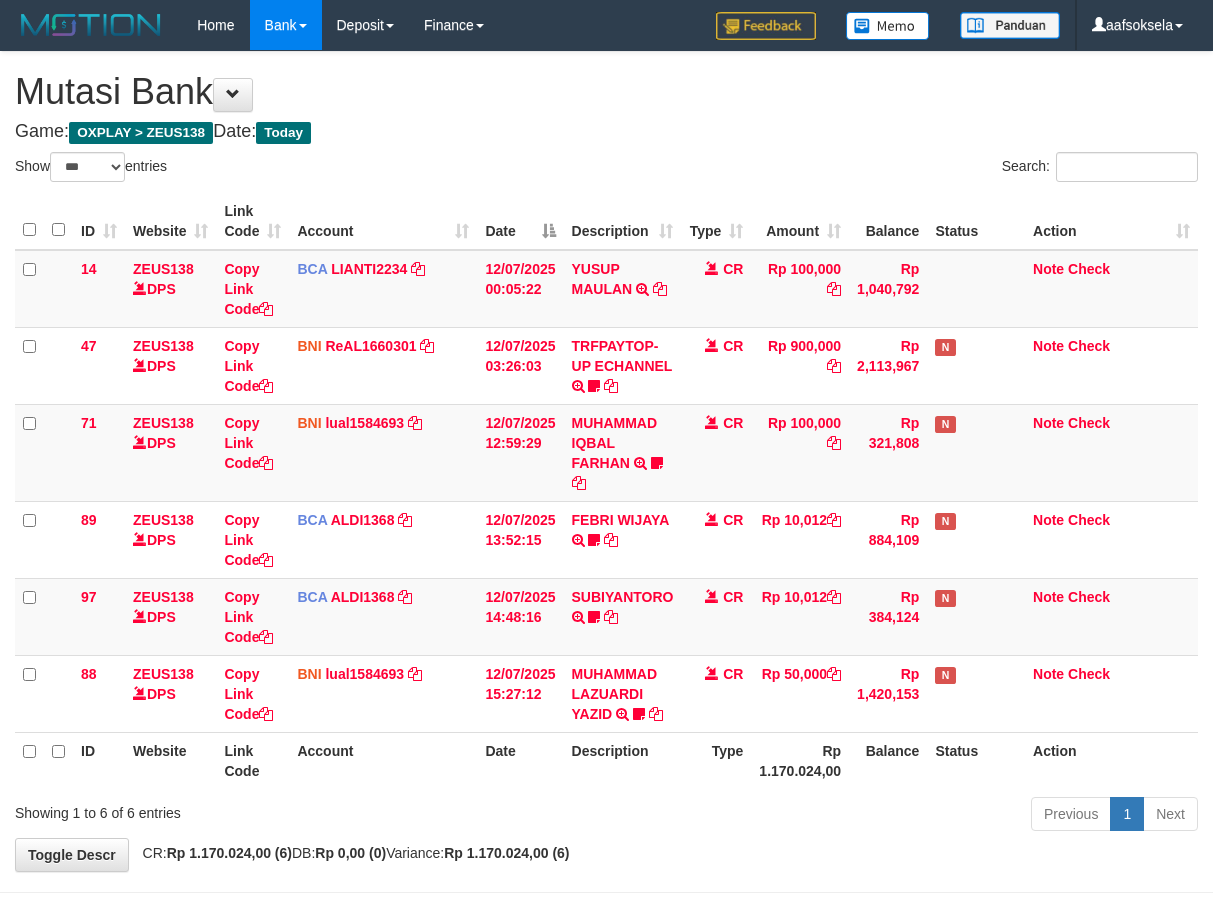 select on "***" 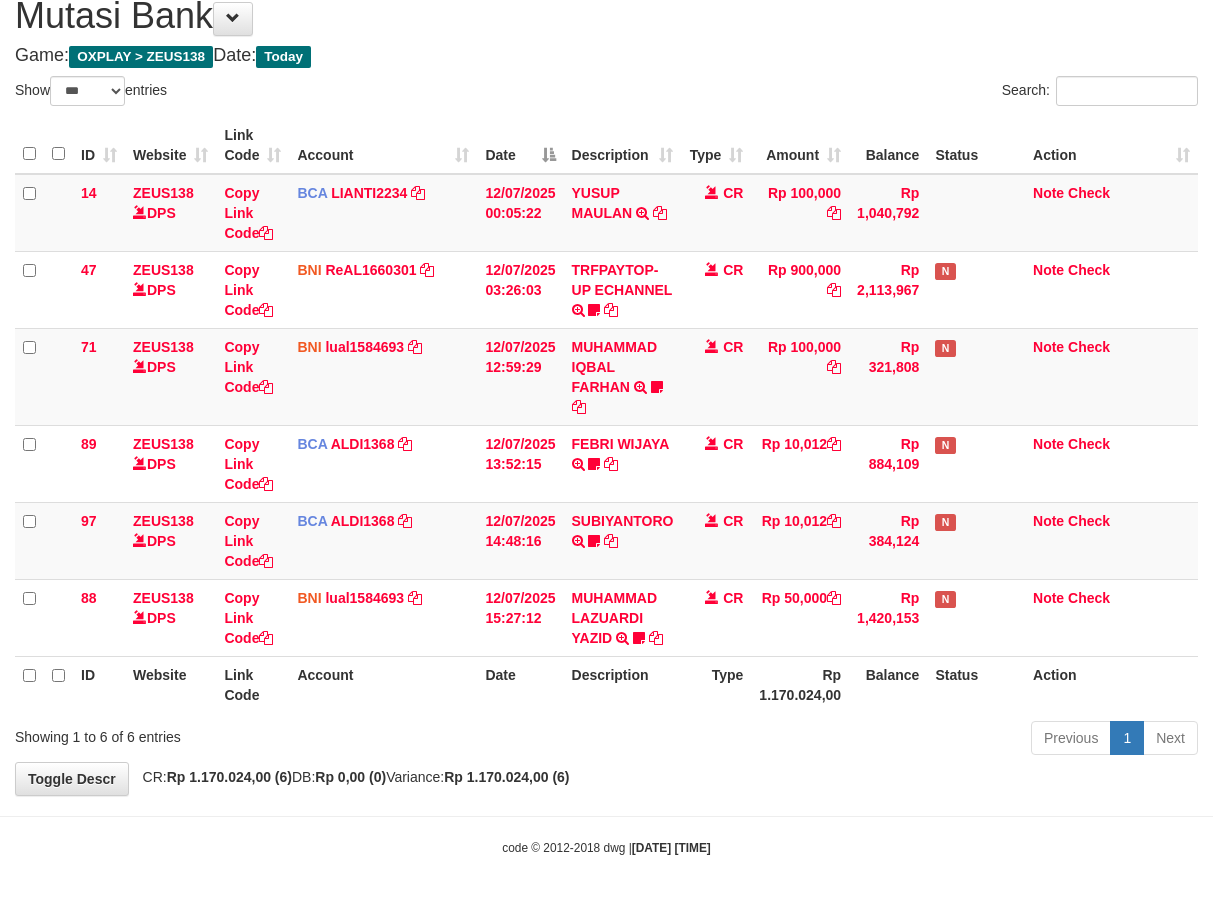 click on "Previous 1 Next" at bounding box center [859, 740] 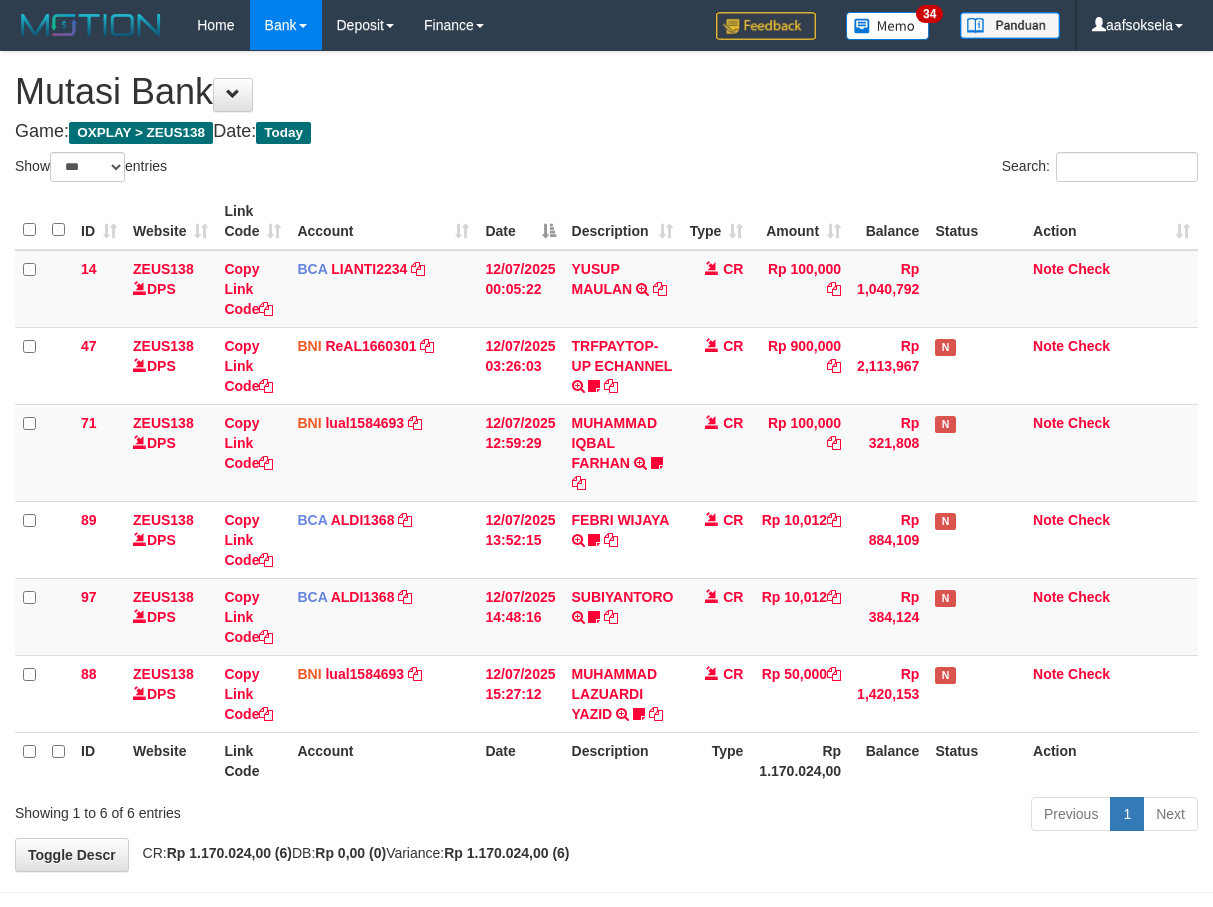 select on "***" 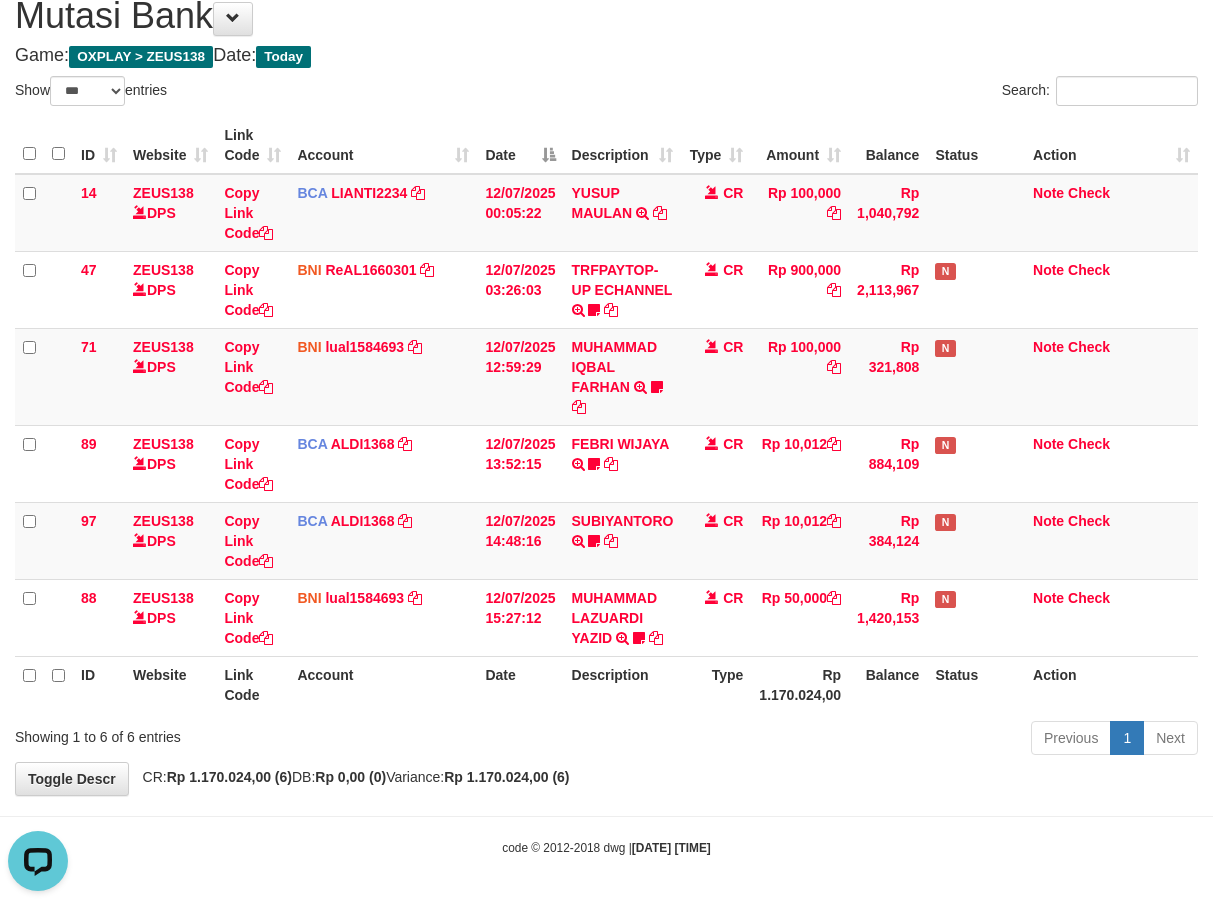 scroll, scrollTop: 0, scrollLeft: 0, axis: both 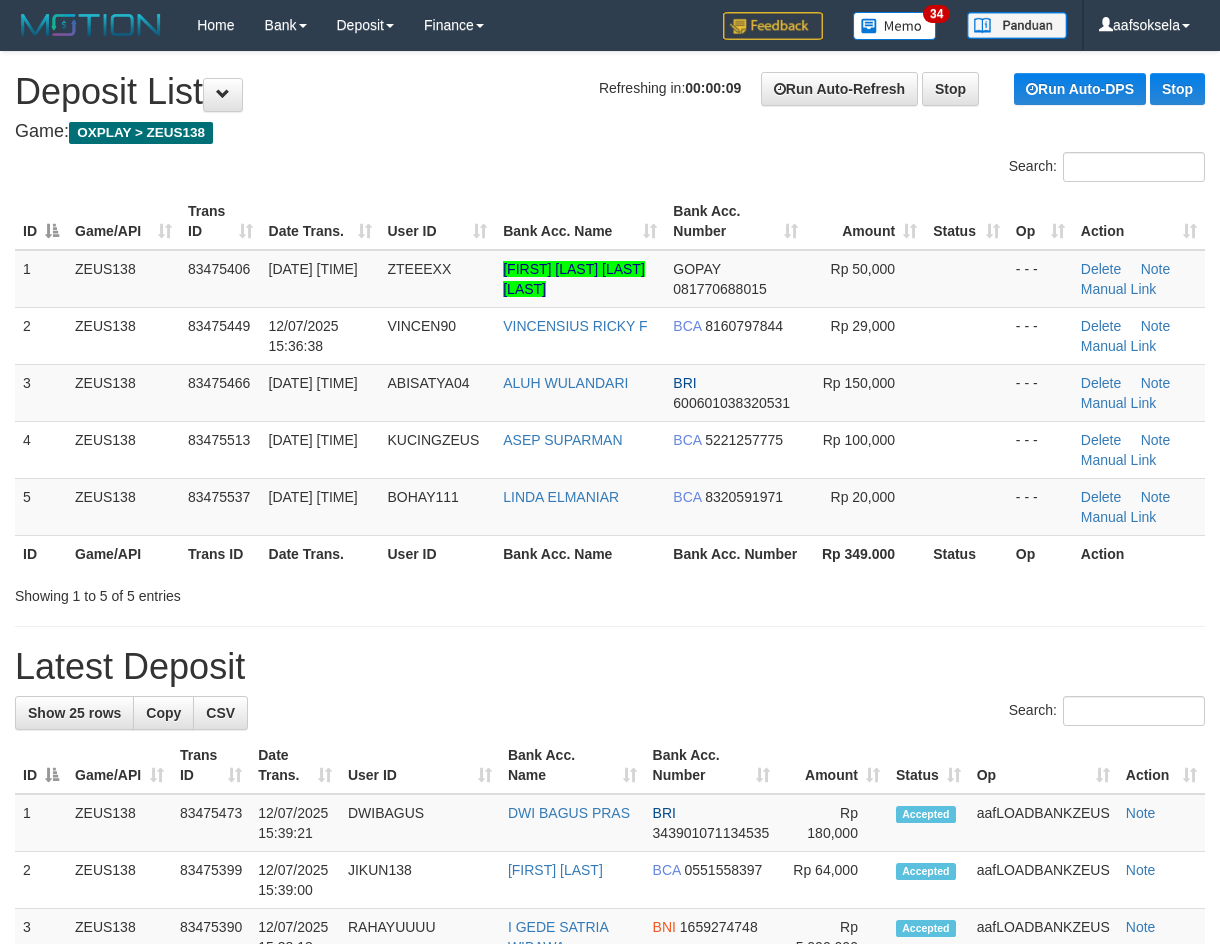 click on "**********" at bounding box center [610, 1202] 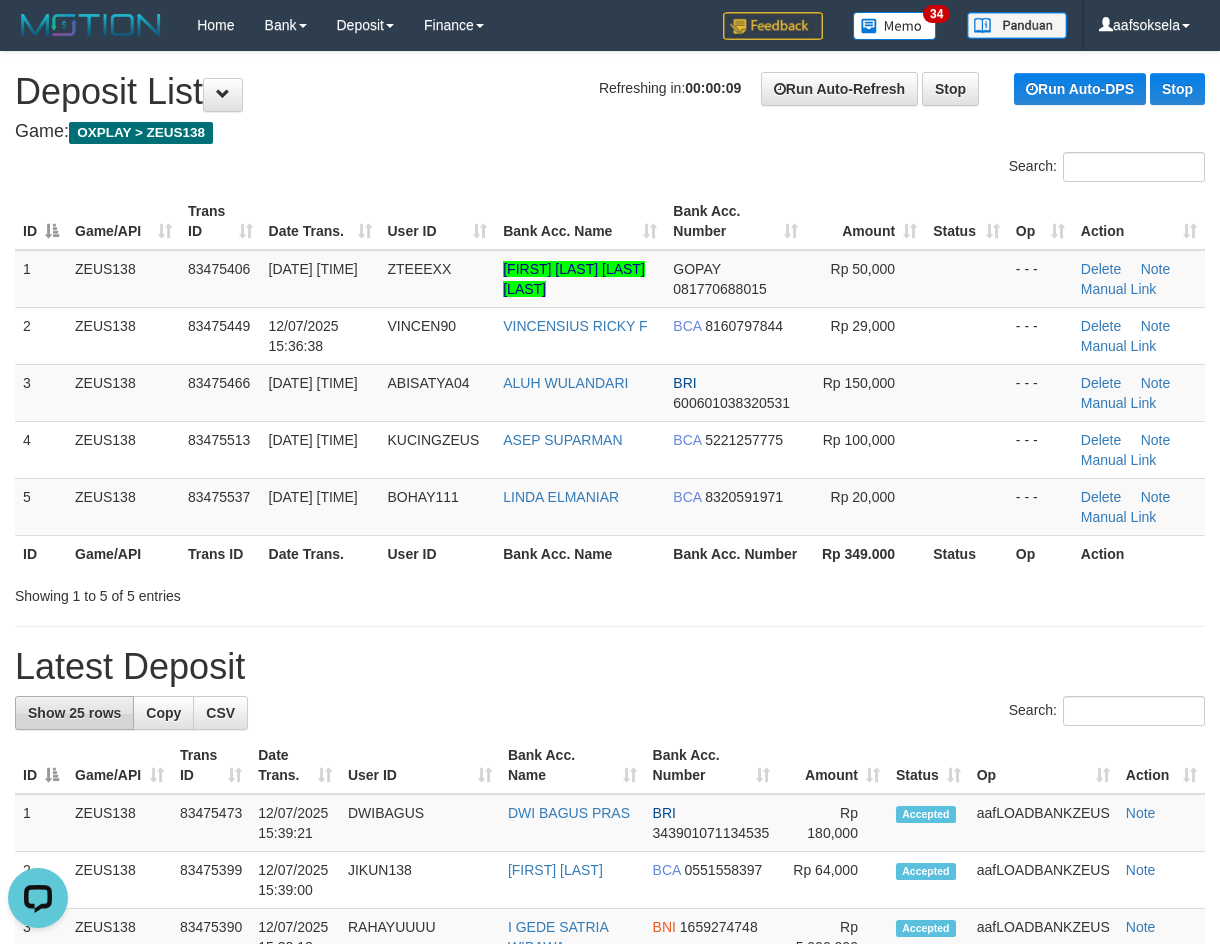 scroll, scrollTop: 0, scrollLeft: 0, axis: both 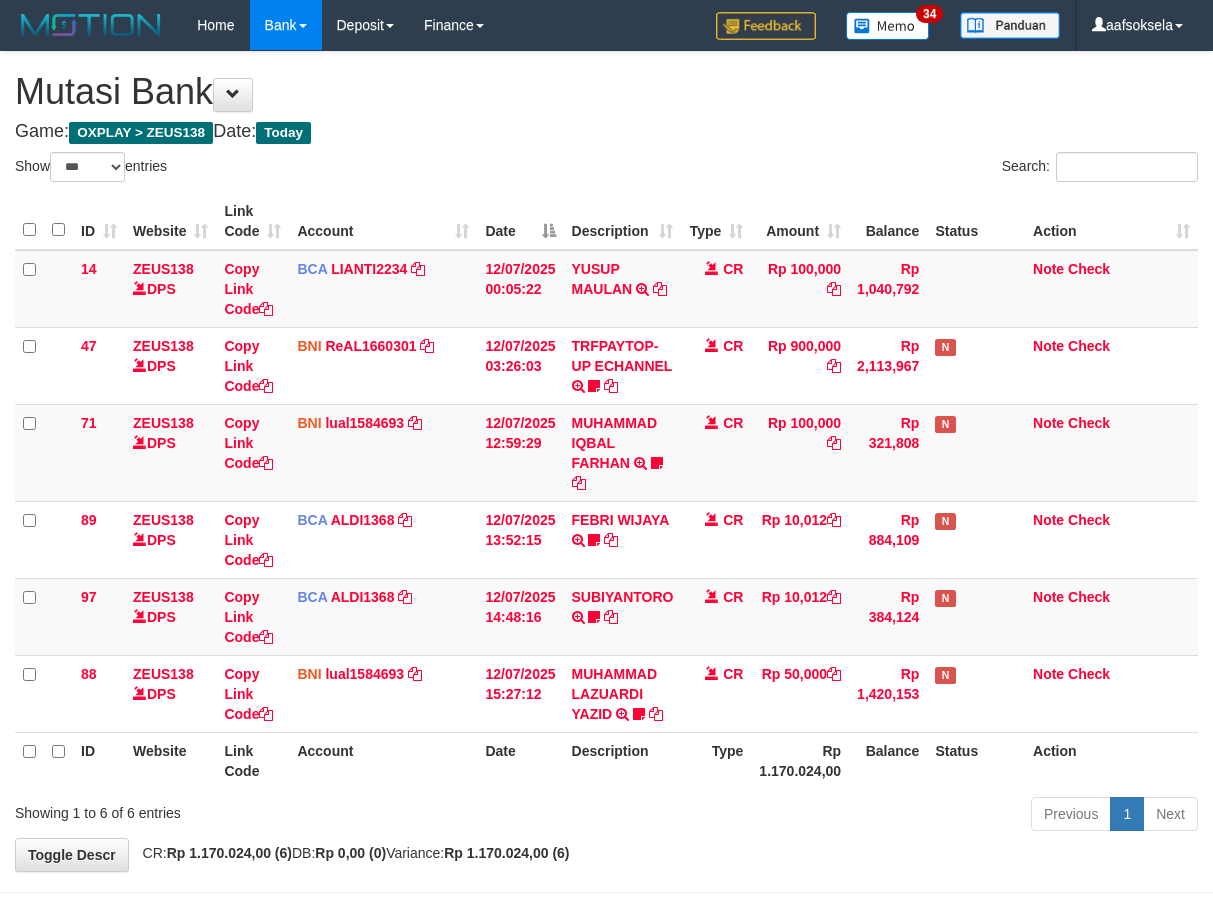 select on "***" 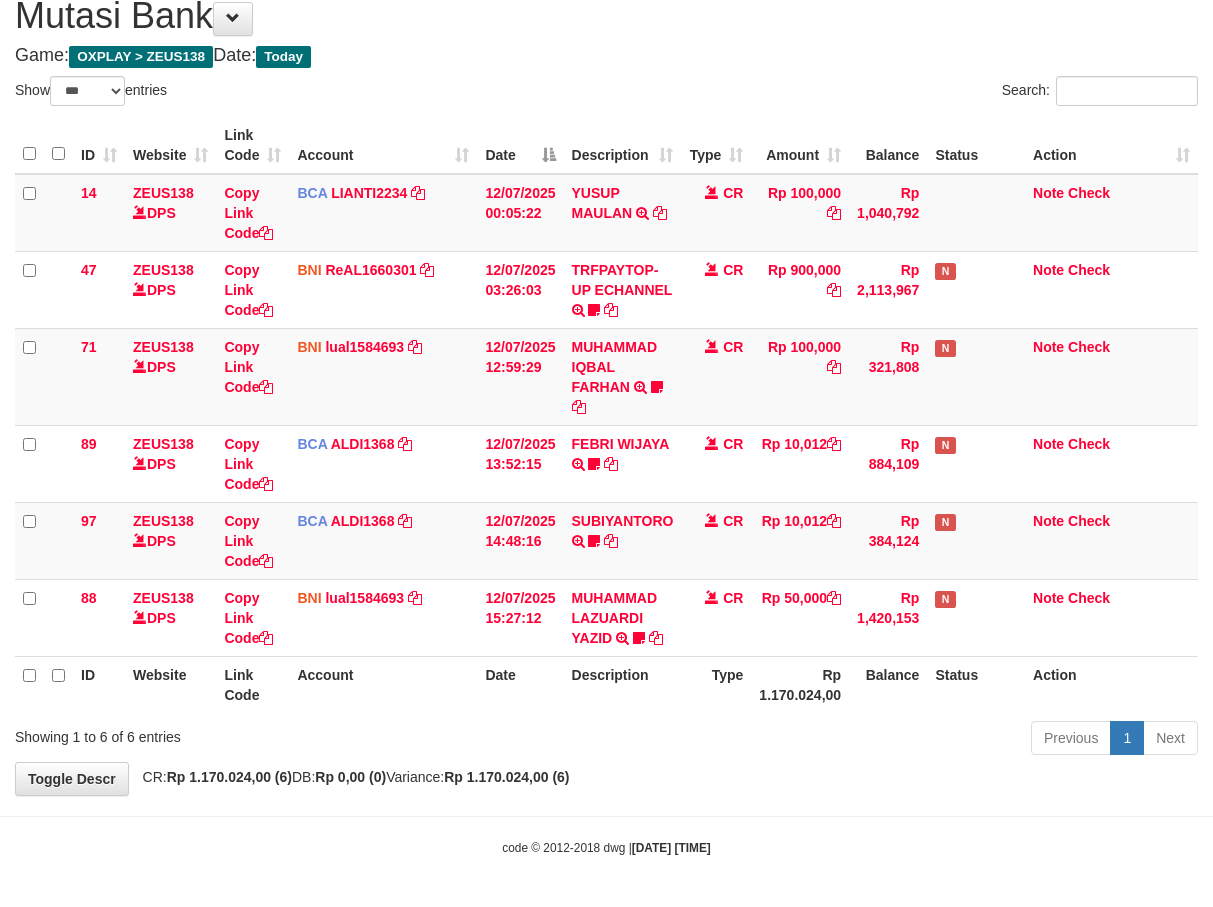 click on "Previous 1 Next" at bounding box center [859, 740] 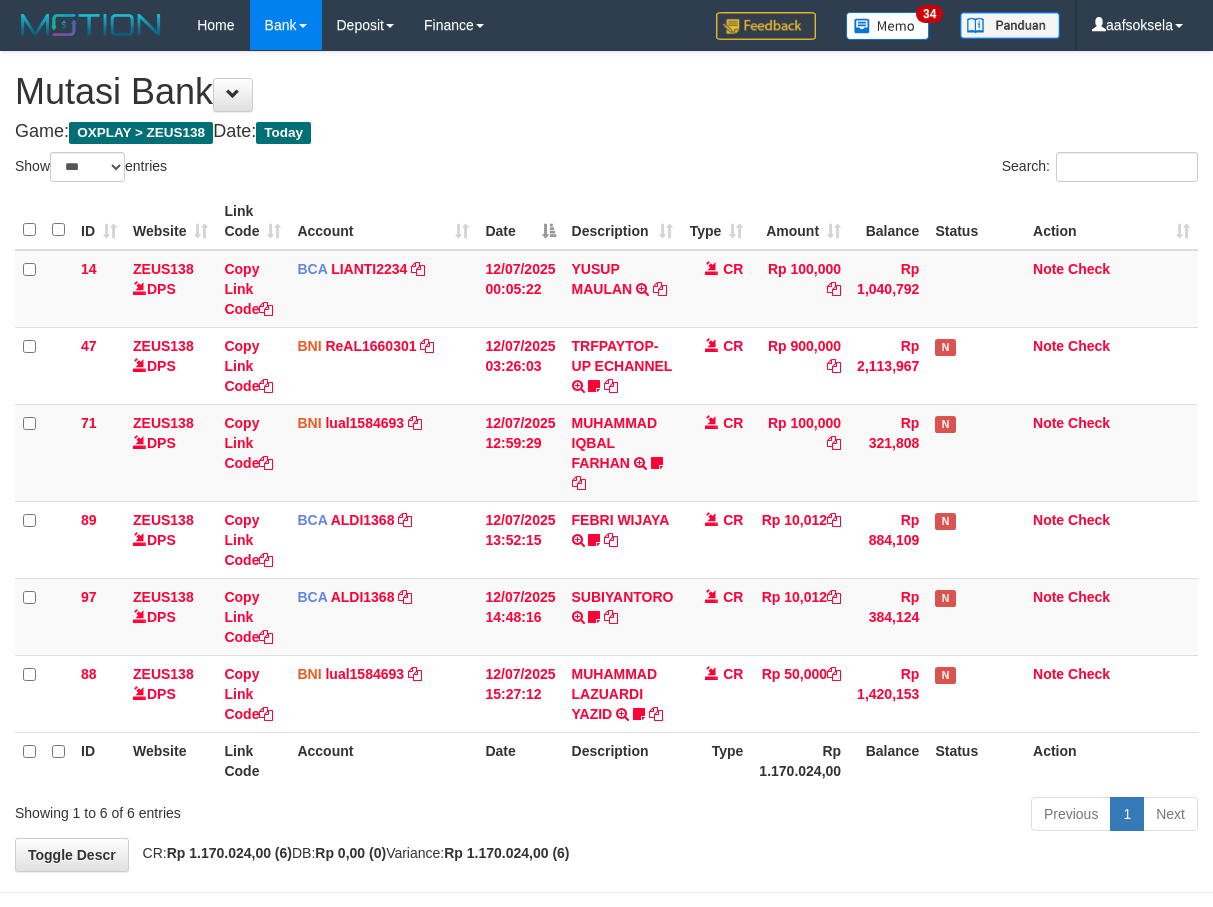 select on "***" 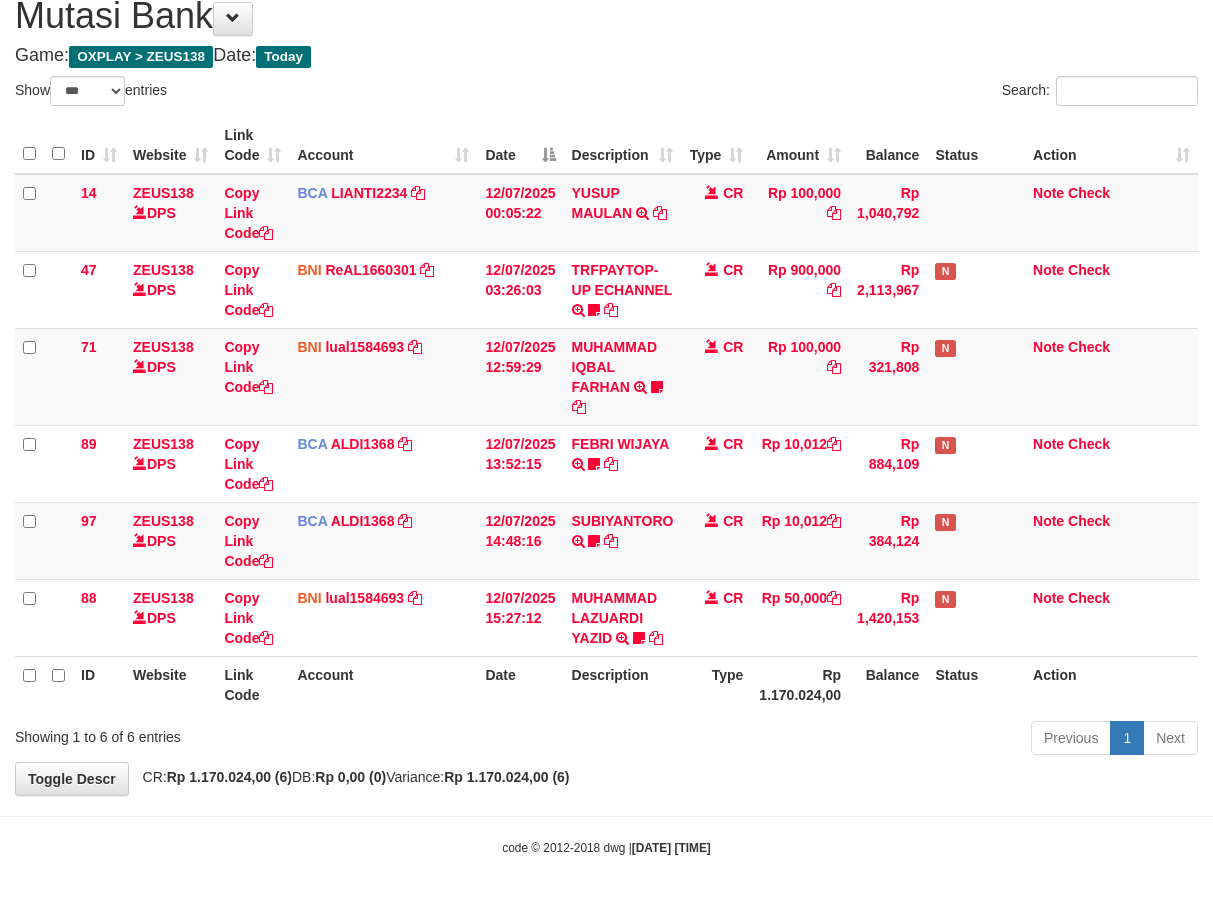 click on "Previous 1 Next" at bounding box center [859, 740] 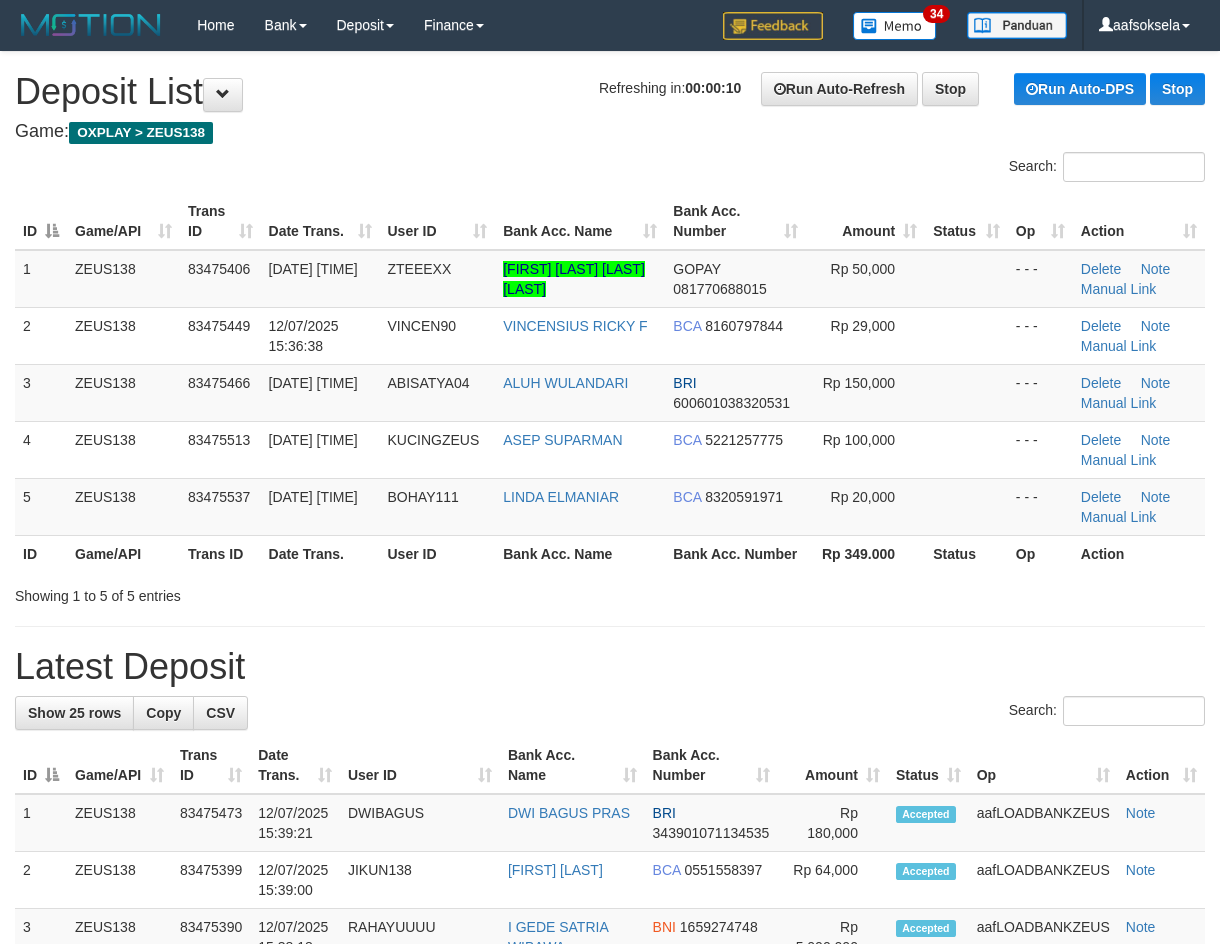 scroll, scrollTop: 0, scrollLeft: 0, axis: both 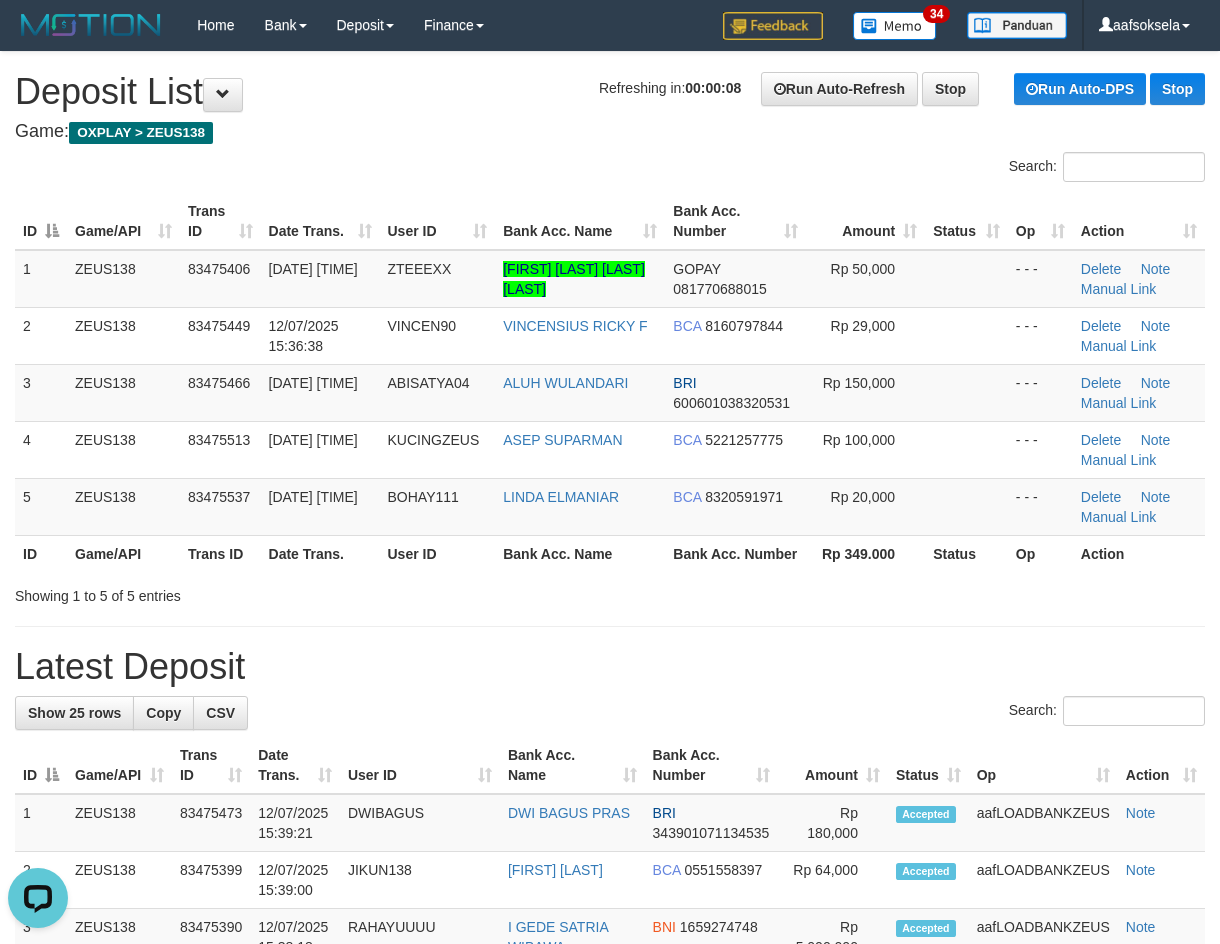 click on "Latest Deposit" at bounding box center (610, 667) 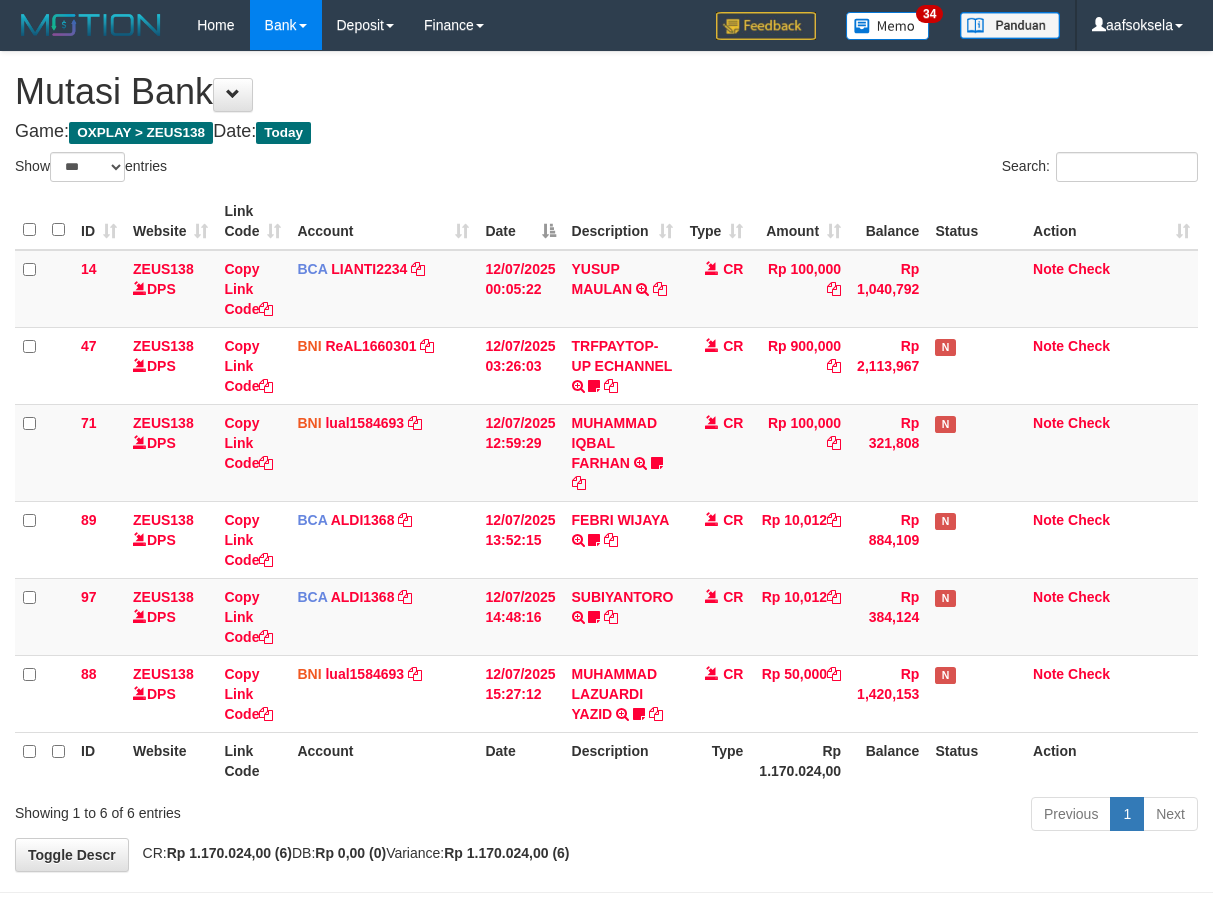select on "***" 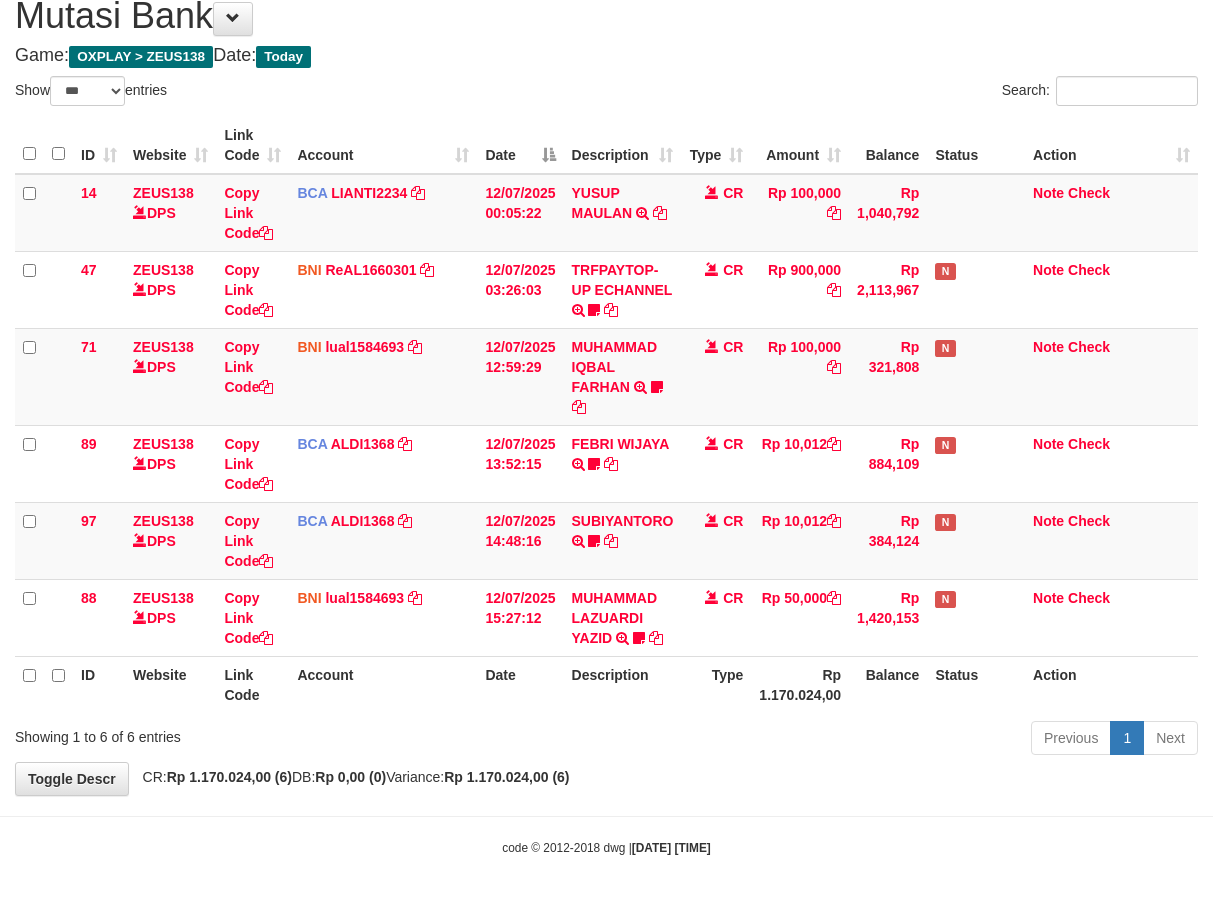 click on "Previous 1 Next" at bounding box center [859, 740] 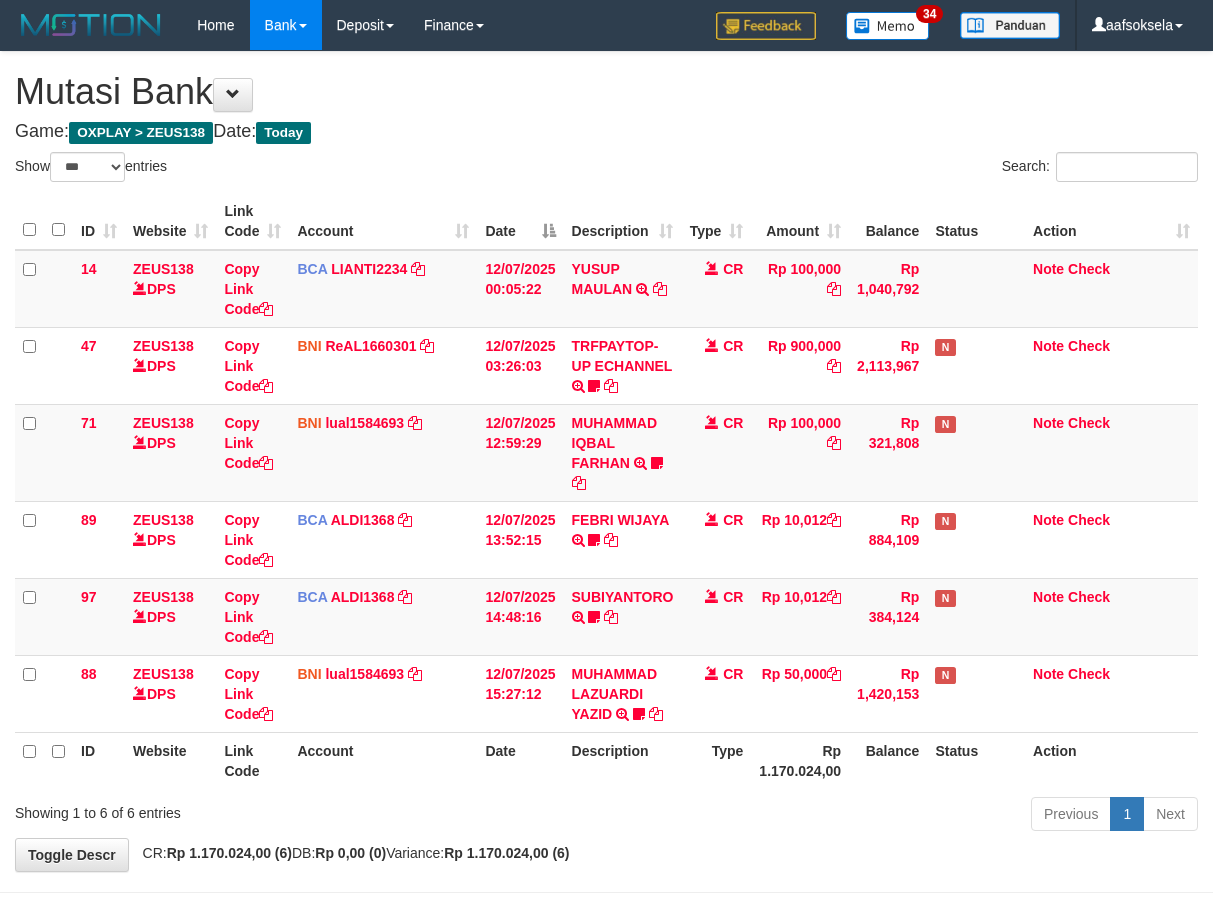 select on "***" 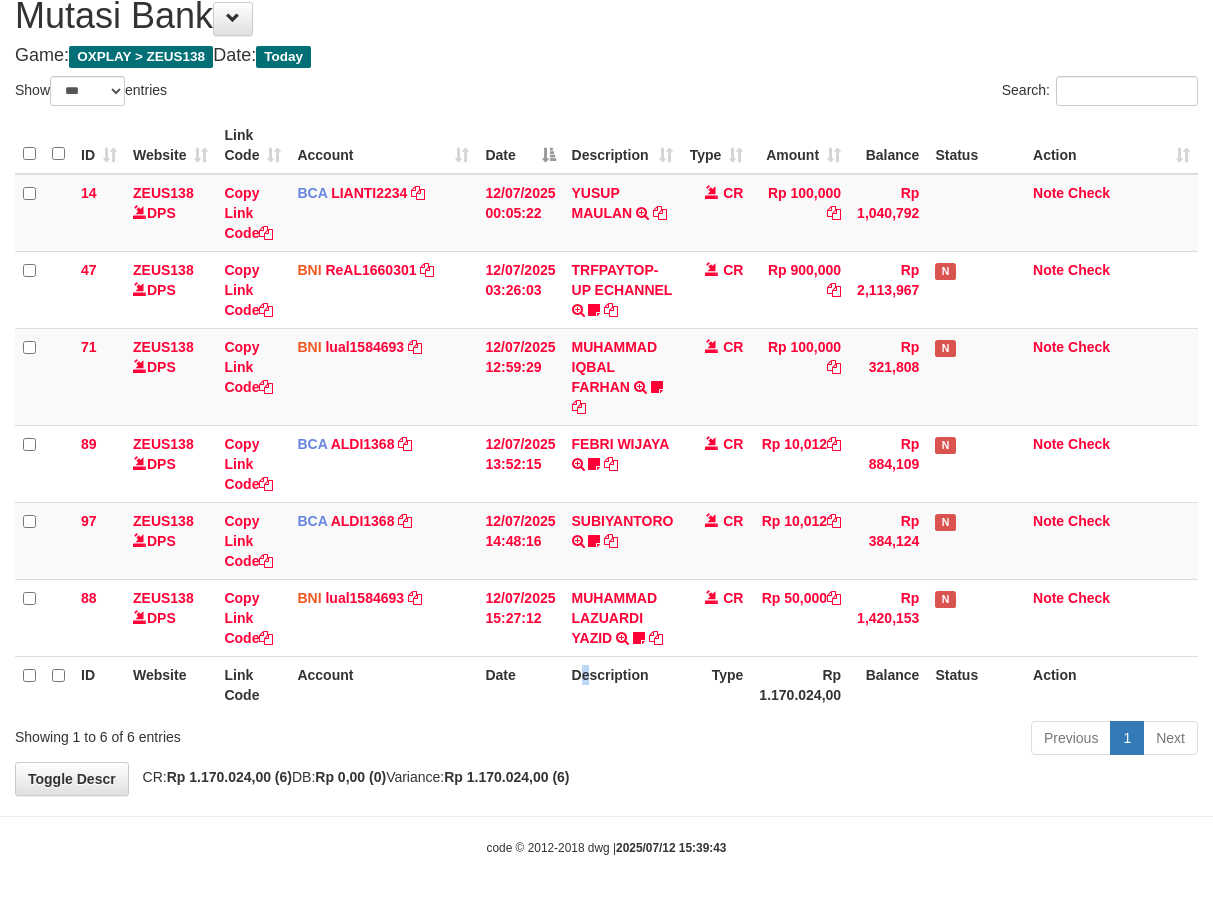 click on "Description" at bounding box center [623, 684] 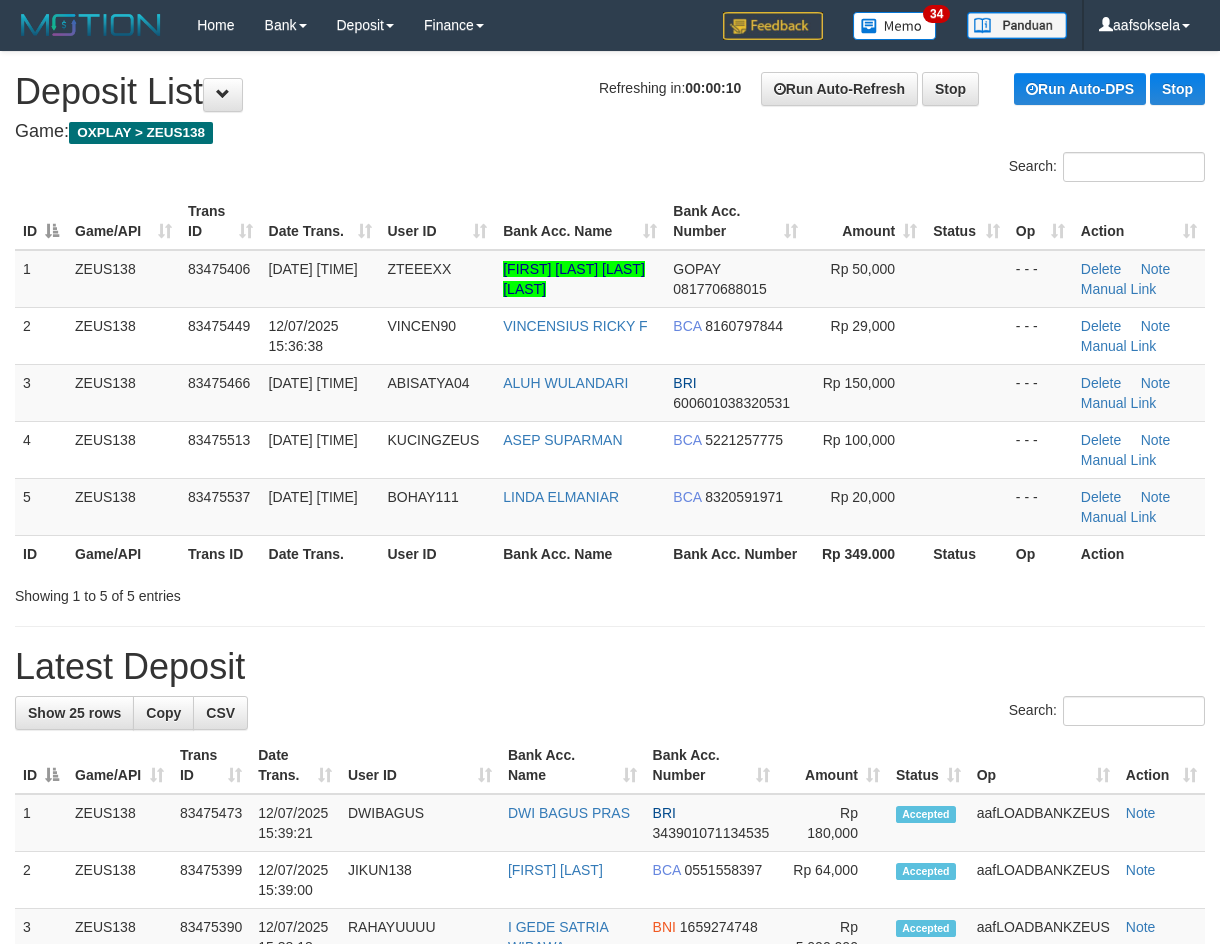 scroll, scrollTop: 0, scrollLeft: 0, axis: both 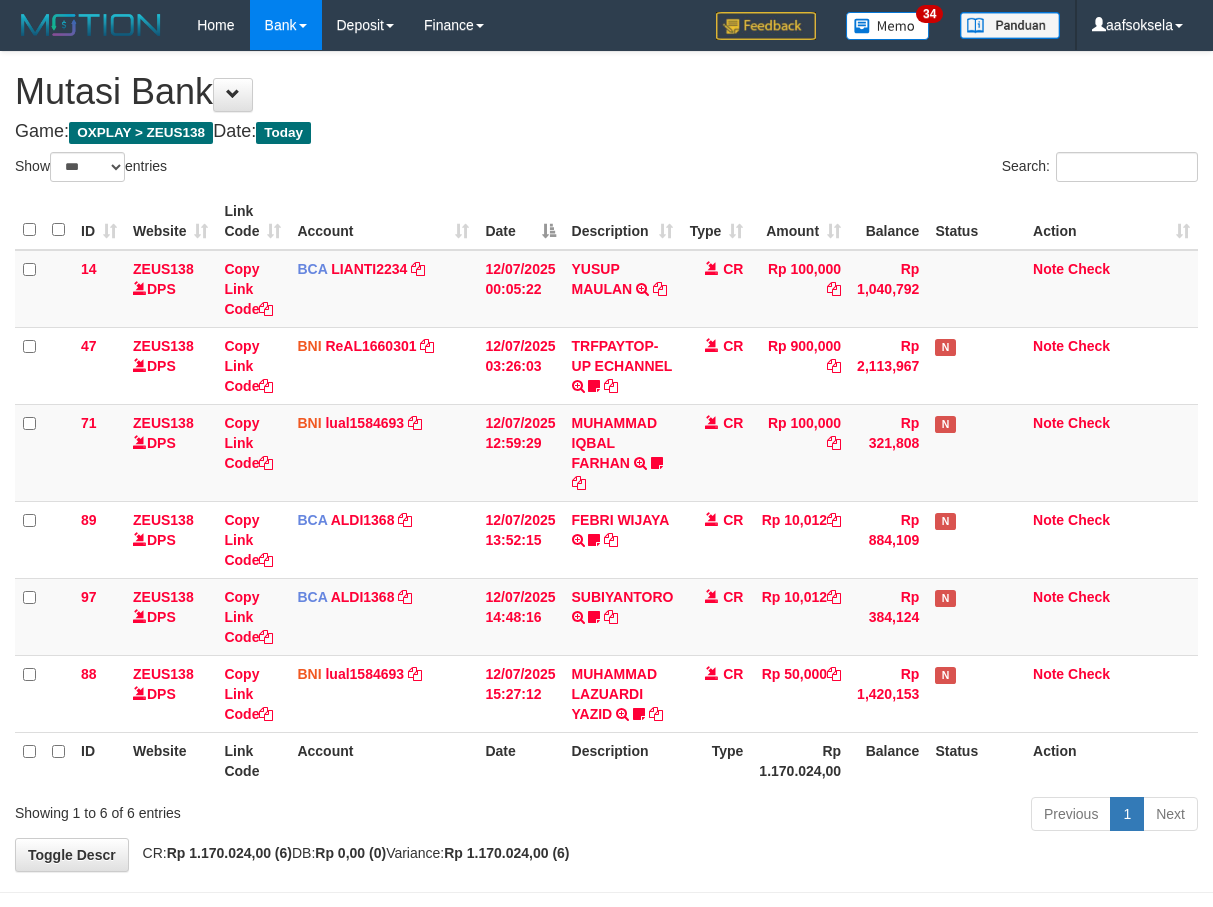 select on "***" 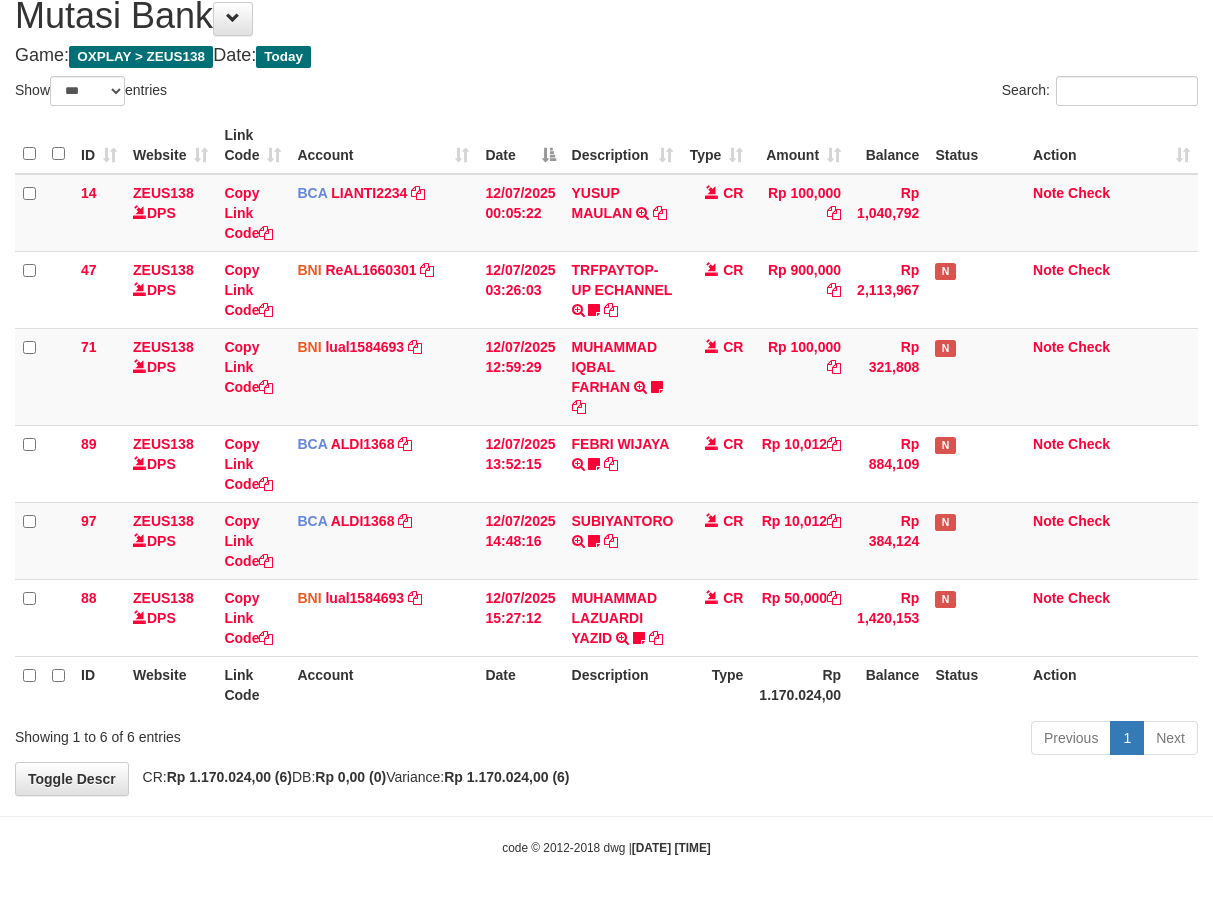 click on "Previous 1 Next" at bounding box center [859, 740] 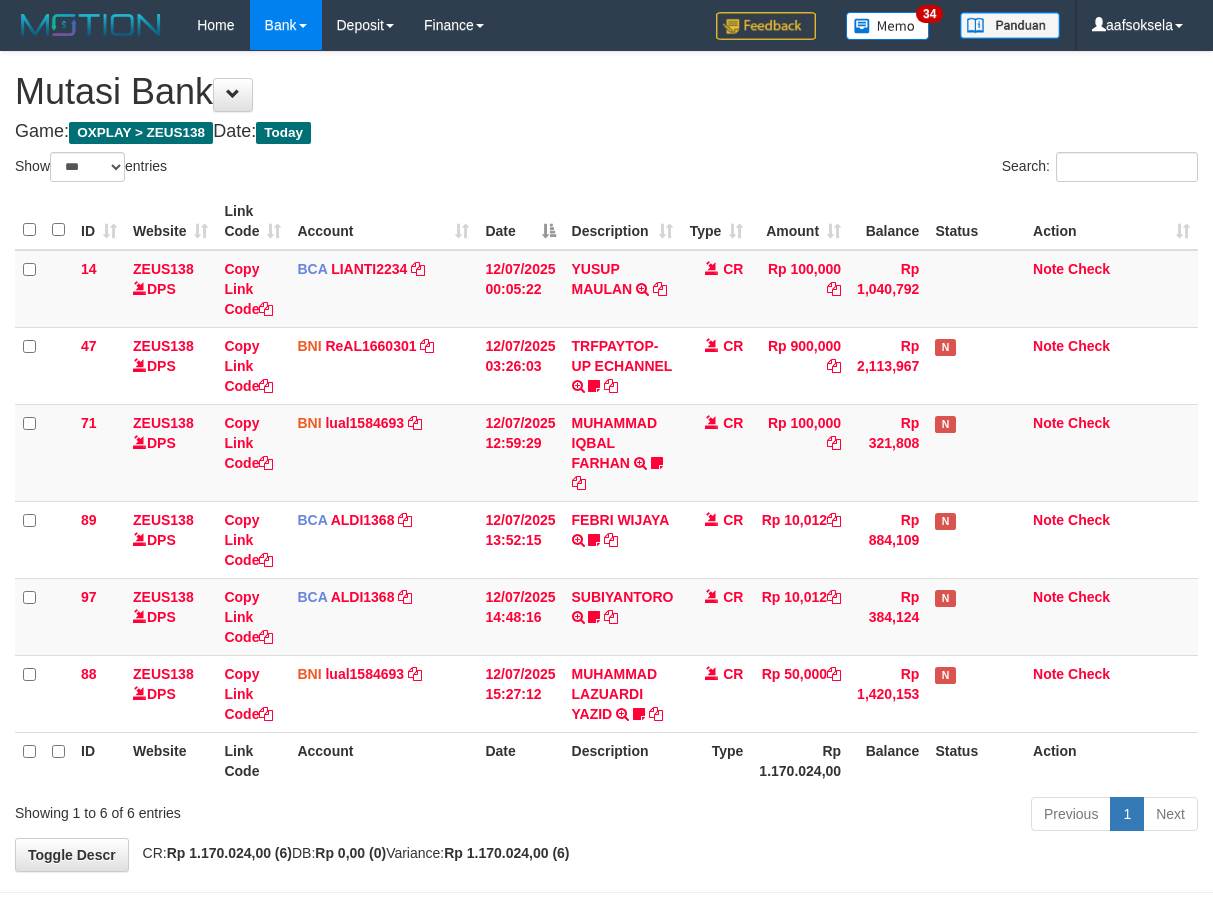 select on "***" 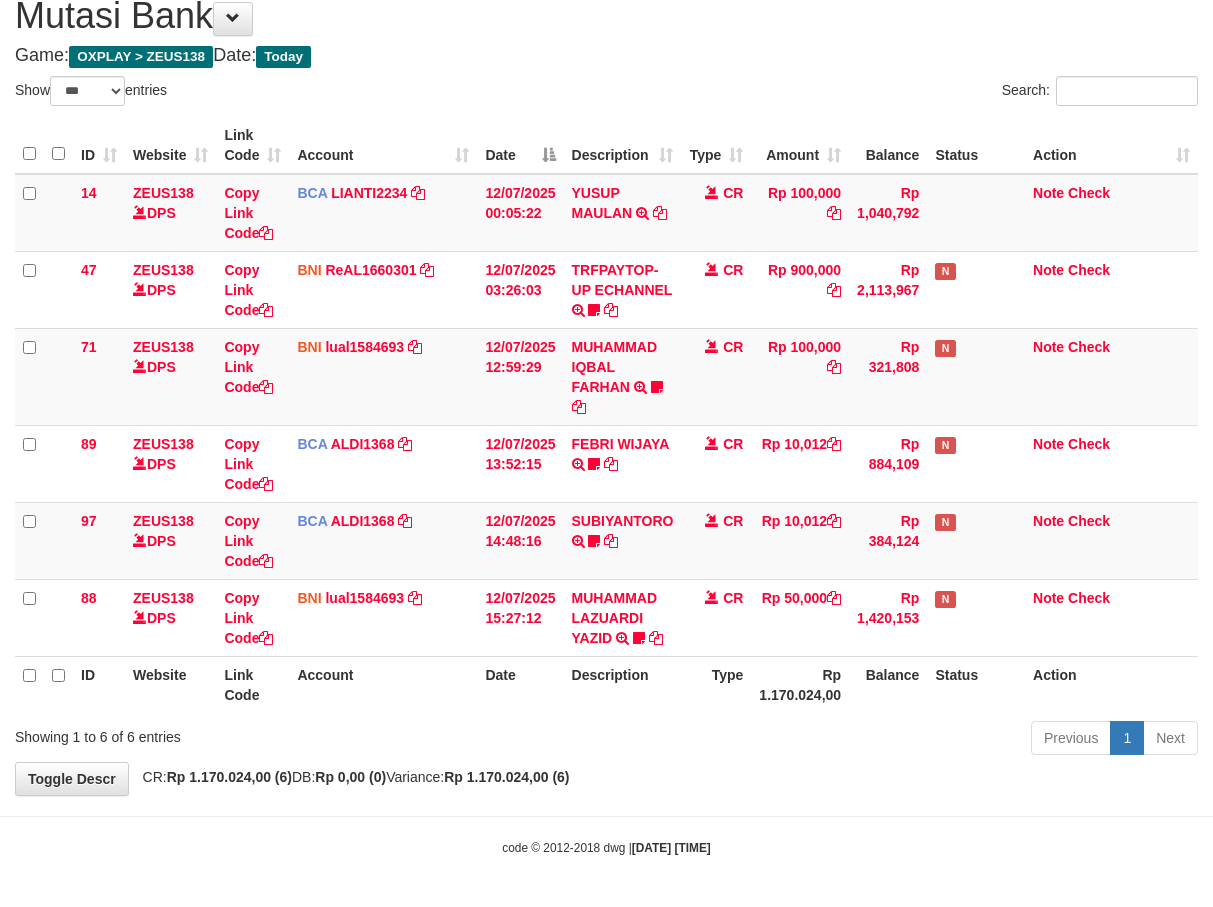click on "Previous 1 Next" at bounding box center [859, 740] 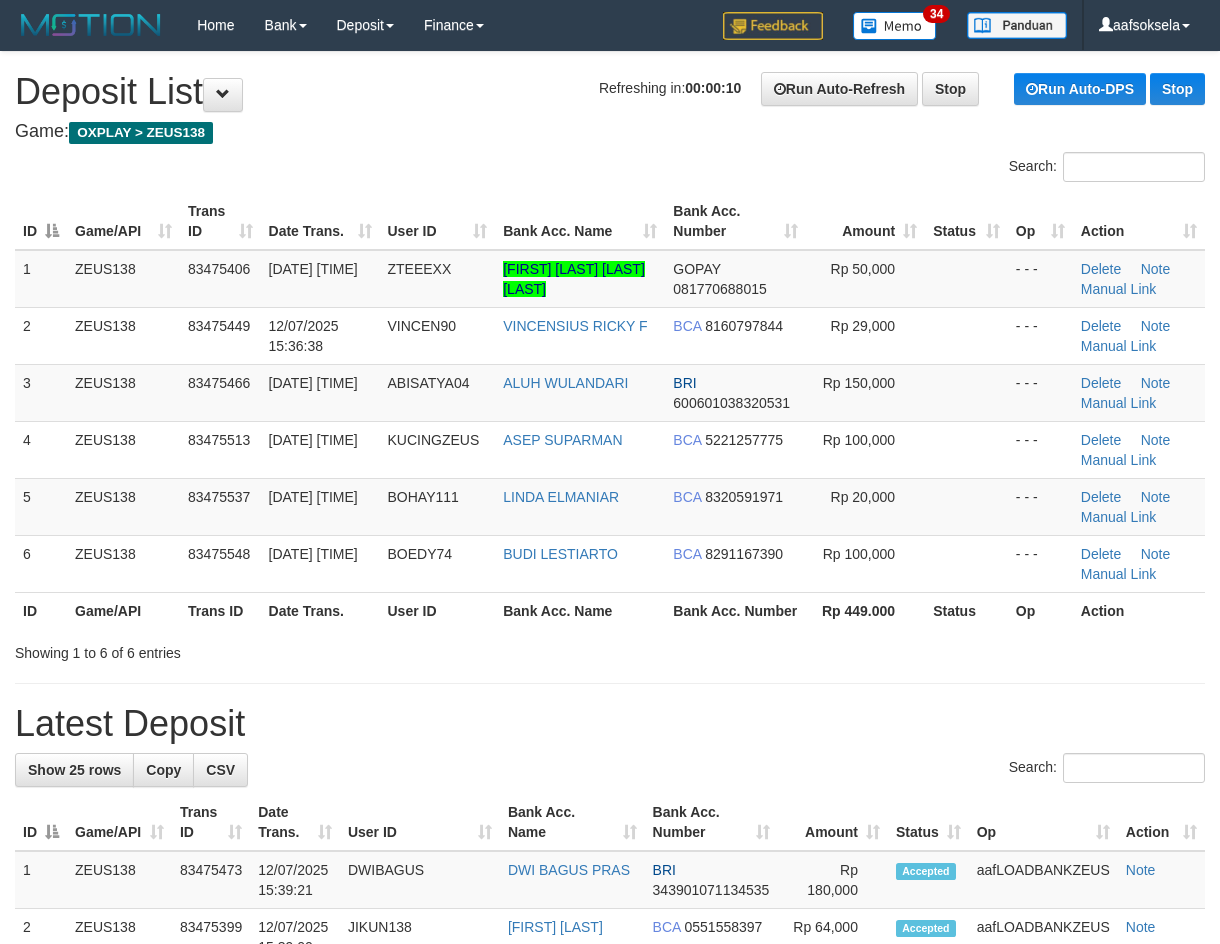click on "User ID" at bounding box center (438, 610) 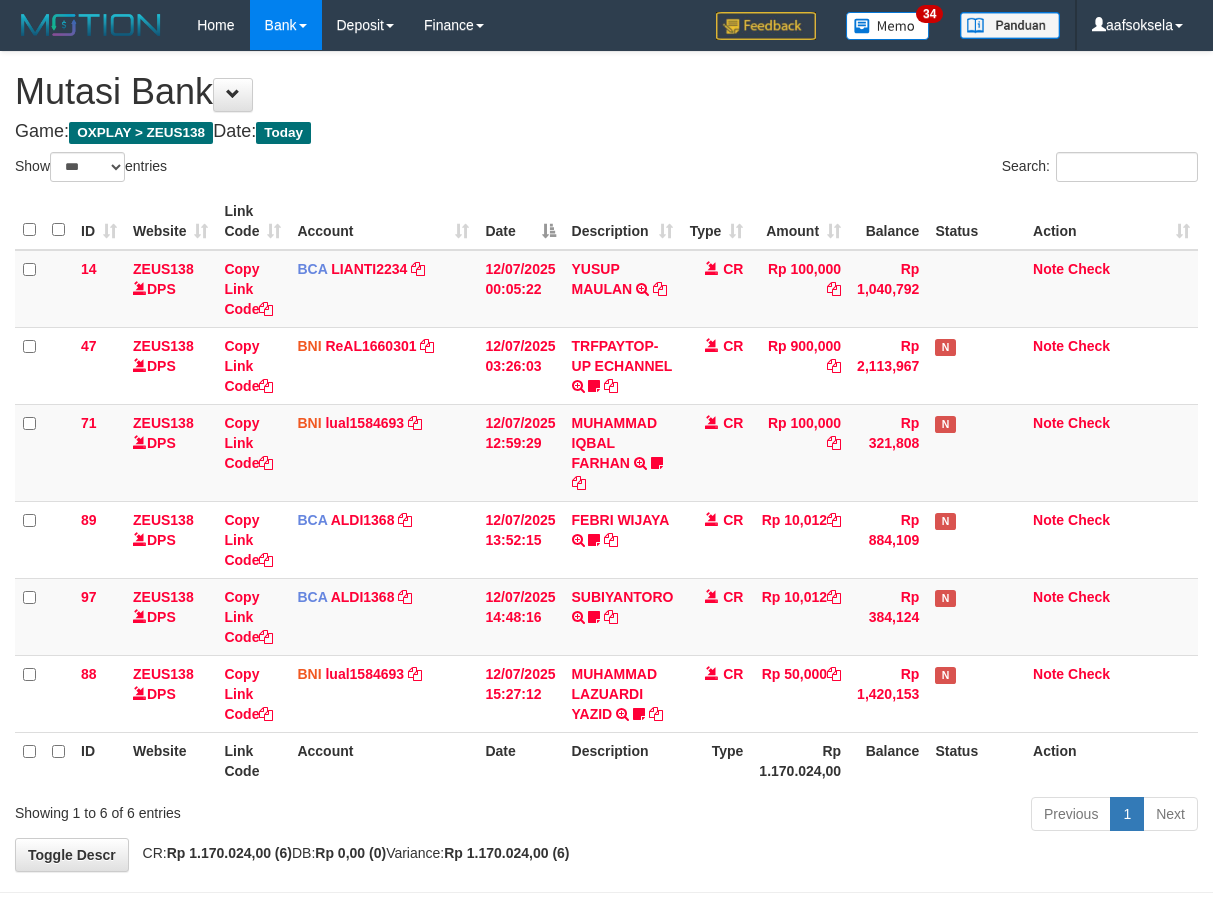 select on "***" 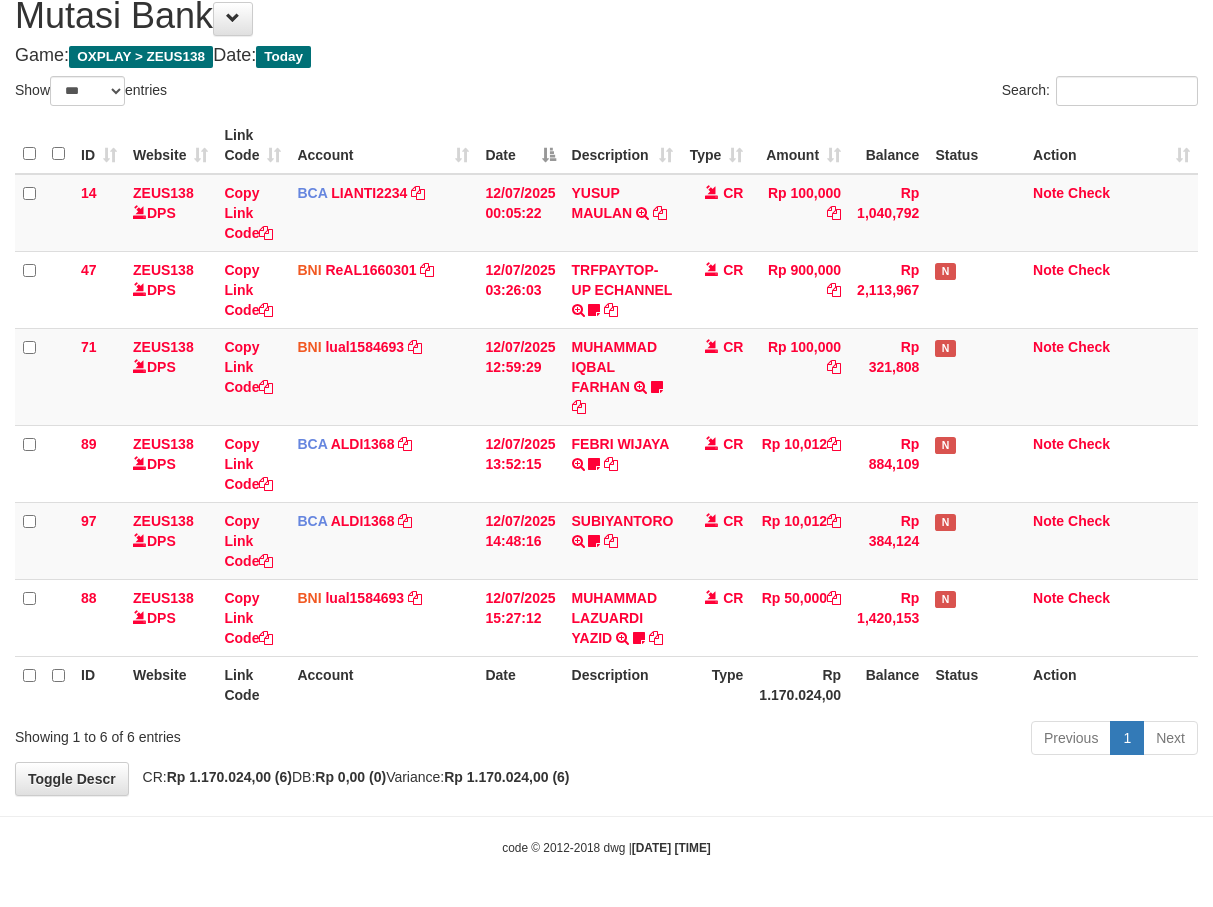 drag, startPoint x: 593, startPoint y: 717, endPoint x: 1219, endPoint y: 691, distance: 626.53973 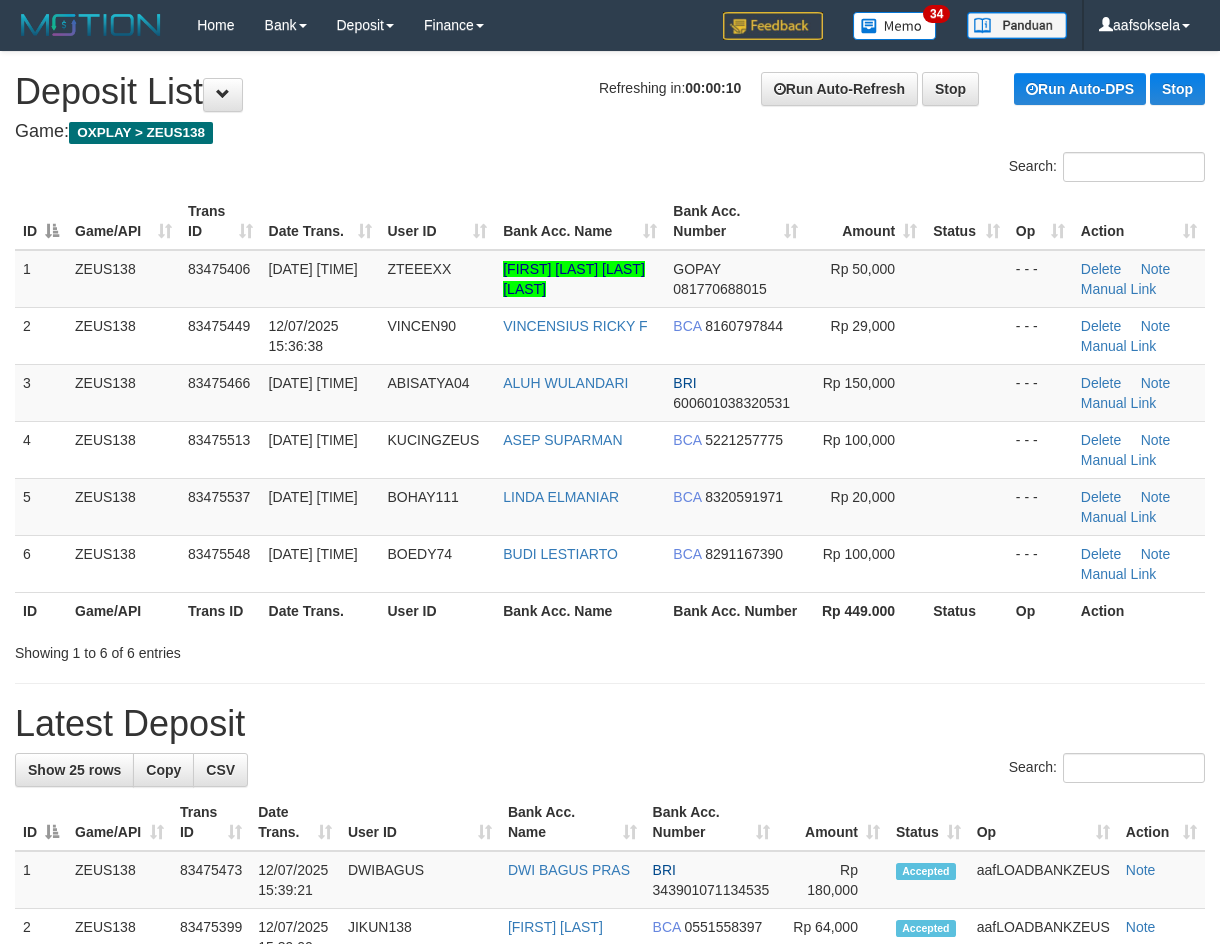 scroll, scrollTop: 0, scrollLeft: 0, axis: both 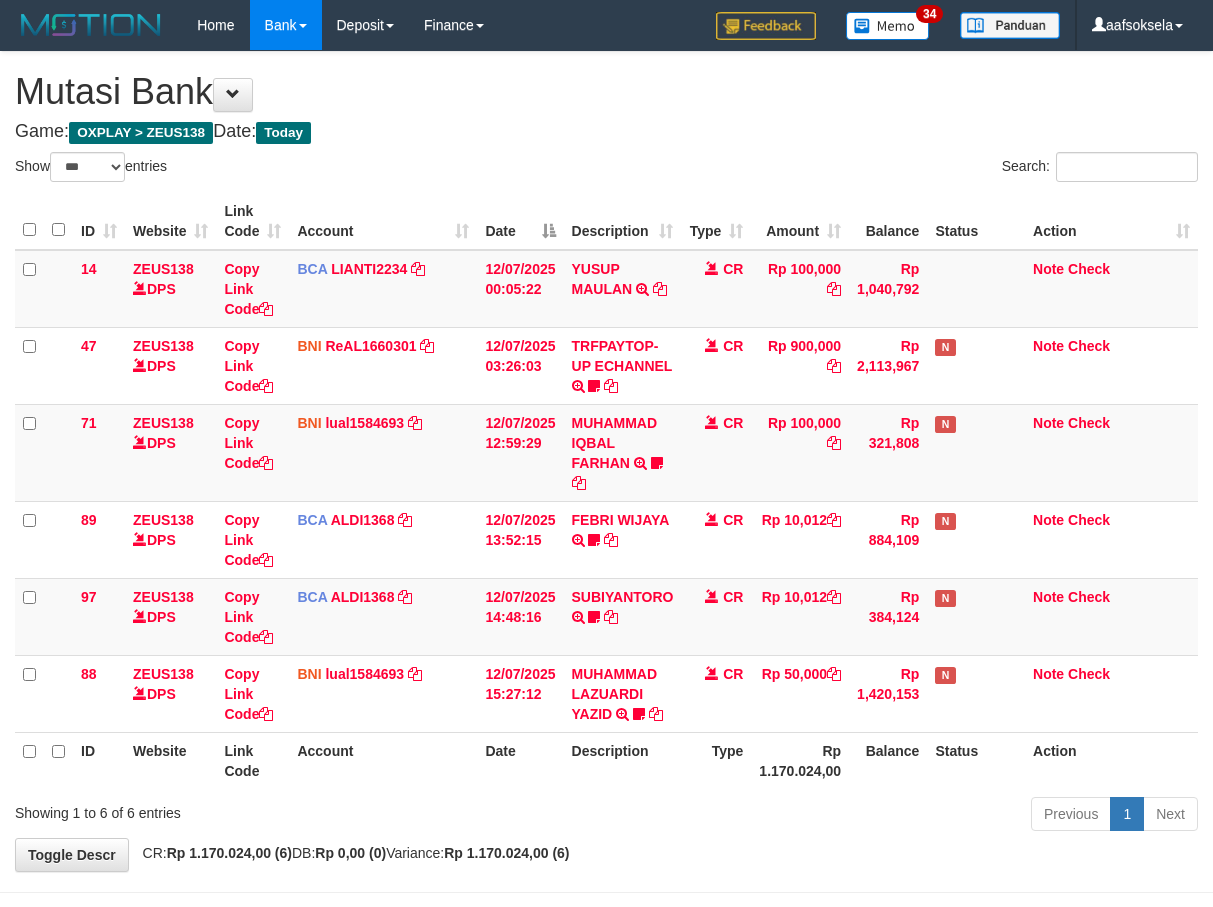 select on "***" 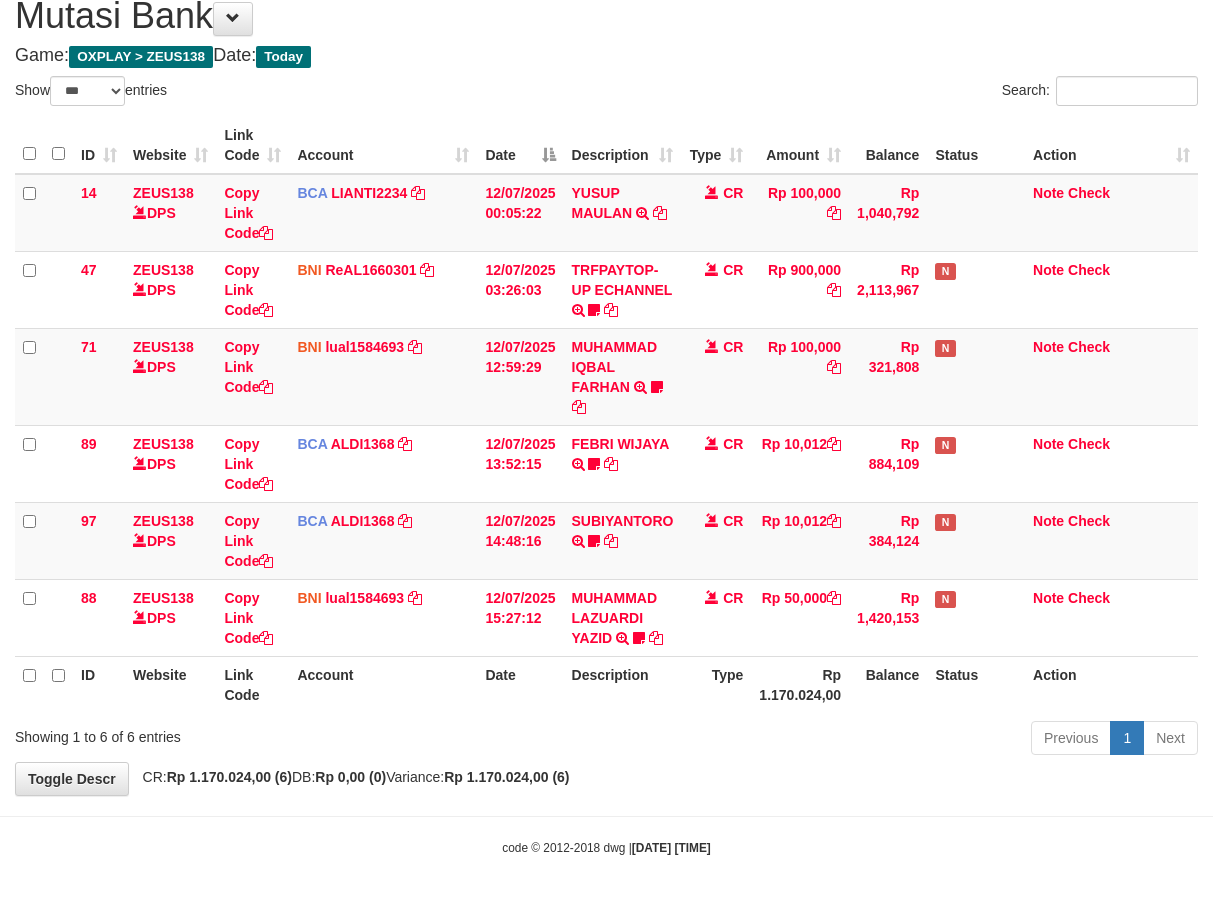 click on "Previous 1 Next" at bounding box center [859, 740] 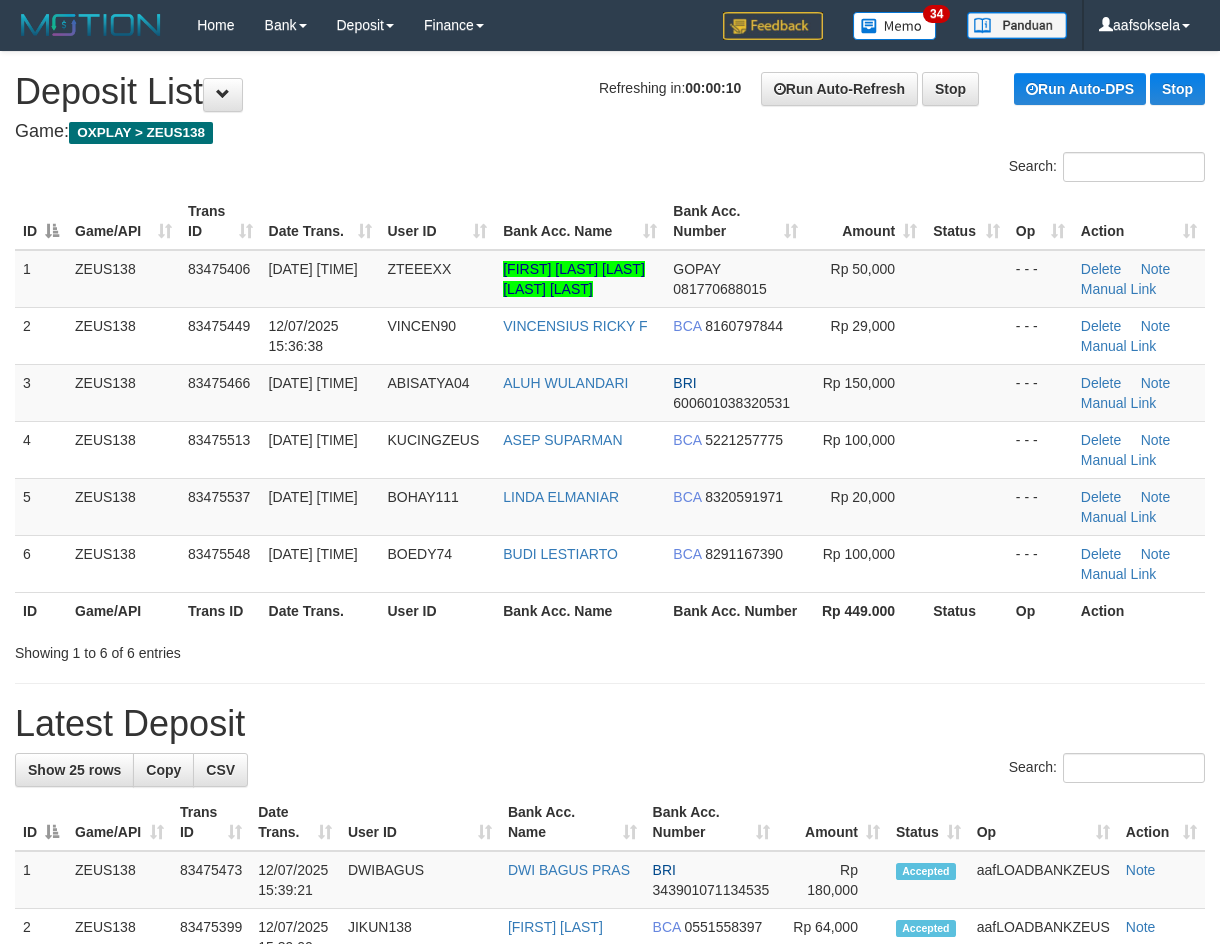 scroll, scrollTop: 0, scrollLeft: 0, axis: both 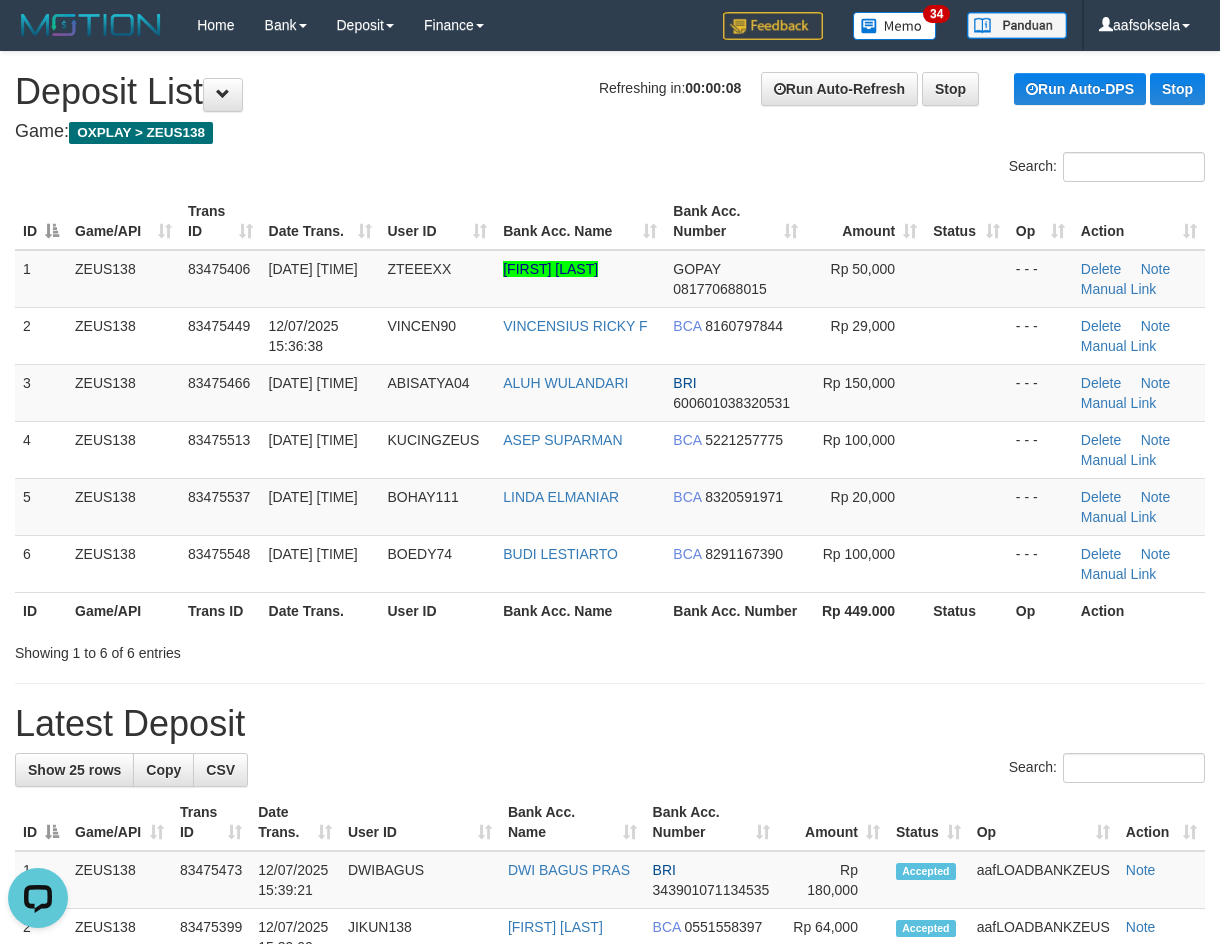 drag, startPoint x: 478, startPoint y: 662, endPoint x: 440, endPoint y: 669, distance: 38.63936 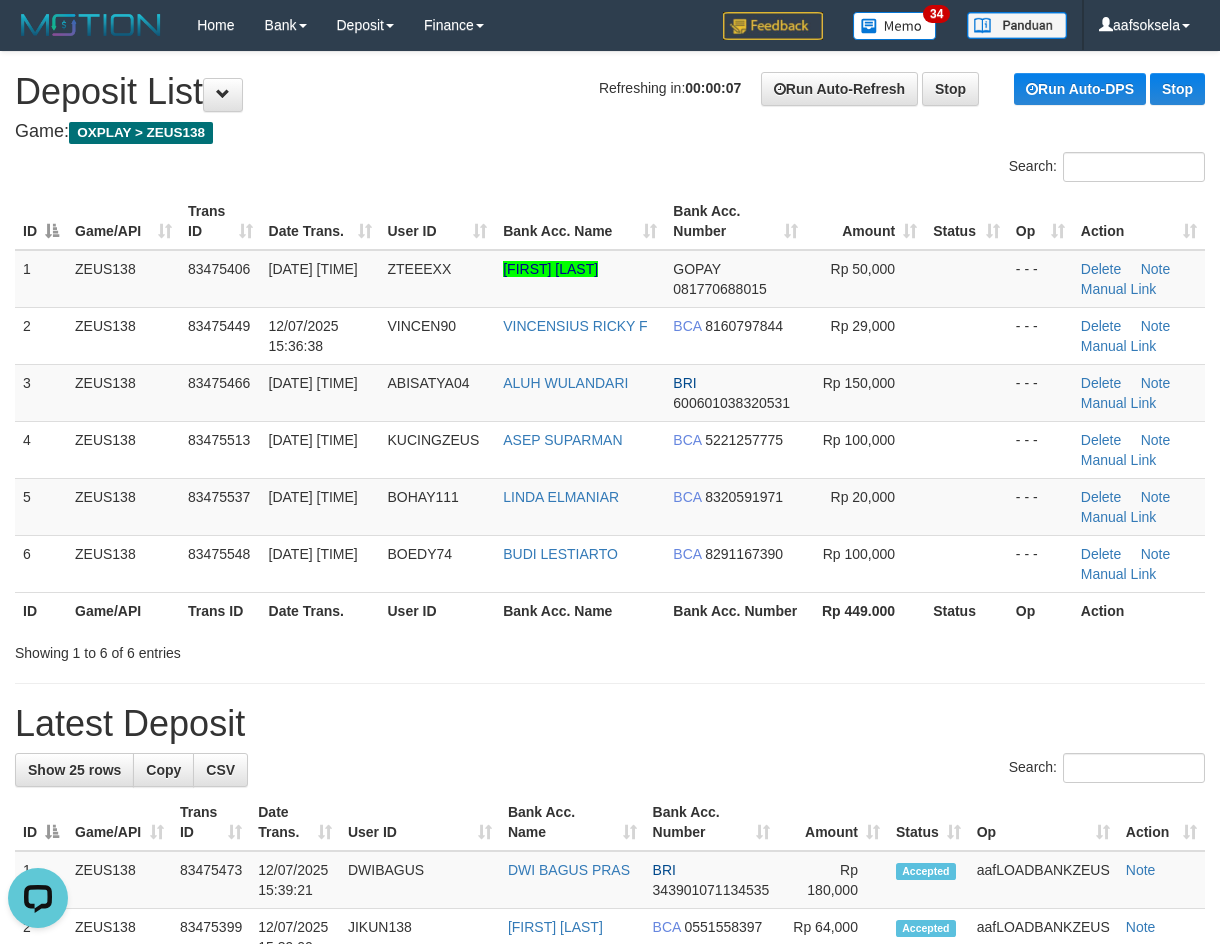 click on "Latest Deposit" at bounding box center (610, 724) 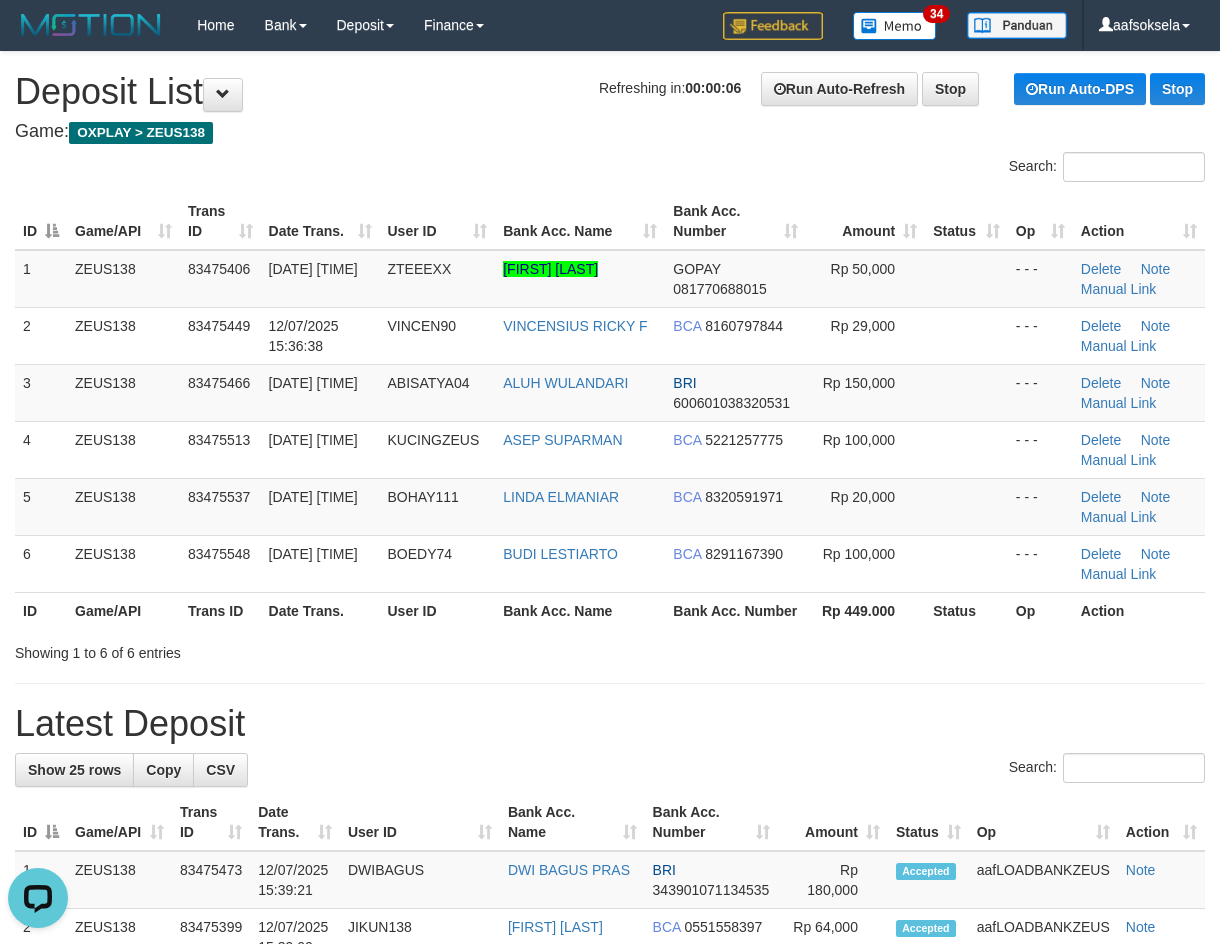 click on "**********" at bounding box center [610, 1231] 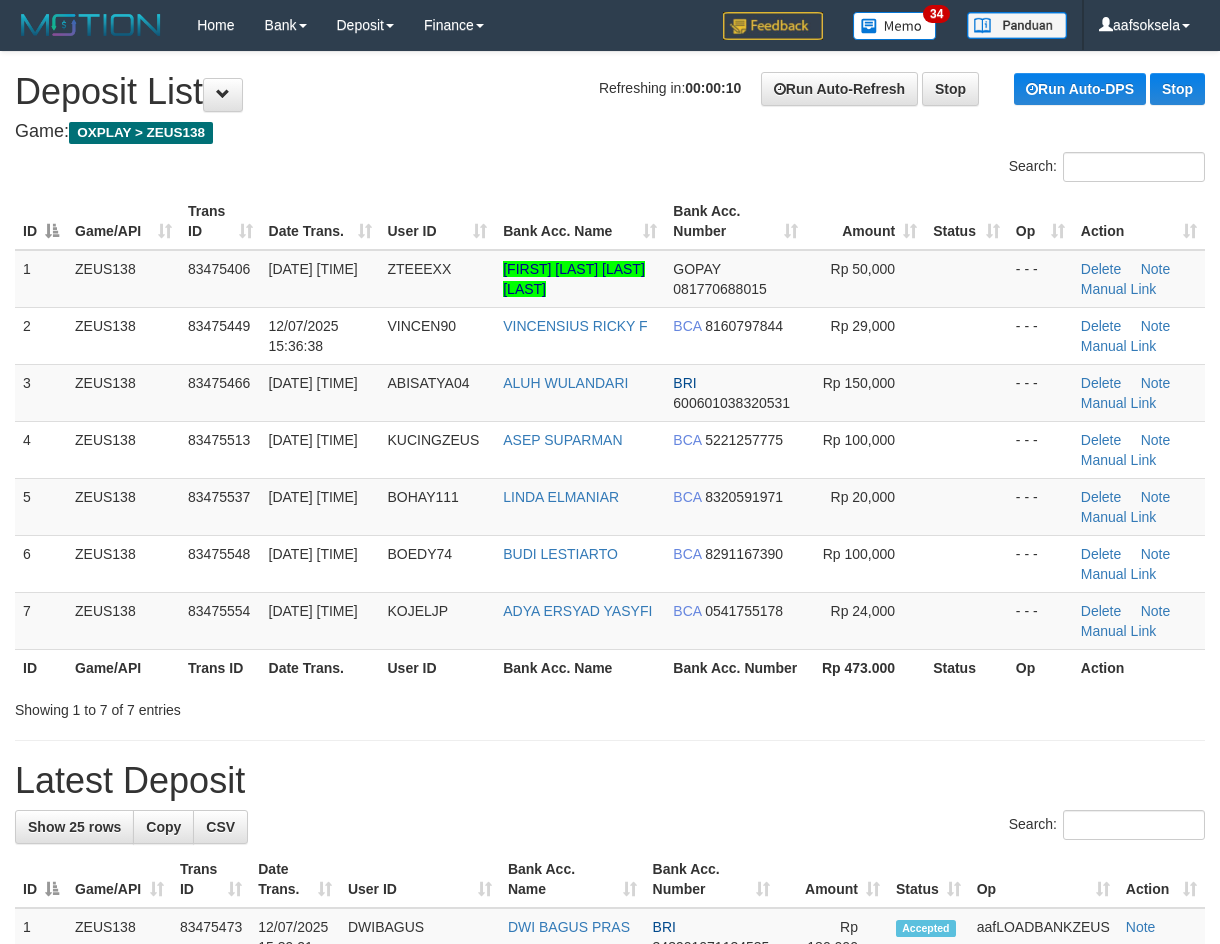 scroll, scrollTop: 0, scrollLeft: 0, axis: both 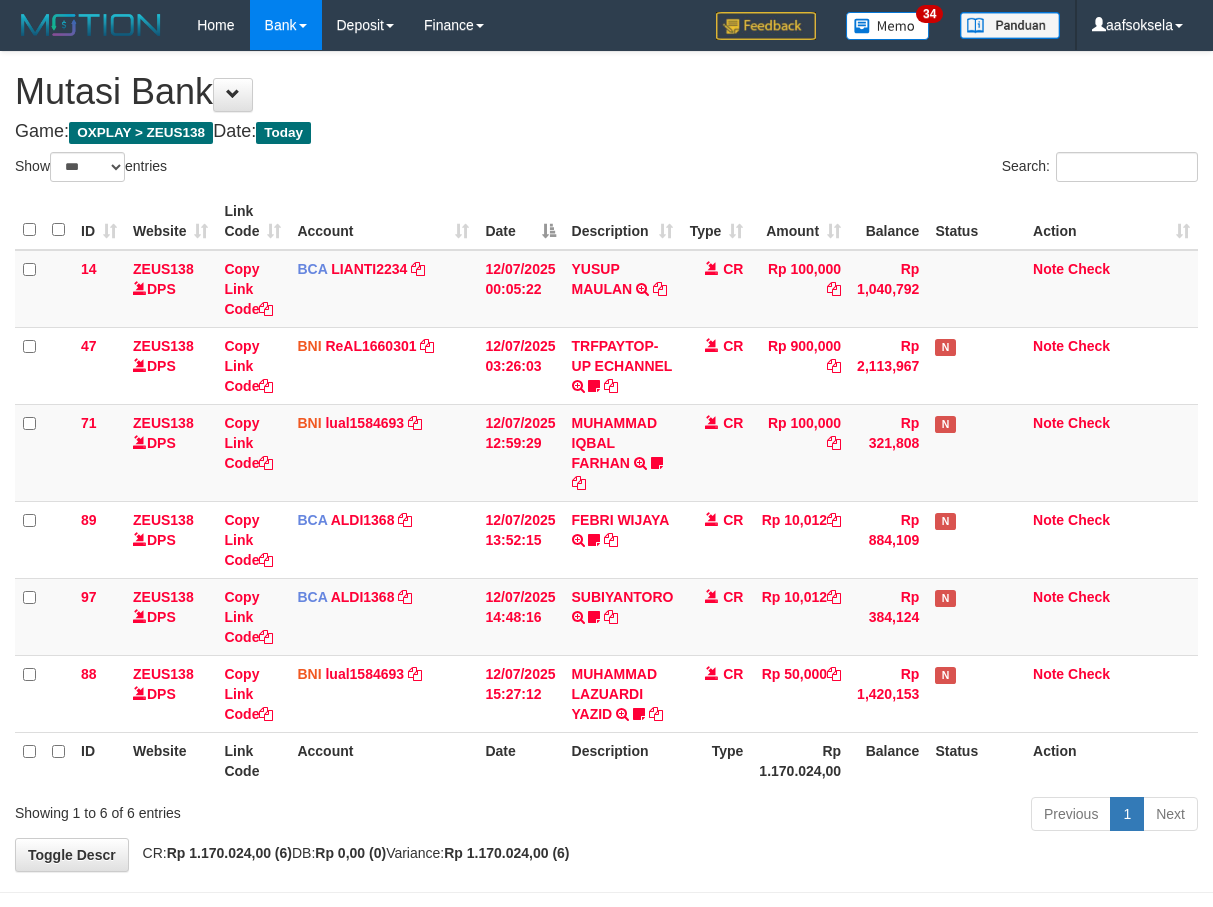 select on "***" 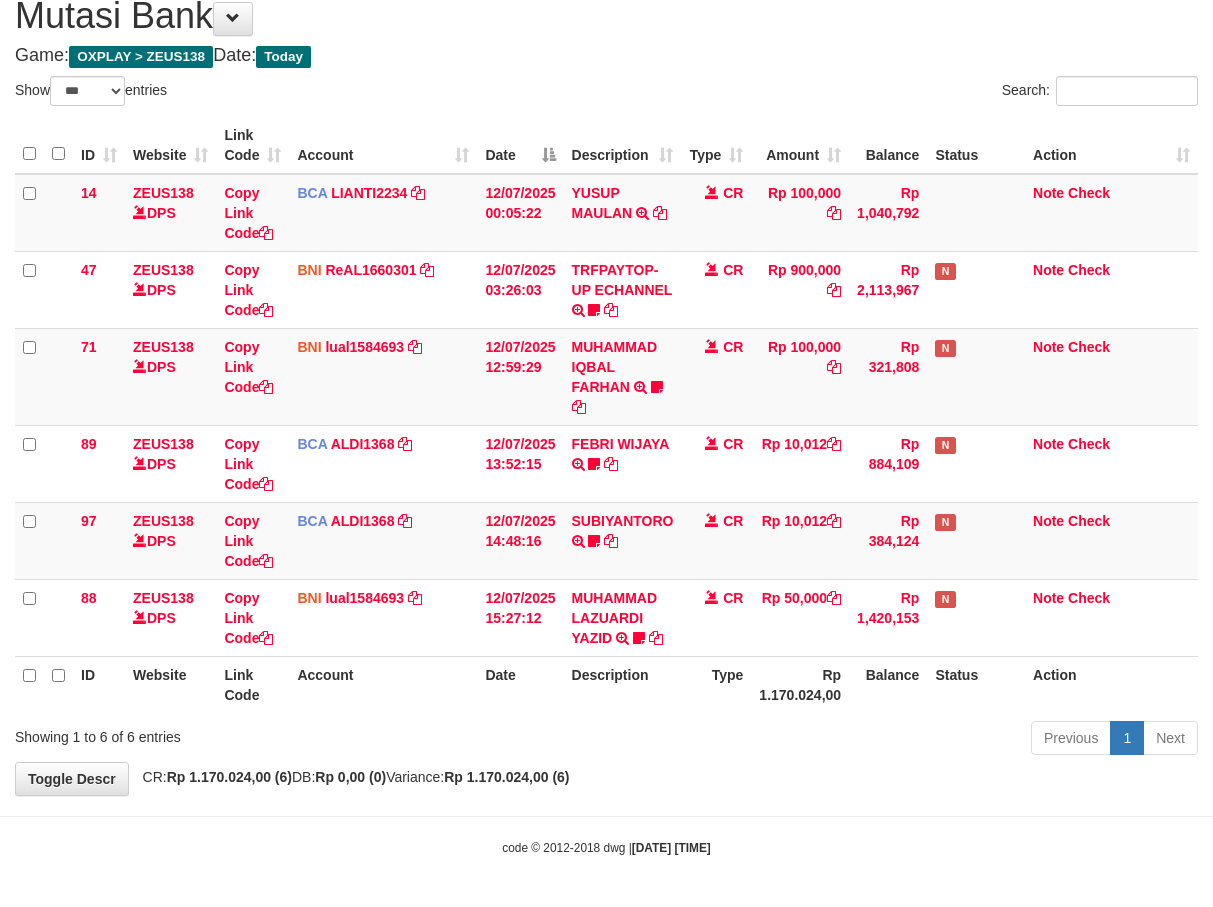 click on "Previous 1 Next" at bounding box center [859, 740] 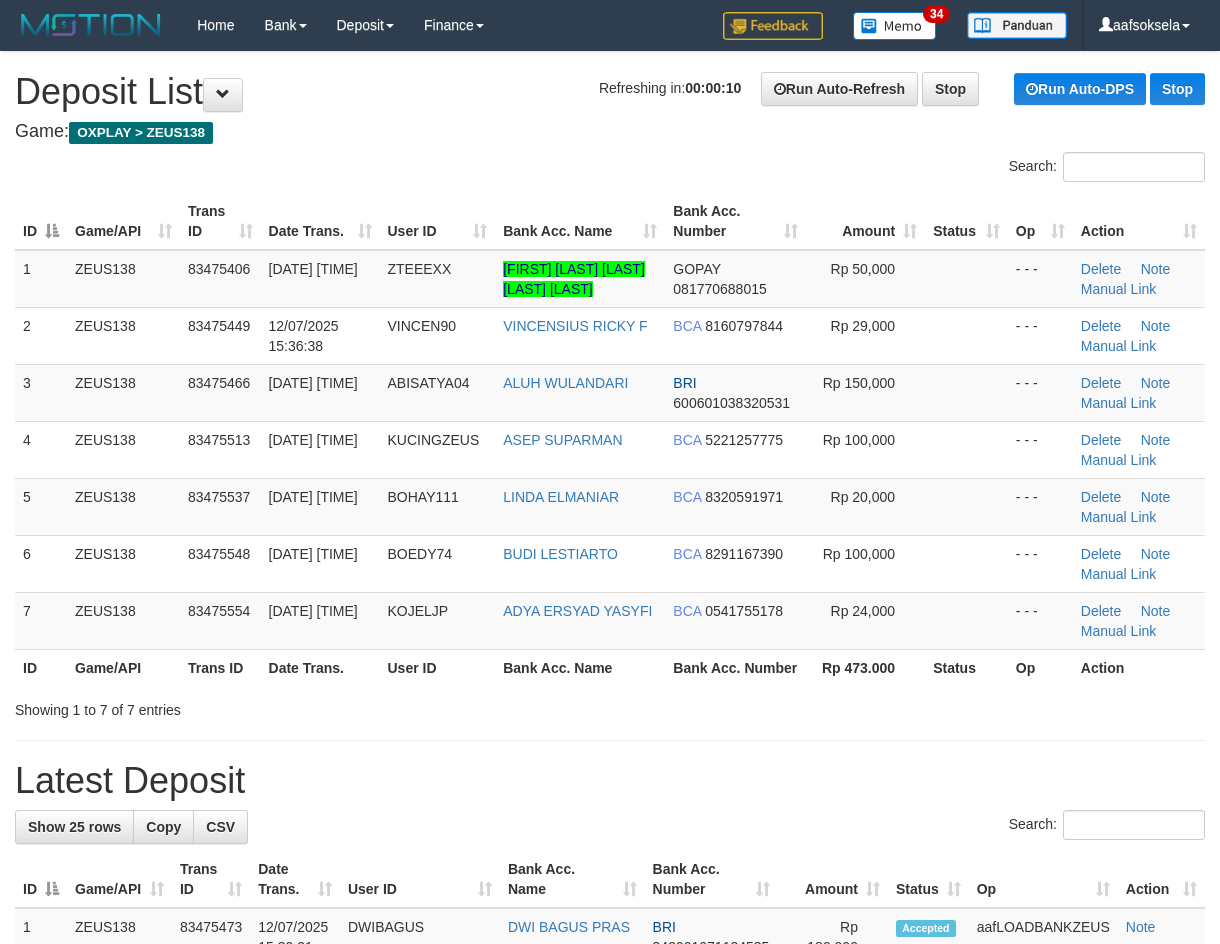 scroll, scrollTop: 0, scrollLeft: 0, axis: both 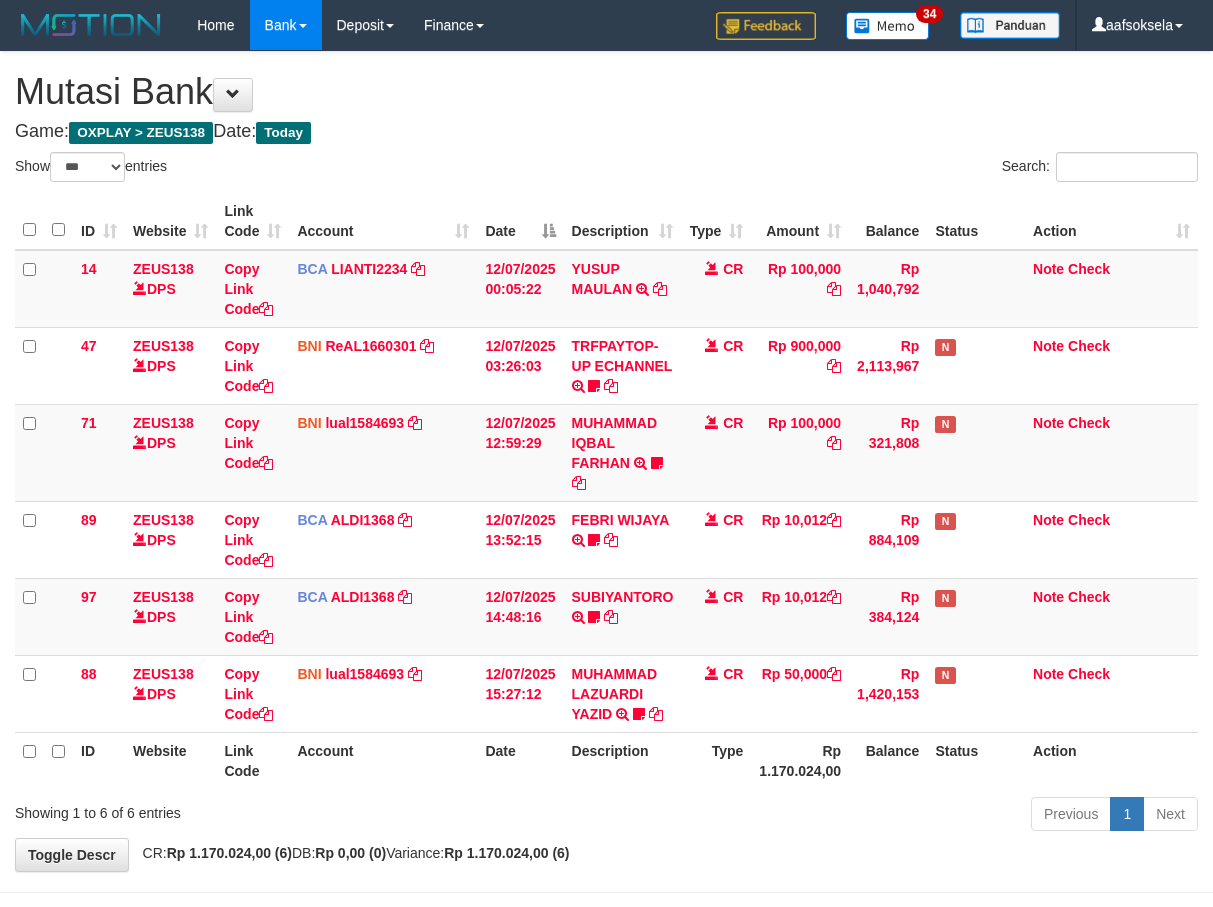 select on "***" 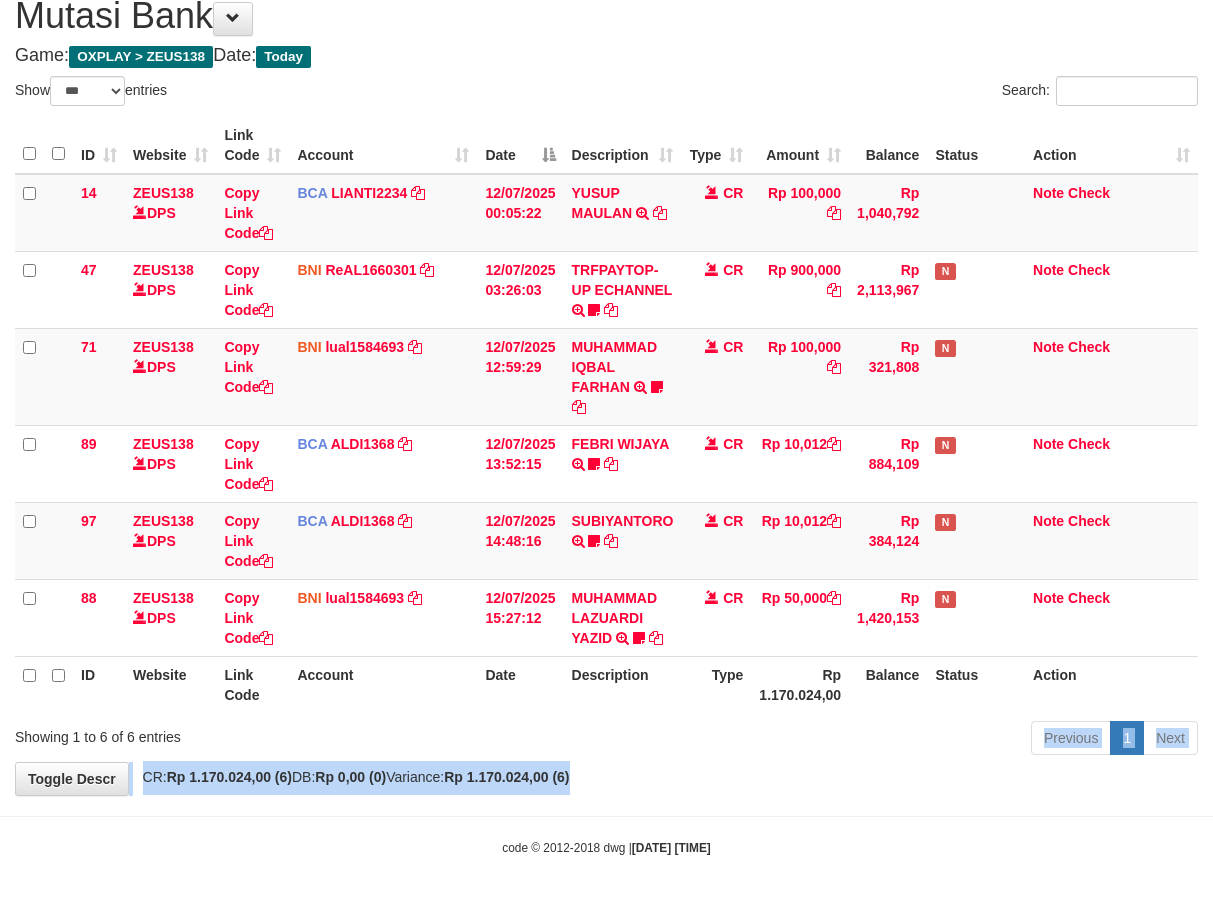 click on "**********" at bounding box center [606, 385] 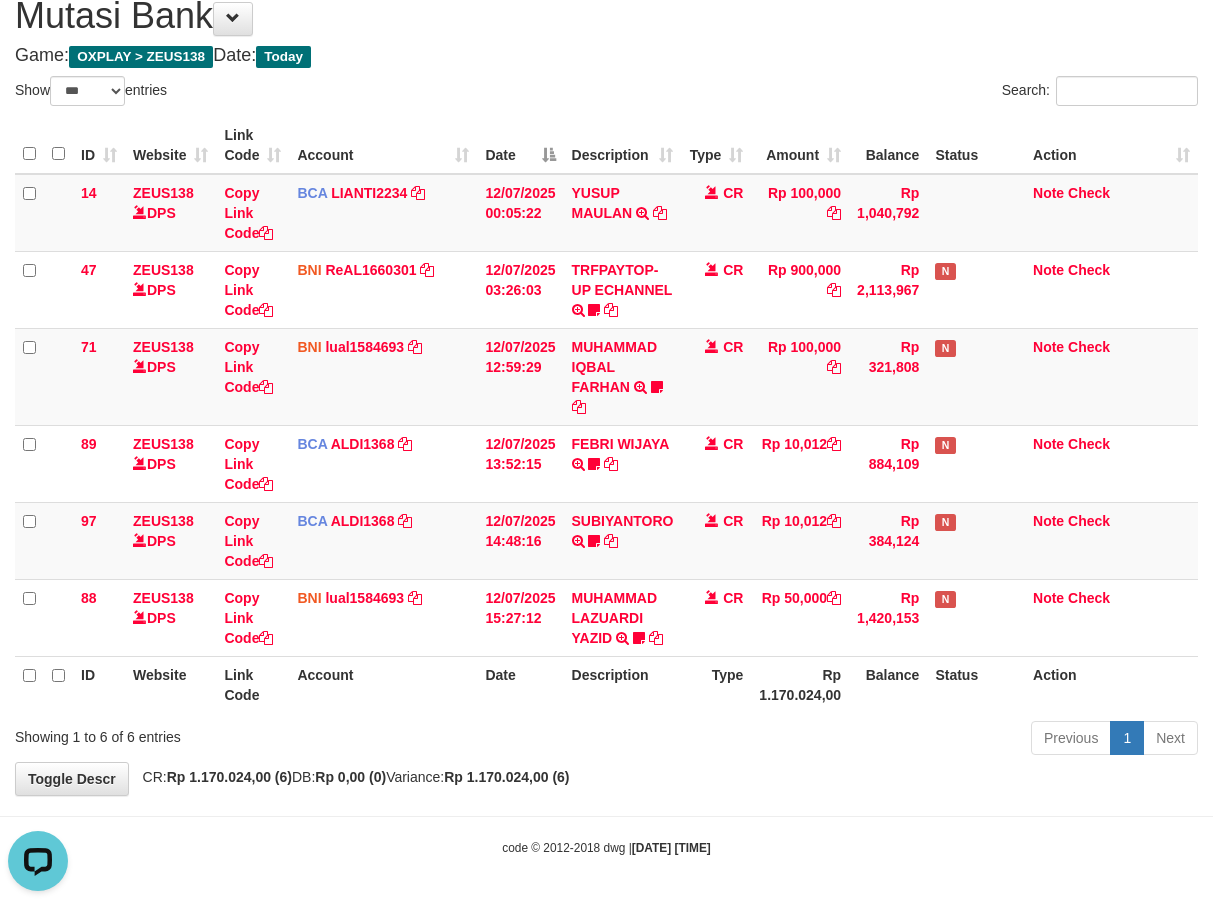 scroll, scrollTop: 0, scrollLeft: 0, axis: both 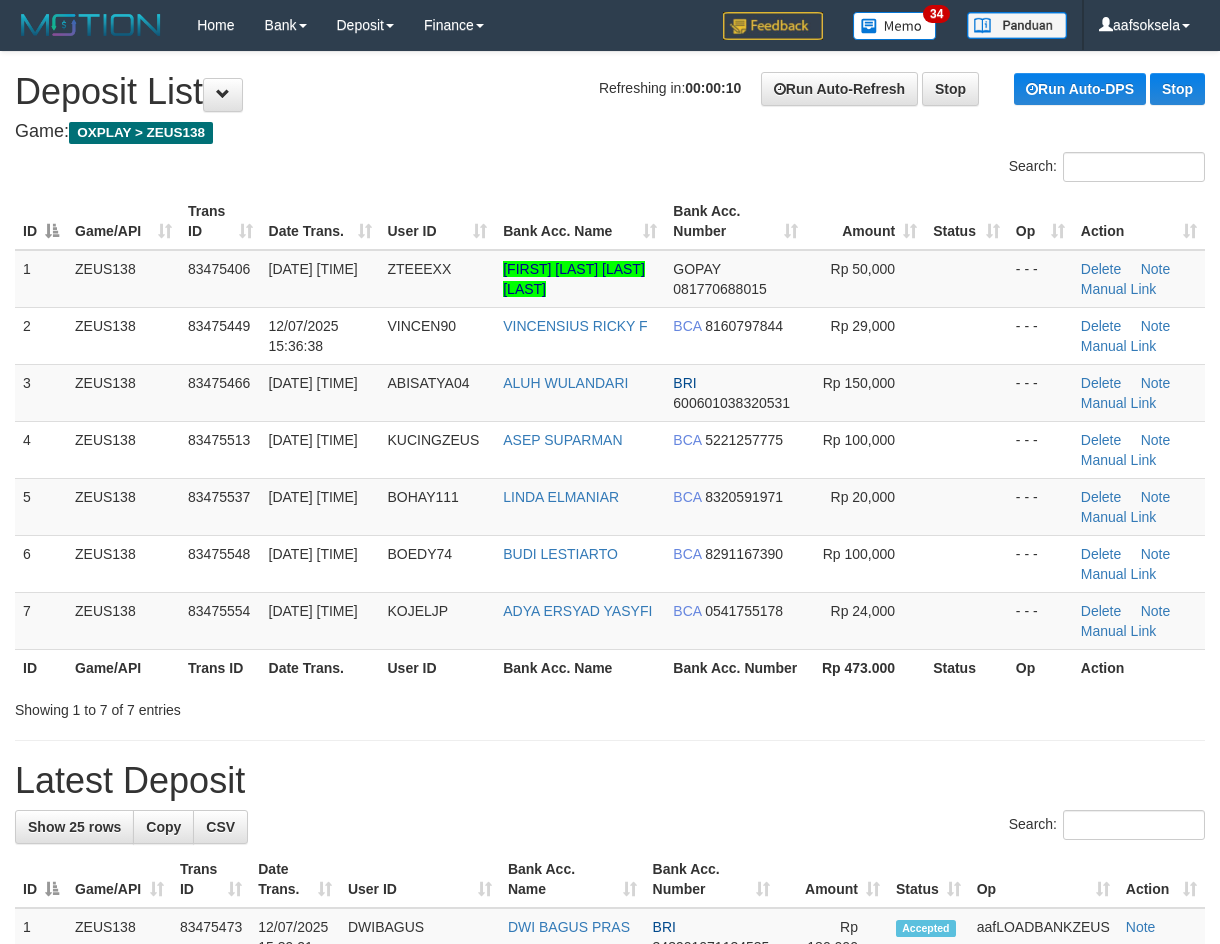 click on "**********" at bounding box center (610, 1259) 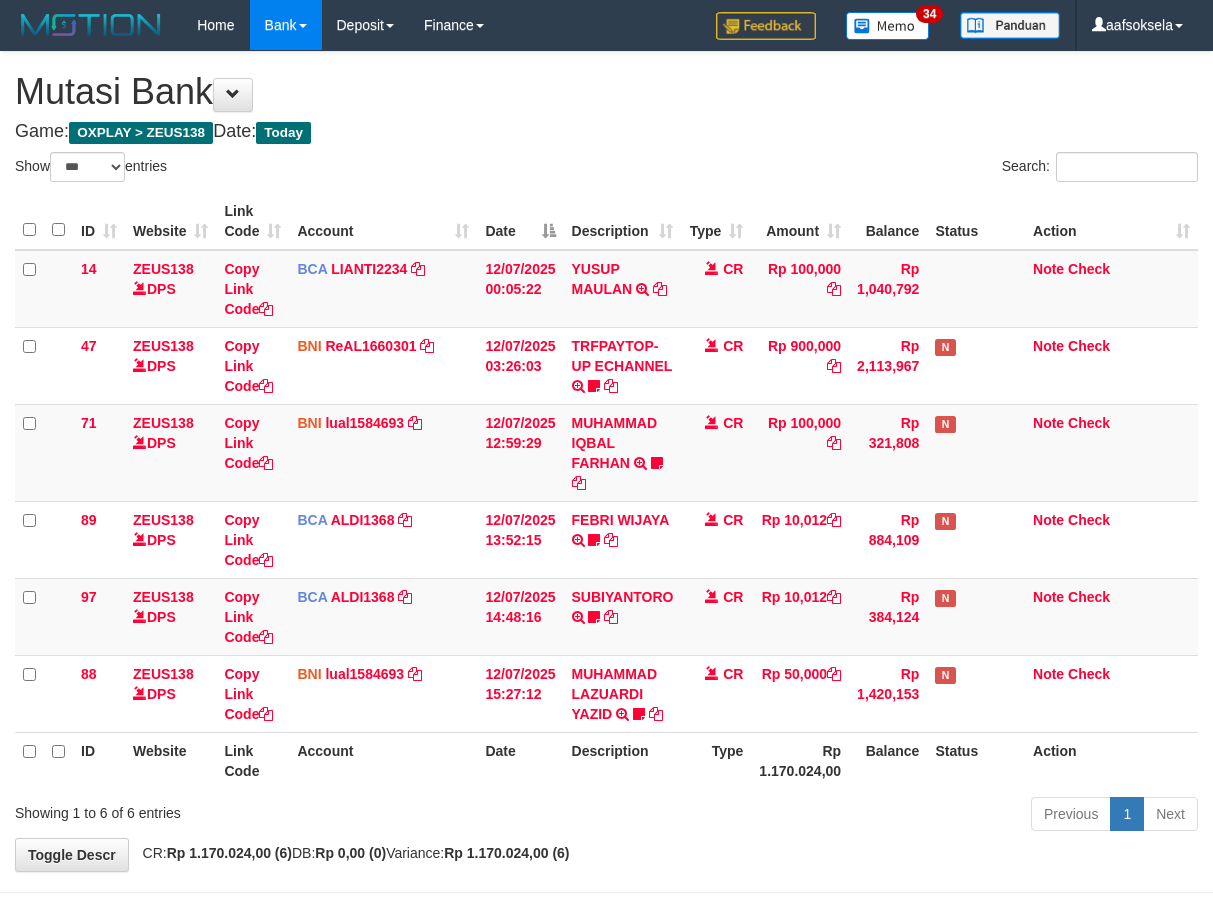 select on "***" 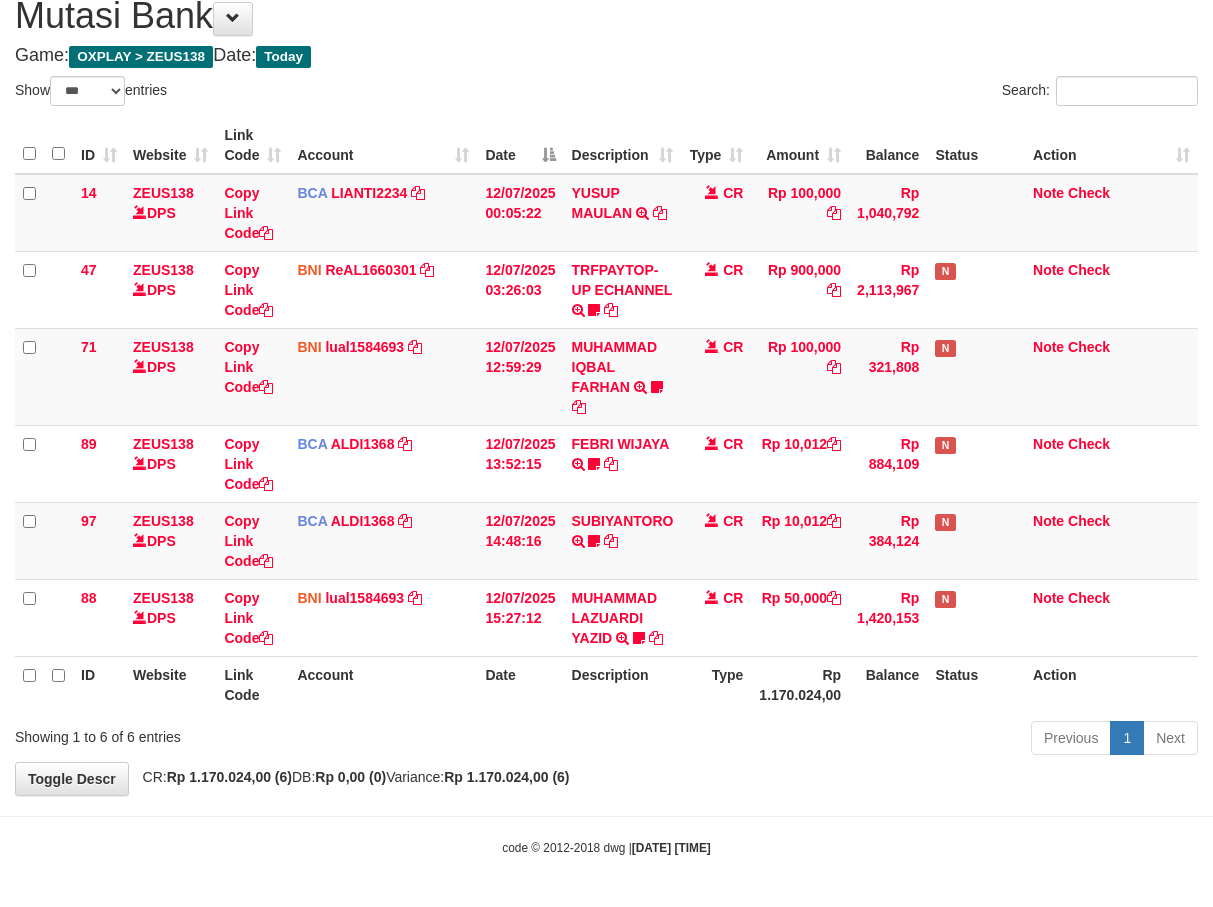 click on "Showing 1 to 6 of 6 entries" at bounding box center [252, 733] 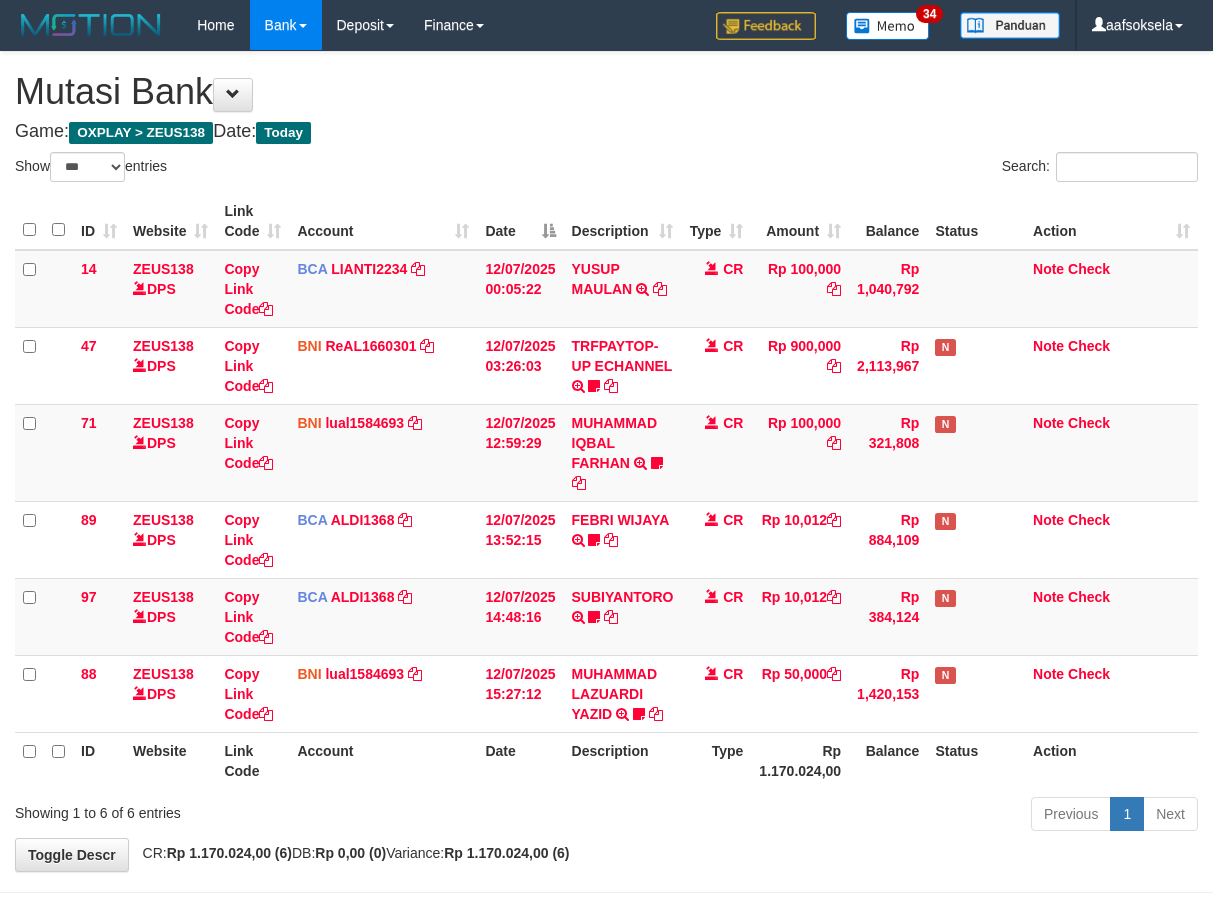 select on "***" 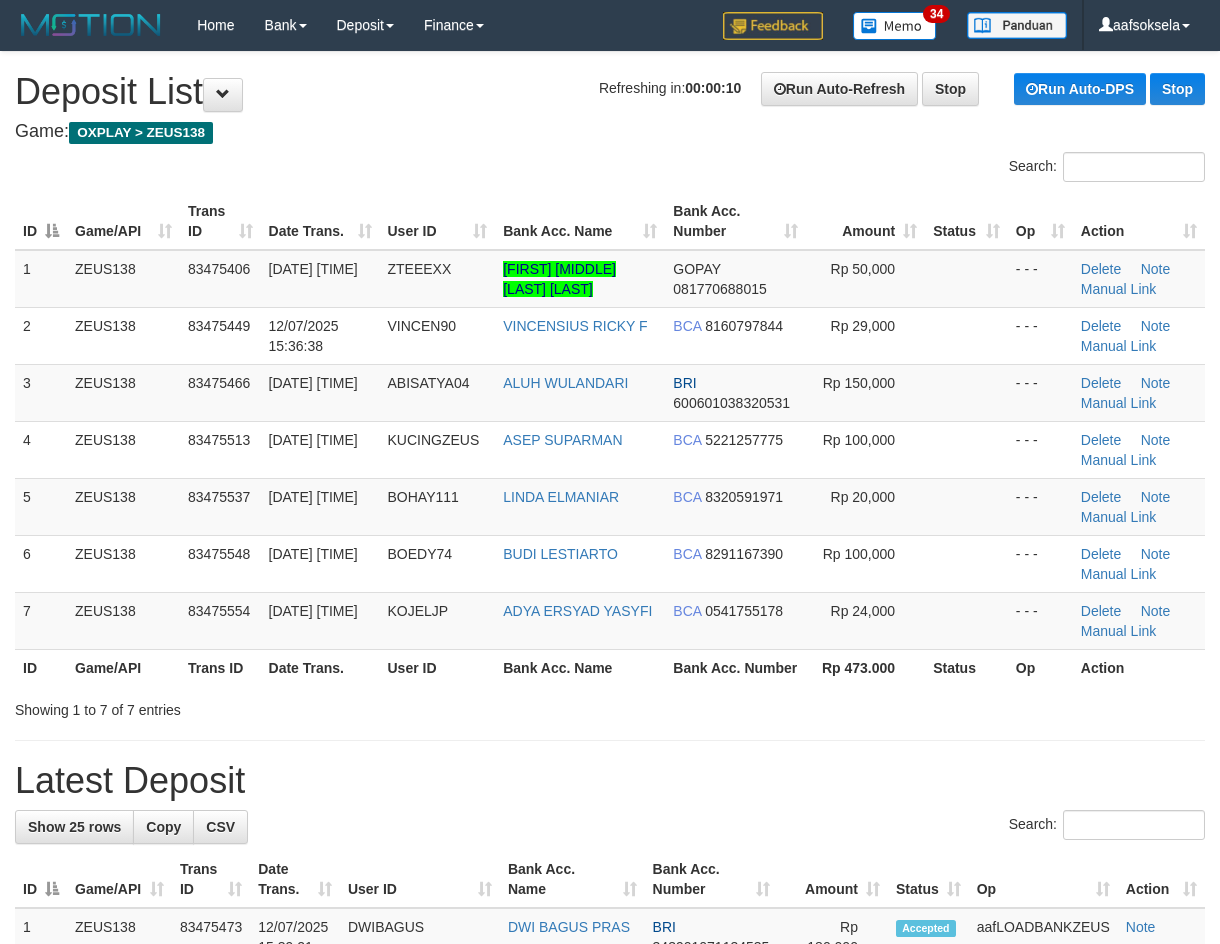 scroll, scrollTop: 0, scrollLeft: 0, axis: both 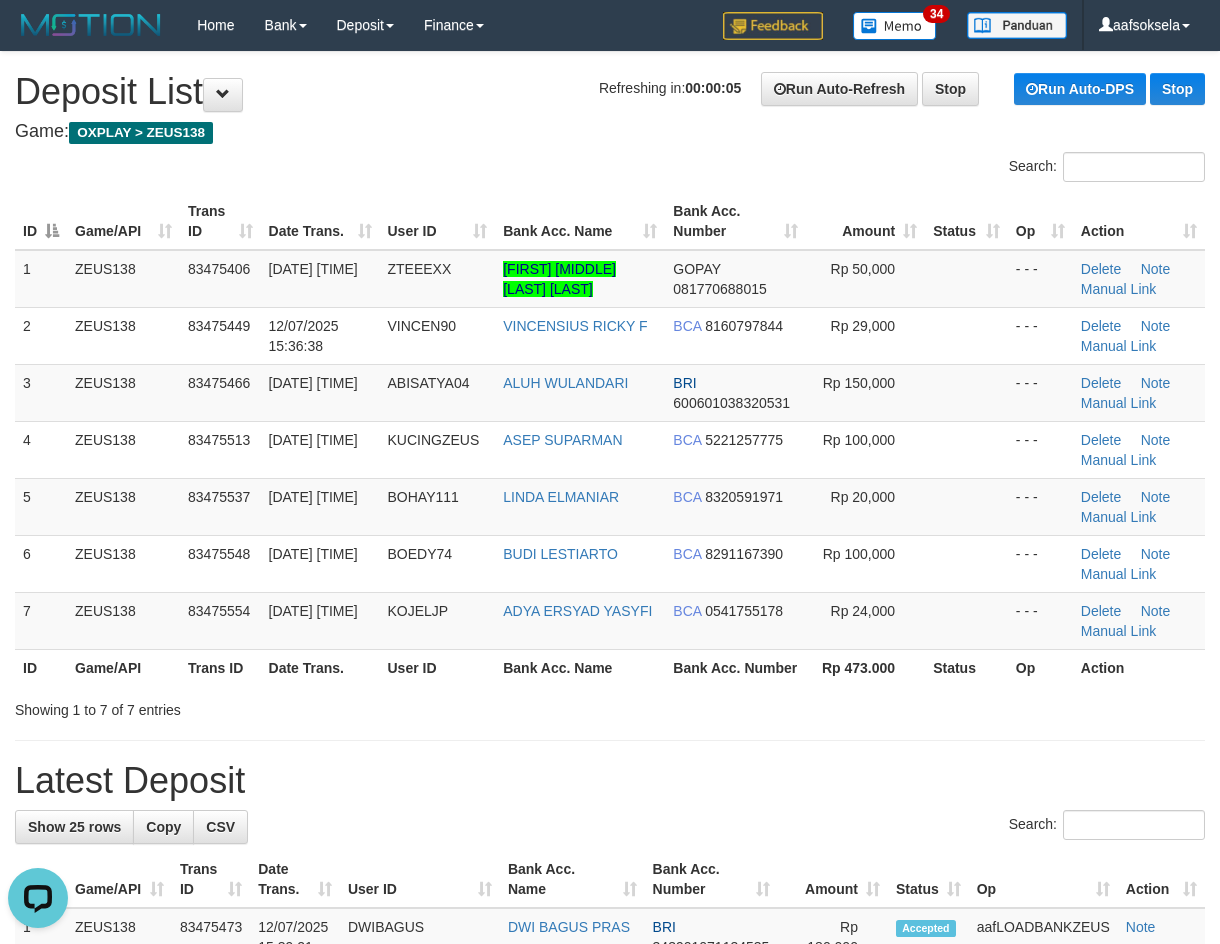 click on "Date Trans." at bounding box center [320, 667] 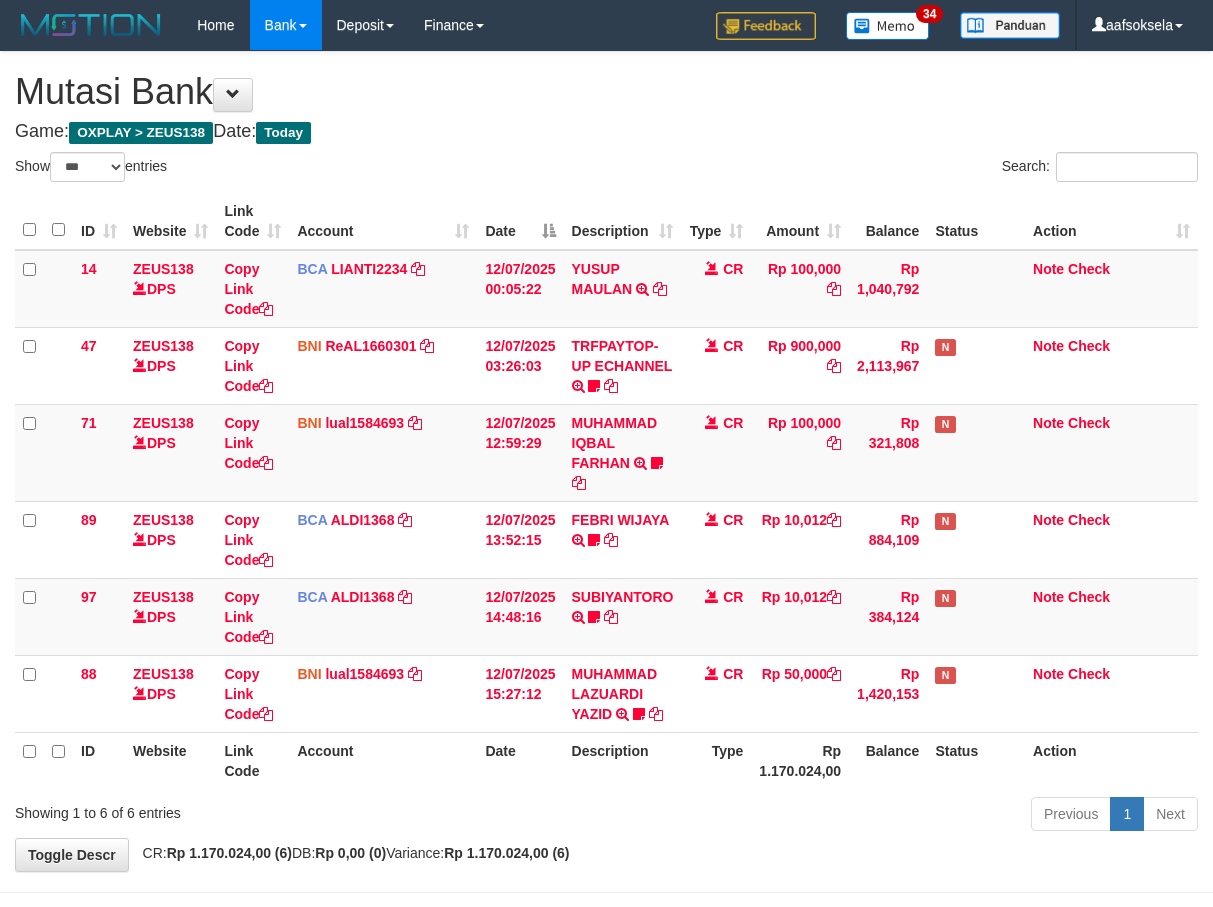 select on "***" 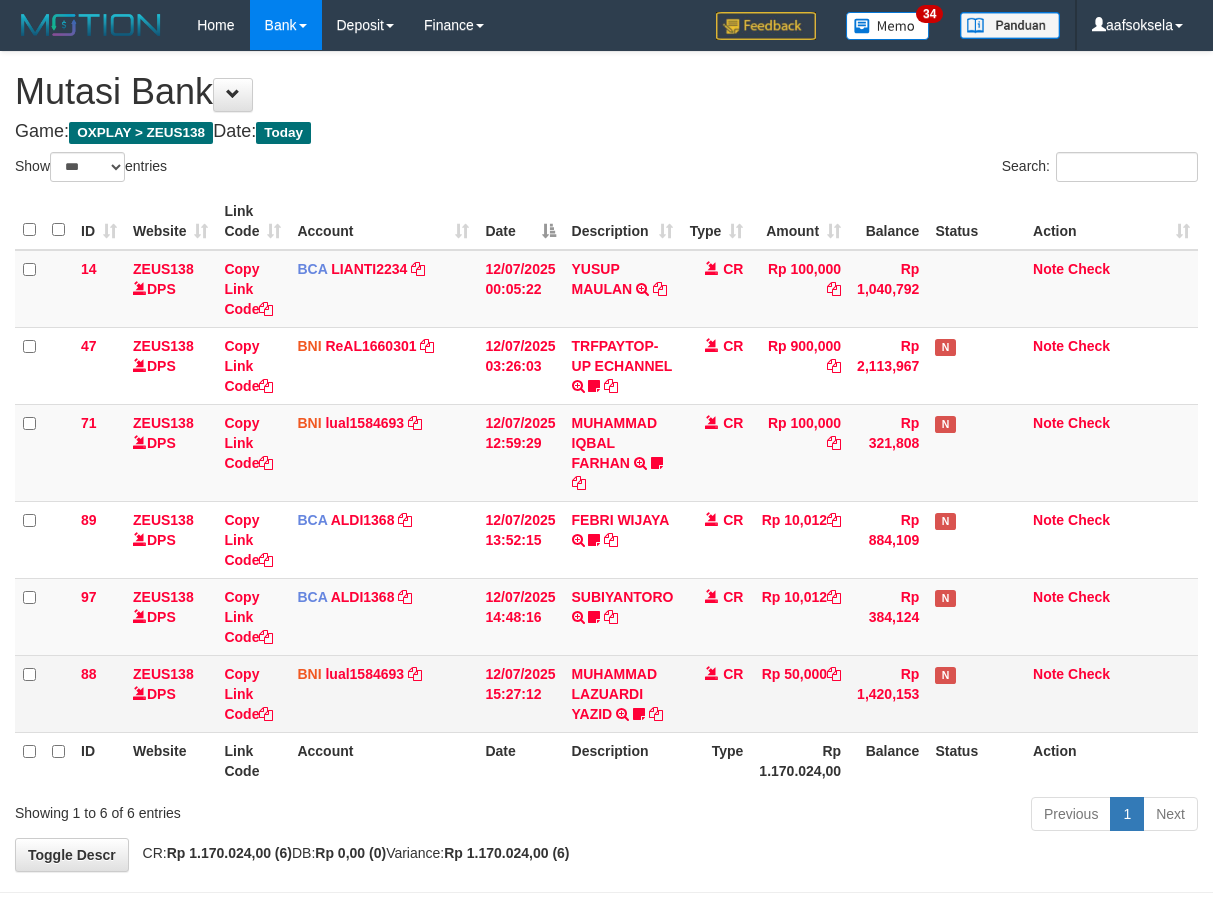 scroll, scrollTop: 76, scrollLeft: 0, axis: vertical 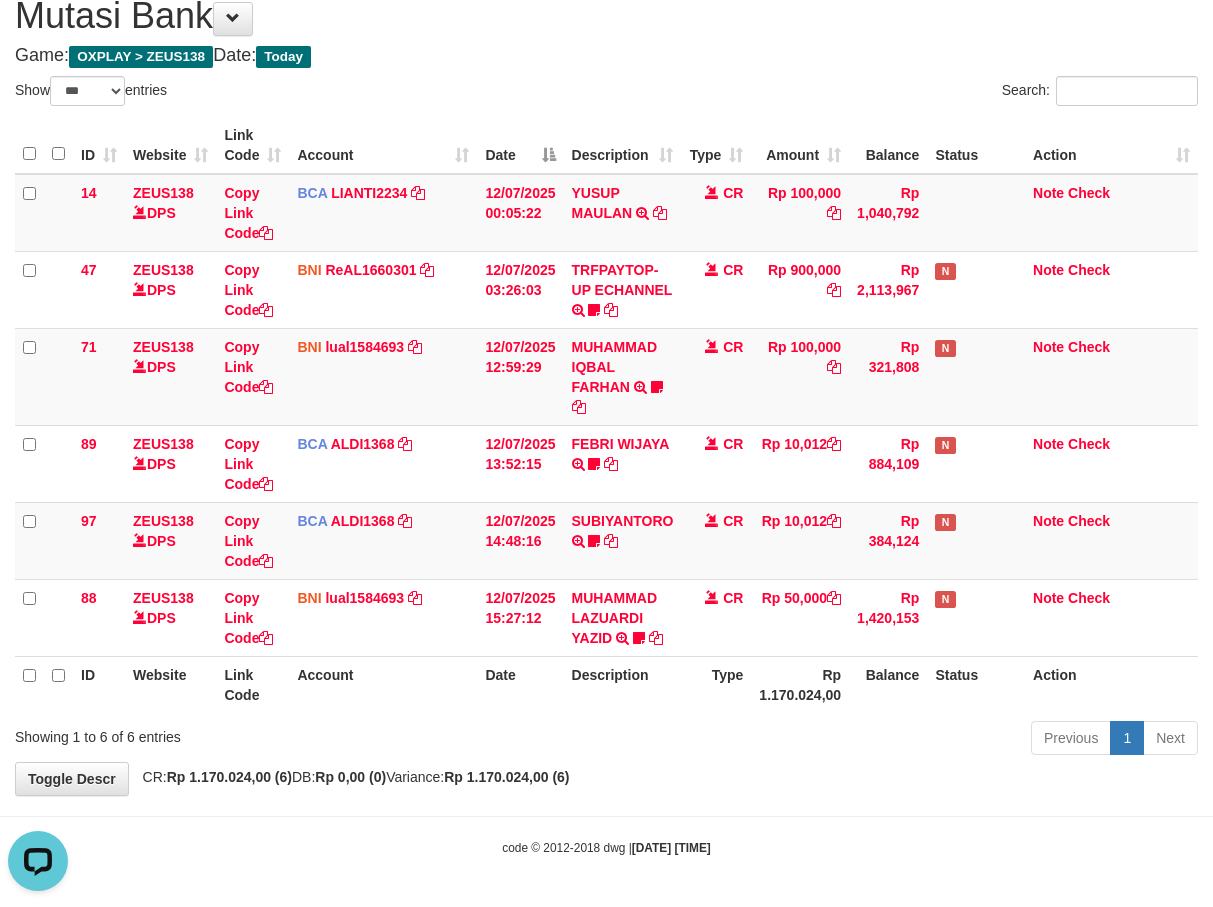 drag, startPoint x: 606, startPoint y: 704, endPoint x: 617, endPoint y: 703, distance: 11.045361 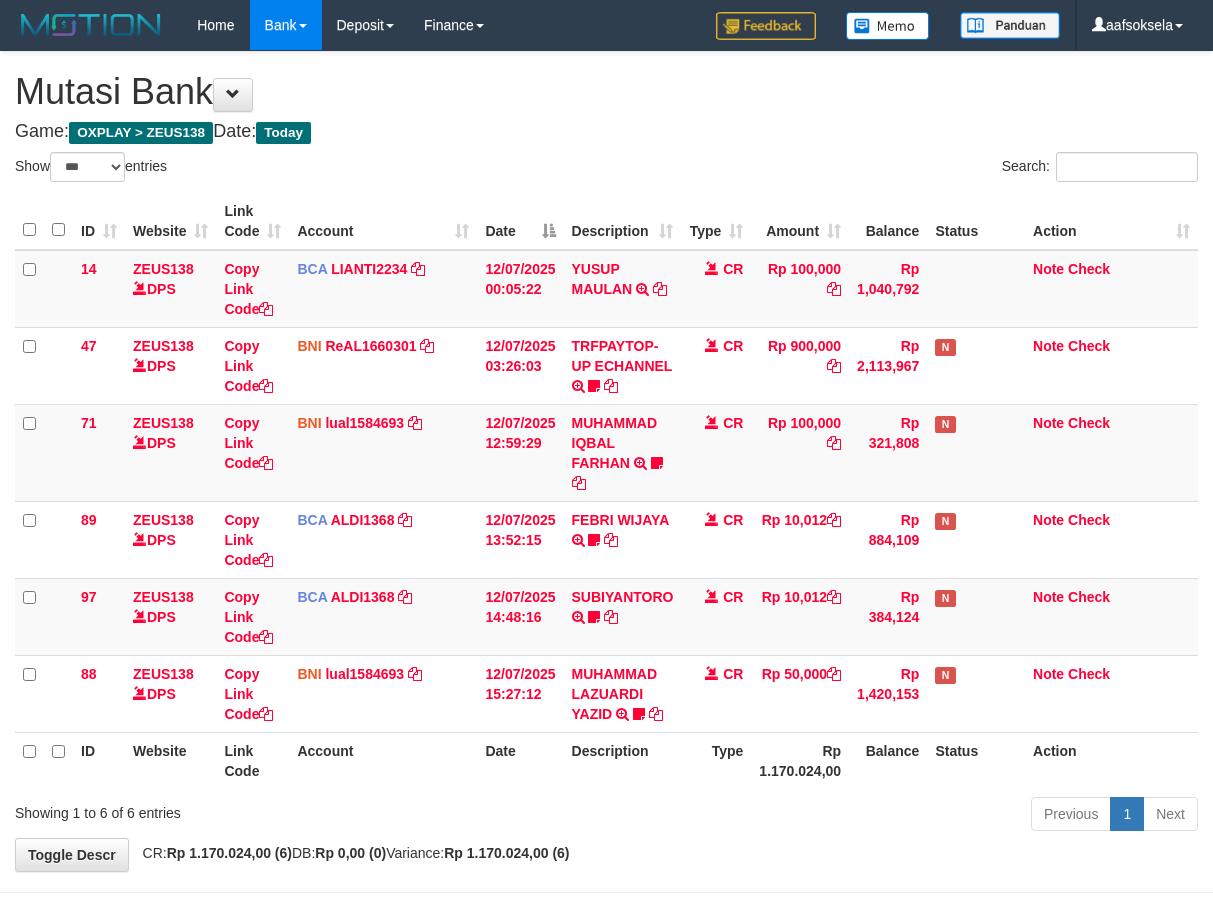 select on "***" 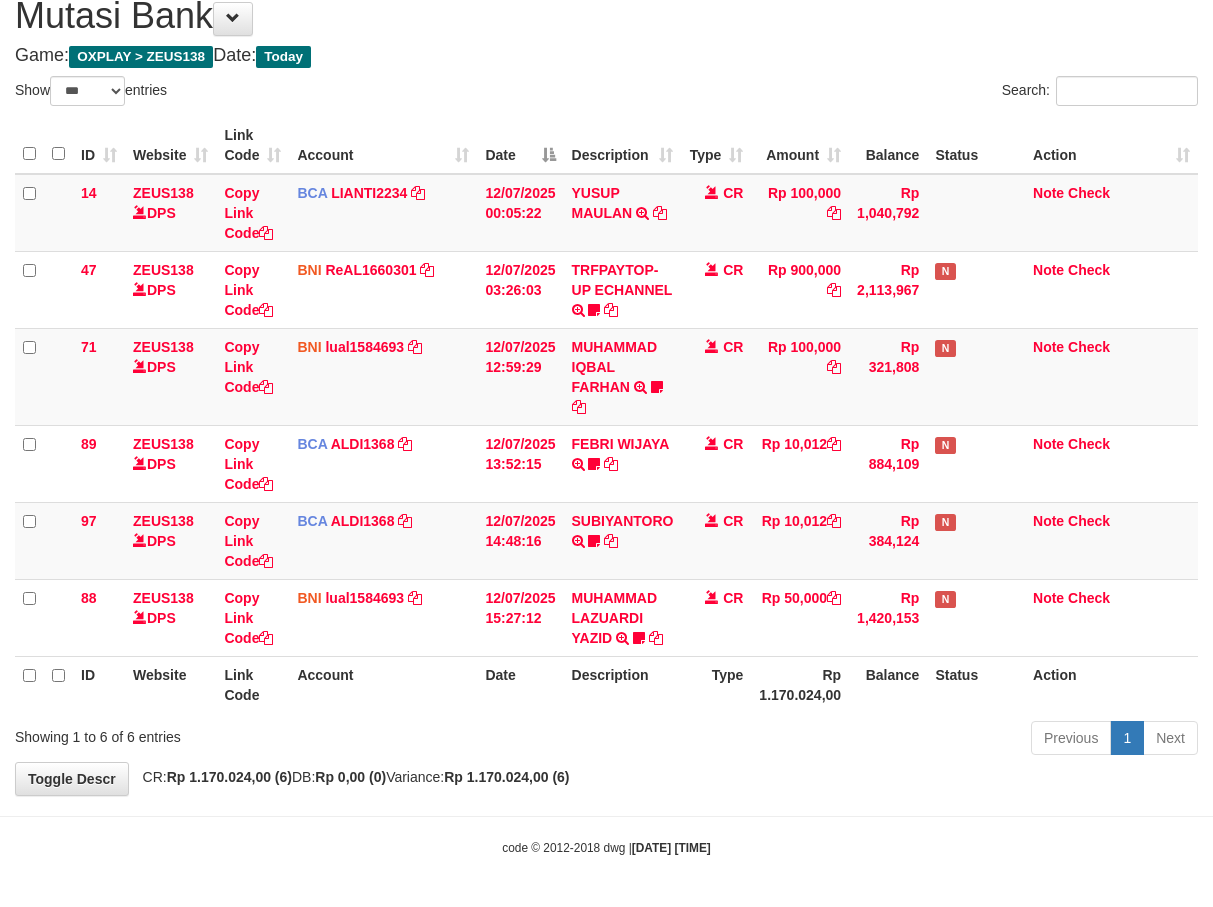 drag, startPoint x: 599, startPoint y: 757, endPoint x: 1075, endPoint y: 727, distance: 476.94443 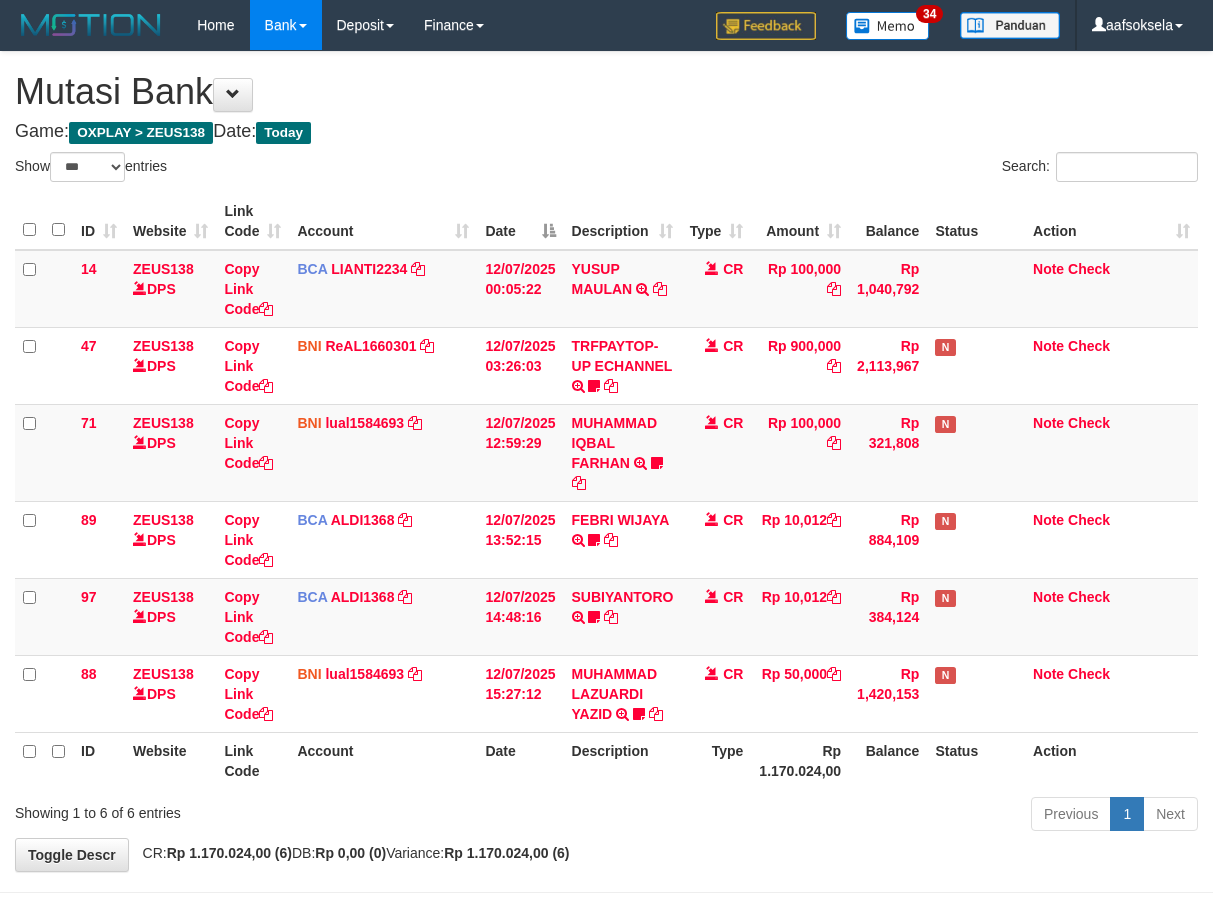 select on "***" 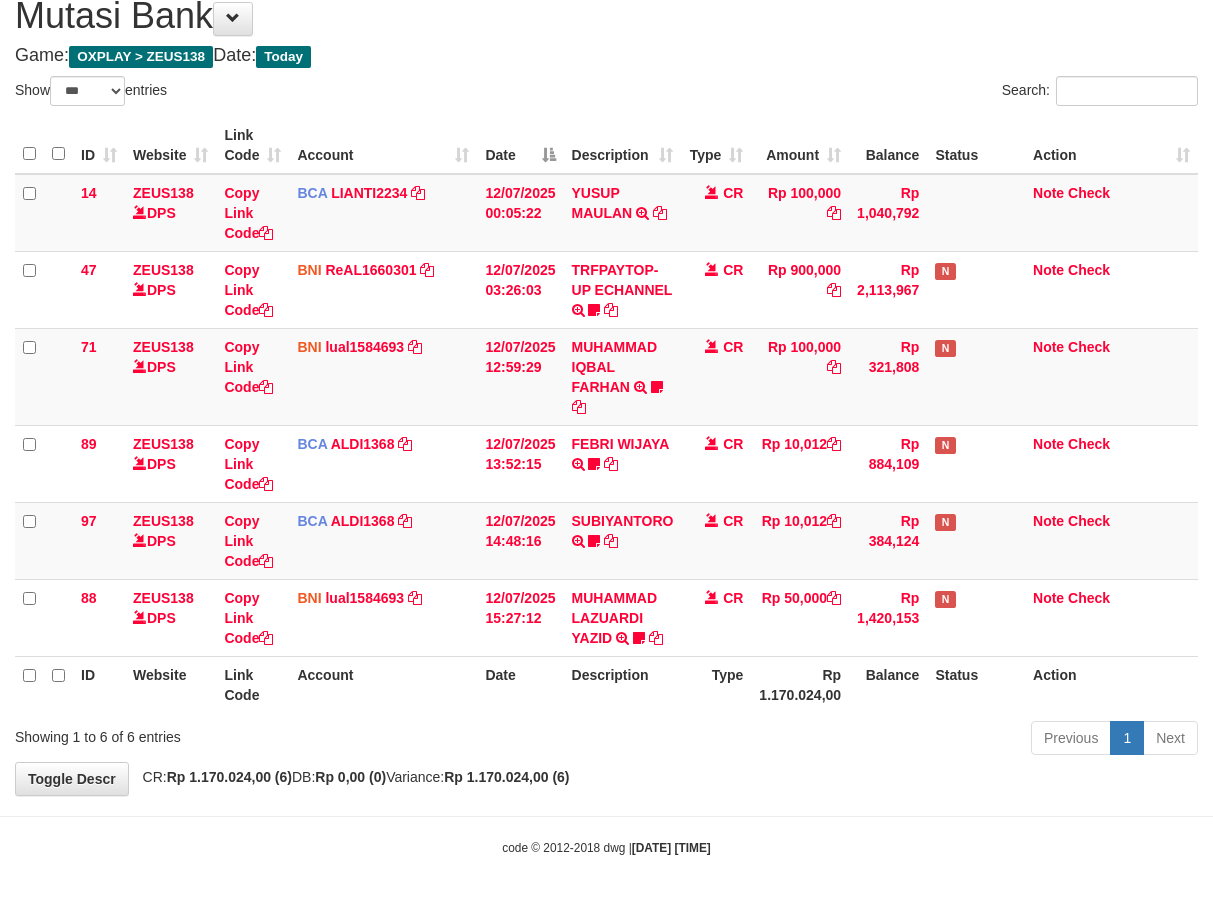 click on "**********" at bounding box center [606, 385] 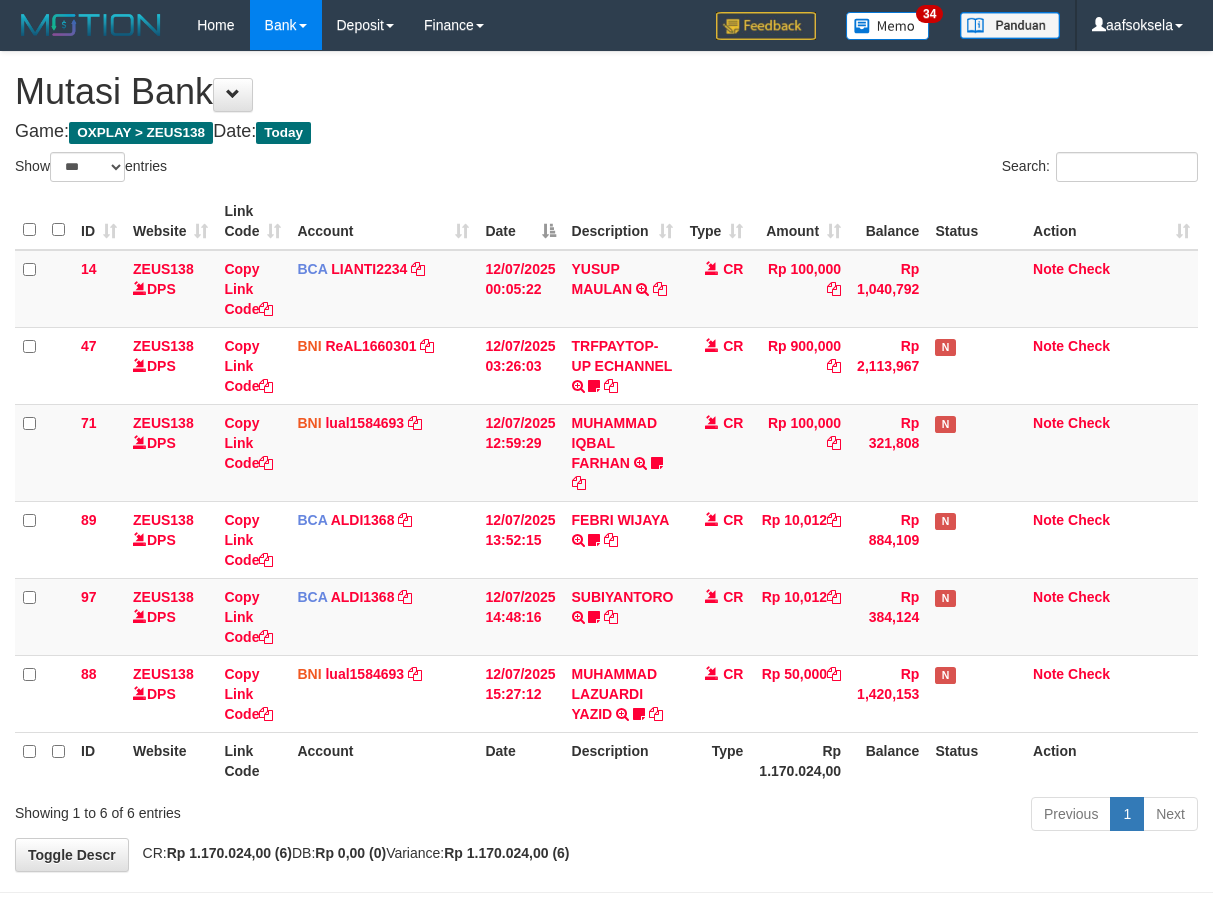 select on "***" 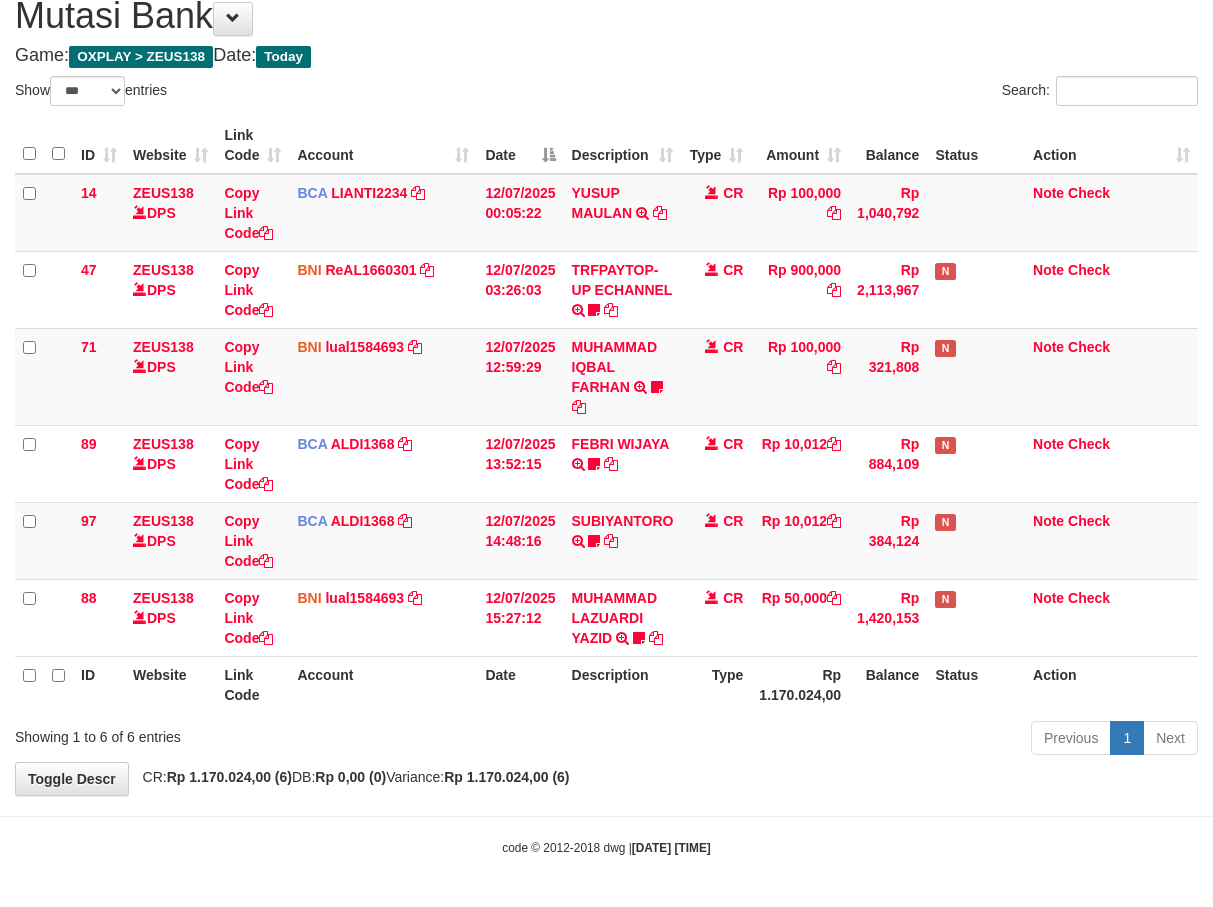 click on "ID Website Link Code Account Date Description Type Amount Balance Status Action
14
ZEUS138    DPS
Copy Link Code
BCA
LIANTI2234
DPS
YULIANTI
mutasi_20250712_4646 | 14
mutasi_20250712_4646 | 14
12/07/2025 00:05:22
YUSUP MAULAN         TRSF E-BANKING CR 1207/FTSCY/WS95051
100000.002025071262819090 TRFDN-YUSUP MAULANESPAY DEBIT INDONE
CR
Rp 100,000
Rp 1,040,792
Note
Check
47
ZEUS138    DPS
Copy Link Code
BNI
ReAL1660301" at bounding box center [606, 415] 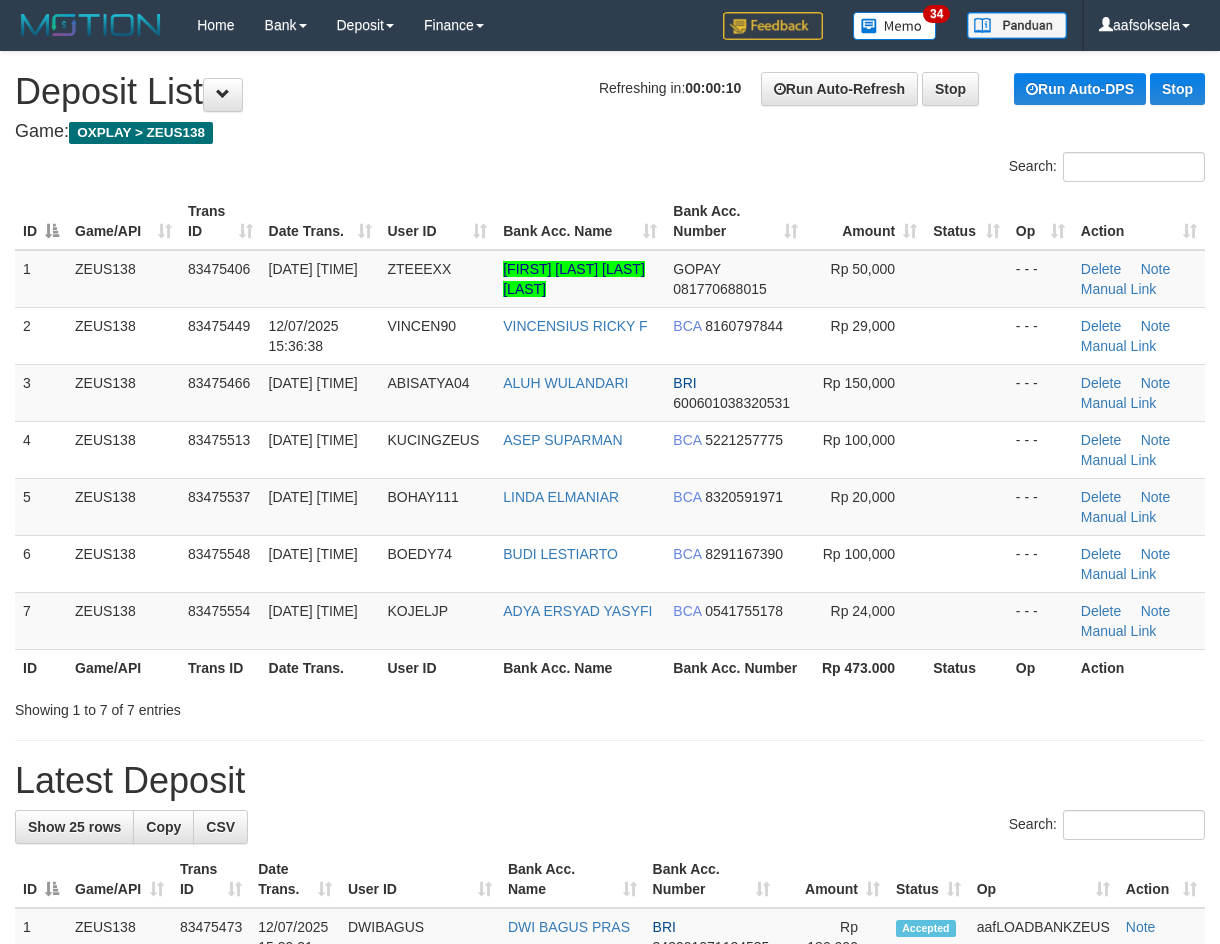 scroll, scrollTop: 0, scrollLeft: 0, axis: both 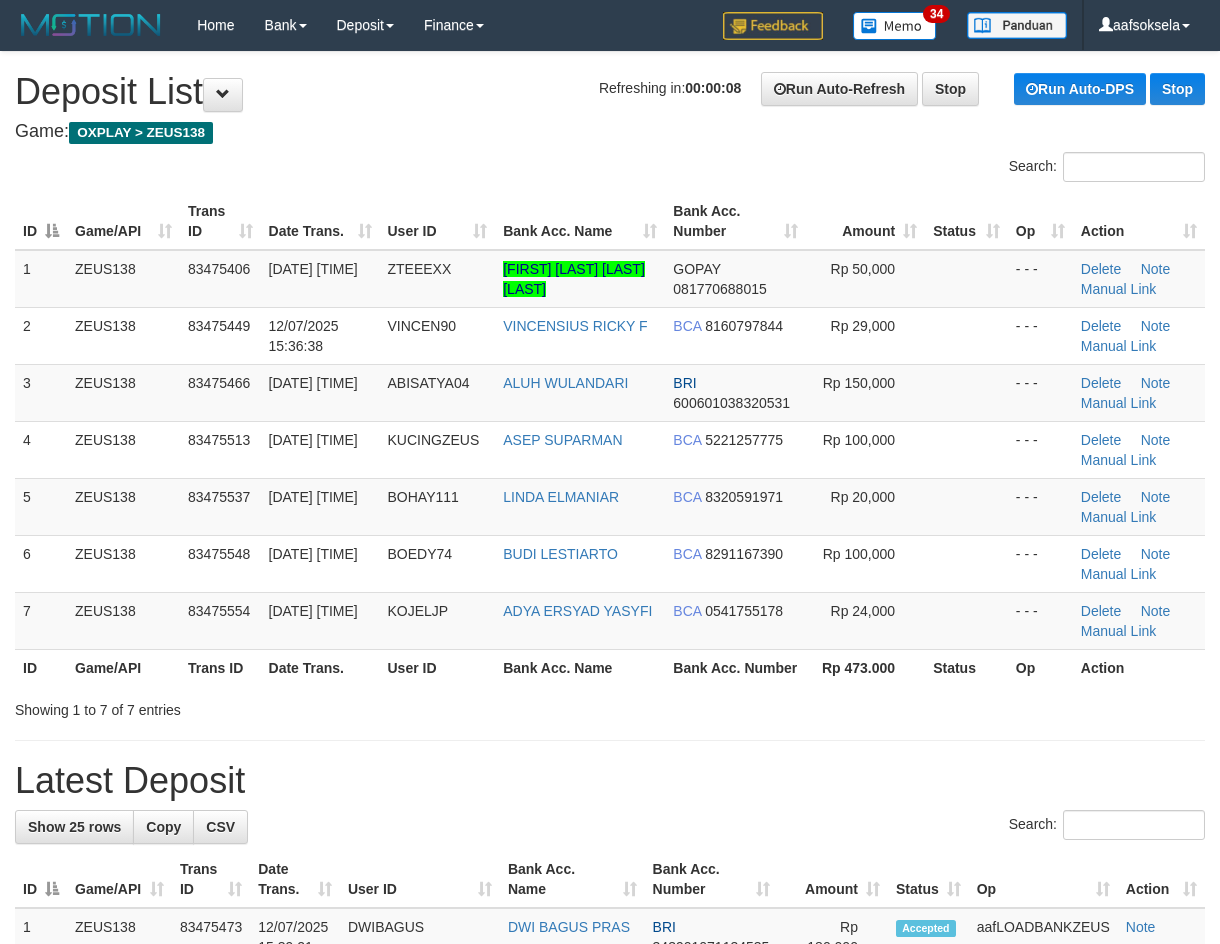 click on "Date Trans." at bounding box center (320, 667) 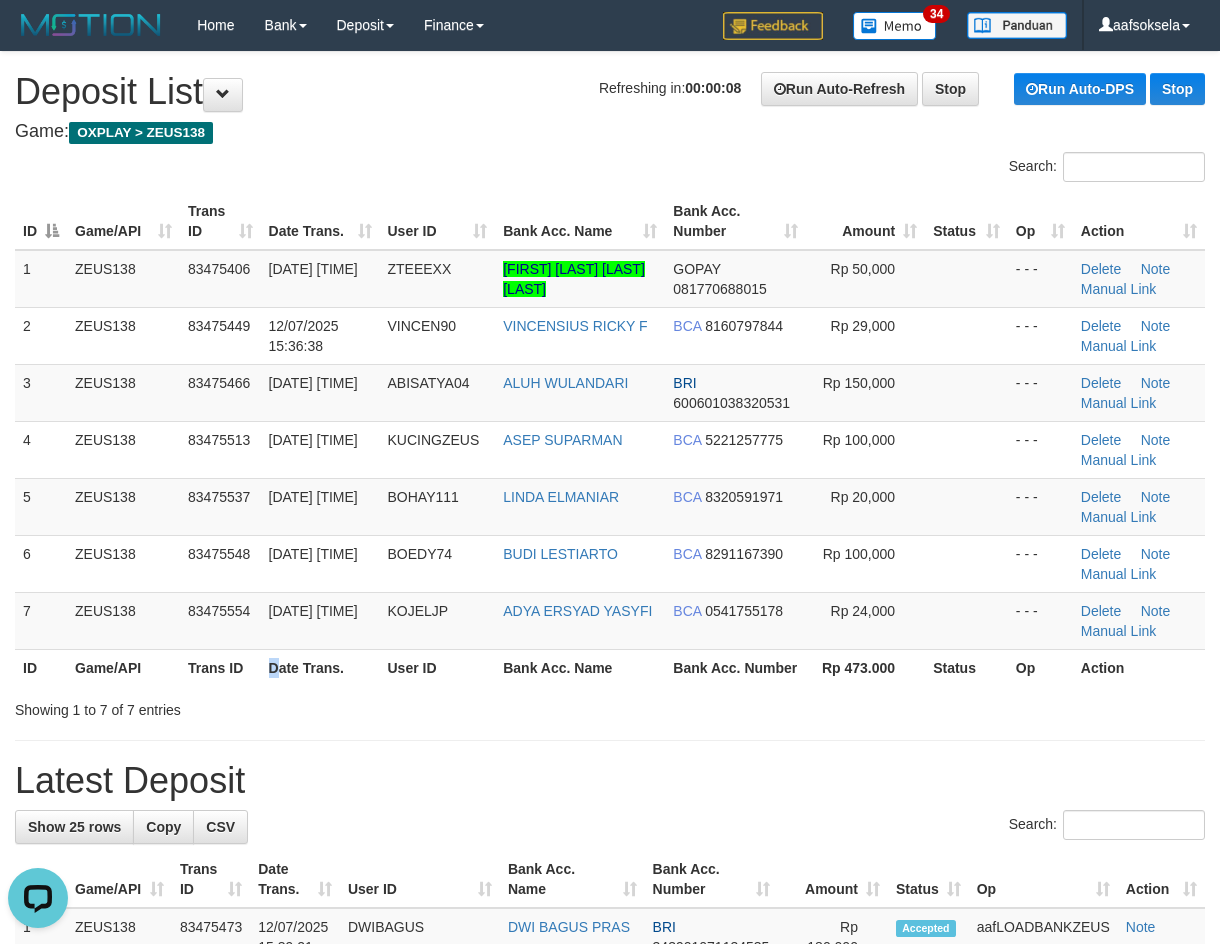 scroll, scrollTop: 0, scrollLeft: 0, axis: both 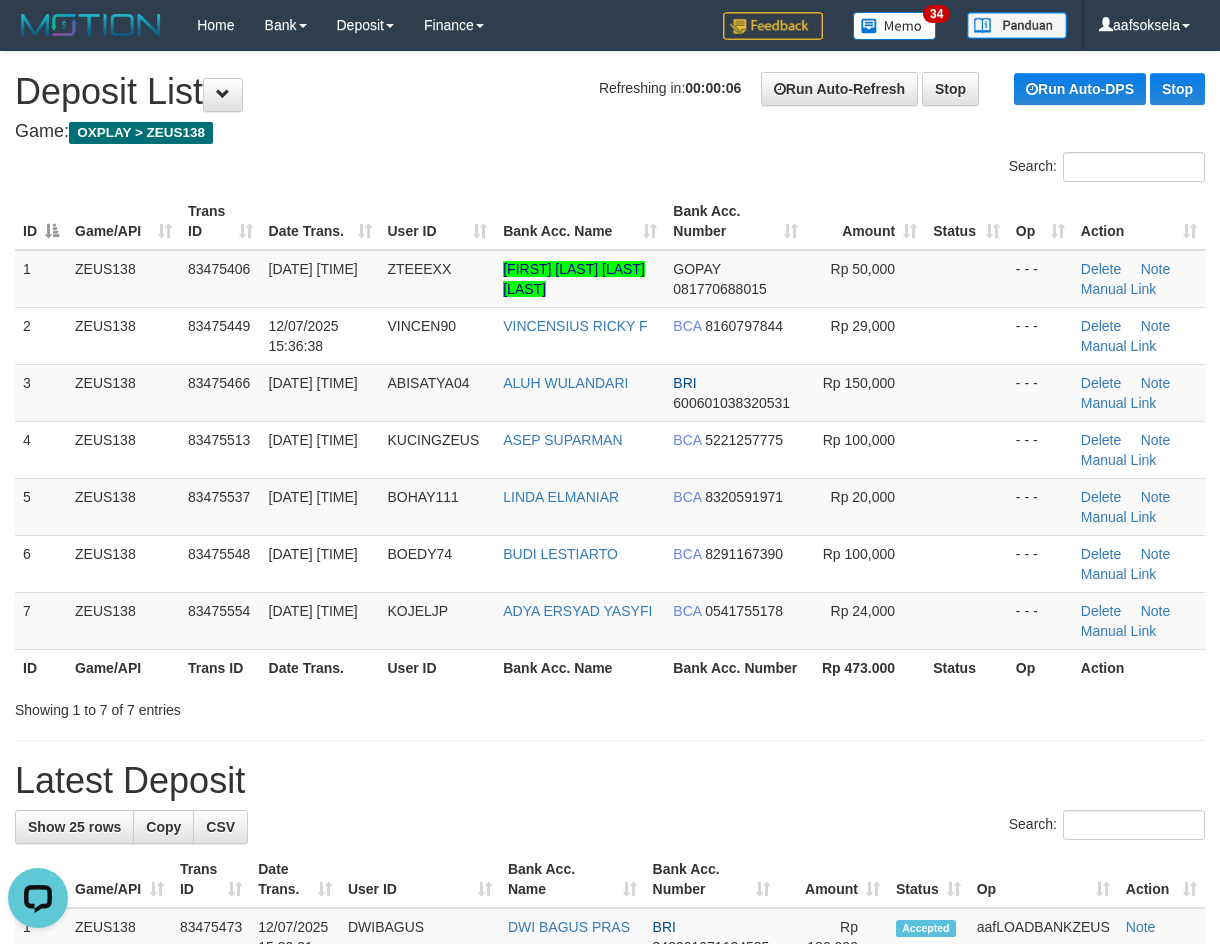 drag, startPoint x: 296, startPoint y: 705, endPoint x: 285, endPoint y: 705, distance: 11 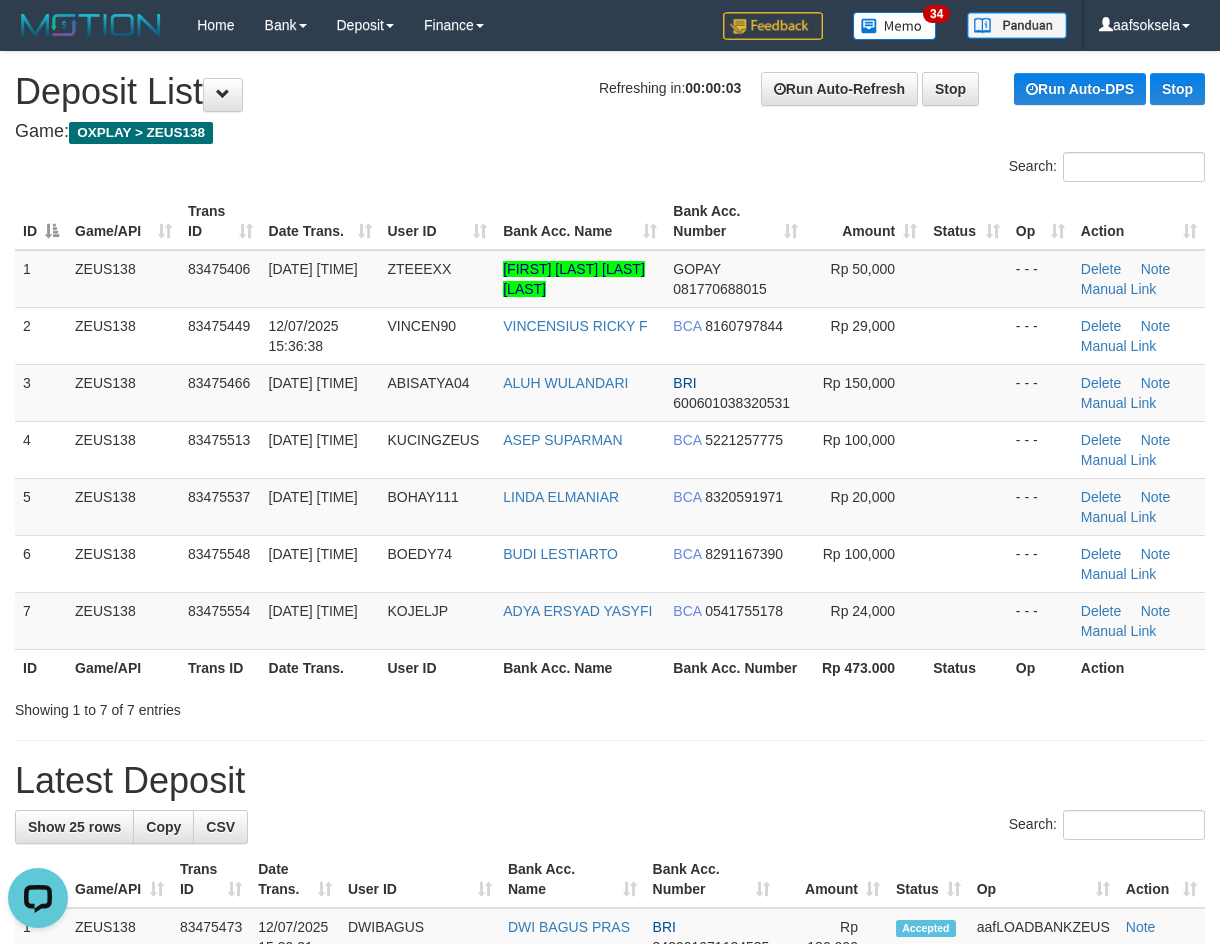 click on "Showing 1 to 7 of 7 entries" at bounding box center (254, 706) 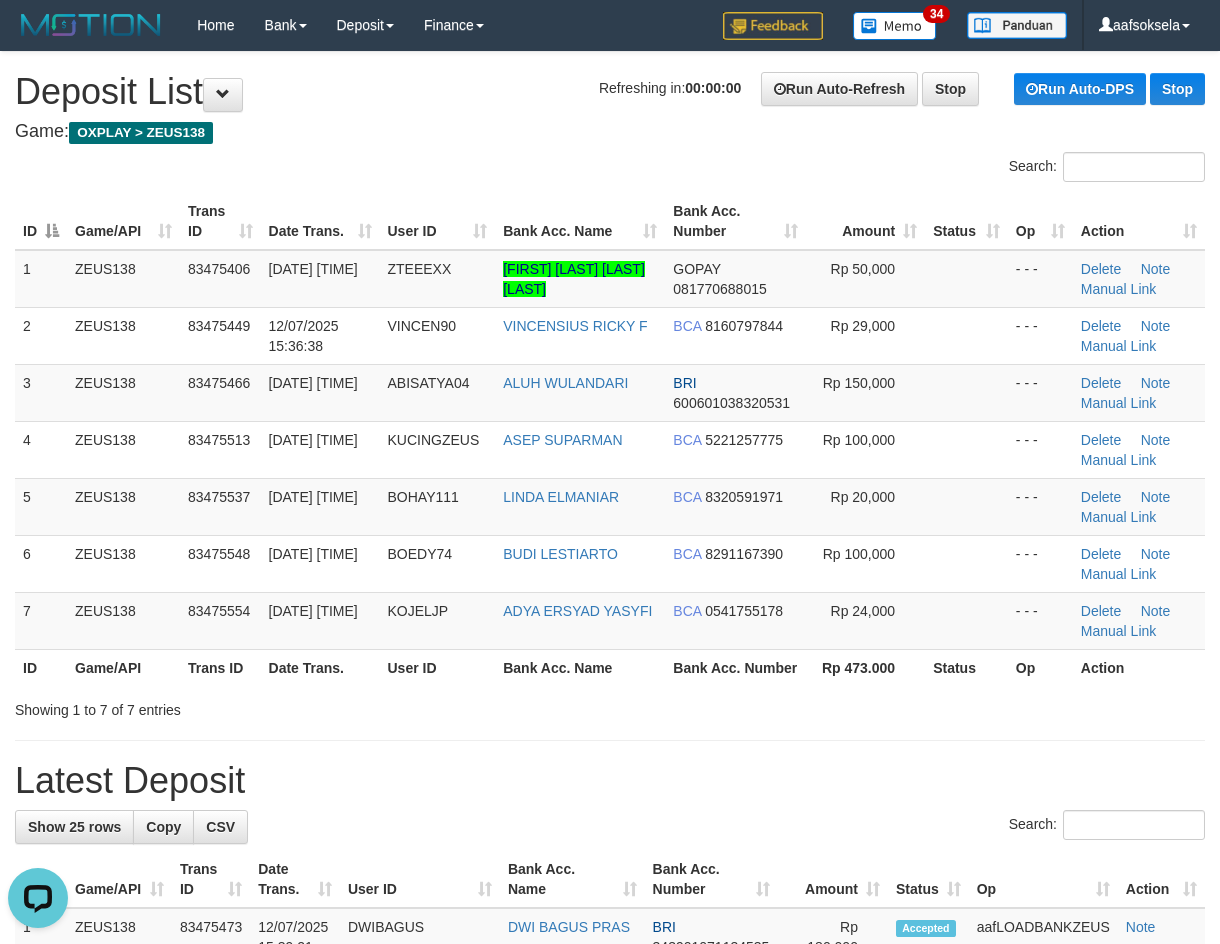 drag, startPoint x: 379, startPoint y: 734, endPoint x: 310, endPoint y: 738, distance: 69.115845 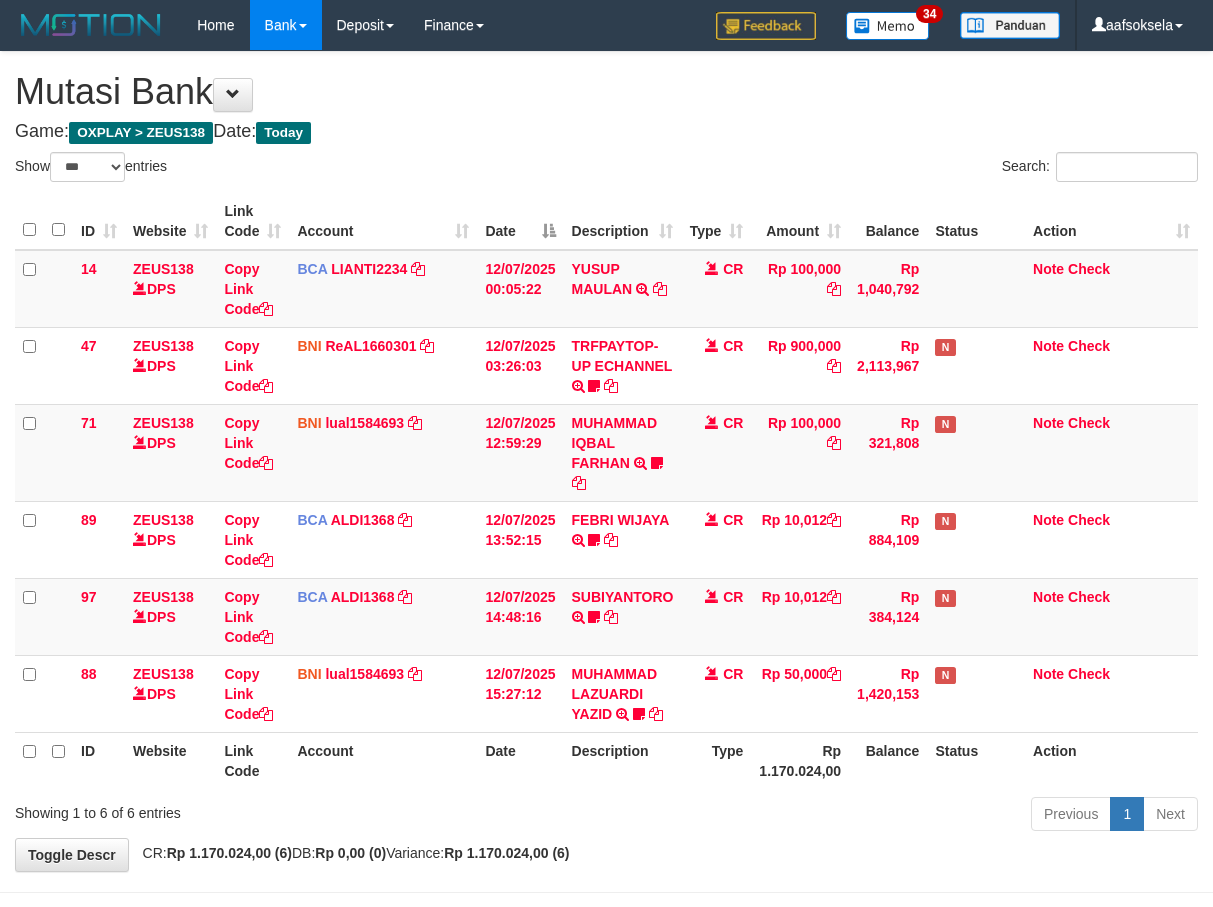 select on "***" 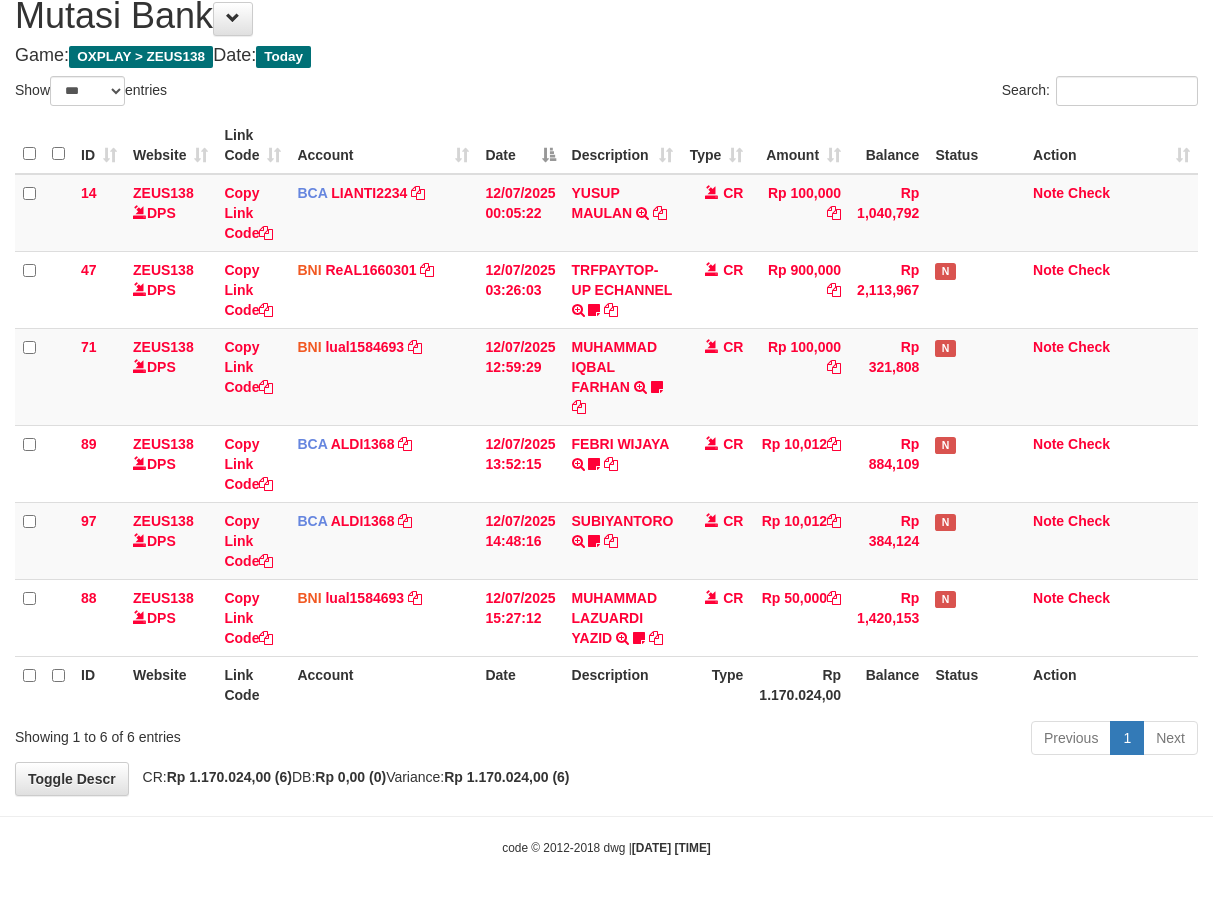 drag, startPoint x: 494, startPoint y: 720, endPoint x: 517, endPoint y: 730, distance: 25.079872 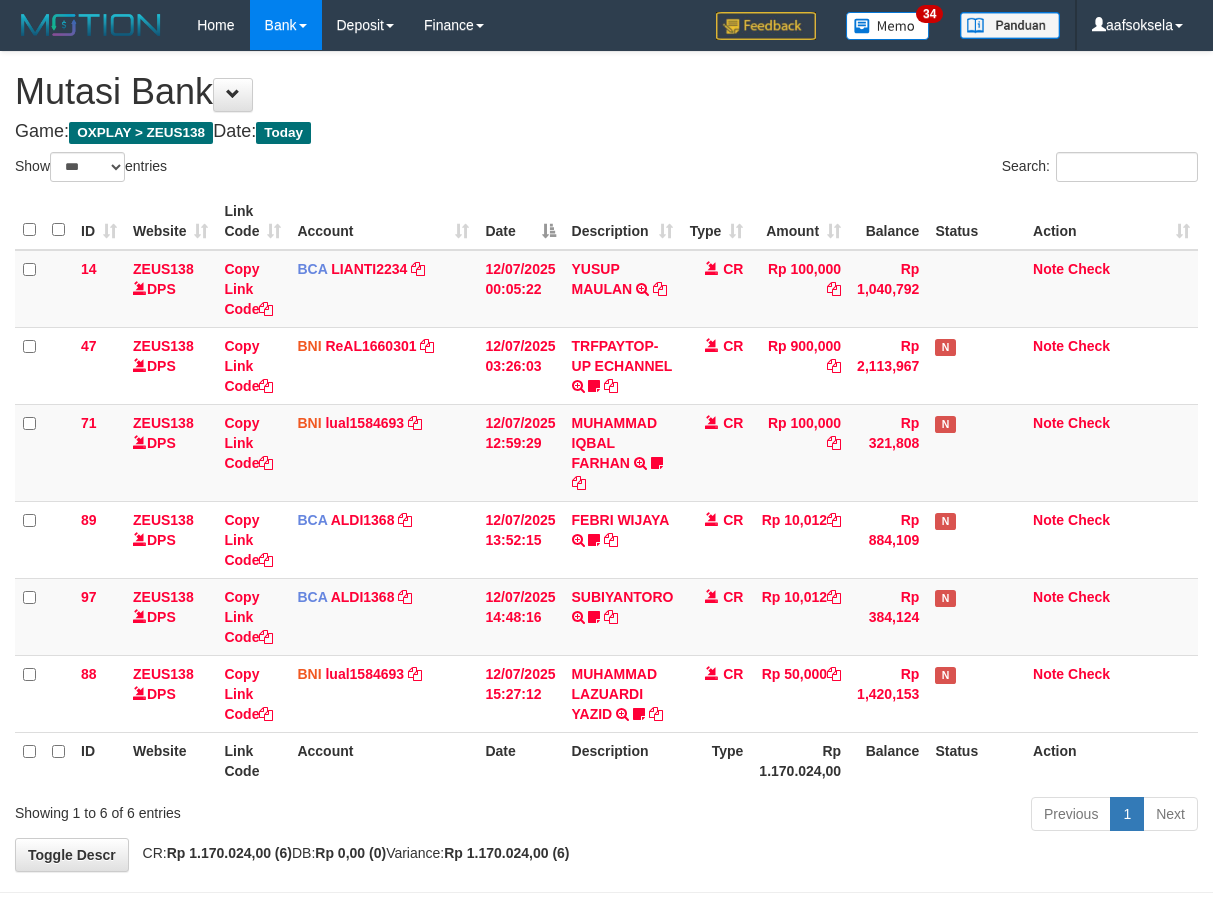 select on "***" 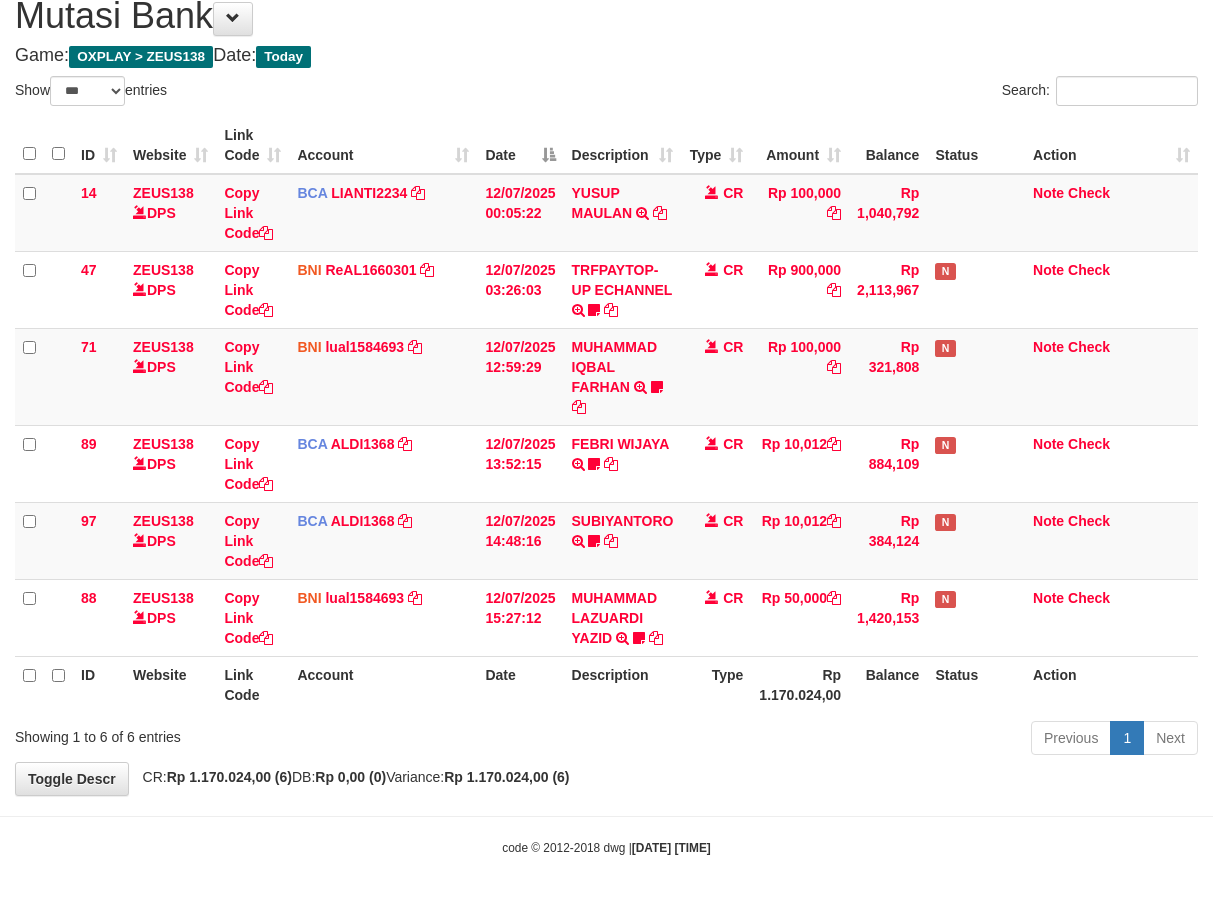 click on "Date" at bounding box center [520, 684] 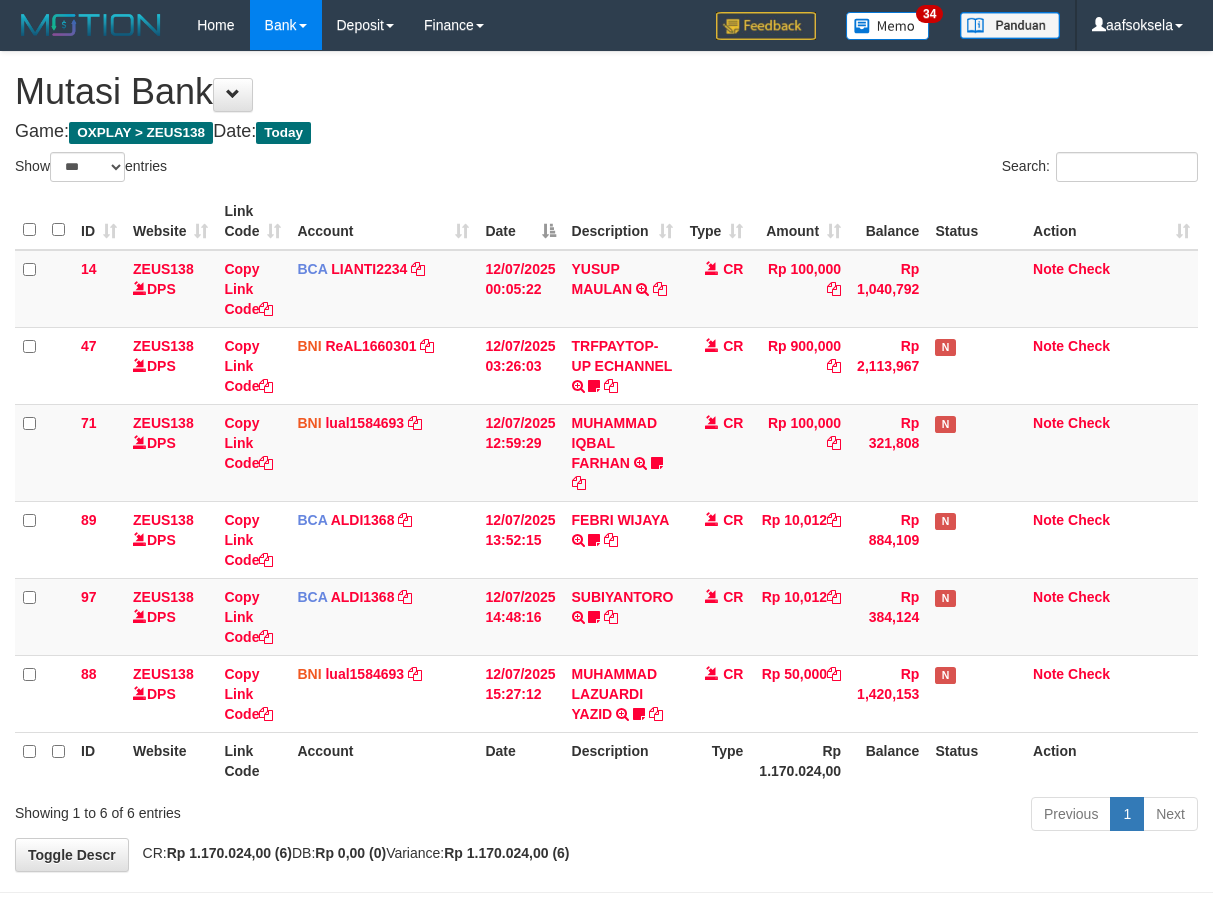 select on "***" 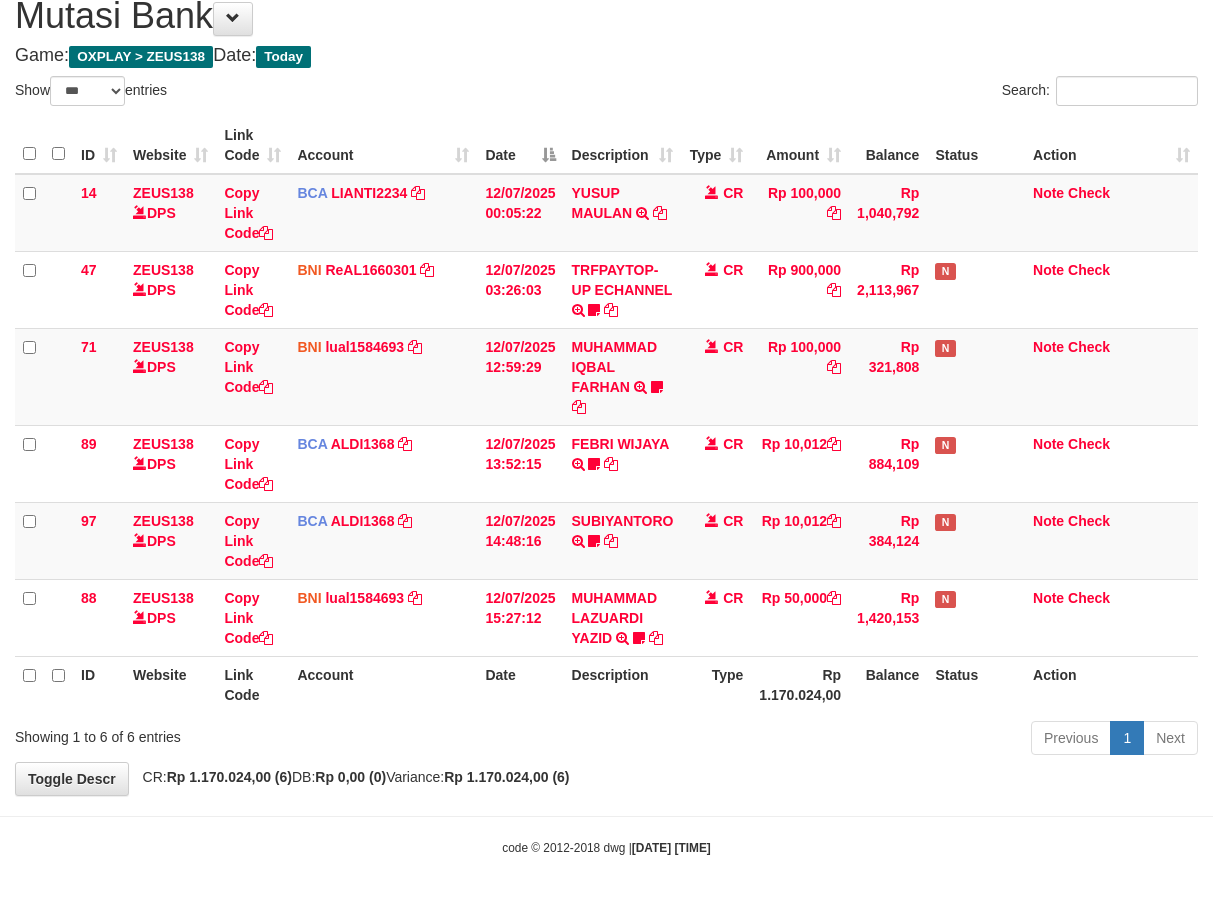 click on "Previous 1 Next" at bounding box center [859, 740] 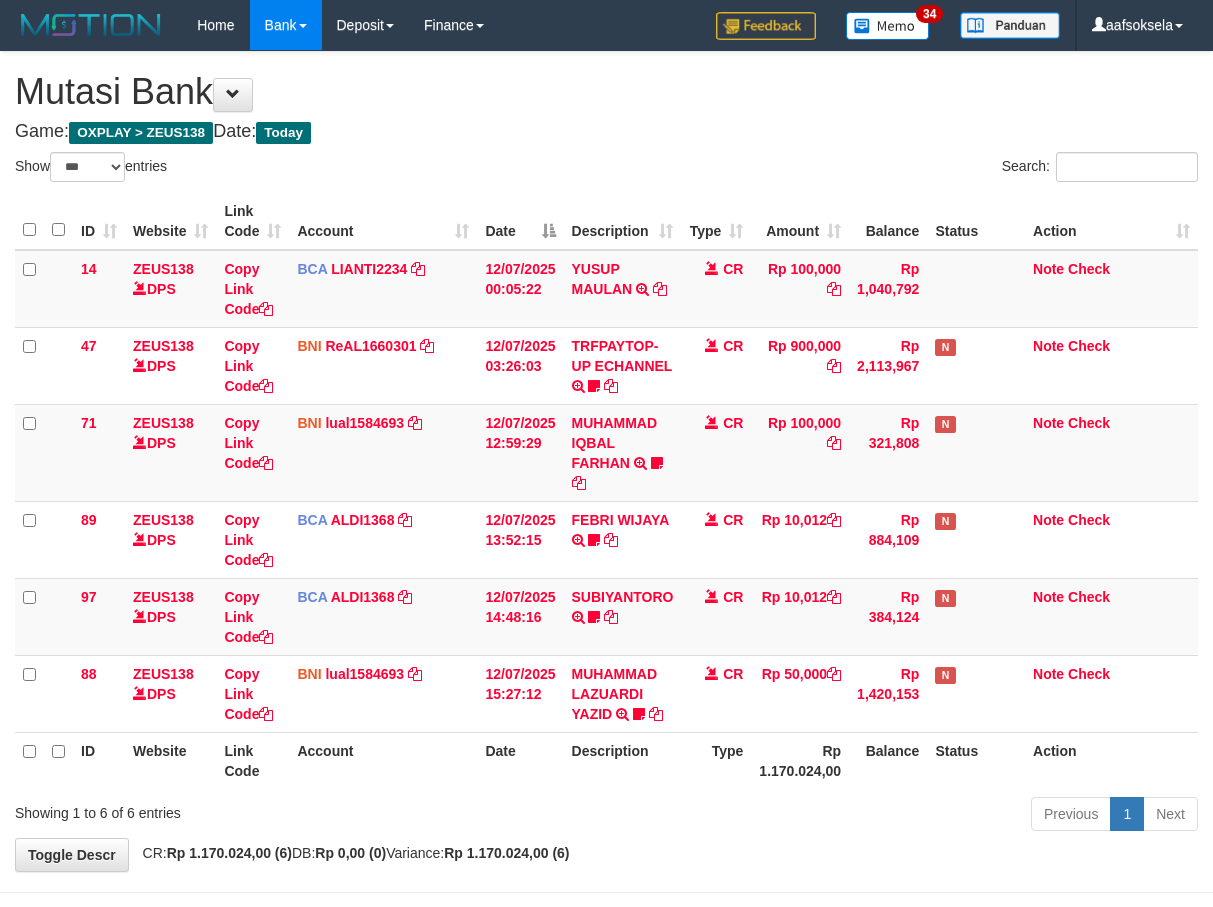 select on "***" 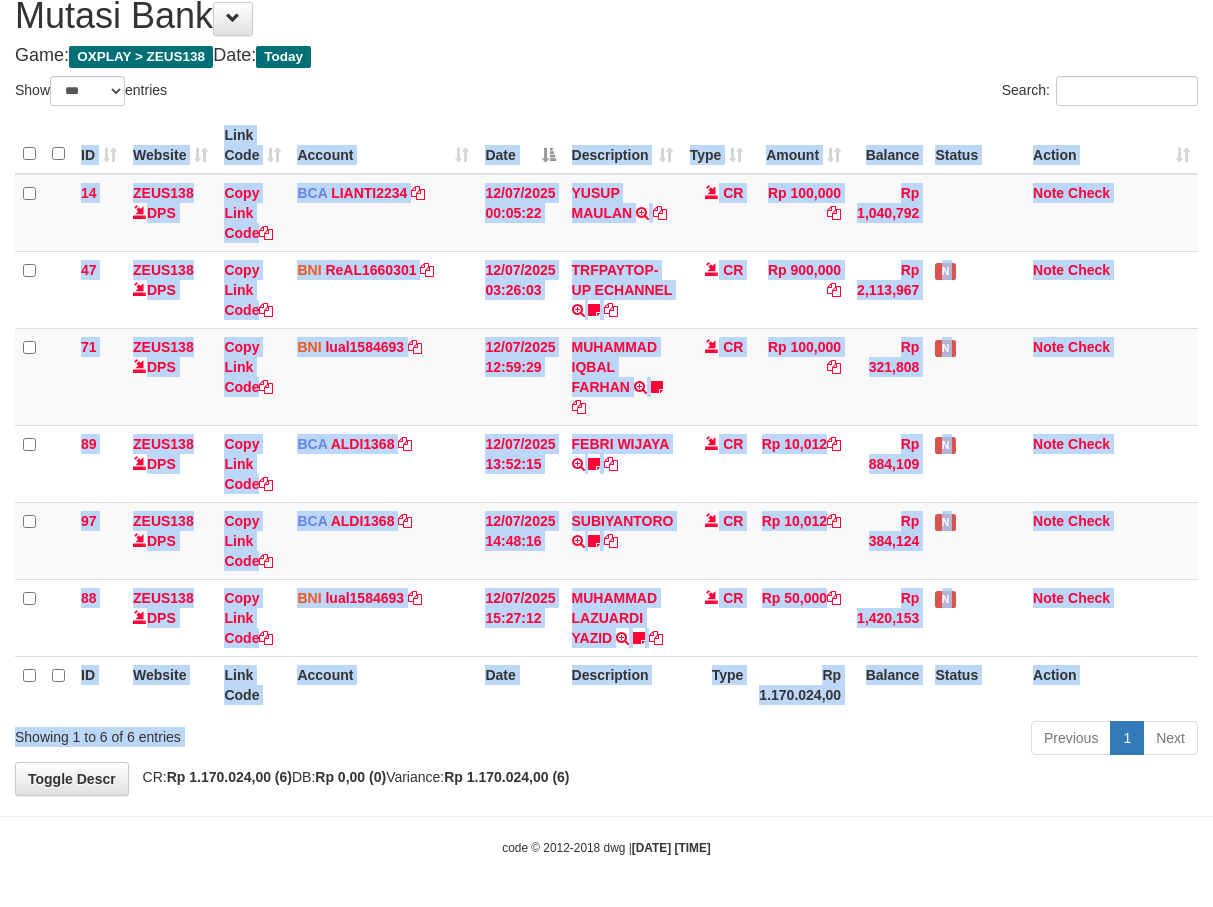 click on "Show  ** ** ** ***  entries Search:
ID Website Link Code Account Date Description Type Amount Balance Status Action
14
ZEUS138    DPS
Copy Link Code
BCA
LIANTI2234
DPS
[LAST_NAME]
mutasi_[DATE]_[NUMBER] | 14
mutasi_[DATE]_[NUMBER] | 14
[DATE] [TIME]
[FIRST] [LAST]         TRSF E-BANKING CR 1207/FTSCY/WS95051
100000.002025071262819090 TRFDN-[LAST]ESPAY DEBIT INDONE
CR
Rp 100,000
Rp 1,040,792
Note
Check
47
ZEUS138    DPS
Copy Link Code
BNI" at bounding box center (606, 419) 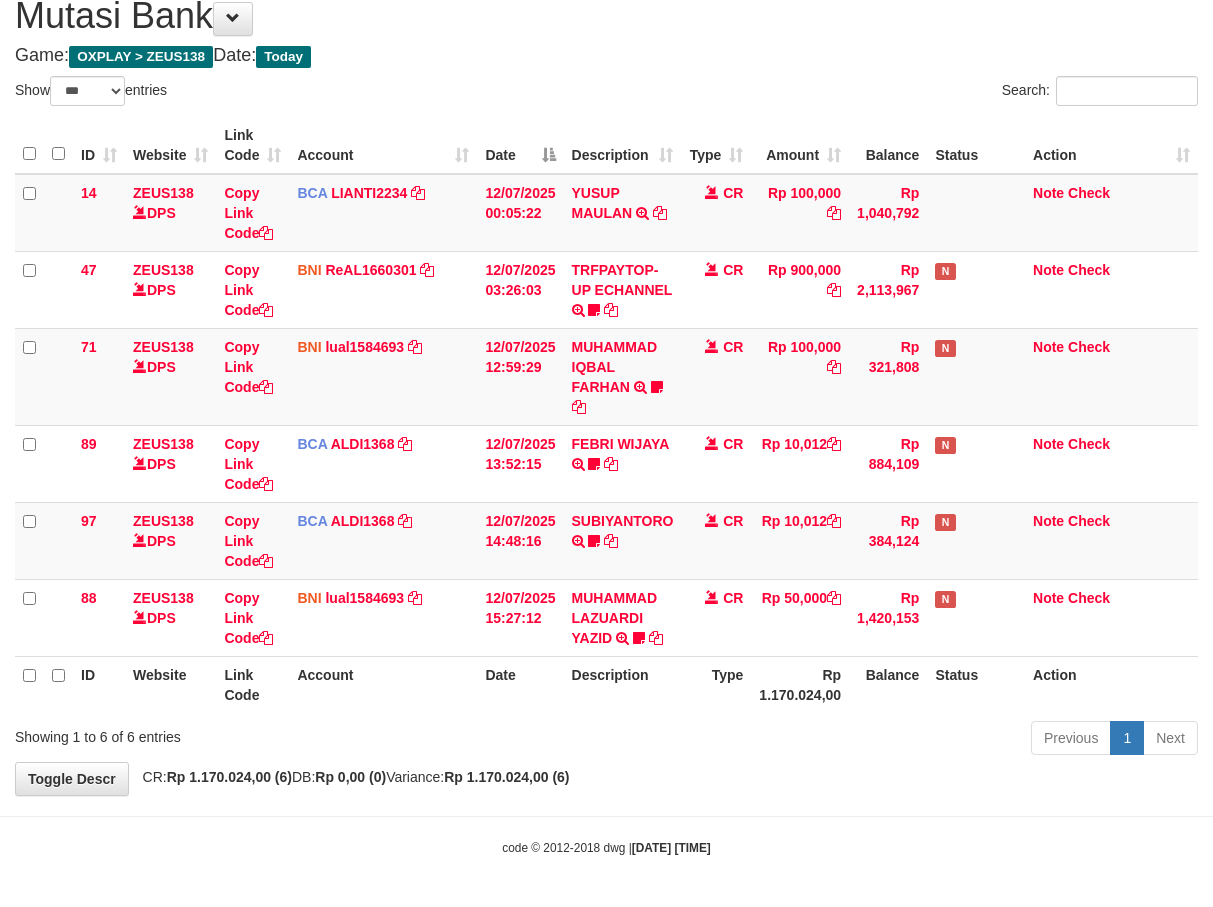 click on "Previous 1 Next" at bounding box center (859, 740) 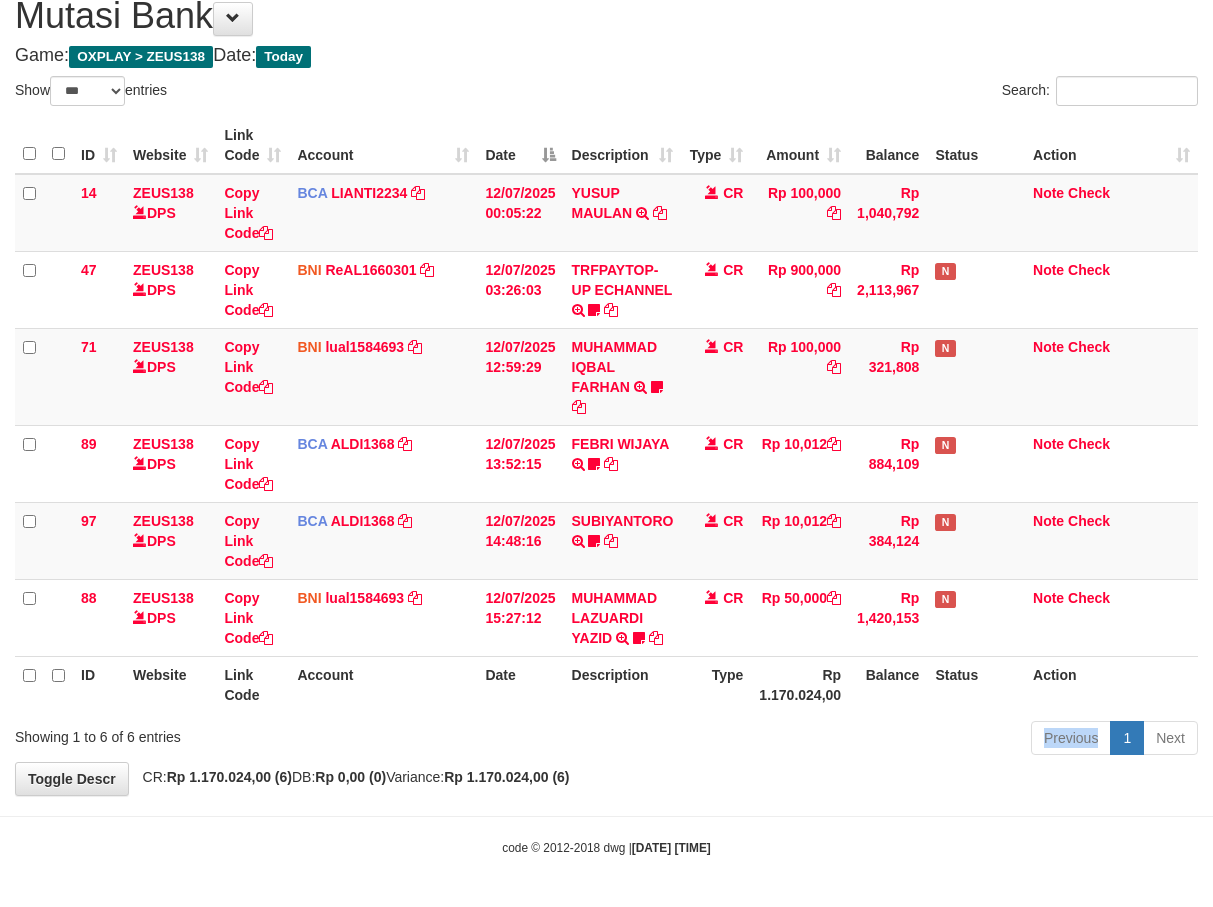 click on "Previous 1 Next" at bounding box center [859, 740] 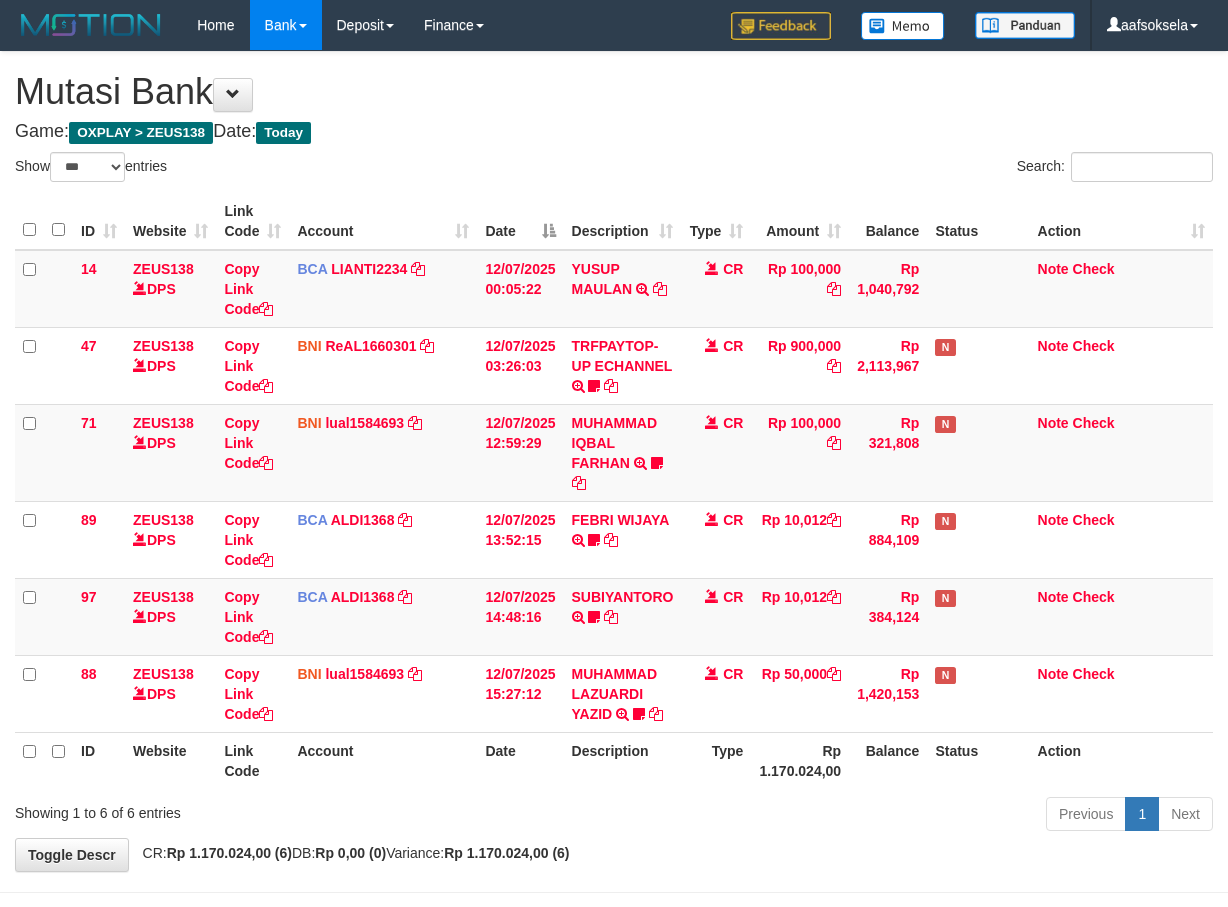 select on "***" 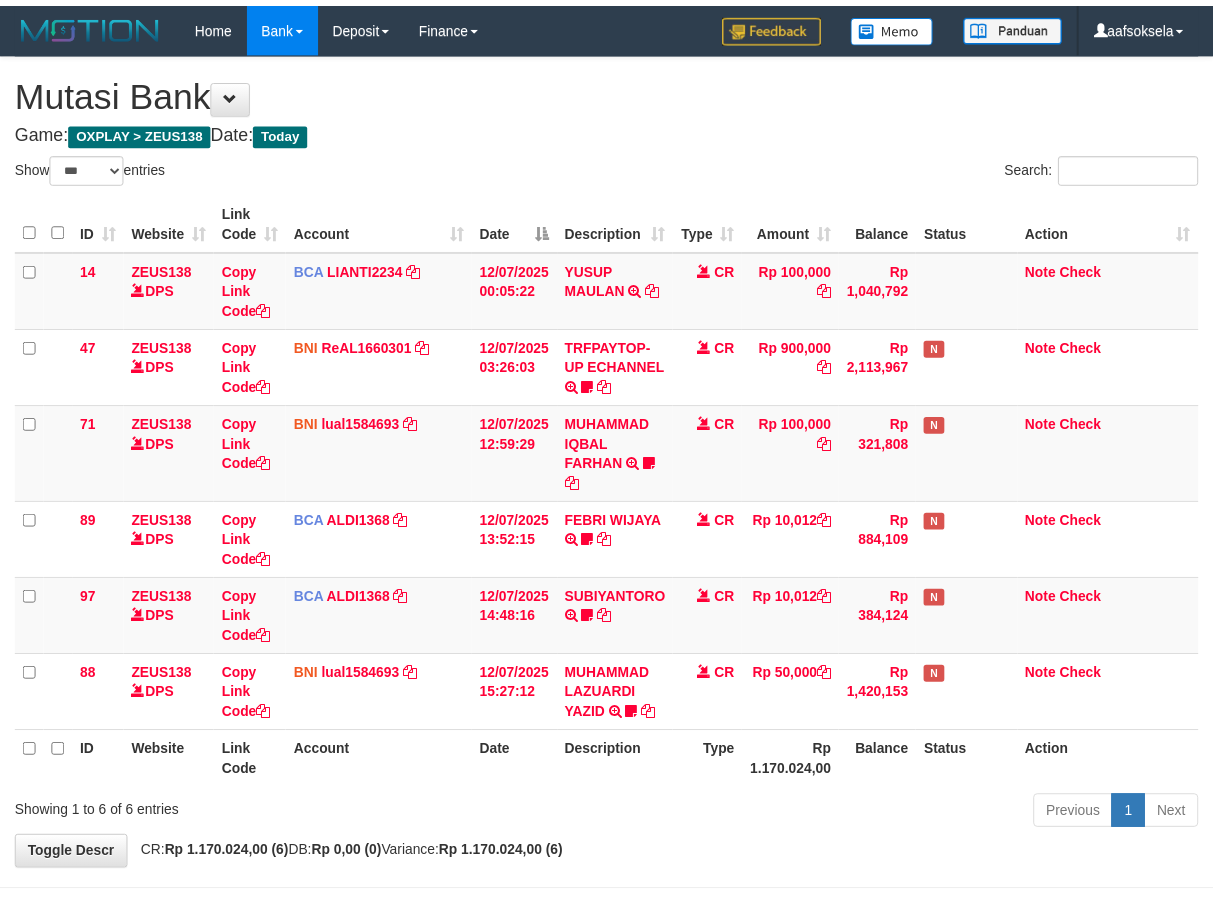 scroll, scrollTop: 76, scrollLeft: 0, axis: vertical 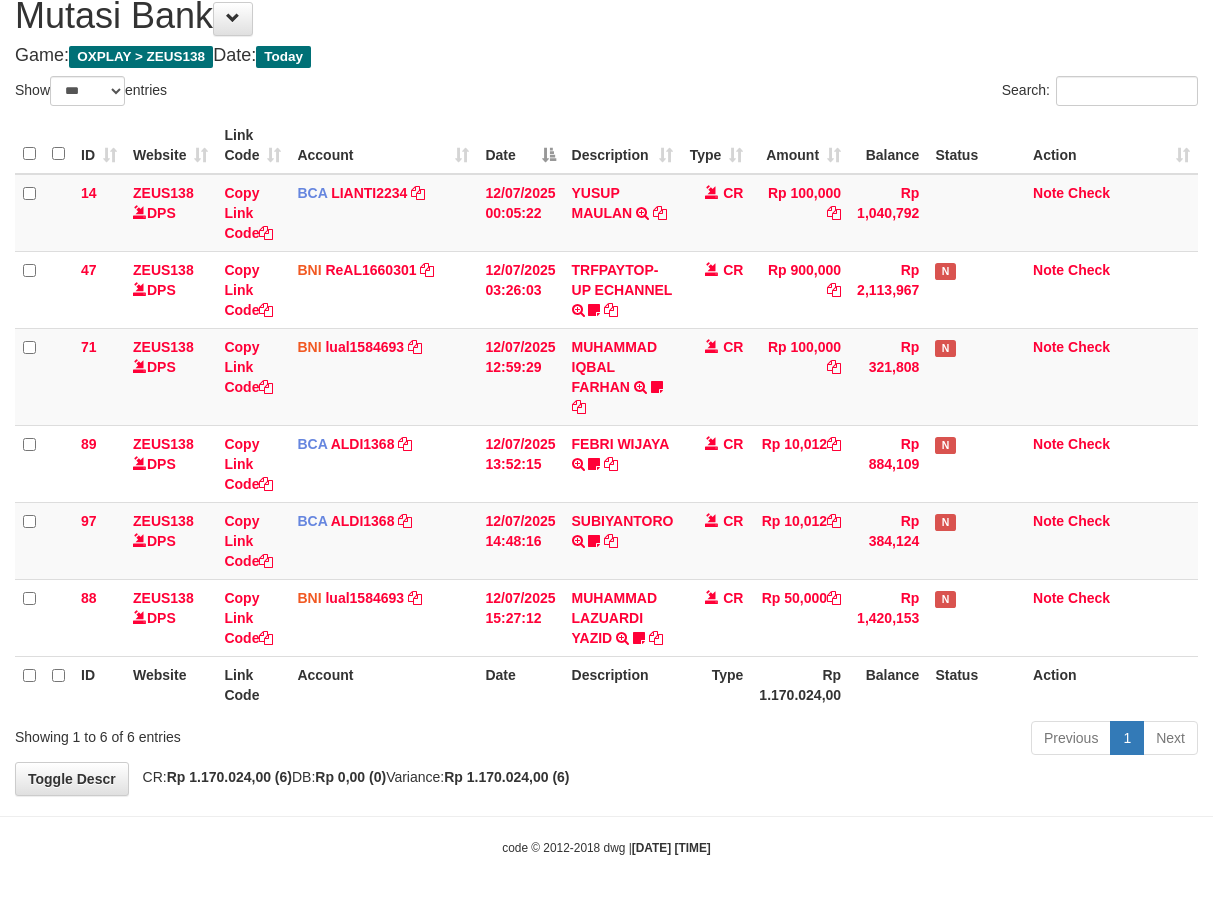 click on "Previous 1 Next" at bounding box center [859, 740] 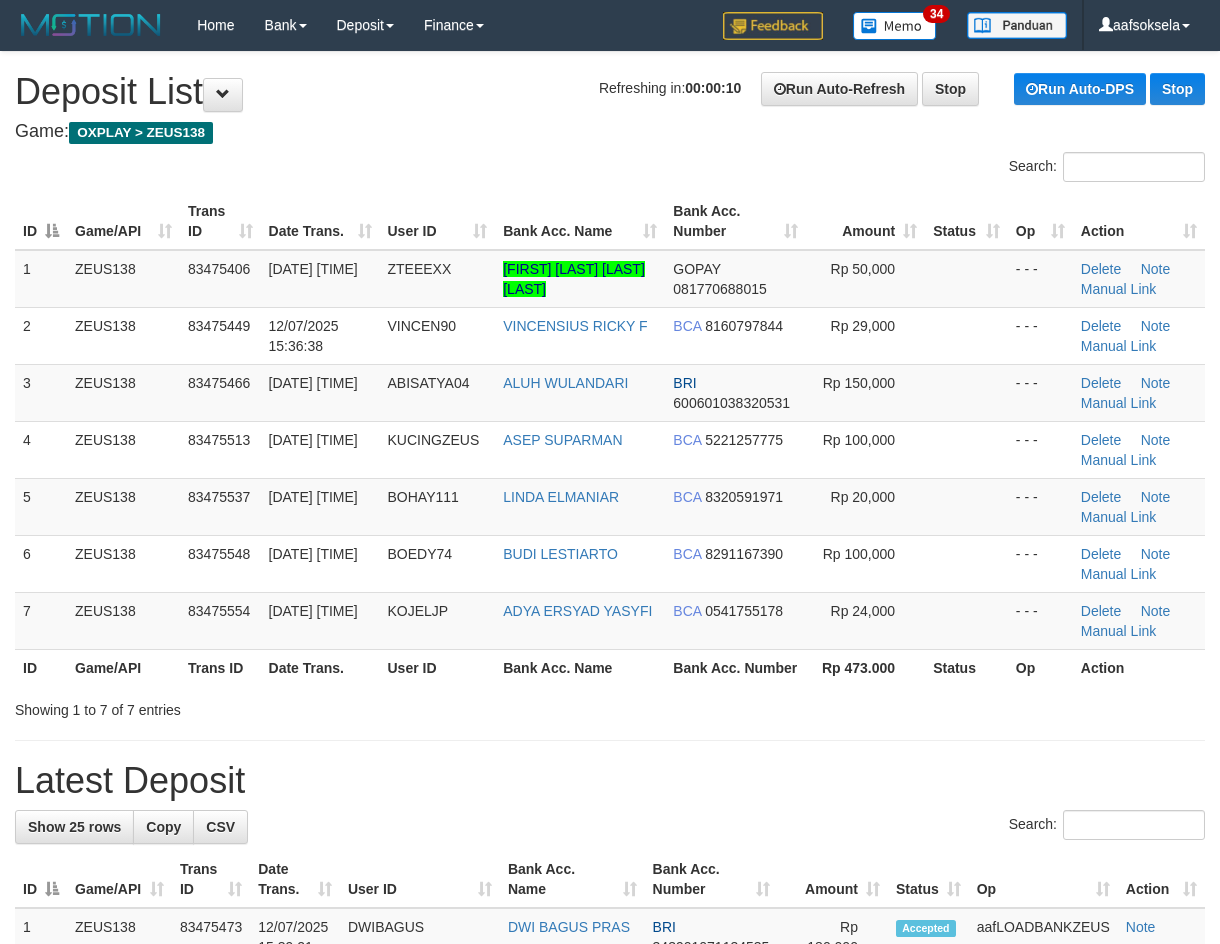 scroll, scrollTop: 0, scrollLeft: 0, axis: both 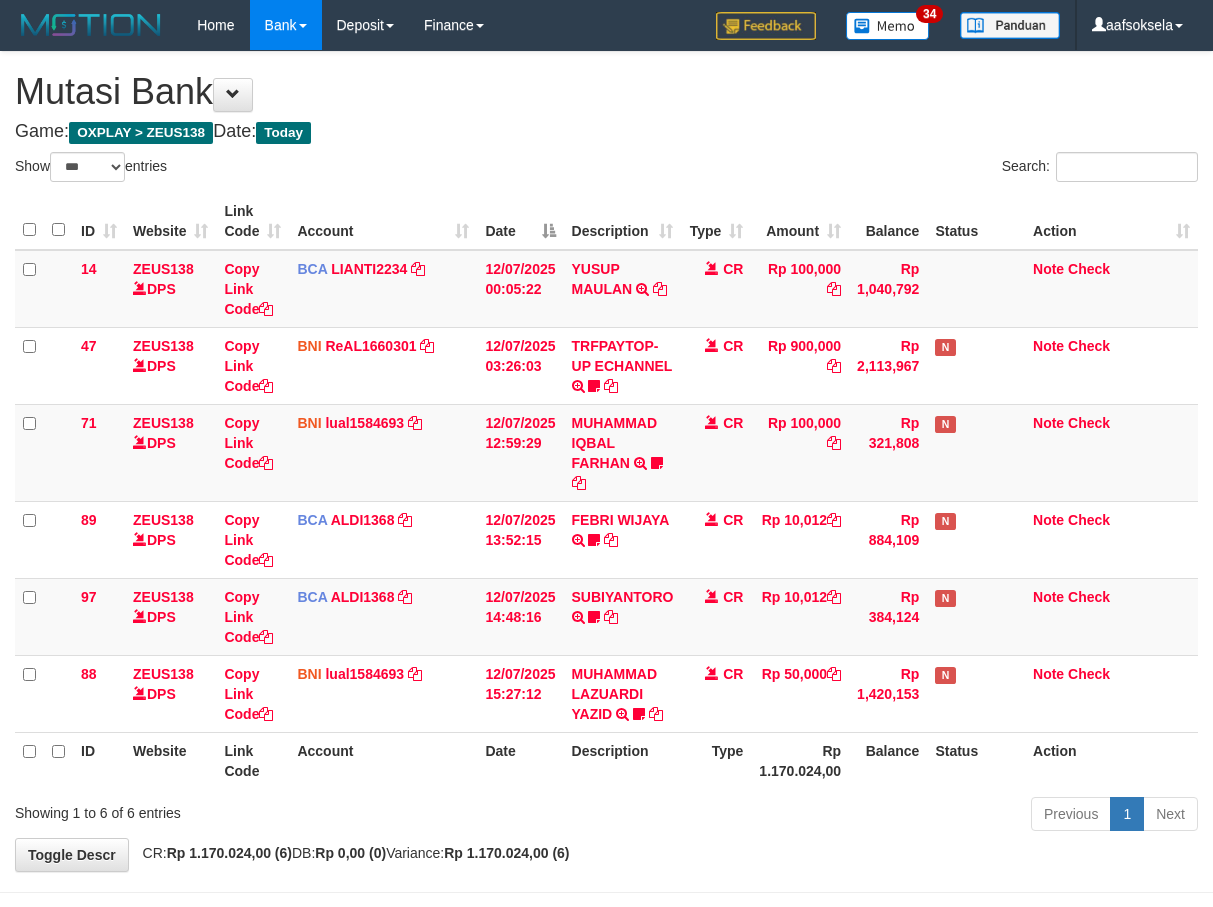 select on "***" 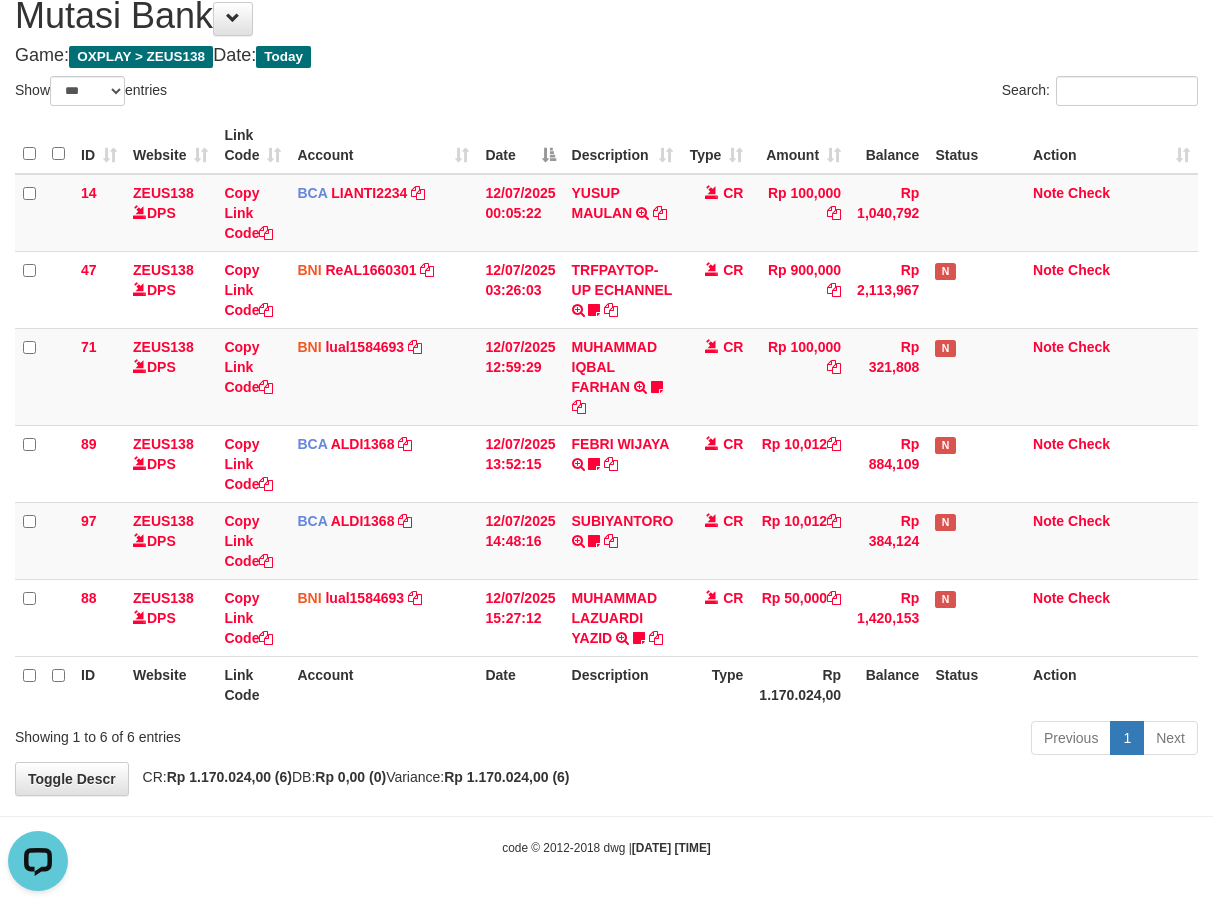 scroll, scrollTop: 0, scrollLeft: 0, axis: both 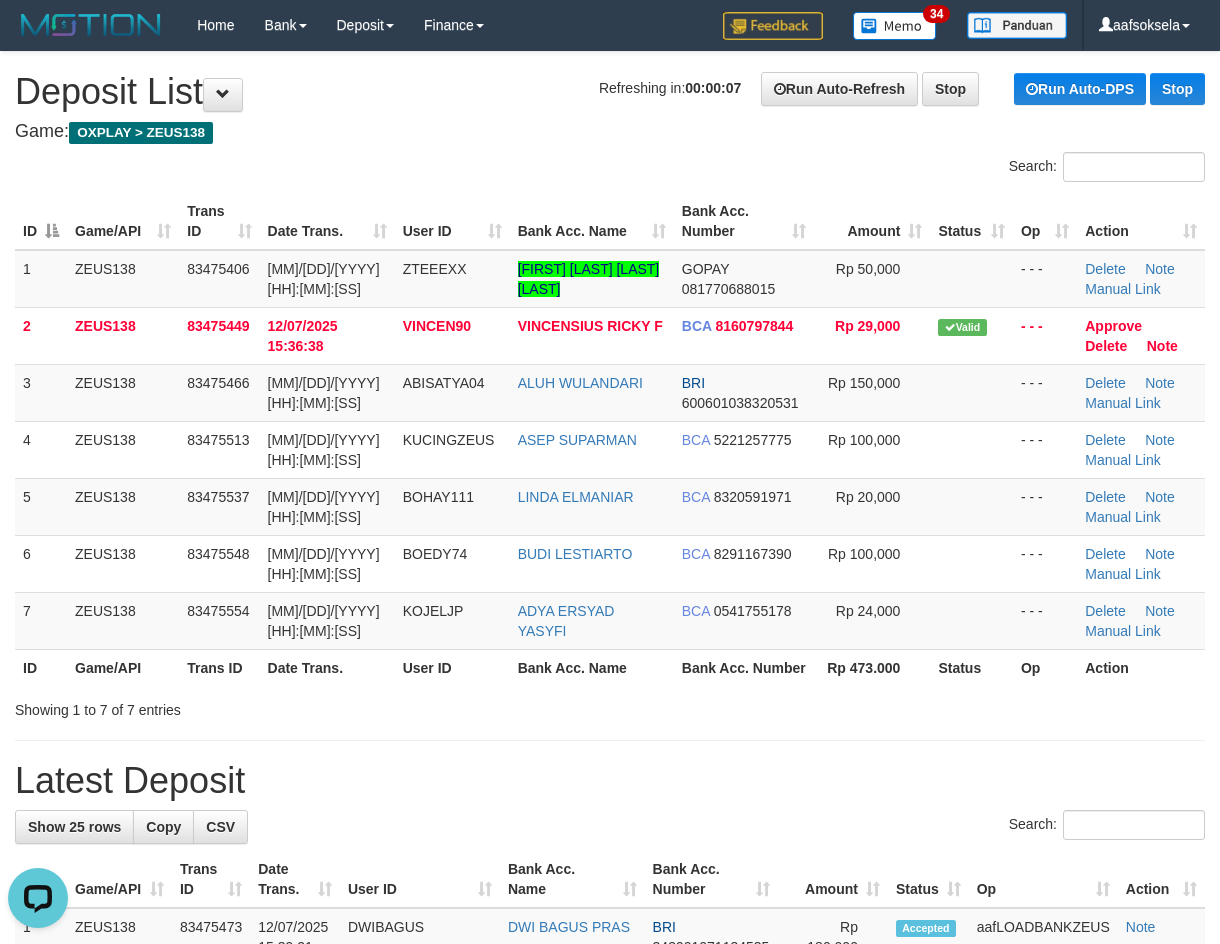 click on "**********" at bounding box center (610, 1259) 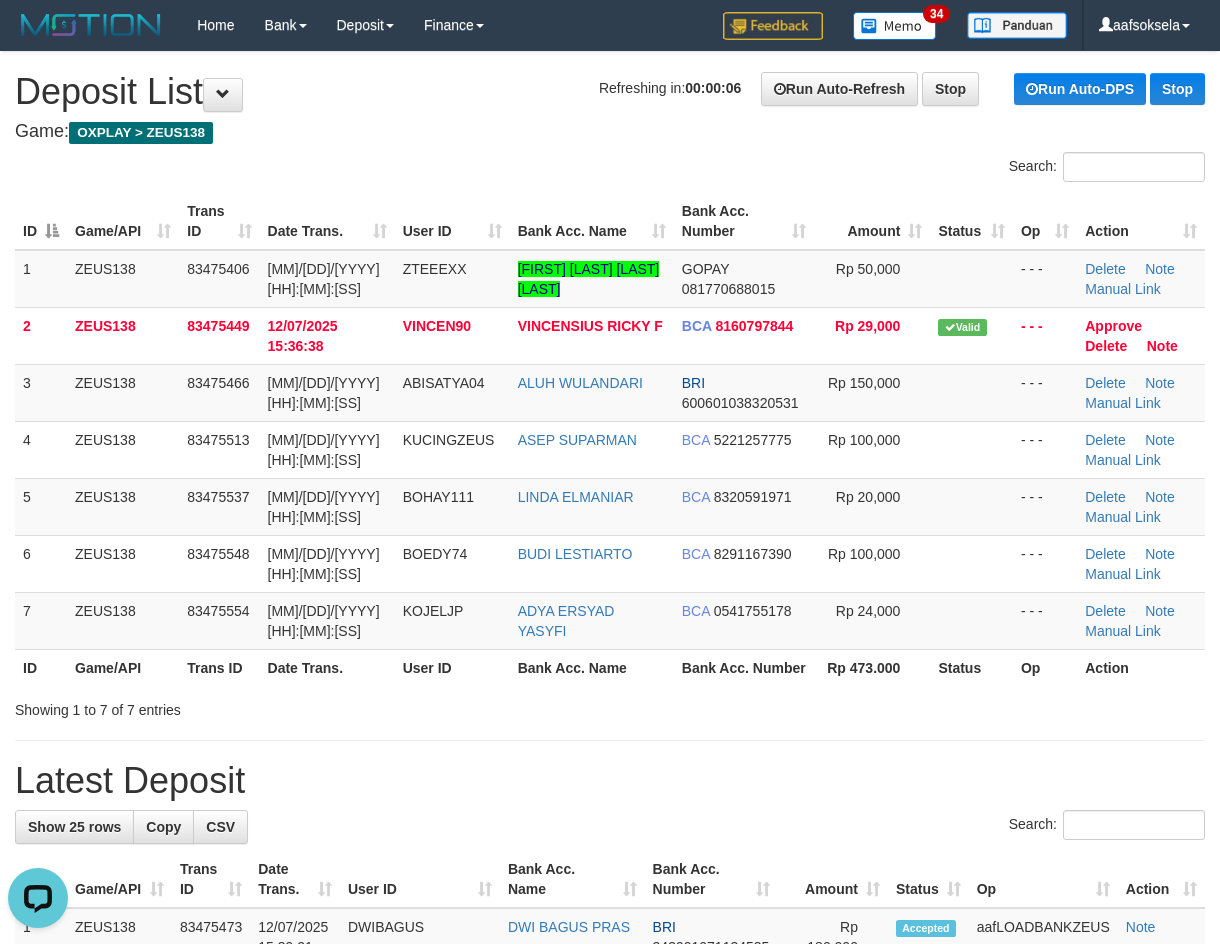 click on "**********" at bounding box center (610, 1259) 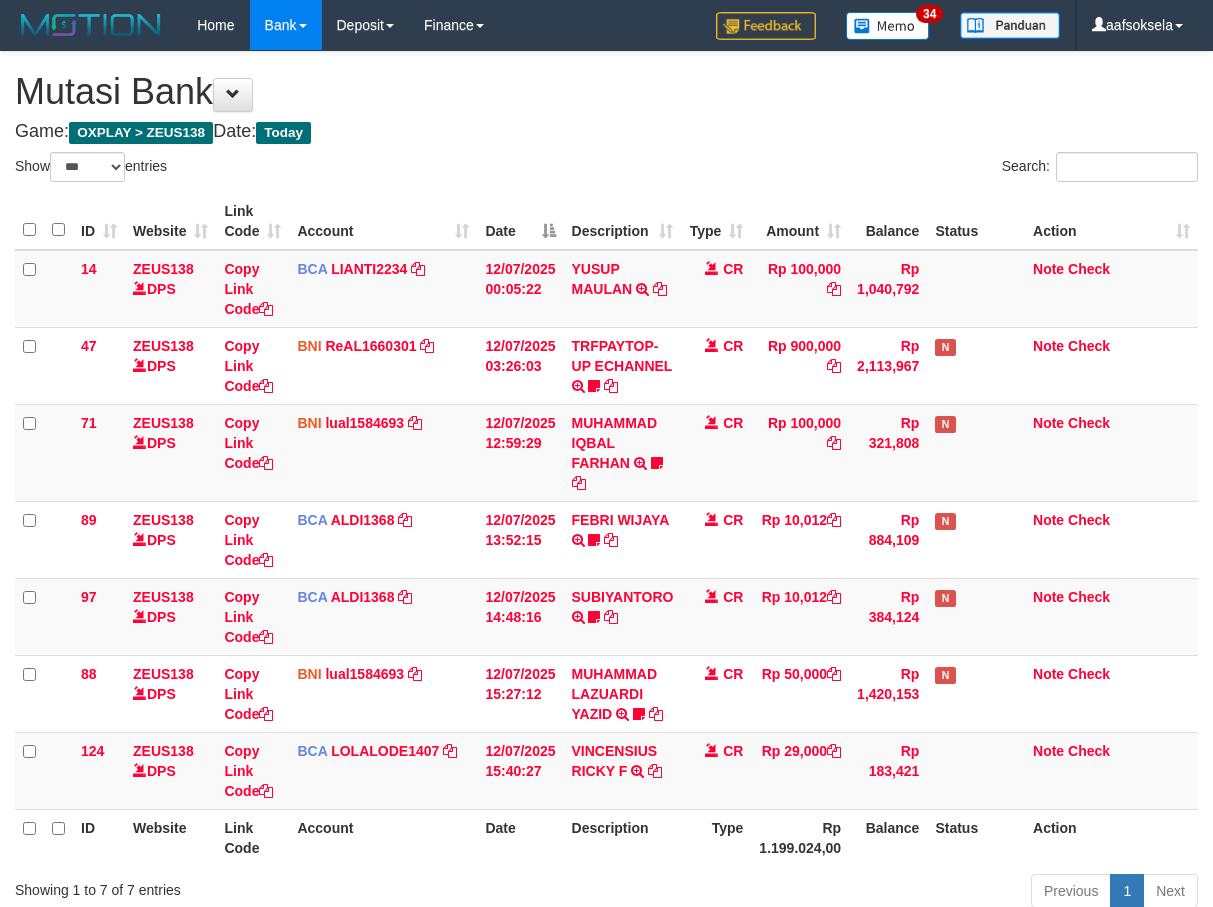select on "***" 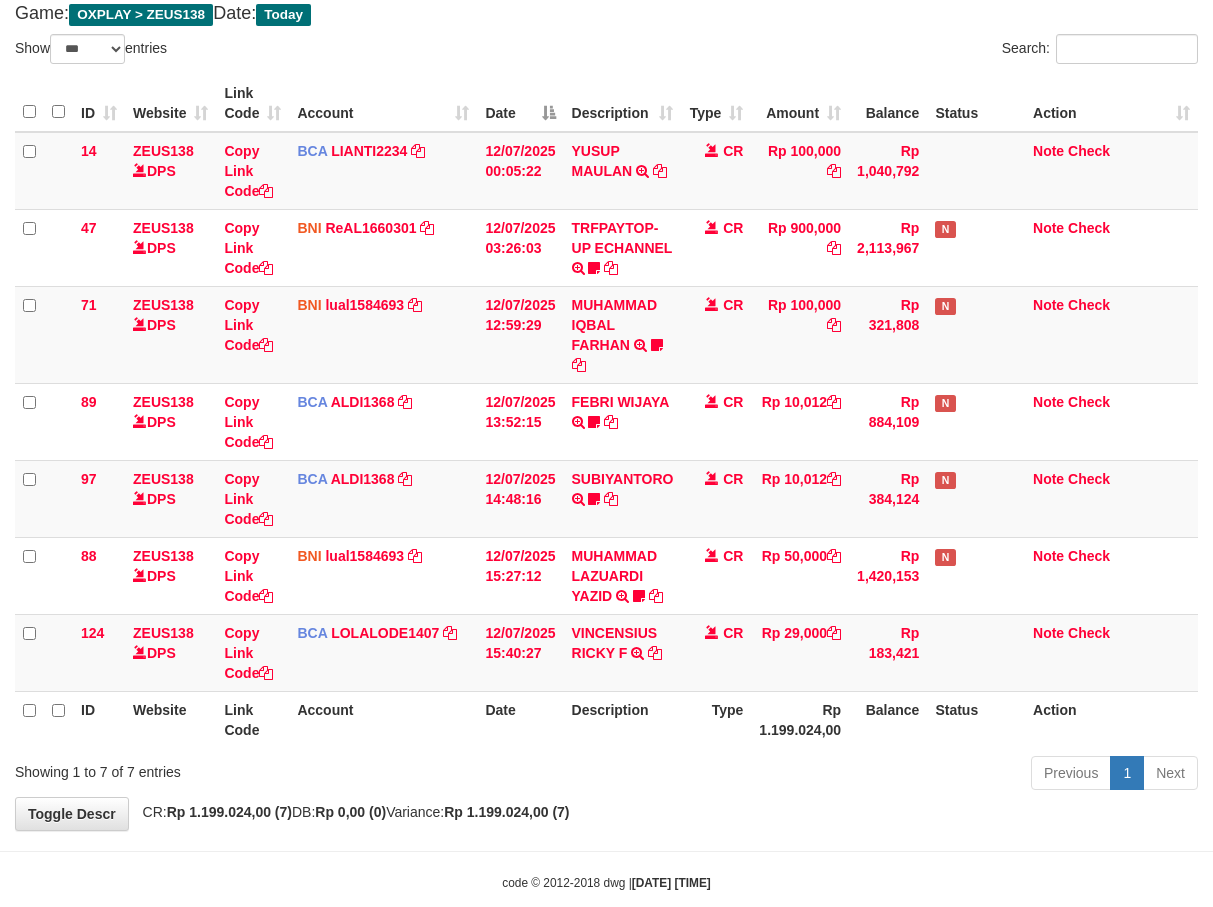 click on "Previous 1 Next" at bounding box center [859, 775] 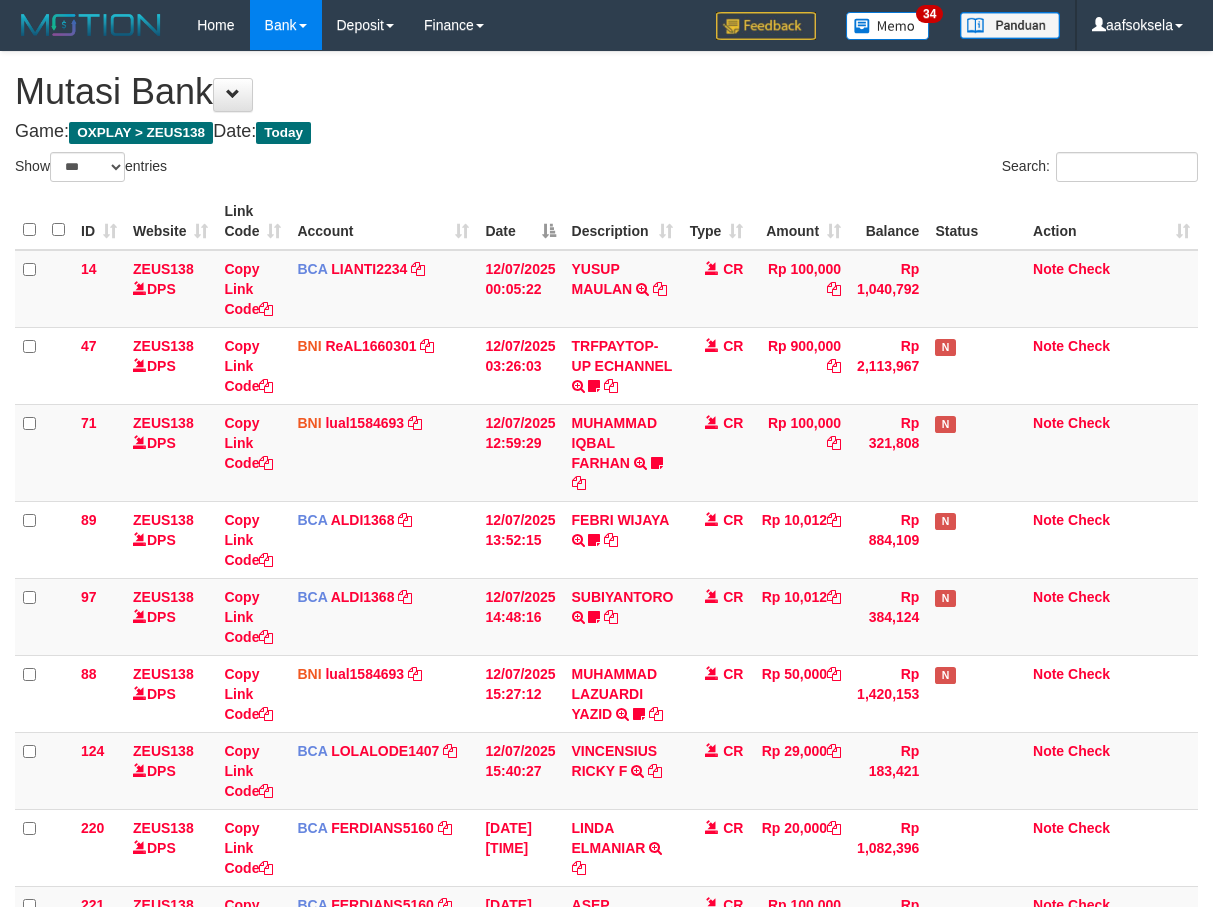 select on "***" 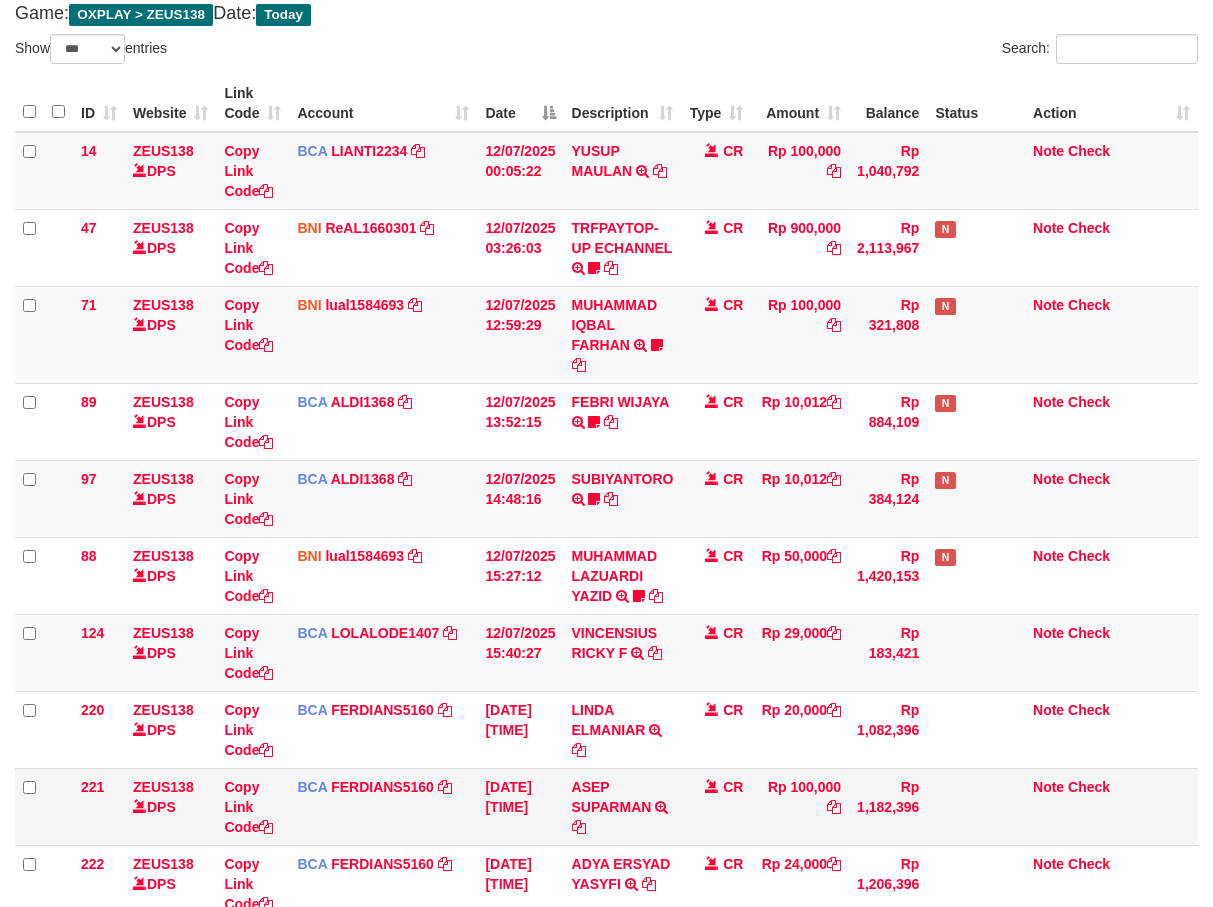 scroll, scrollTop: 251, scrollLeft: 0, axis: vertical 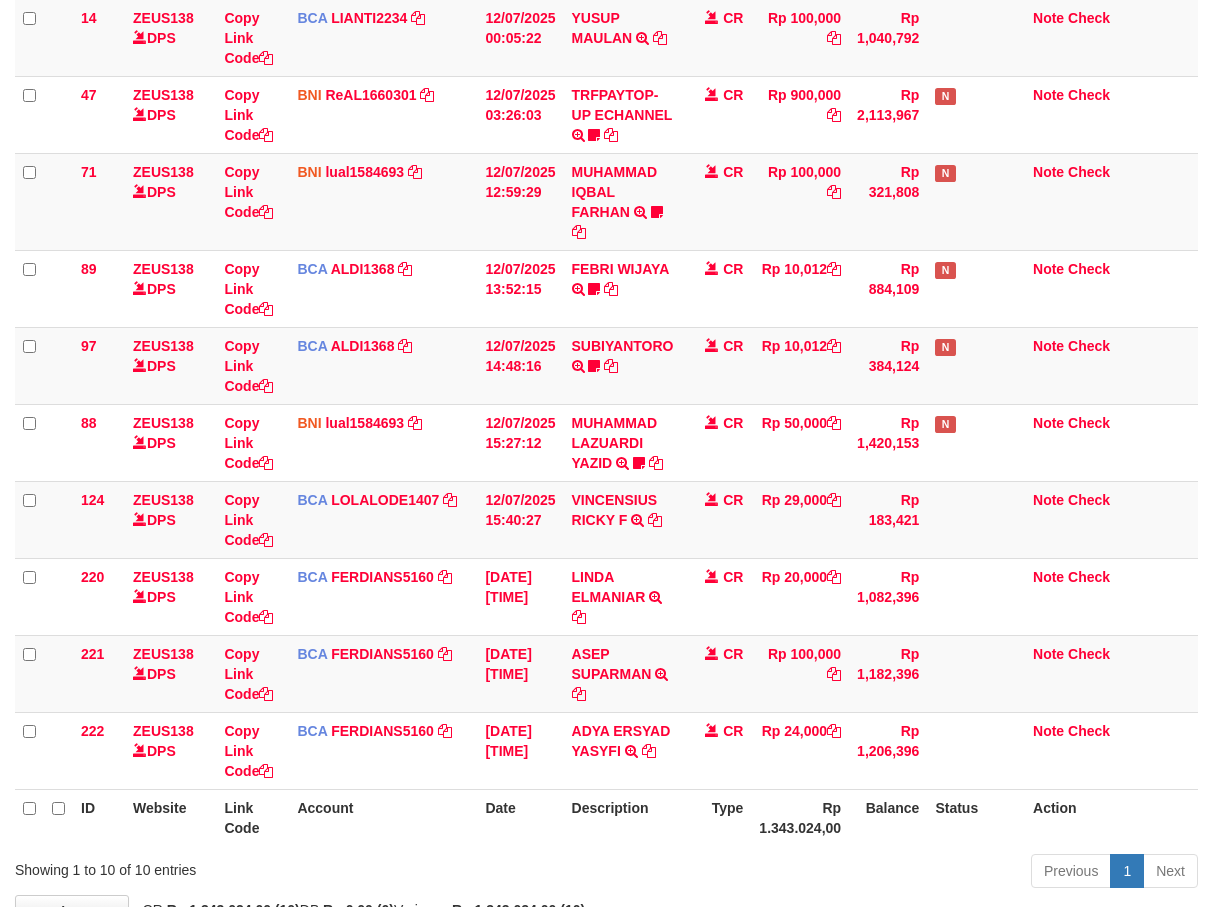 click on "Description" at bounding box center (623, 817) 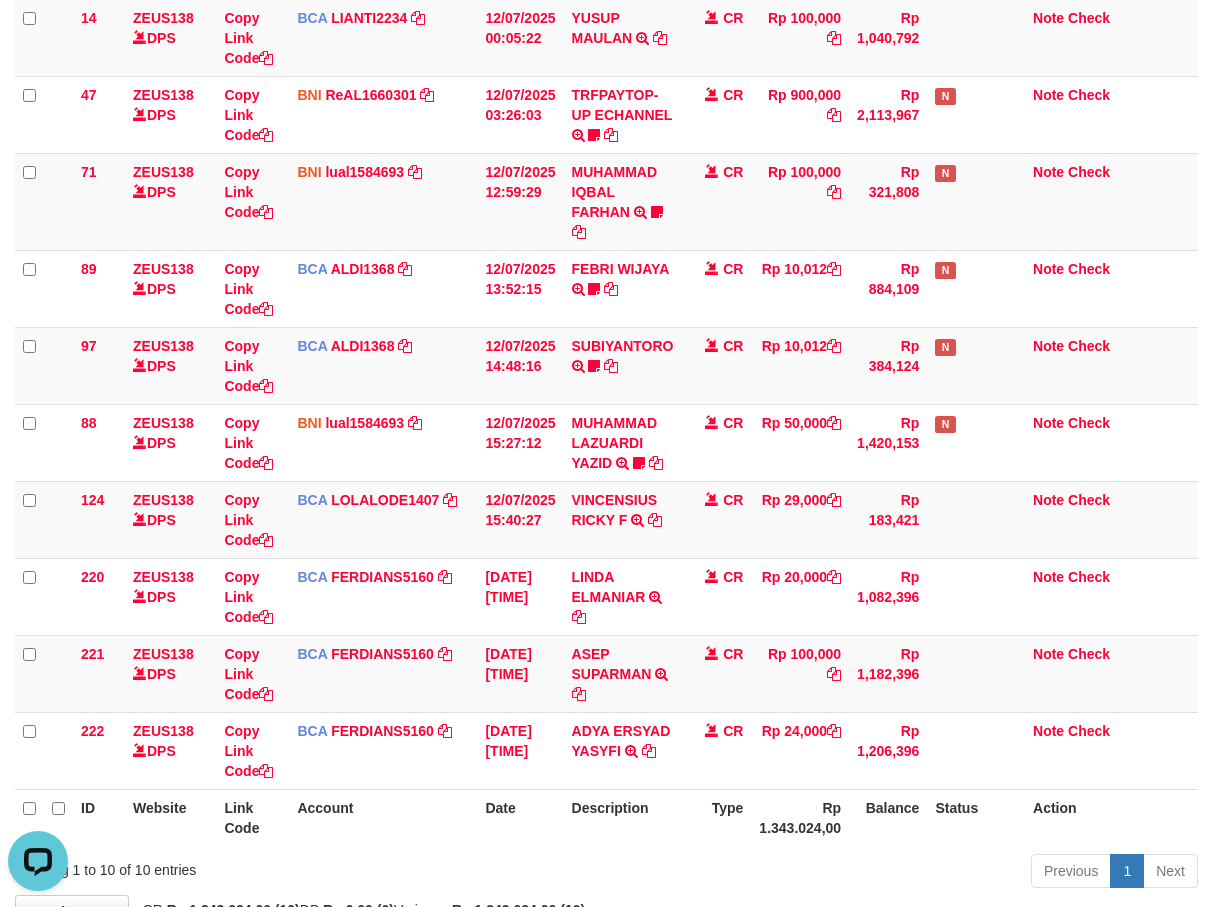 scroll, scrollTop: 0, scrollLeft: 0, axis: both 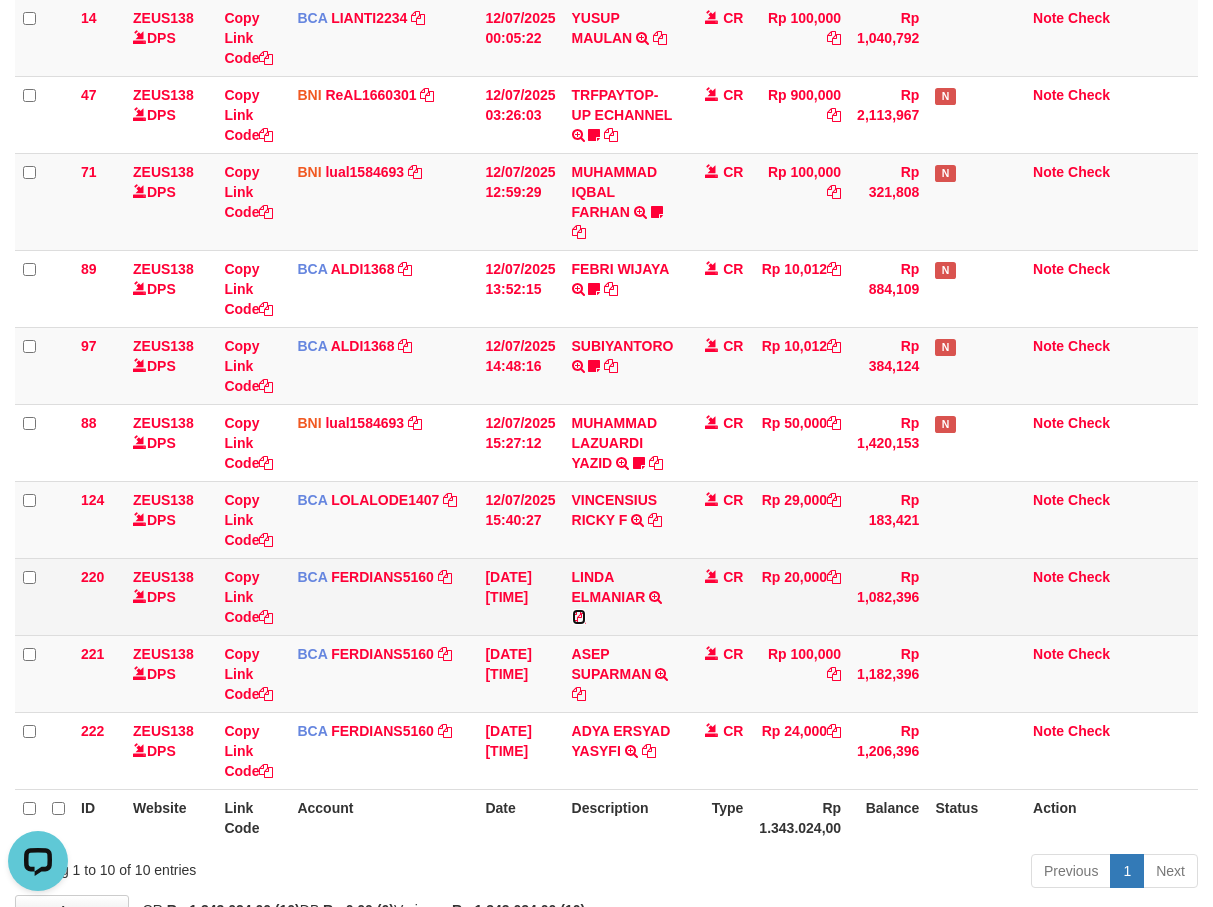click at bounding box center [579, 617] 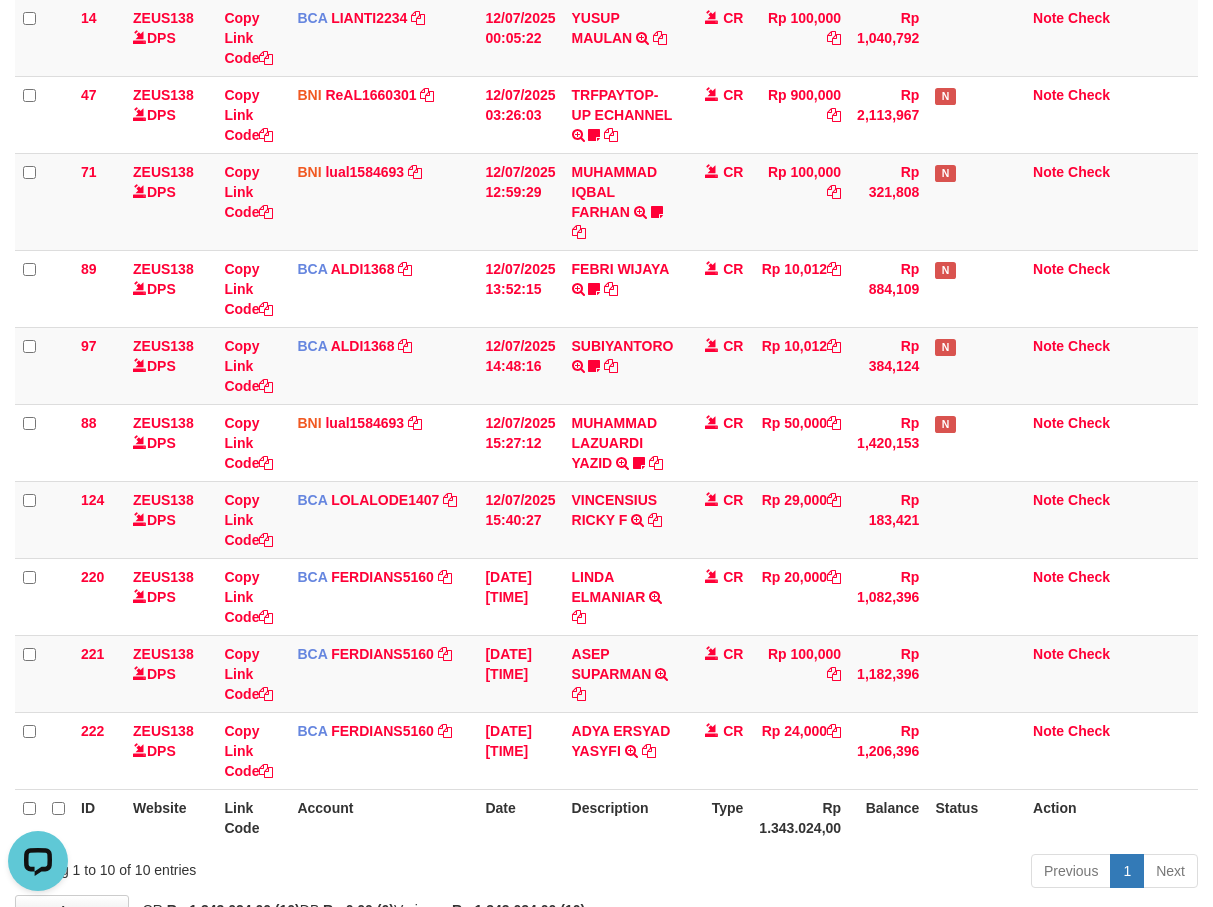click on "Previous 1 Next" at bounding box center [859, 873] 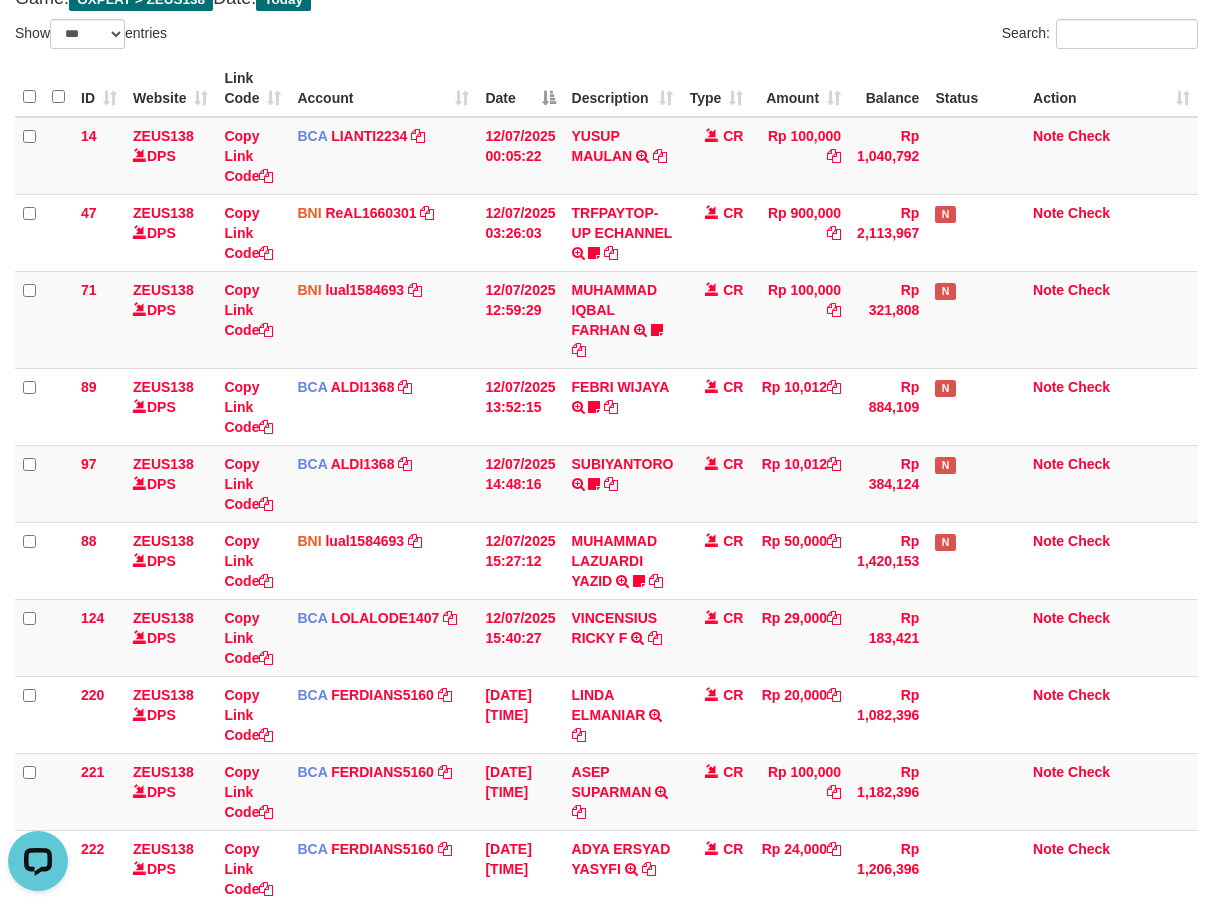 scroll, scrollTop: 384, scrollLeft: 0, axis: vertical 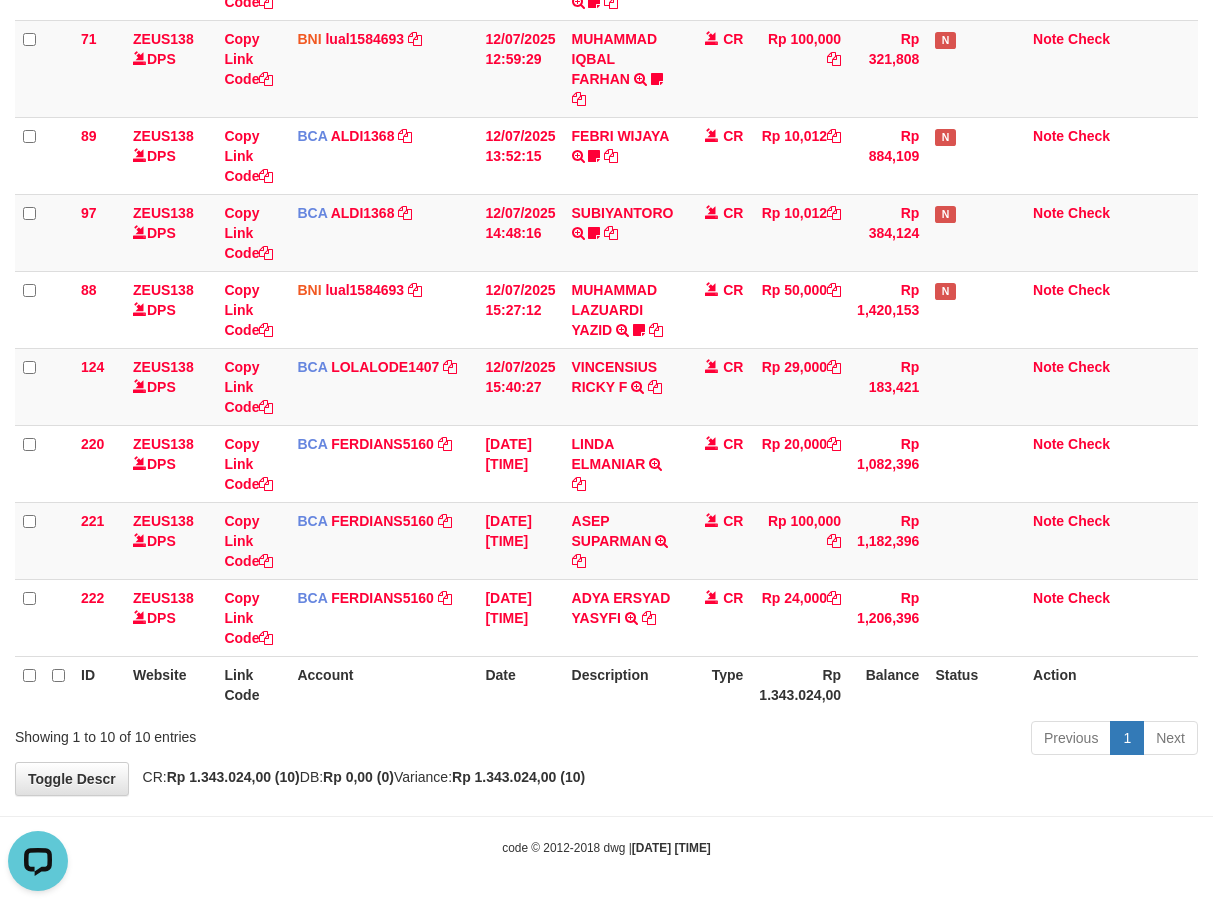 drag, startPoint x: 690, startPoint y: 846, endPoint x: 715, endPoint y: 817, distance: 38.28838 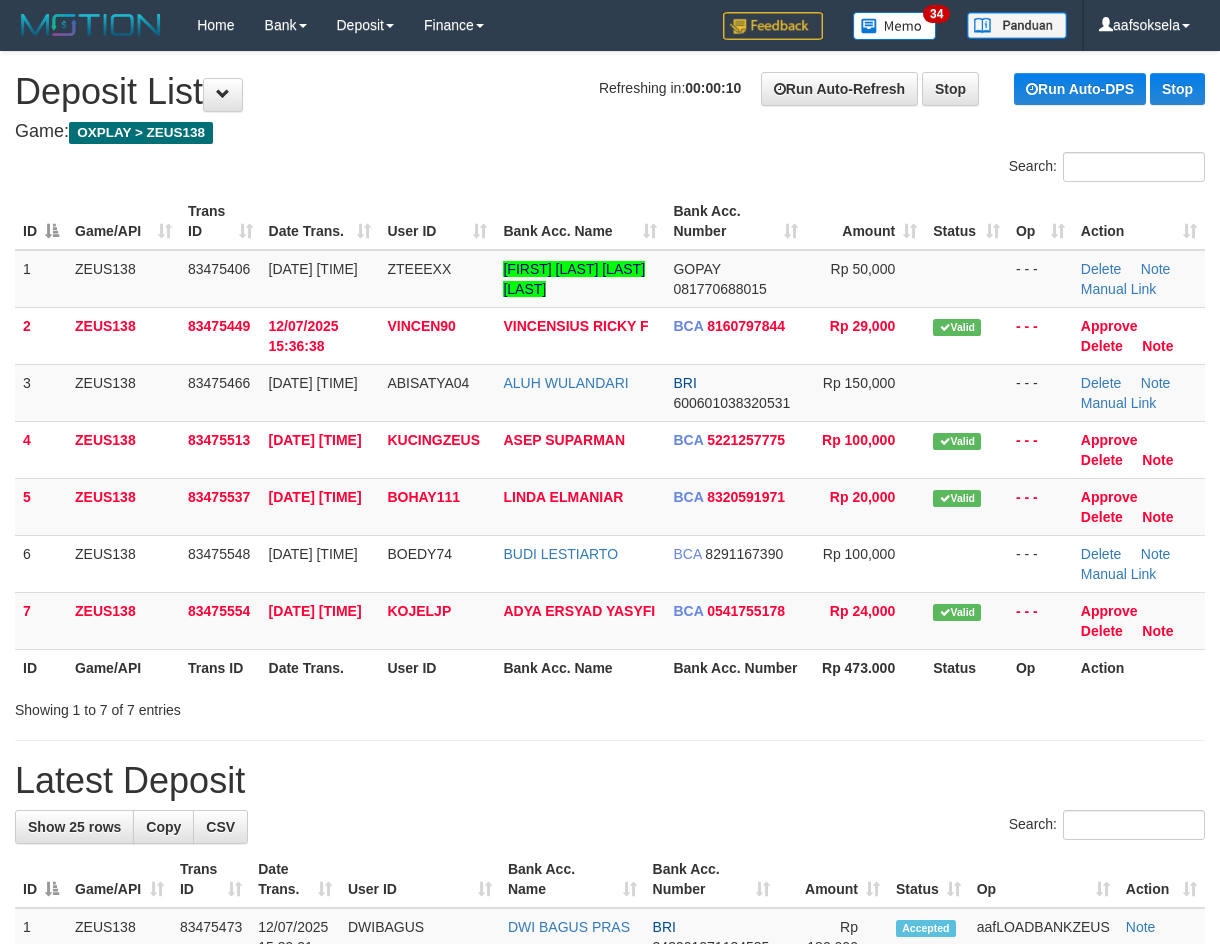 scroll, scrollTop: 0, scrollLeft: 0, axis: both 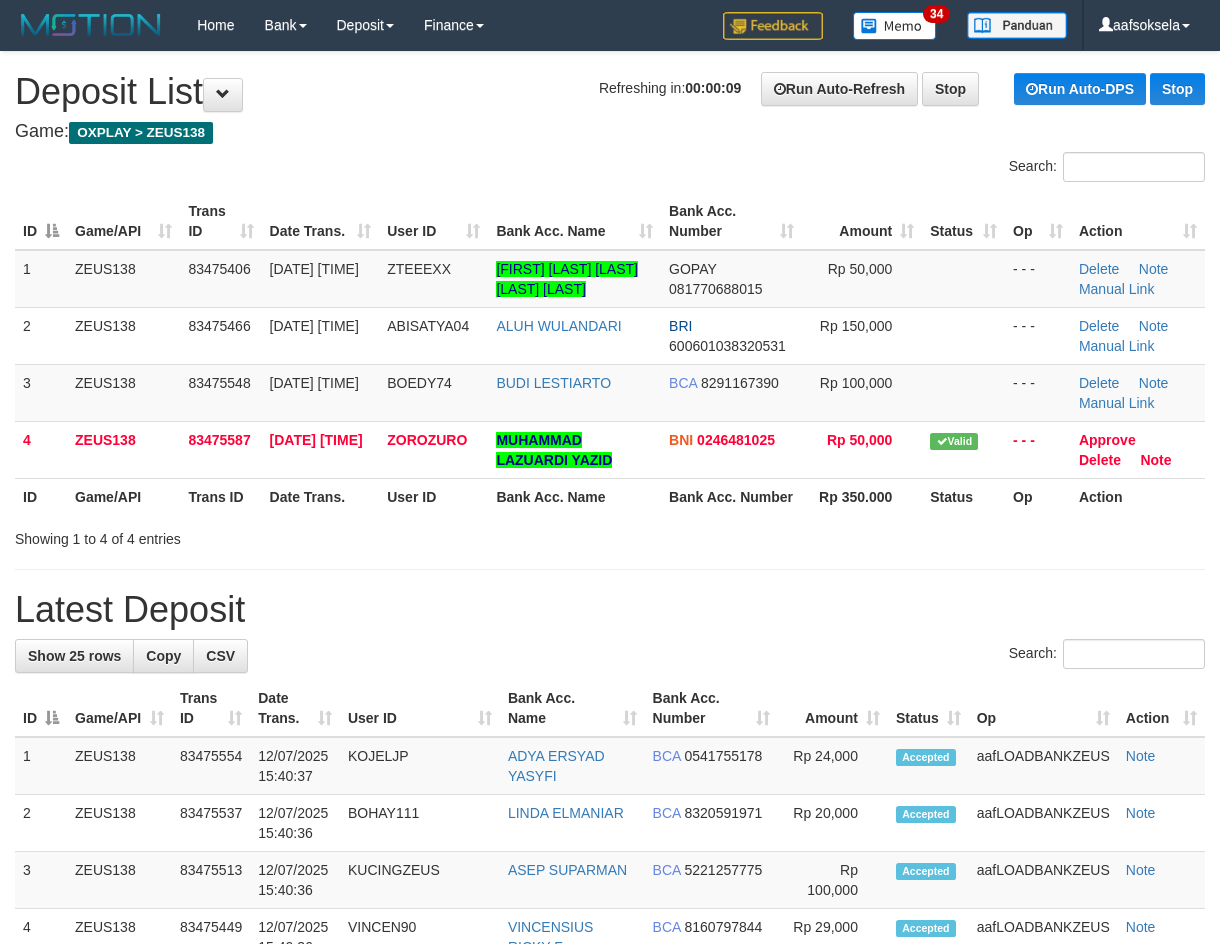 click on "Search:" at bounding box center (610, 656) 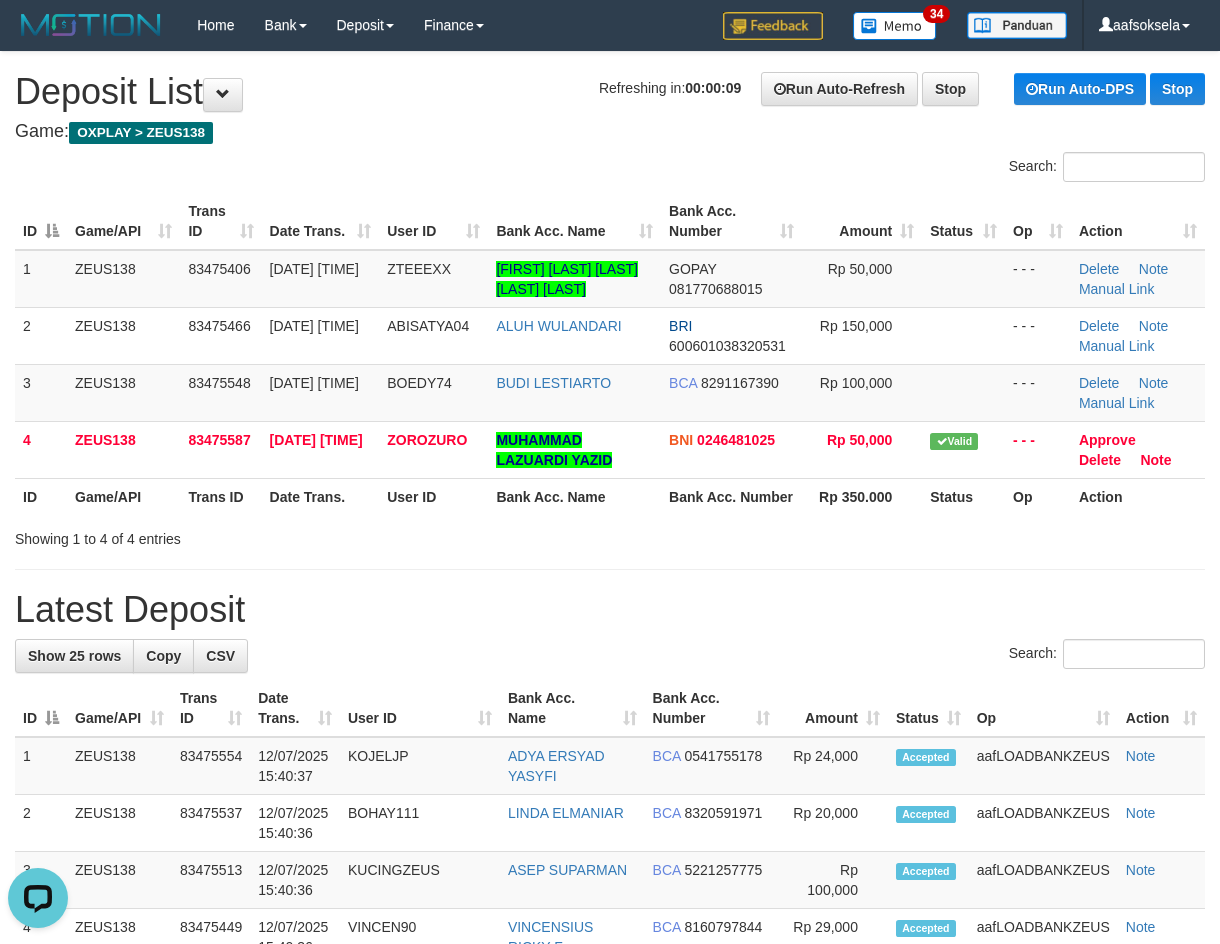 scroll, scrollTop: 0, scrollLeft: 0, axis: both 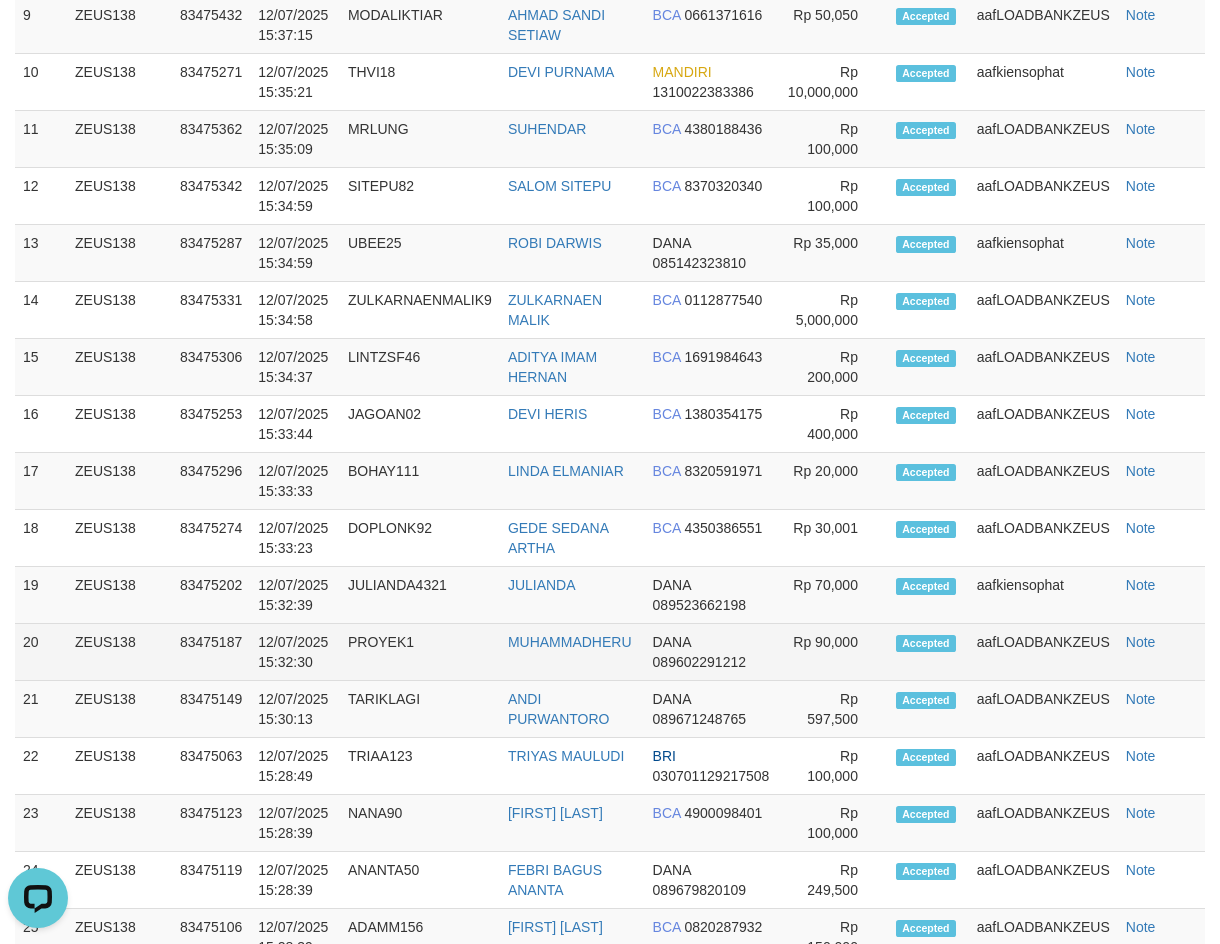 click on "DANA
089602291212" at bounding box center (711, 652) 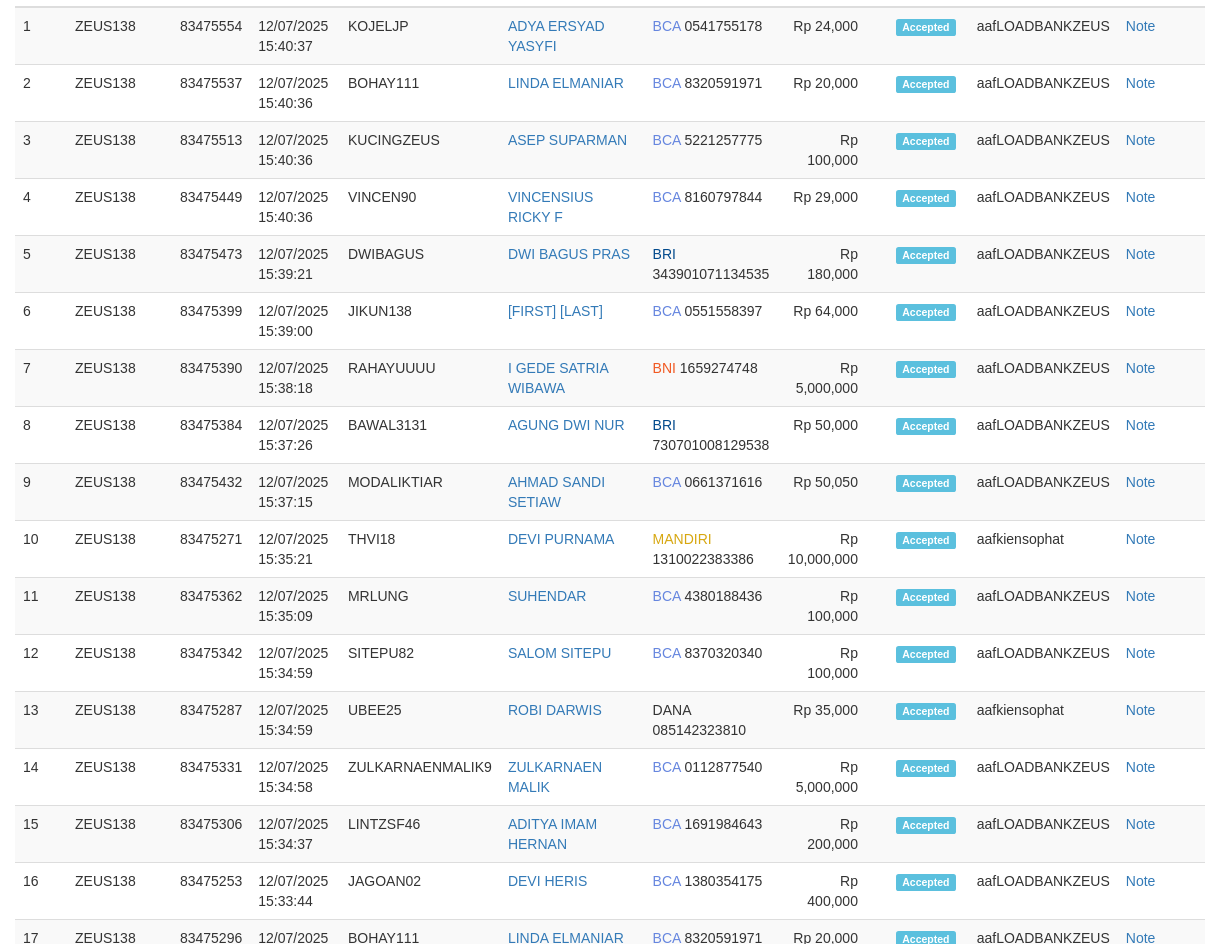 scroll, scrollTop: 464, scrollLeft: 0, axis: vertical 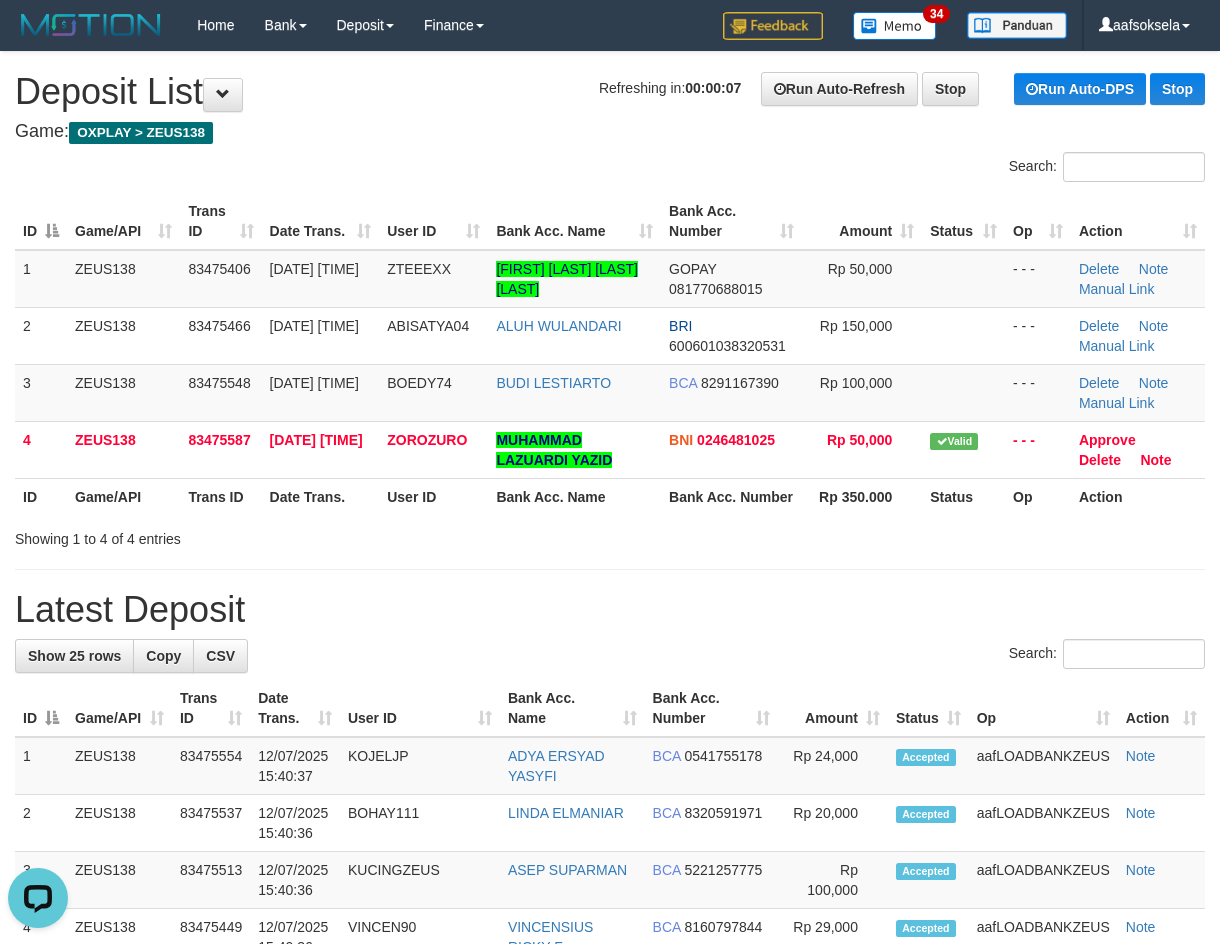 click on "Latest Deposit" at bounding box center (610, 610) 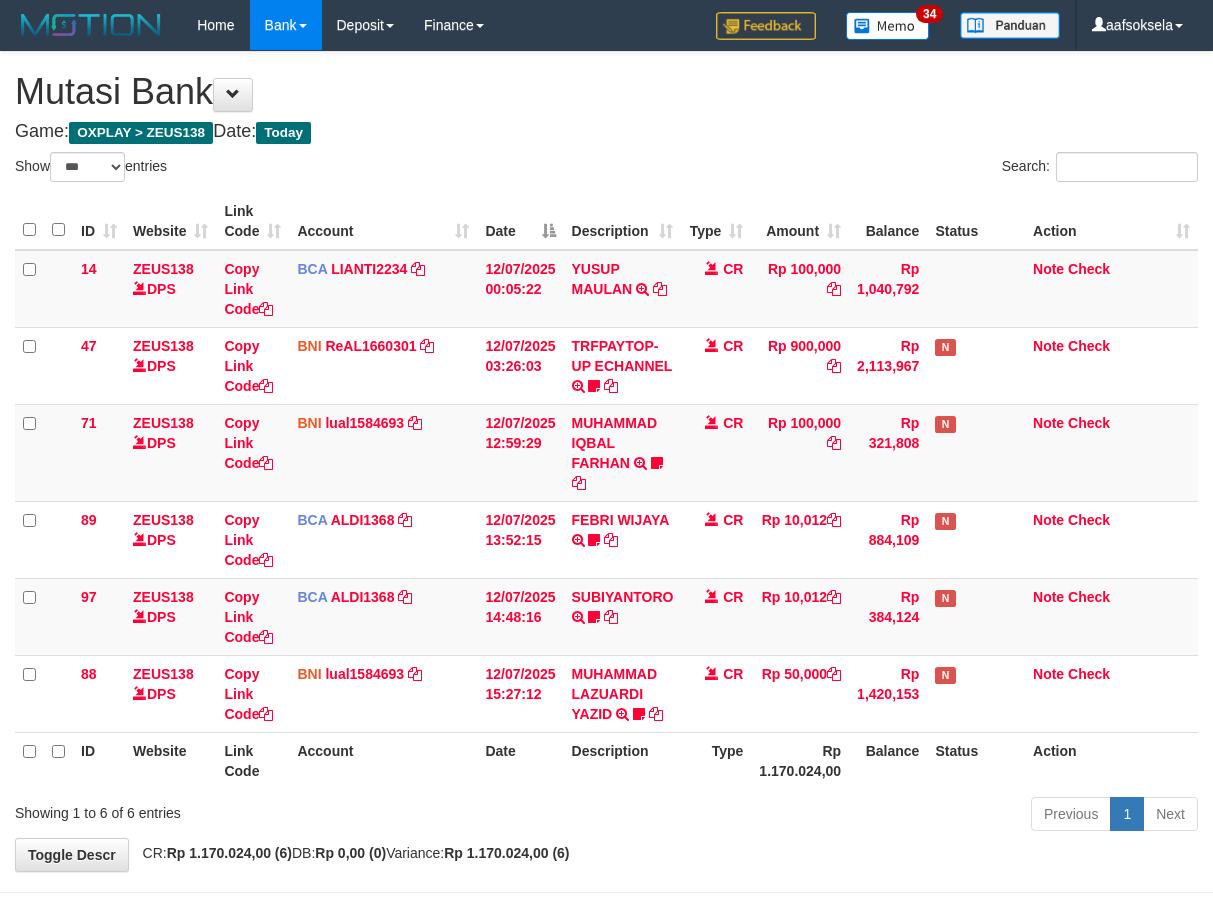 select on "***" 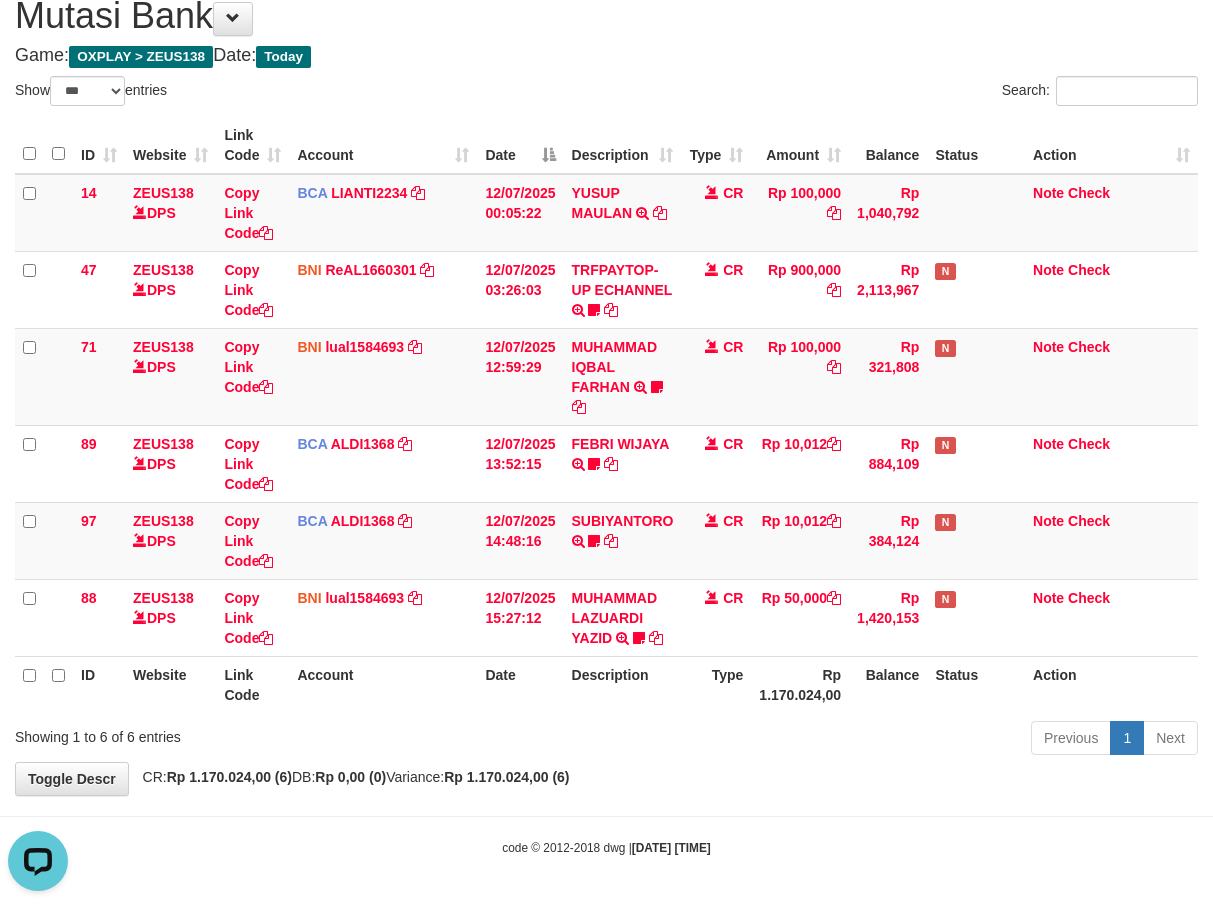 scroll, scrollTop: 0, scrollLeft: 0, axis: both 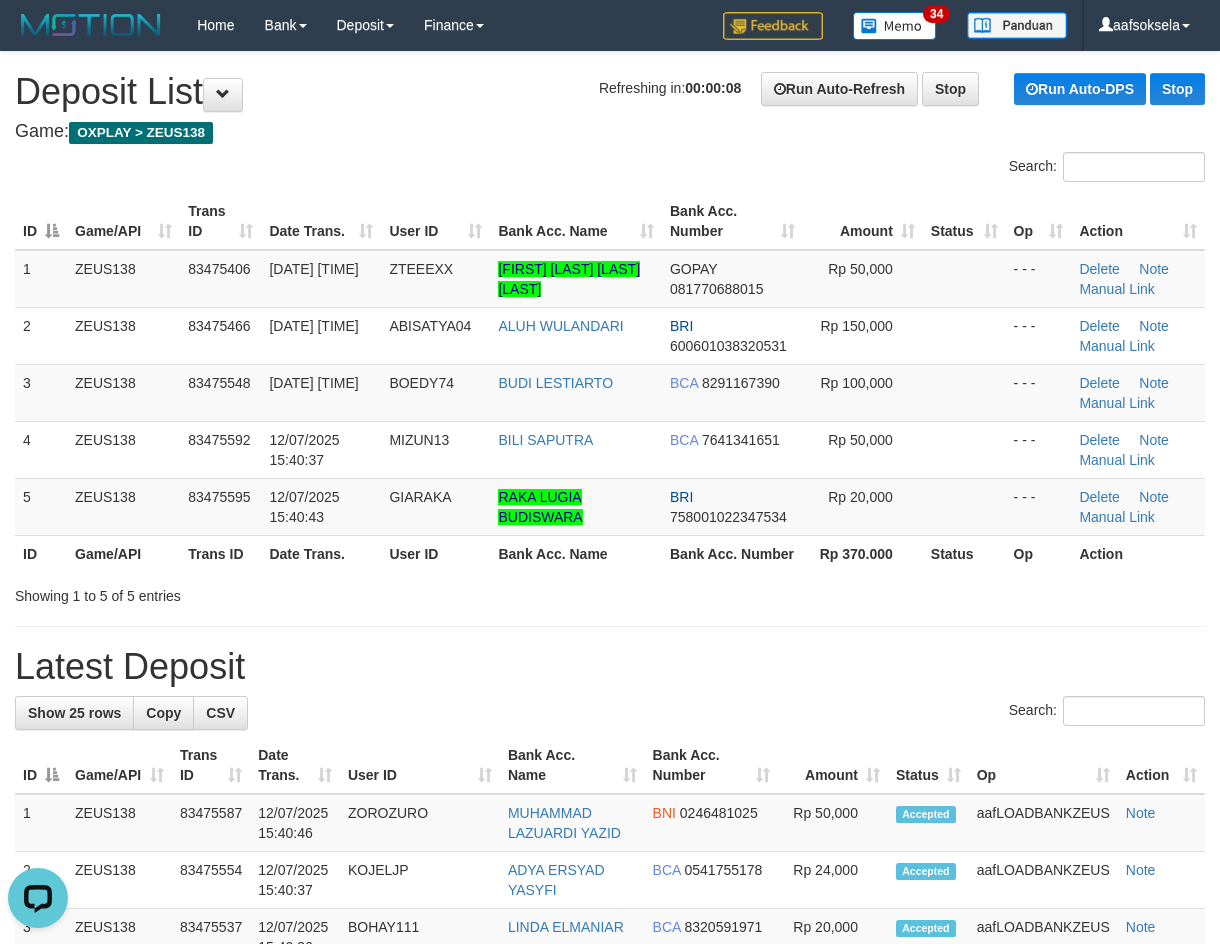 drag, startPoint x: 451, startPoint y: 599, endPoint x: 23, endPoint y: 684, distance: 436.3588 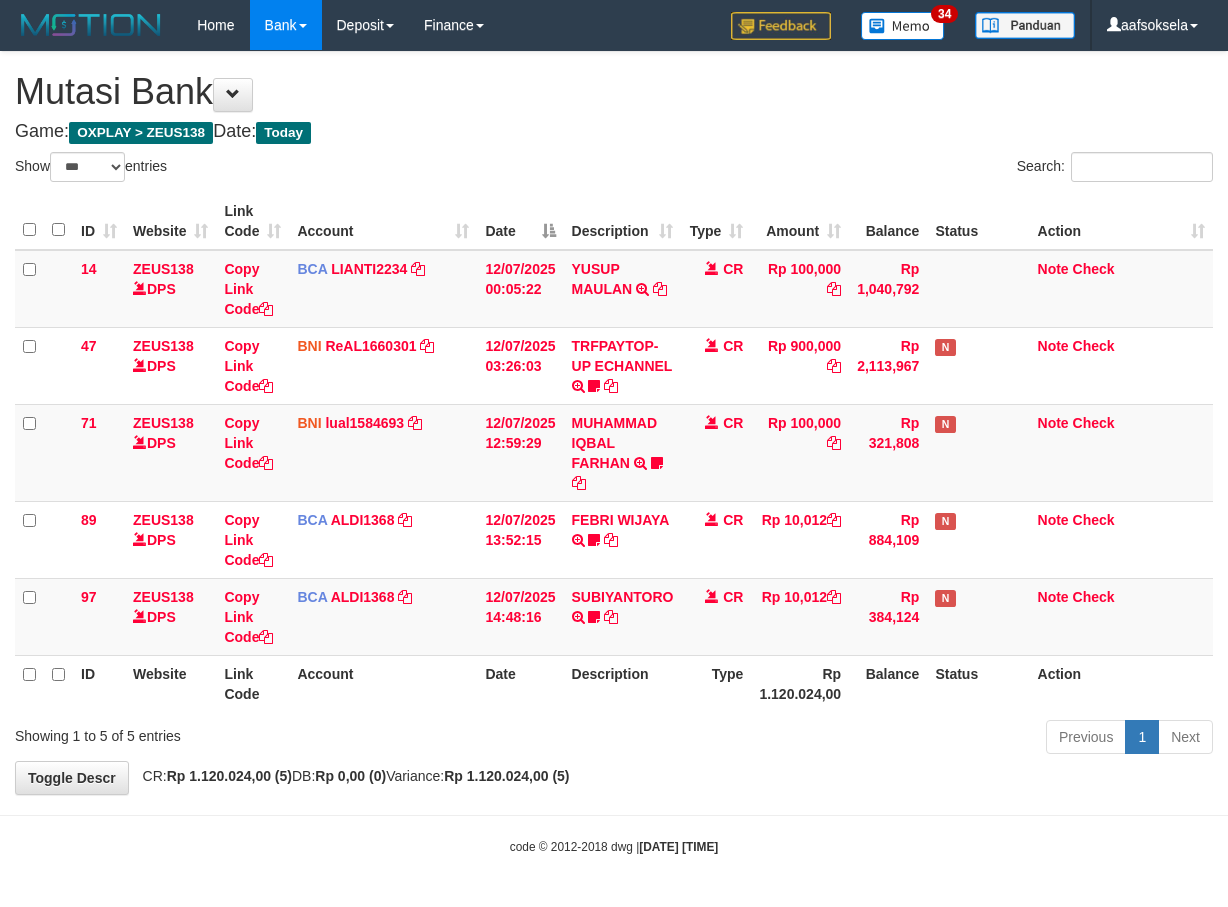 select on "***" 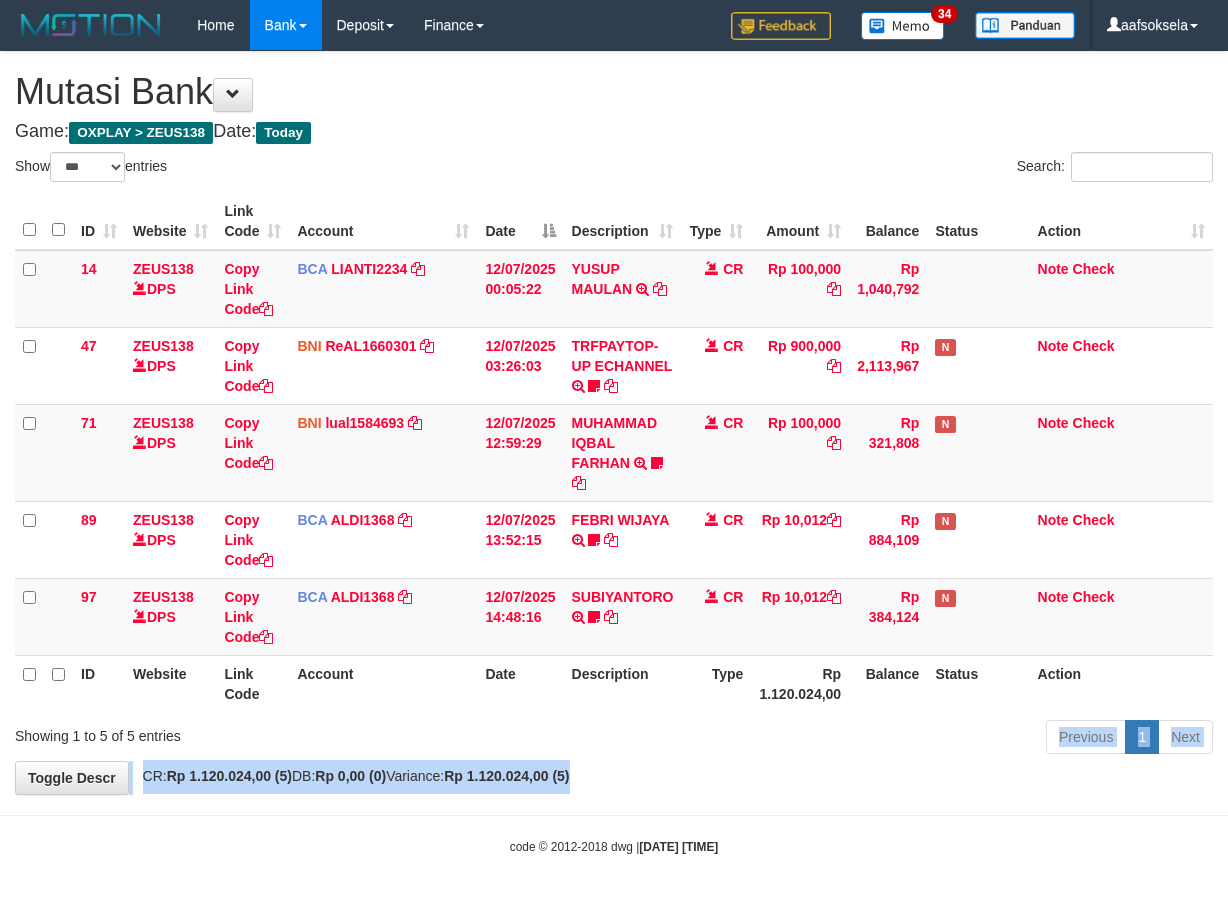 drag, startPoint x: 678, startPoint y: 758, endPoint x: 683, endPoint y: 744, distance: 14.866069 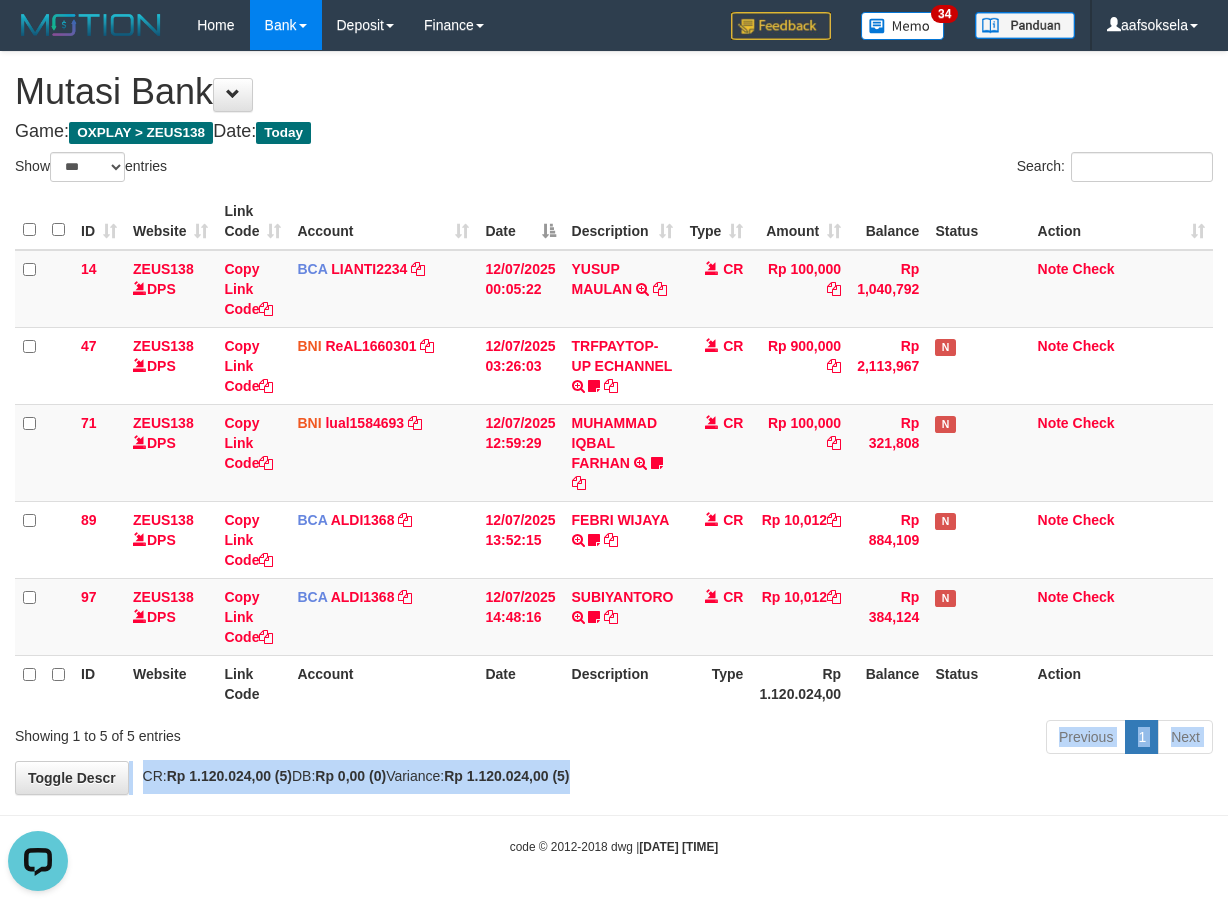 scroll, scrollTop: 0, scrollLeft: 0, axis: both 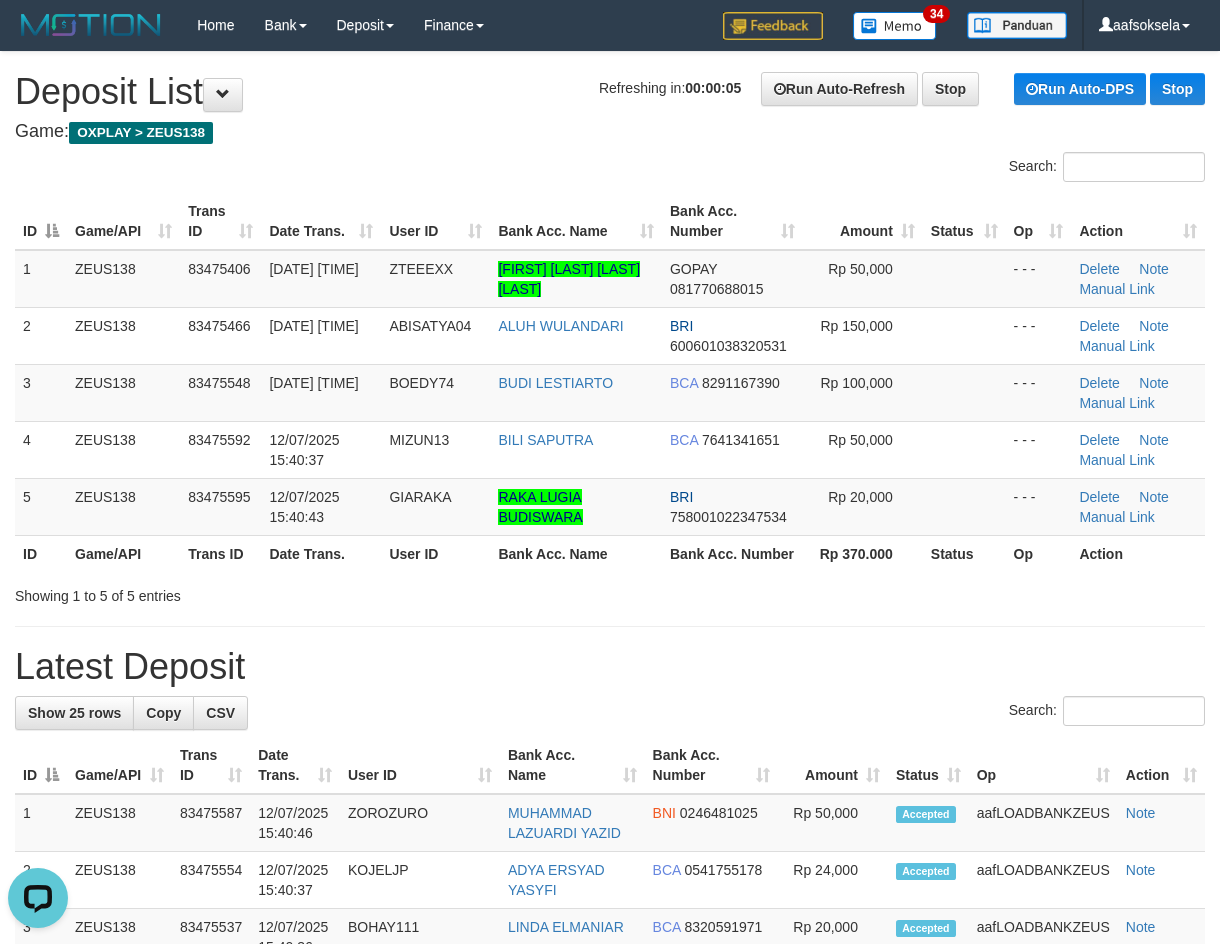 click on "**********" at bounding box center (610, 1202) 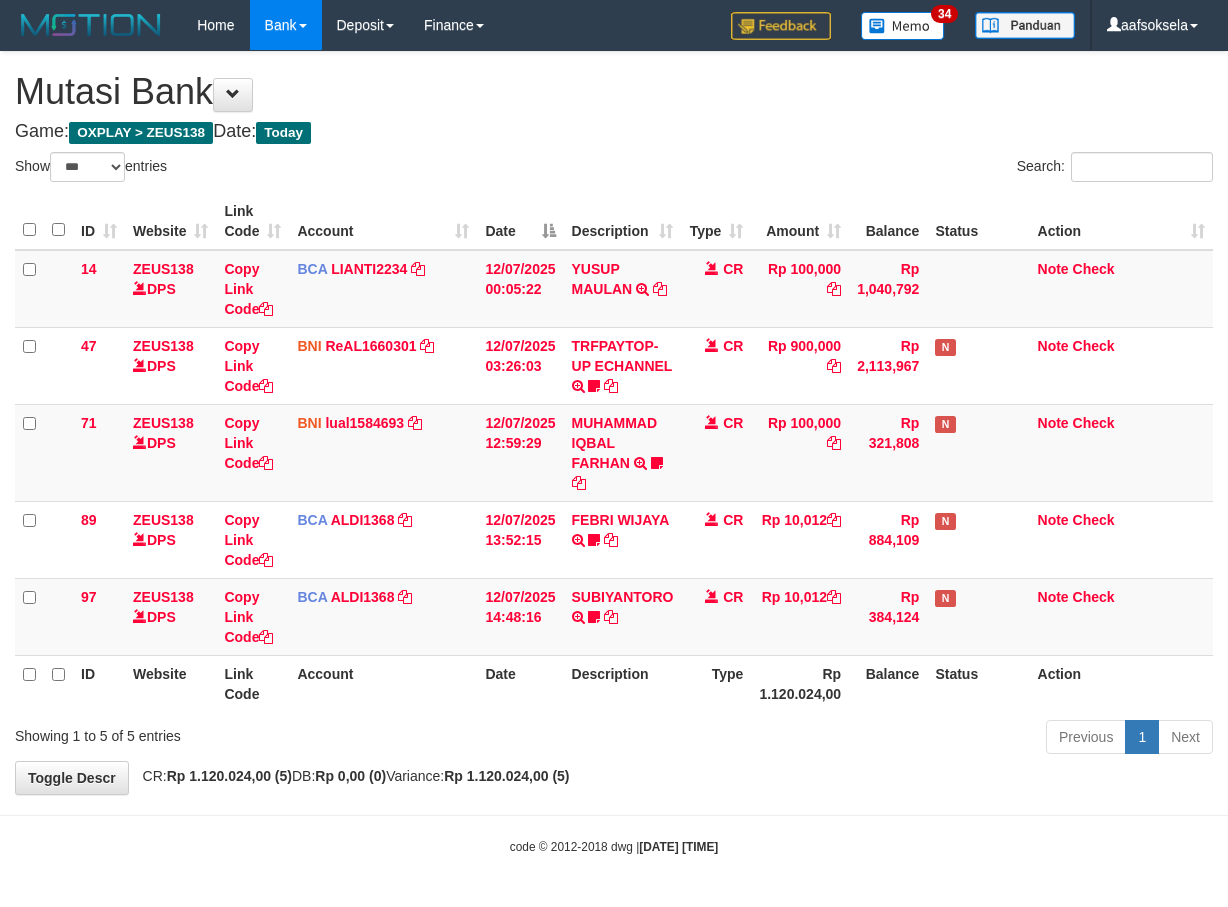 select on "***" 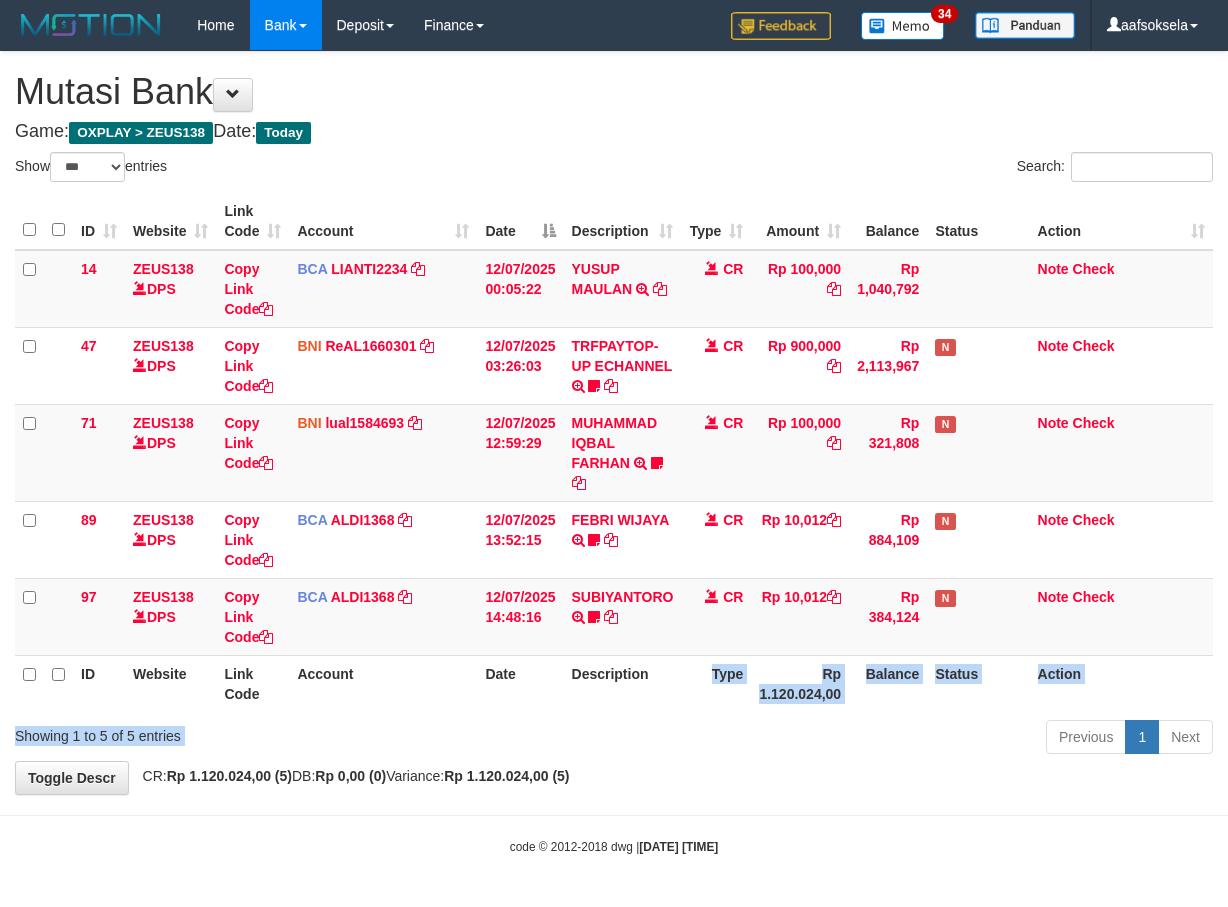 drag, startPoint x: 640, startPoint y: 753, endPoint x: 660, endPoint y: 710, distance: 47.423622 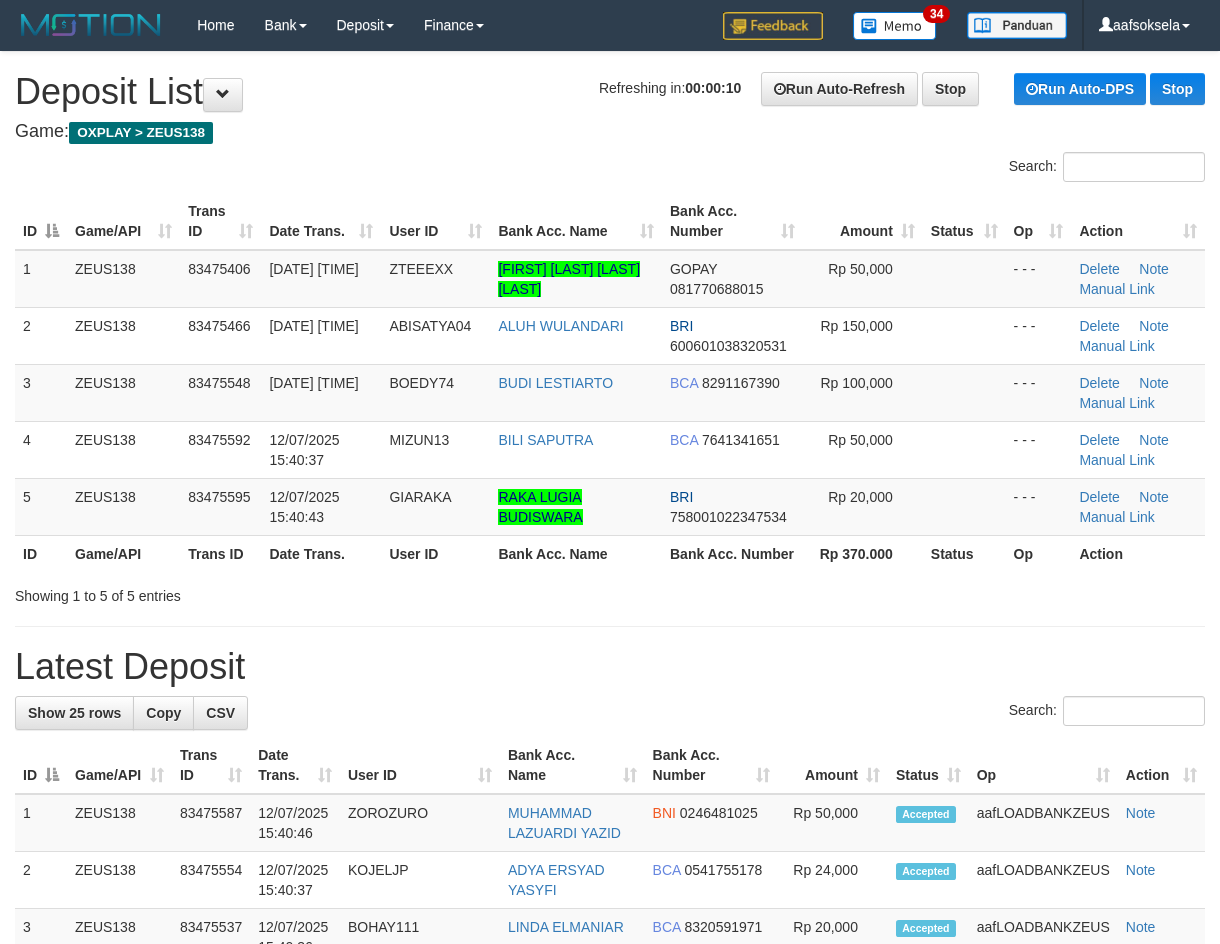 scroll, scrollTop: 0, scrollLeft: 0, axis: both 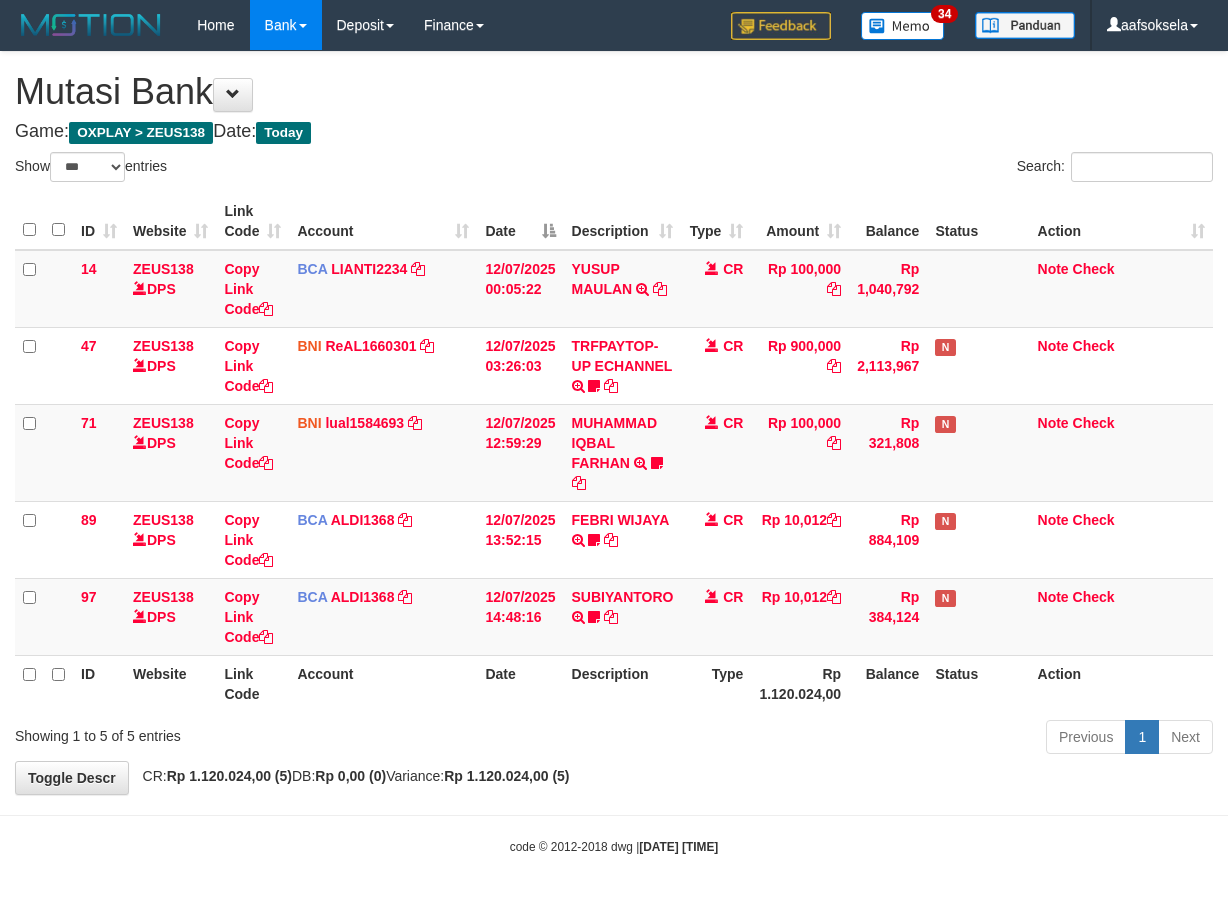 select on "***" 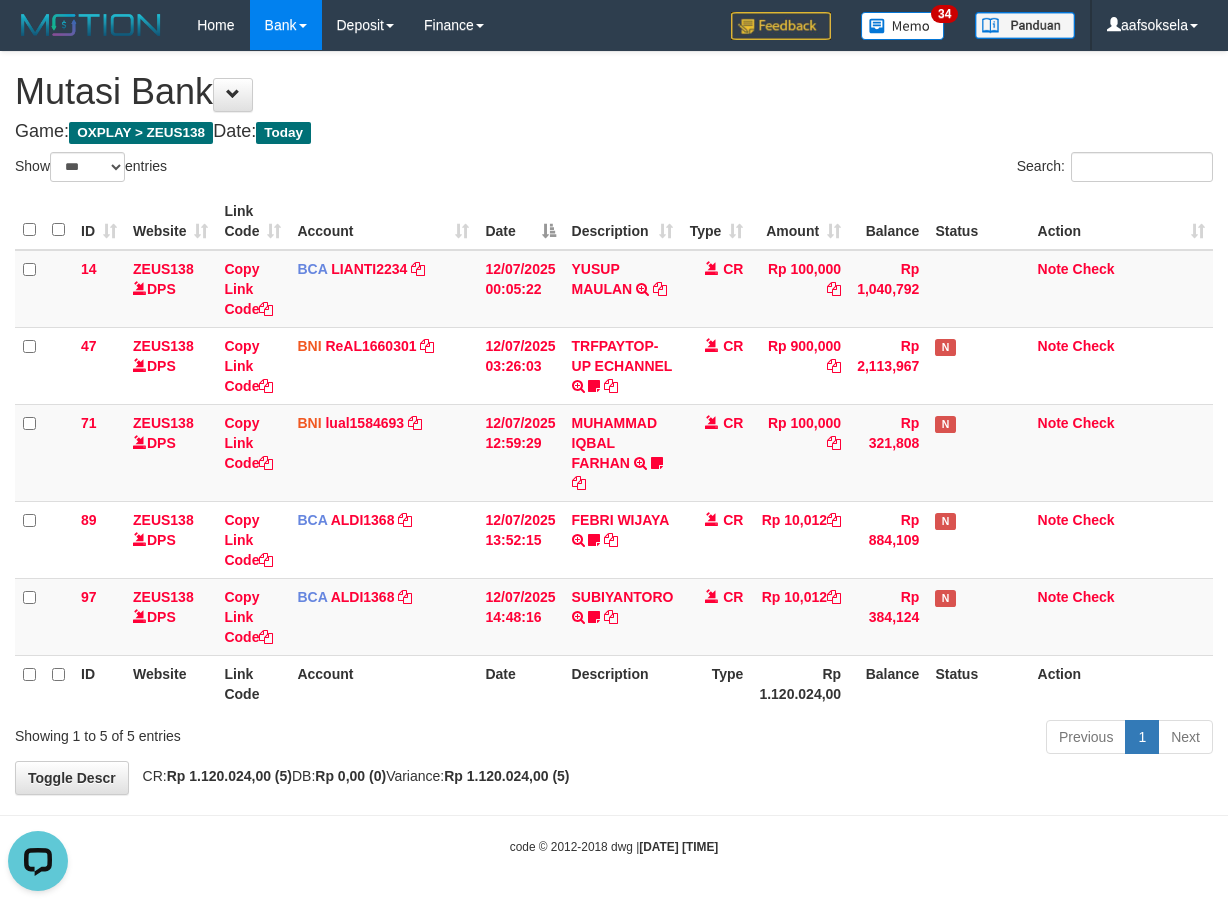 scroll, scrollTop: 0, scrollLeft: 0, axis: both 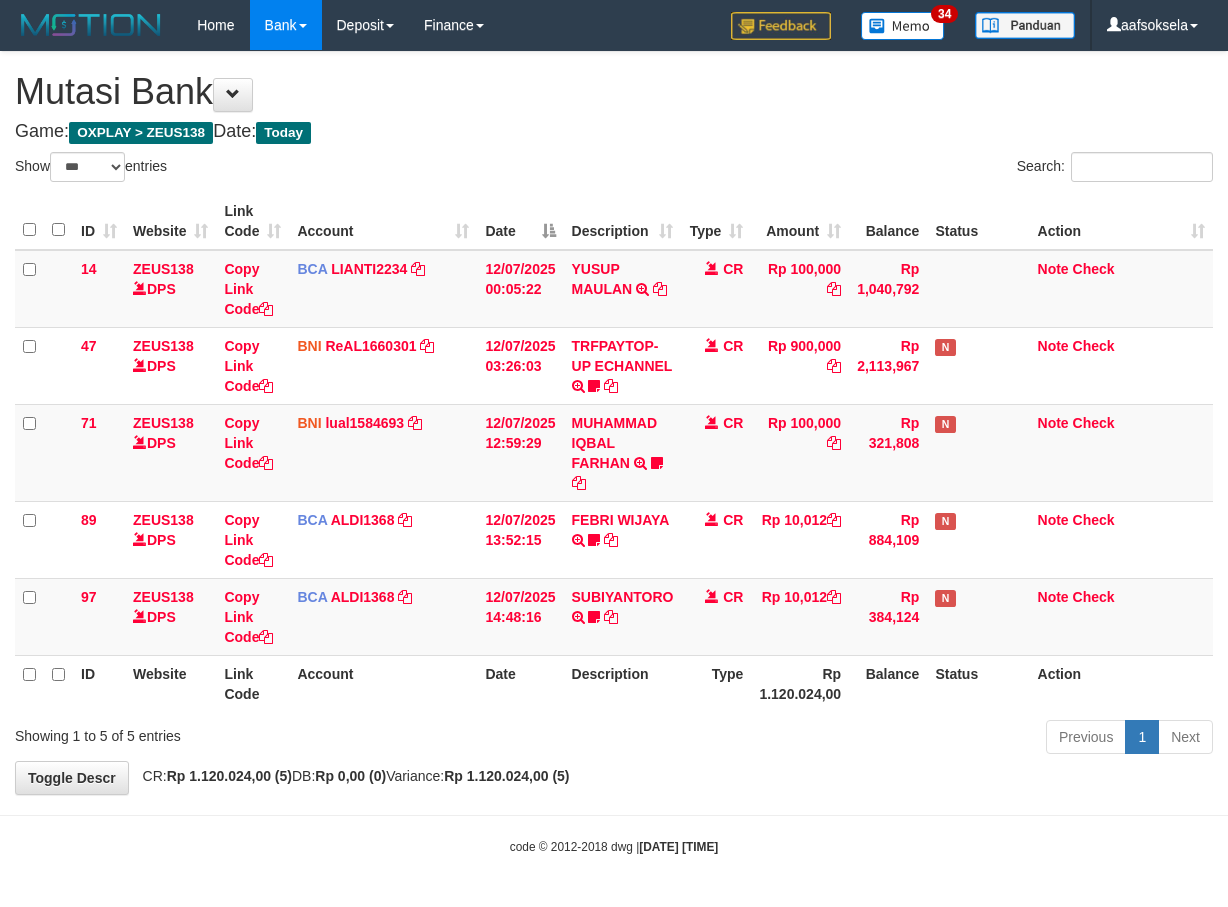 select on "***" 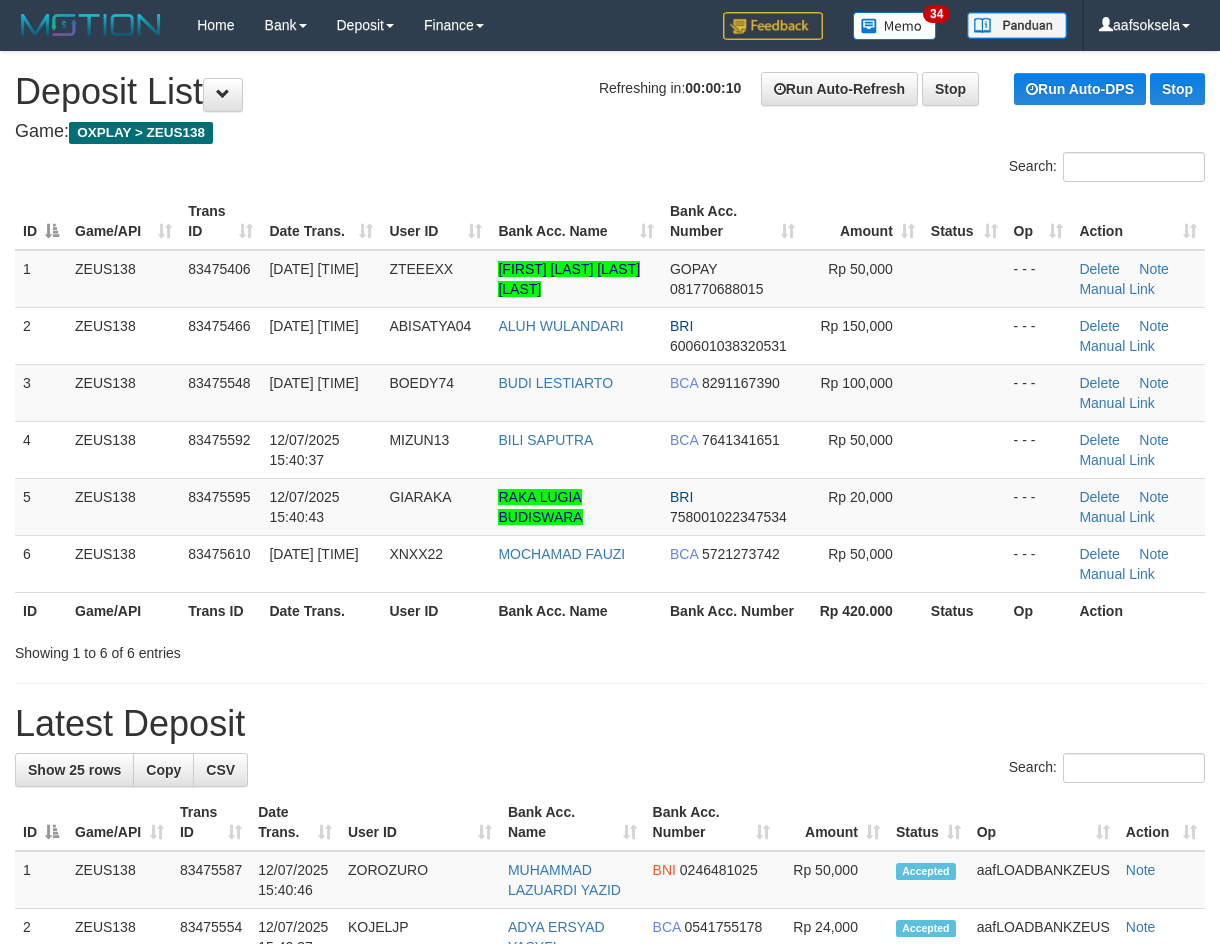 scroll, scrollTop: 0, scrollLeft: 0, axis: both 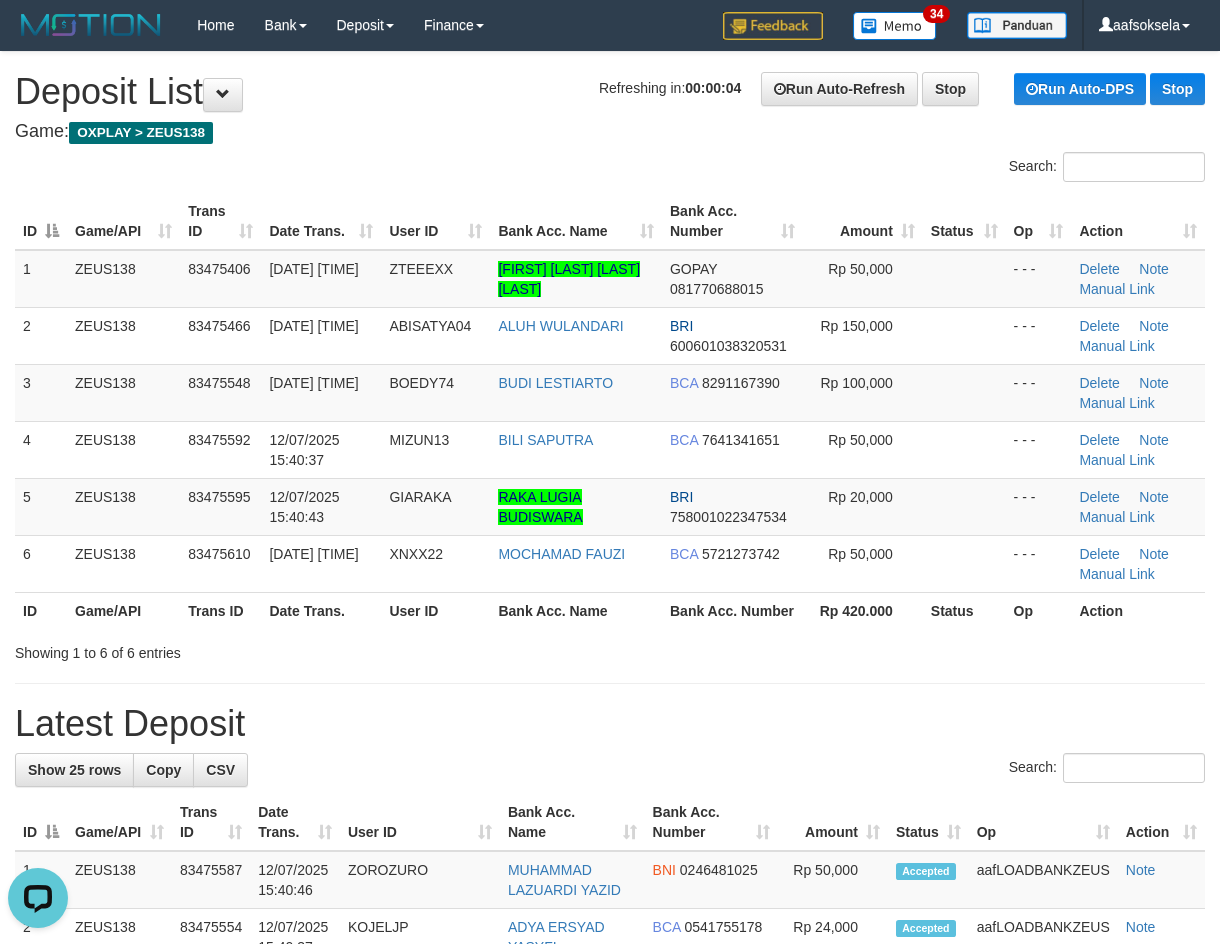 drag, startPoint x: 458, startPoint y: 726, endPoint x: 7, endPoint y: 744, distance: 451.35907 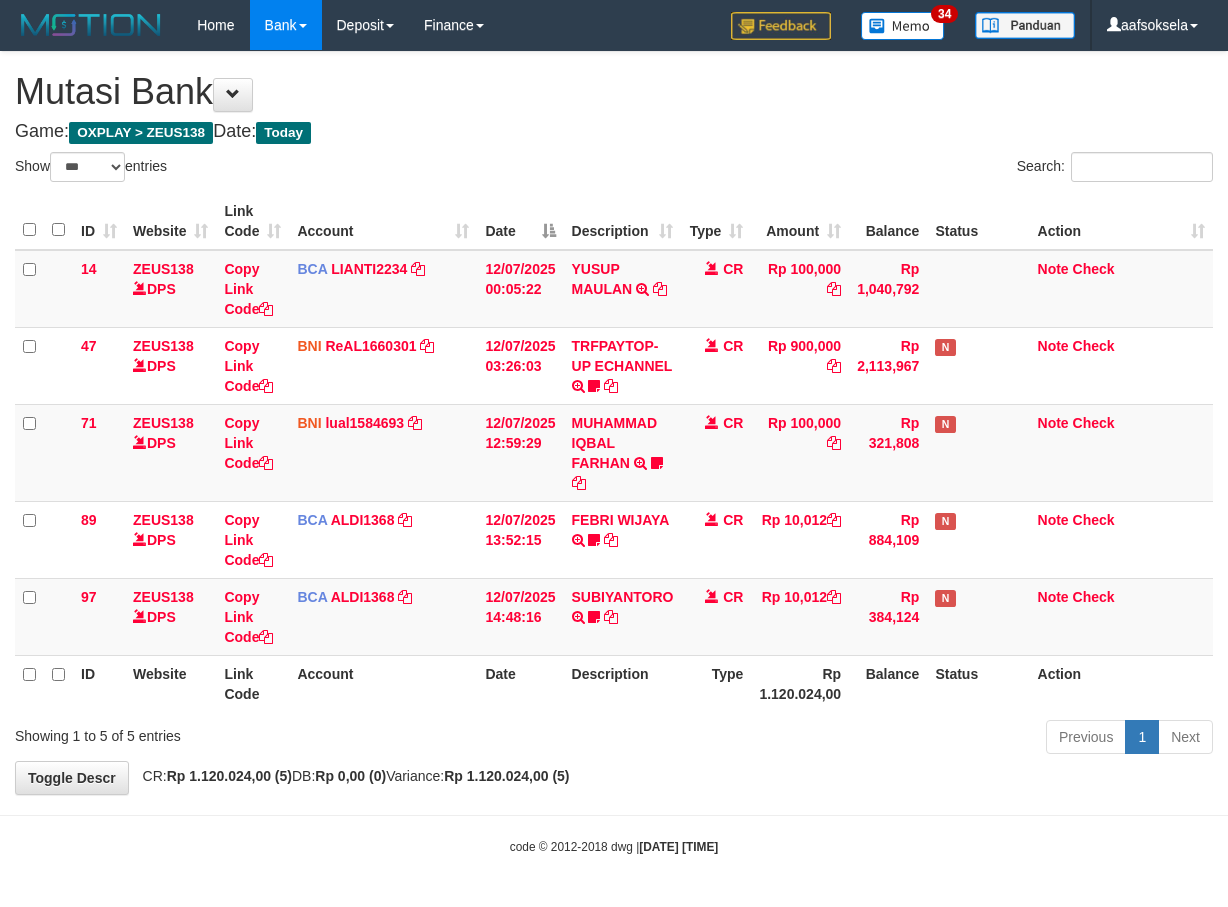 select on "***" 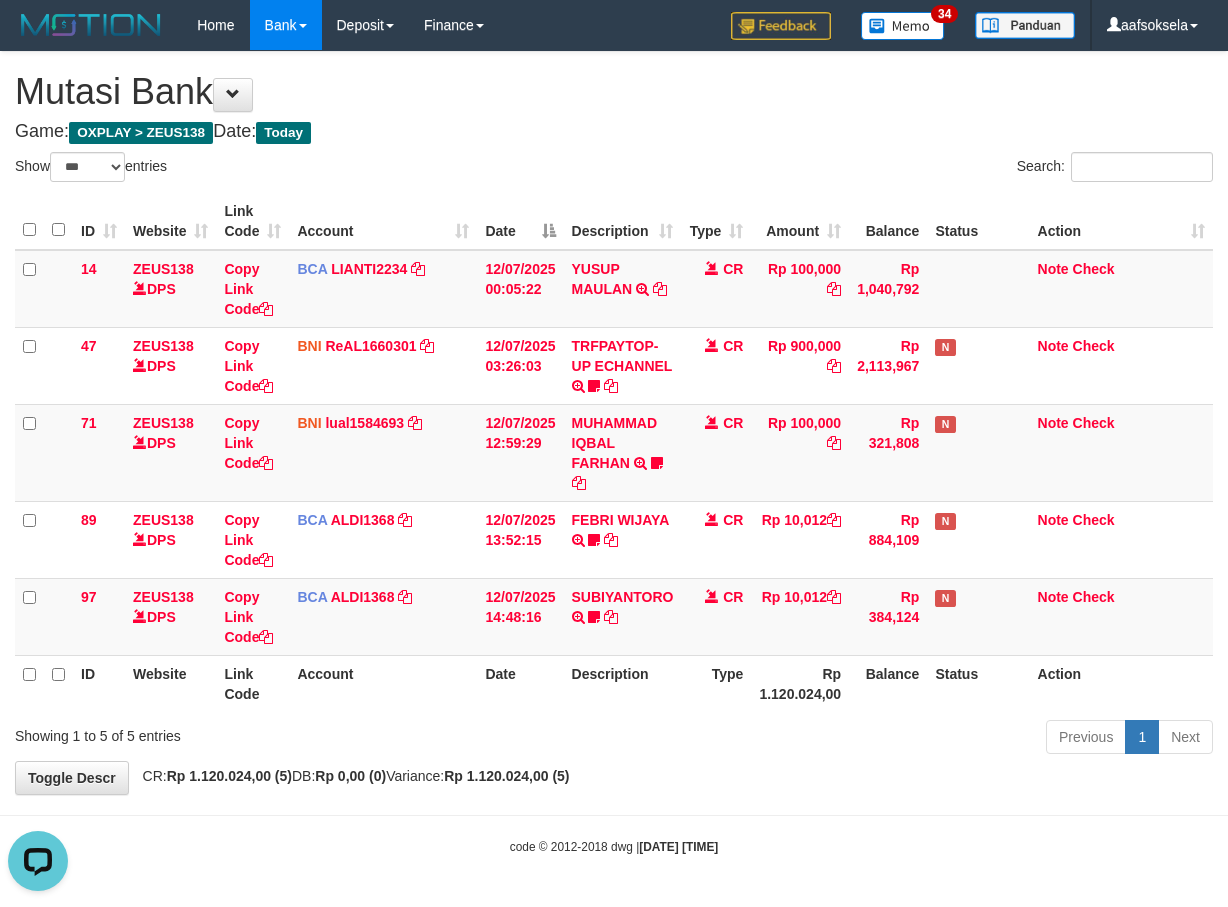 scroll, scrollTop: 0, scrollLeft: 0, axis: both 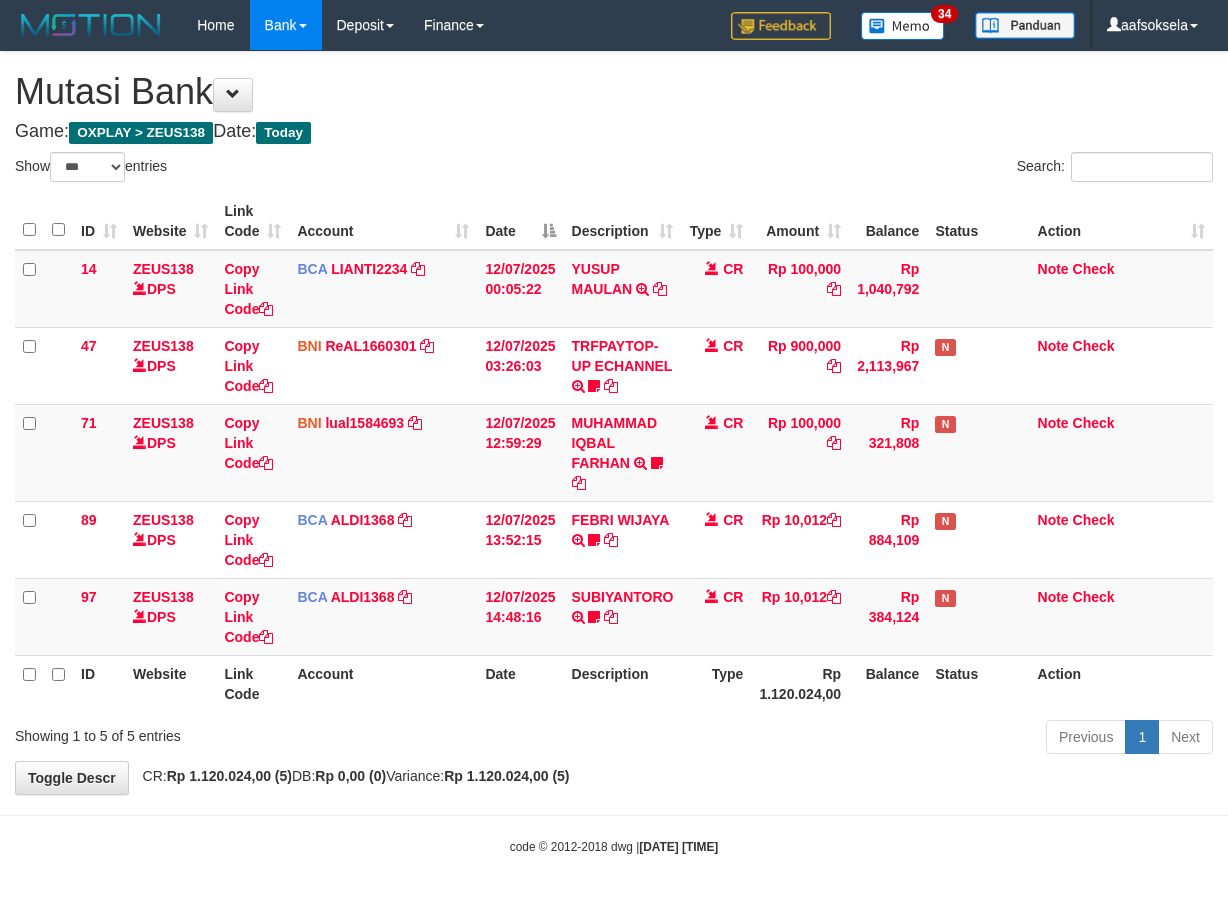 select on "***" 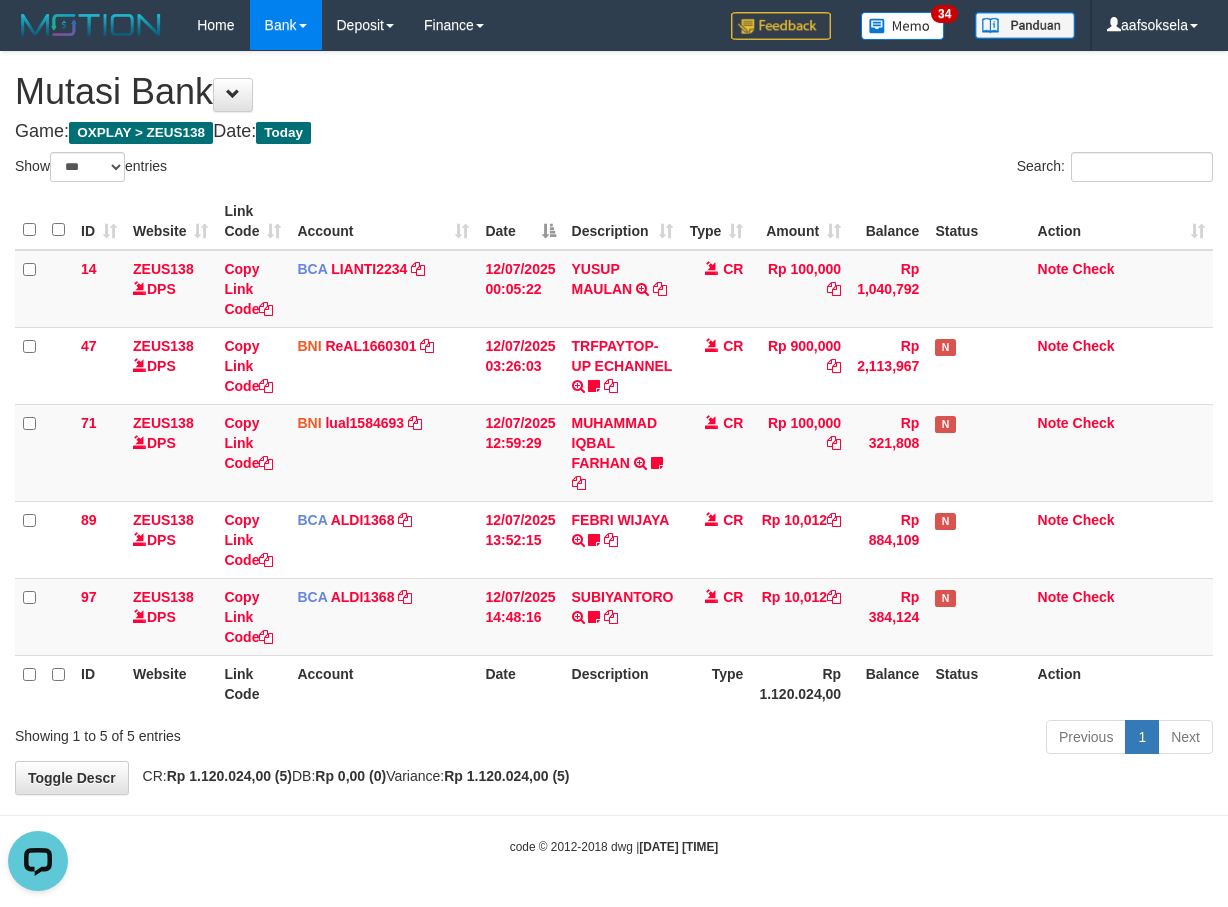 scroll, scrollTop: 0, scrollLeft: 0, axis: both 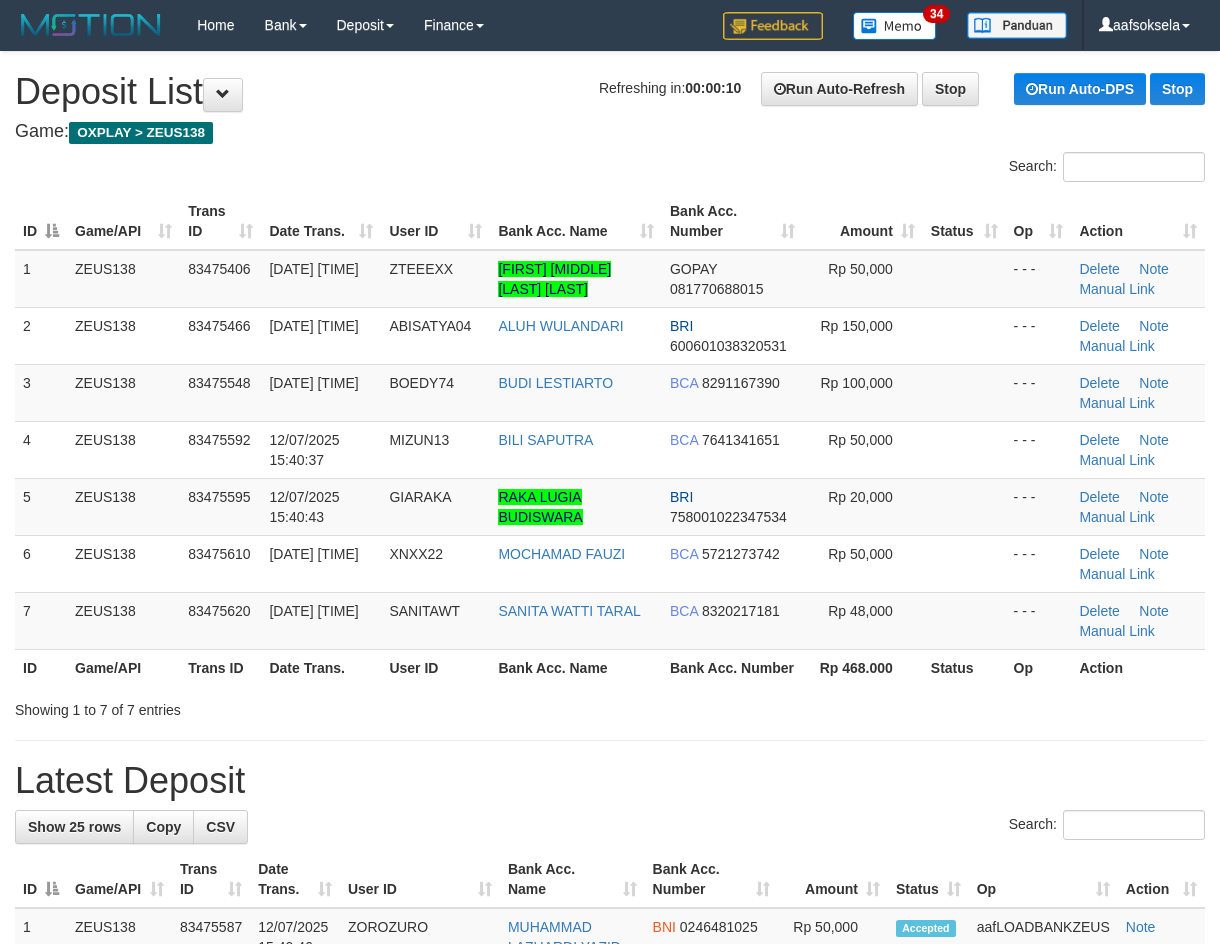 drag, startPoint x: 314, startPoint y: 739, endPoint x: 288, endPoint y: 751, distance: 28.635643 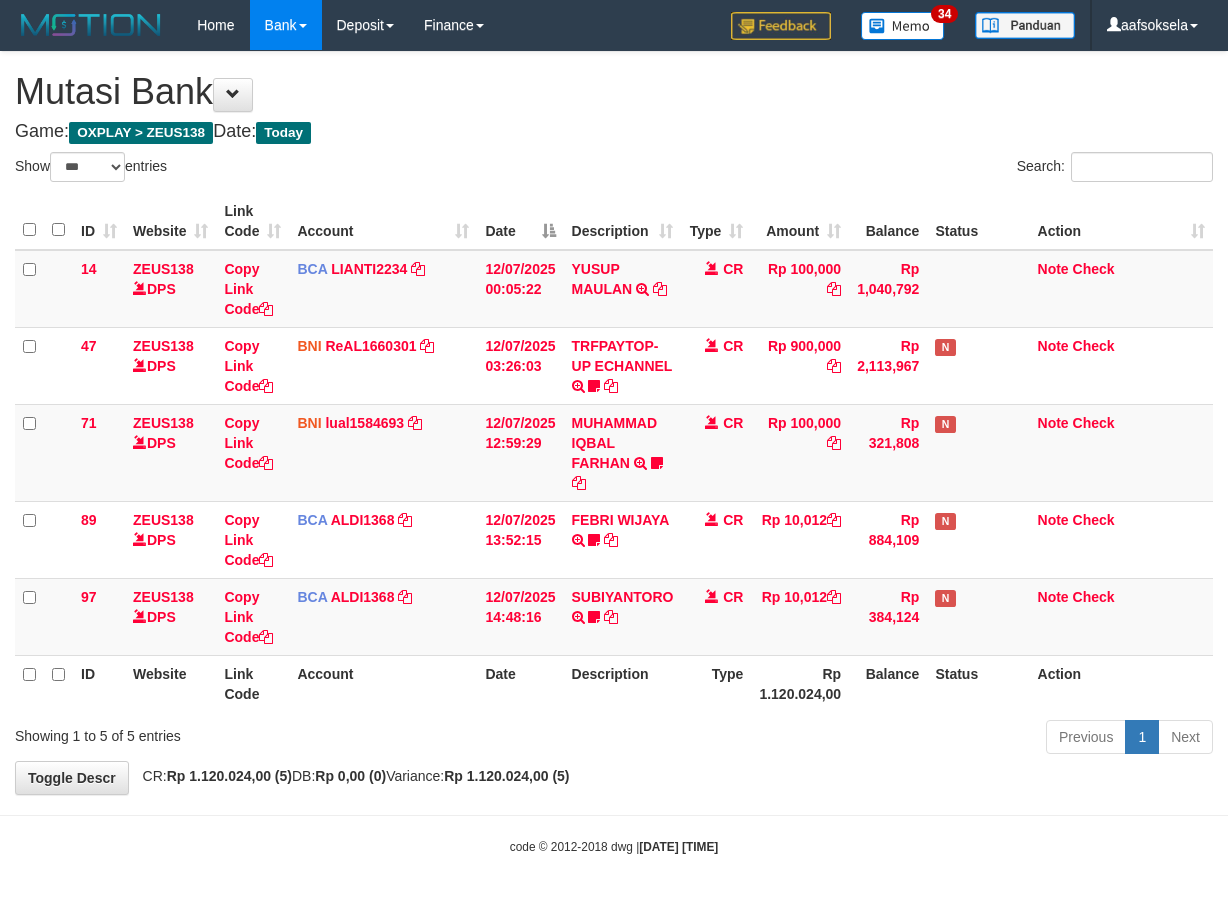 select on "***" 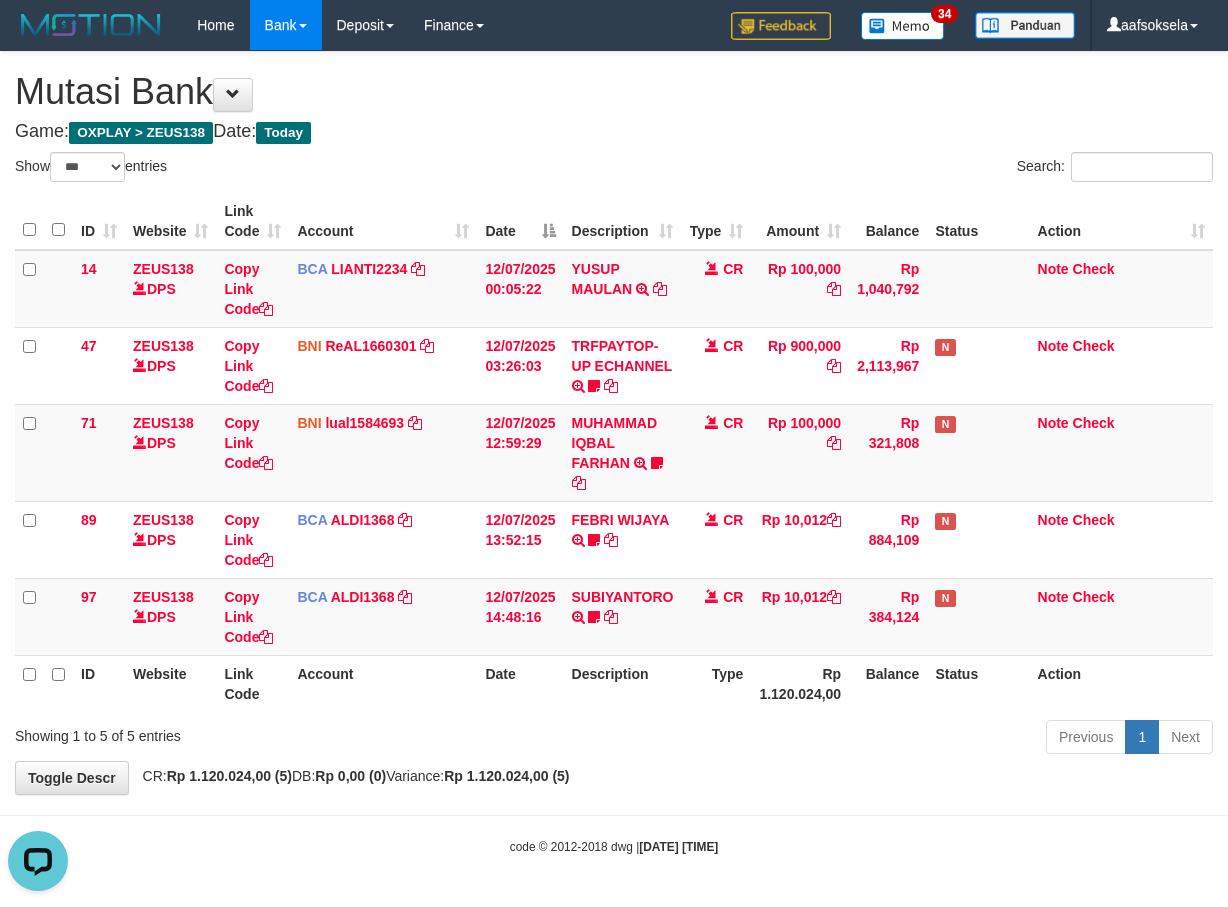 scroll, scrollTop: 0, scrollLeft: 0, axis: both 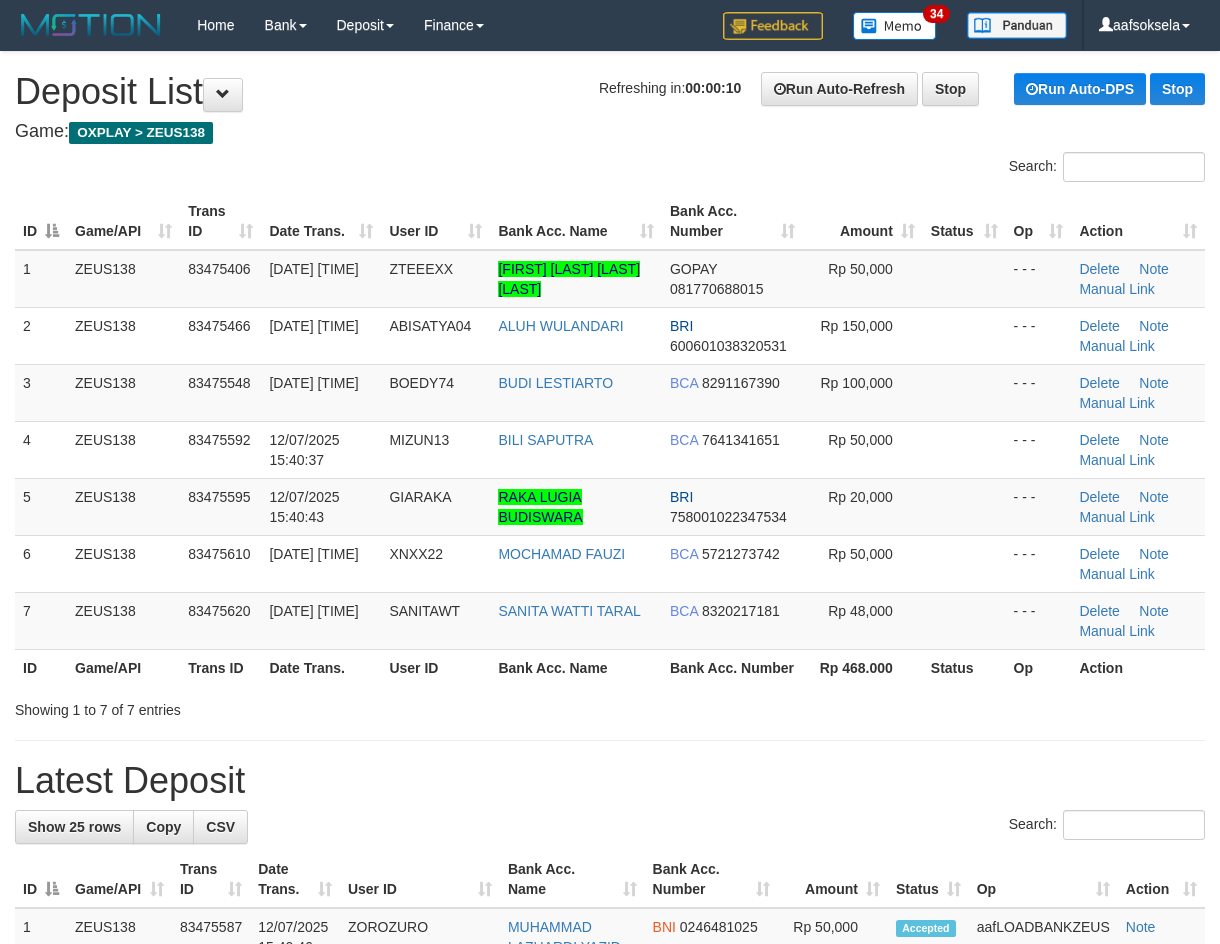 click on "Showing 1 to 7 of 7 entries" at bounding box center [254, 706] 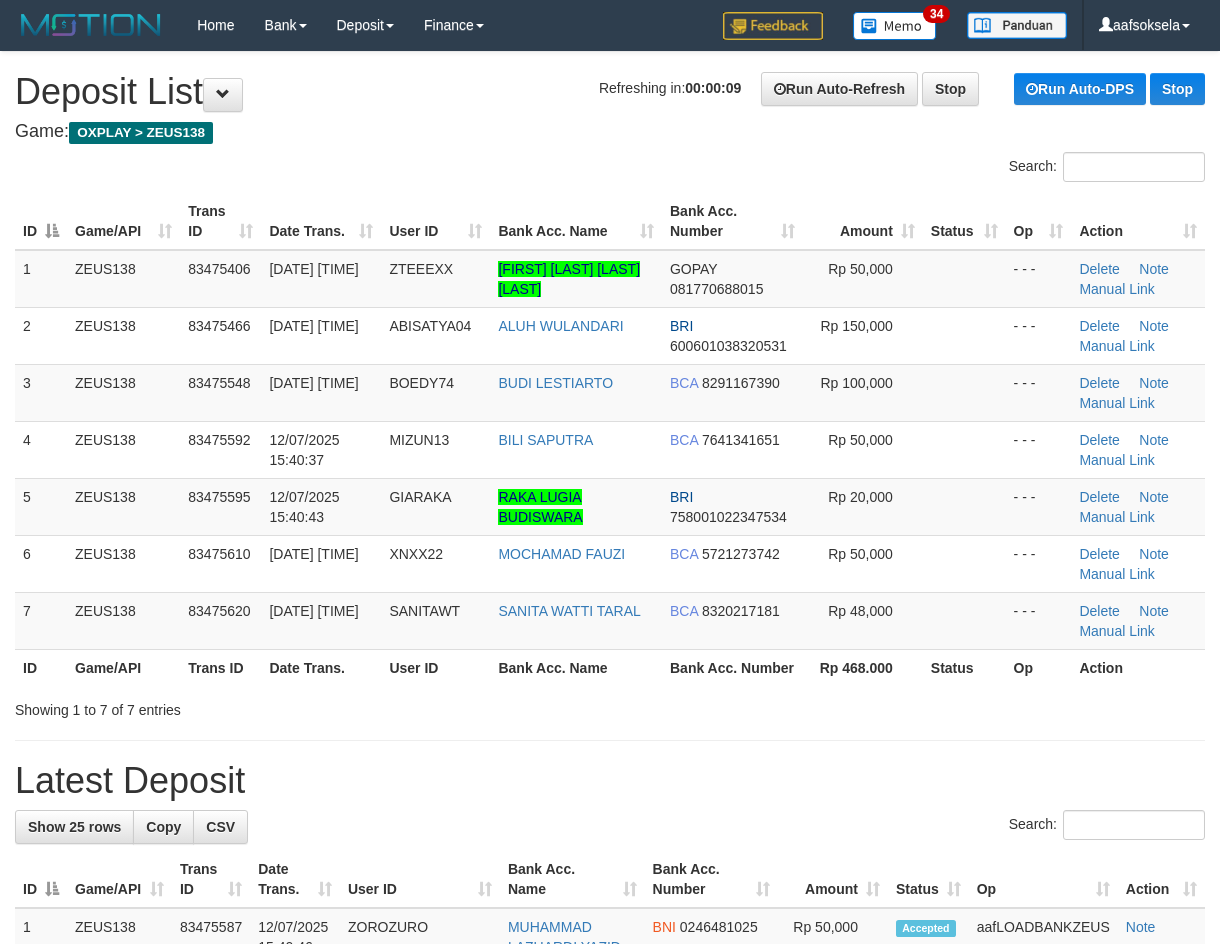 drag, startPoint x: 534, startPoint y: 759, endPoint x: 489, endPoint y: 757, distance: 45.044422 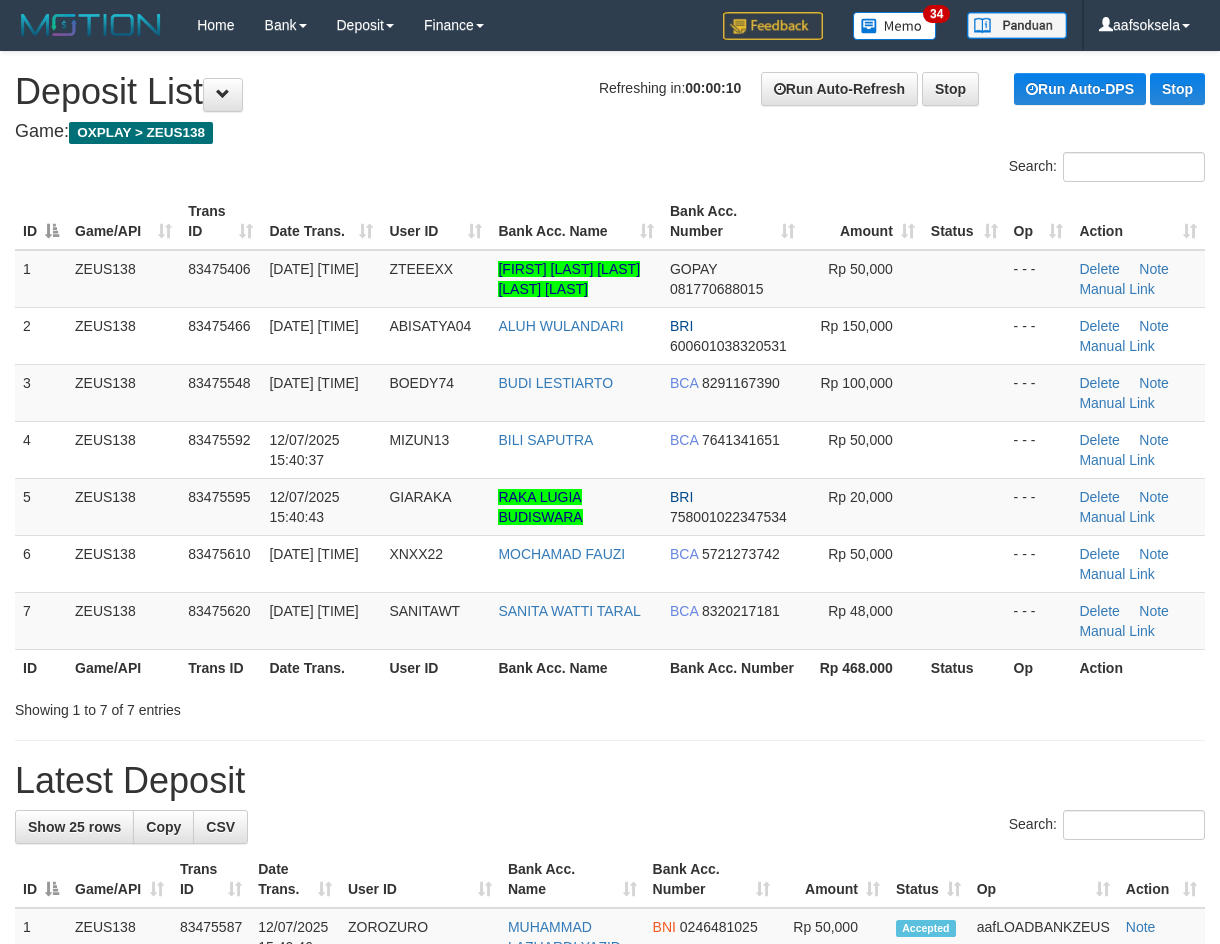 scroll, scrollTop: 0, scrollLeft: 0, axis: both 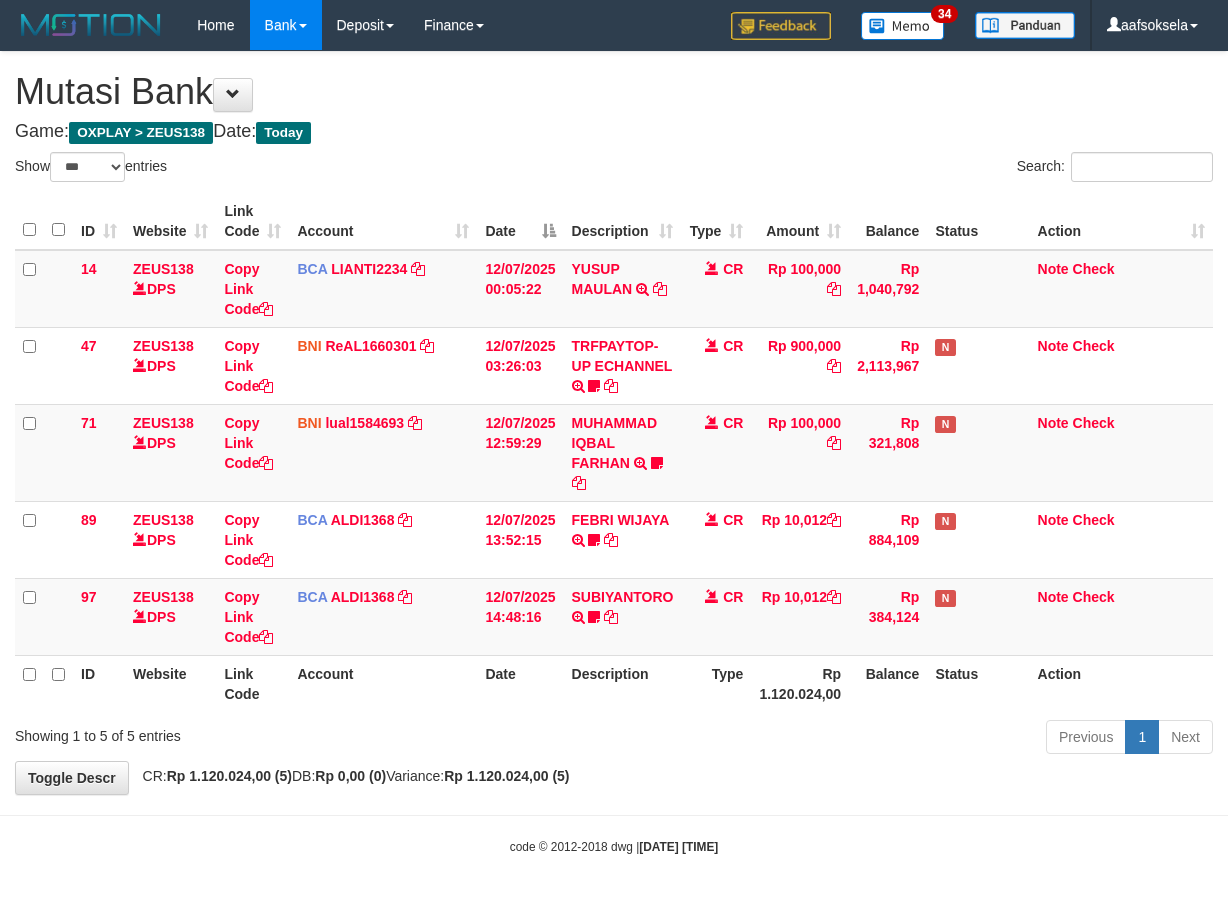 select on "***" 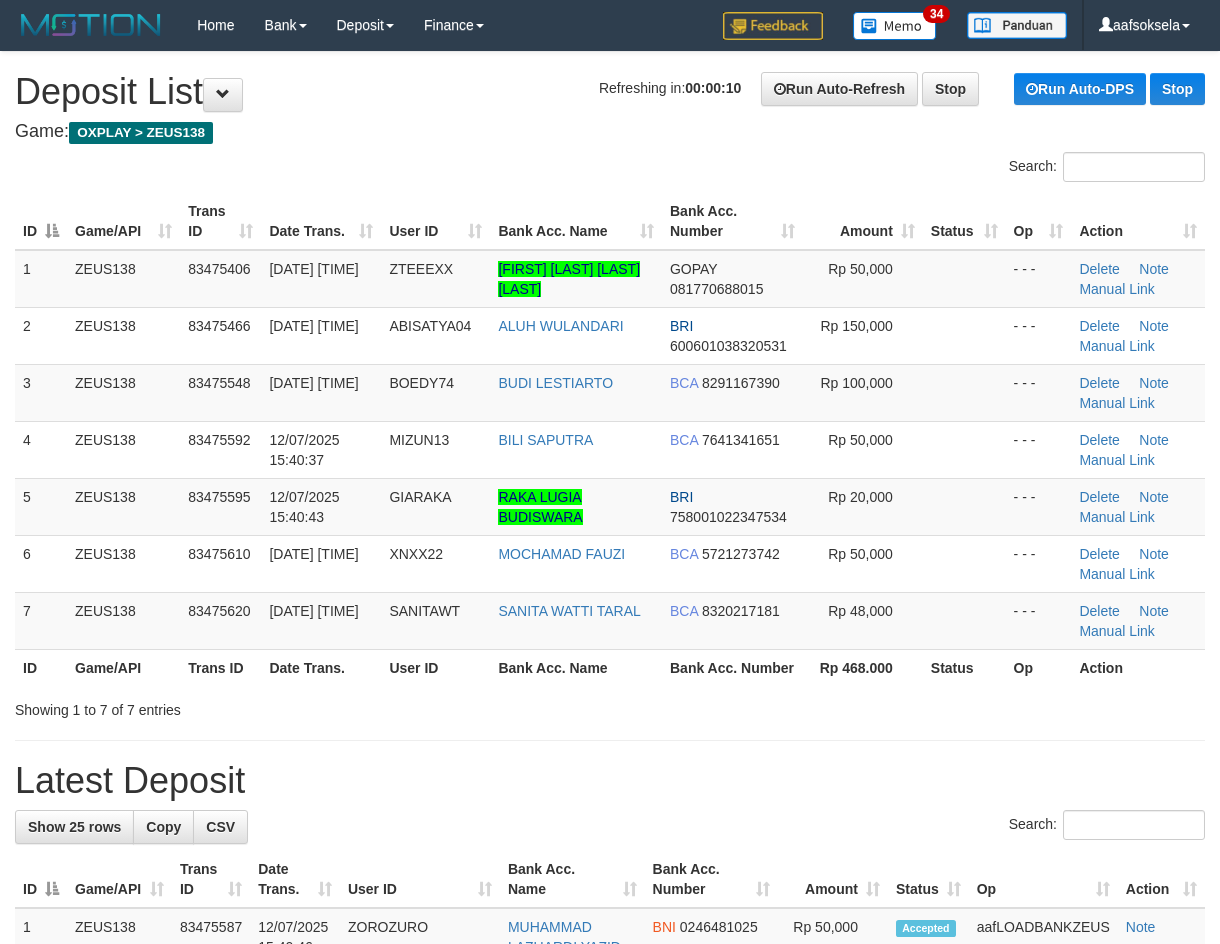 scroll, scrollTop: 0, scrollLeft: 0, axis: both 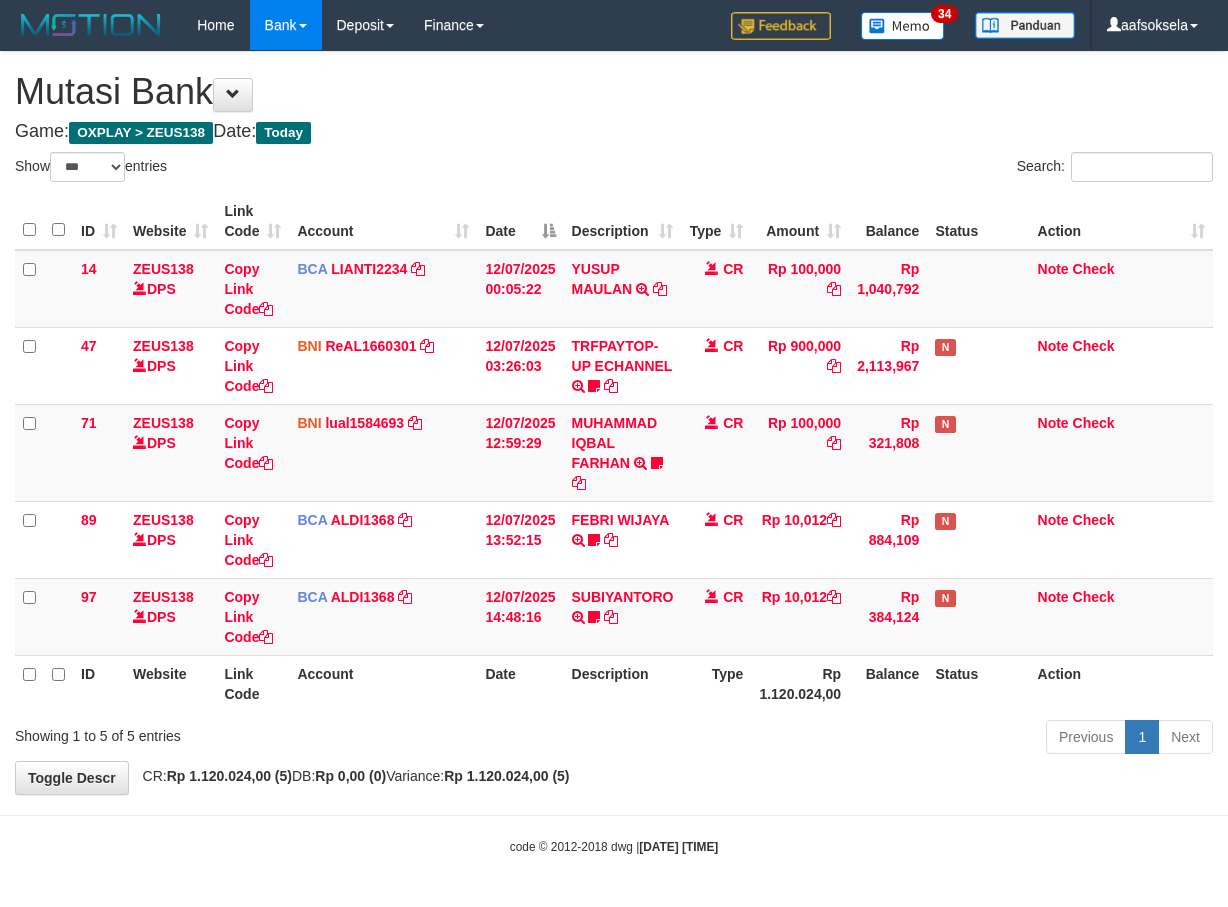 select on "***" 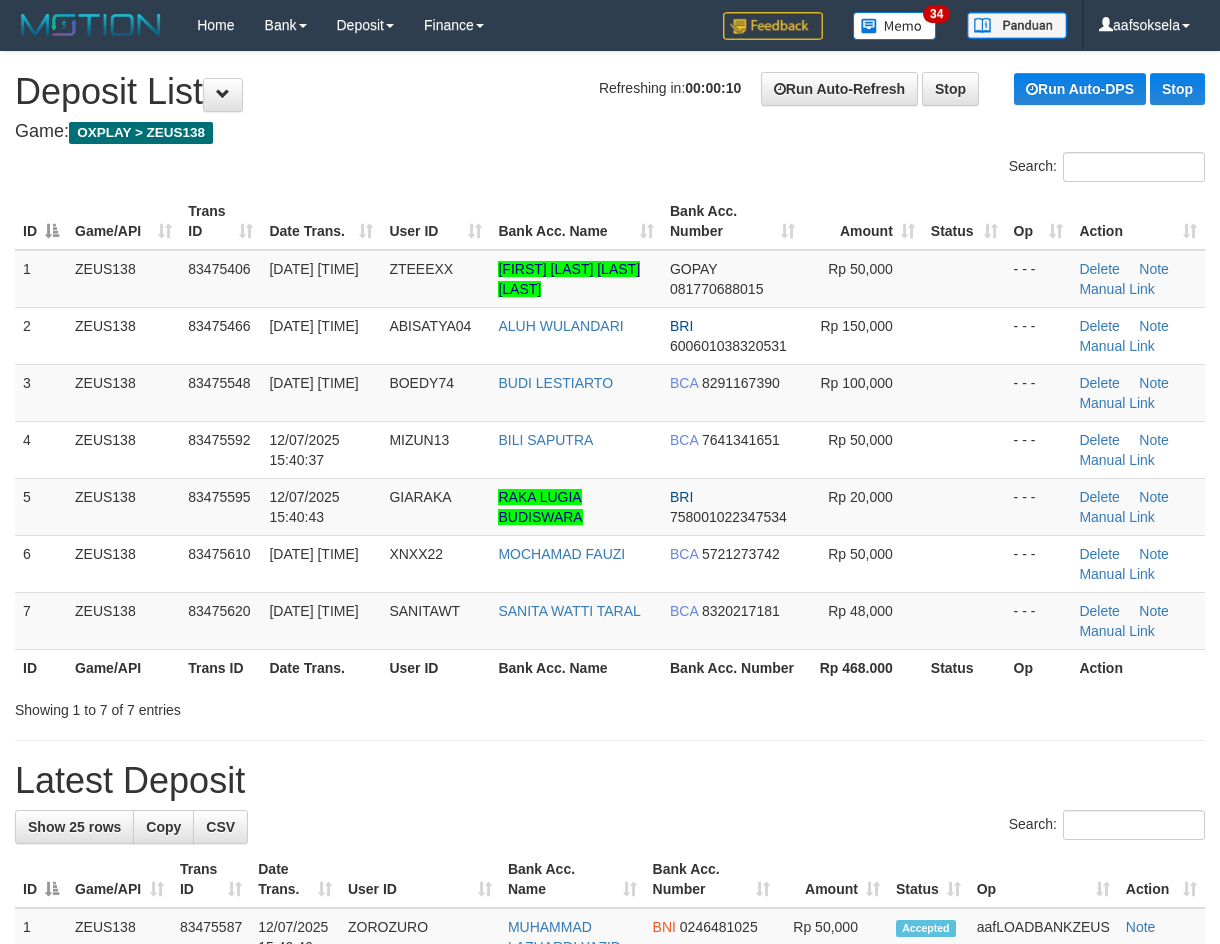 scroll, scrollTop: 0, scrollLeft: 0, axis: both 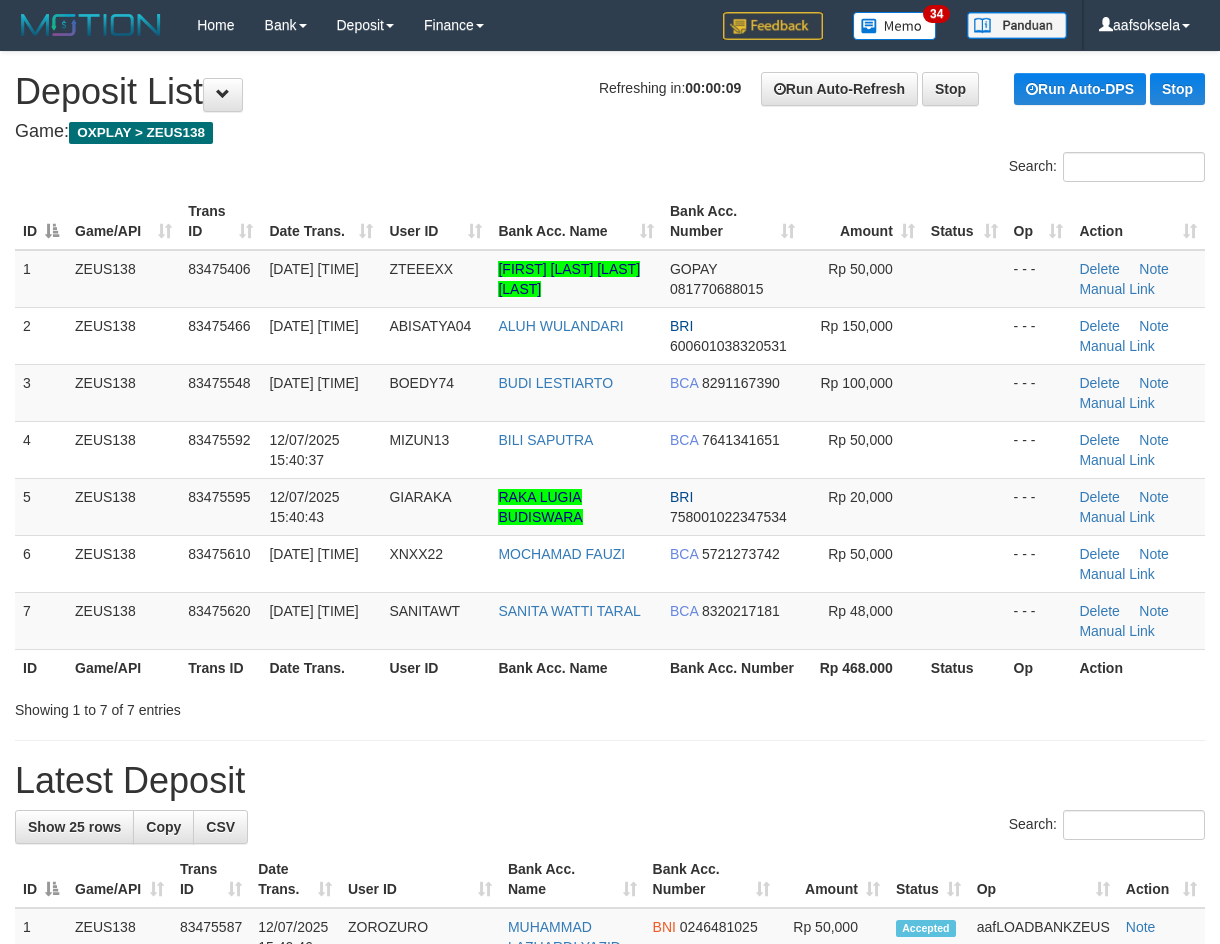 click on "Showing 1 to 7 of 7 entries" at bounding box center [254, 706] 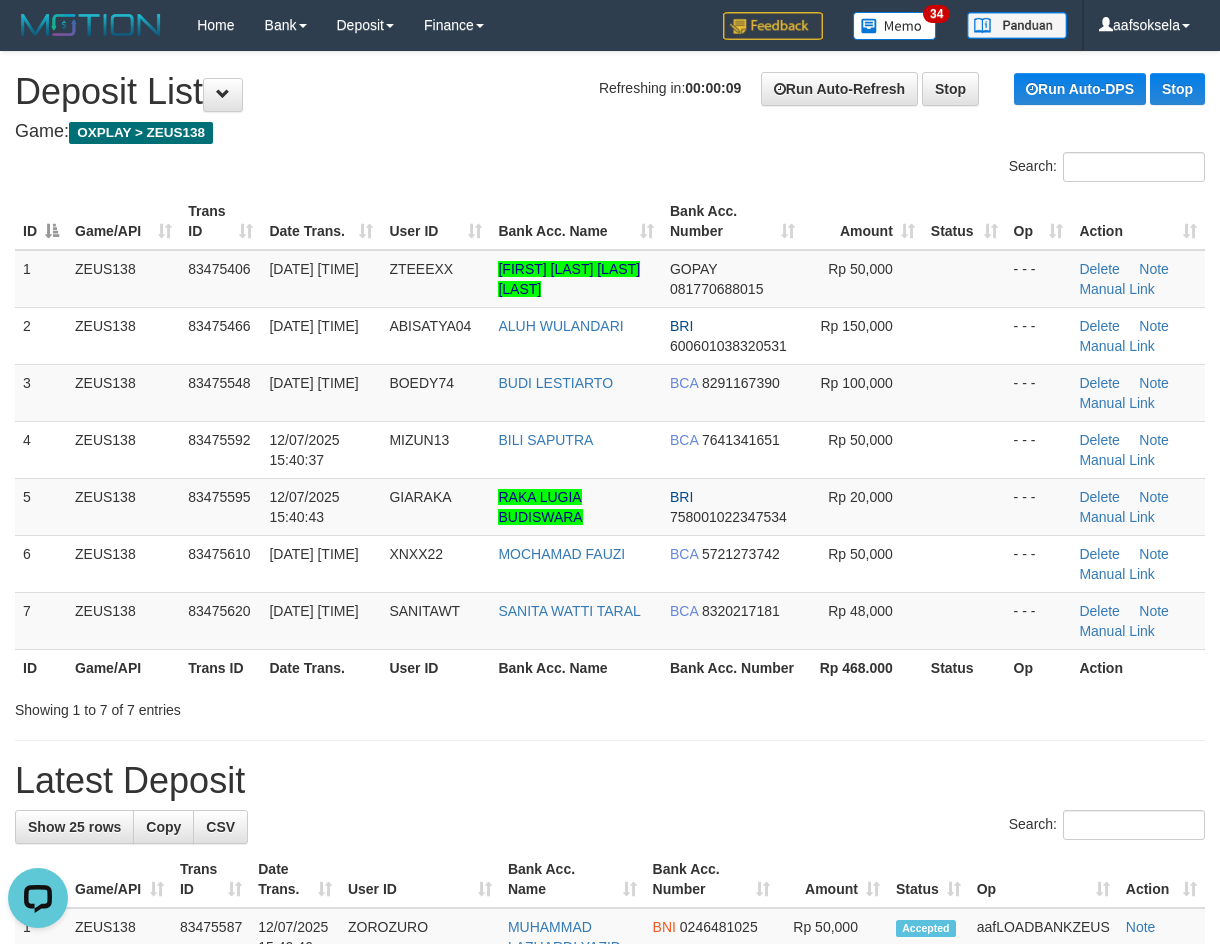 scroll, scrollTop: 0, scrollLeft: 0, axis: both 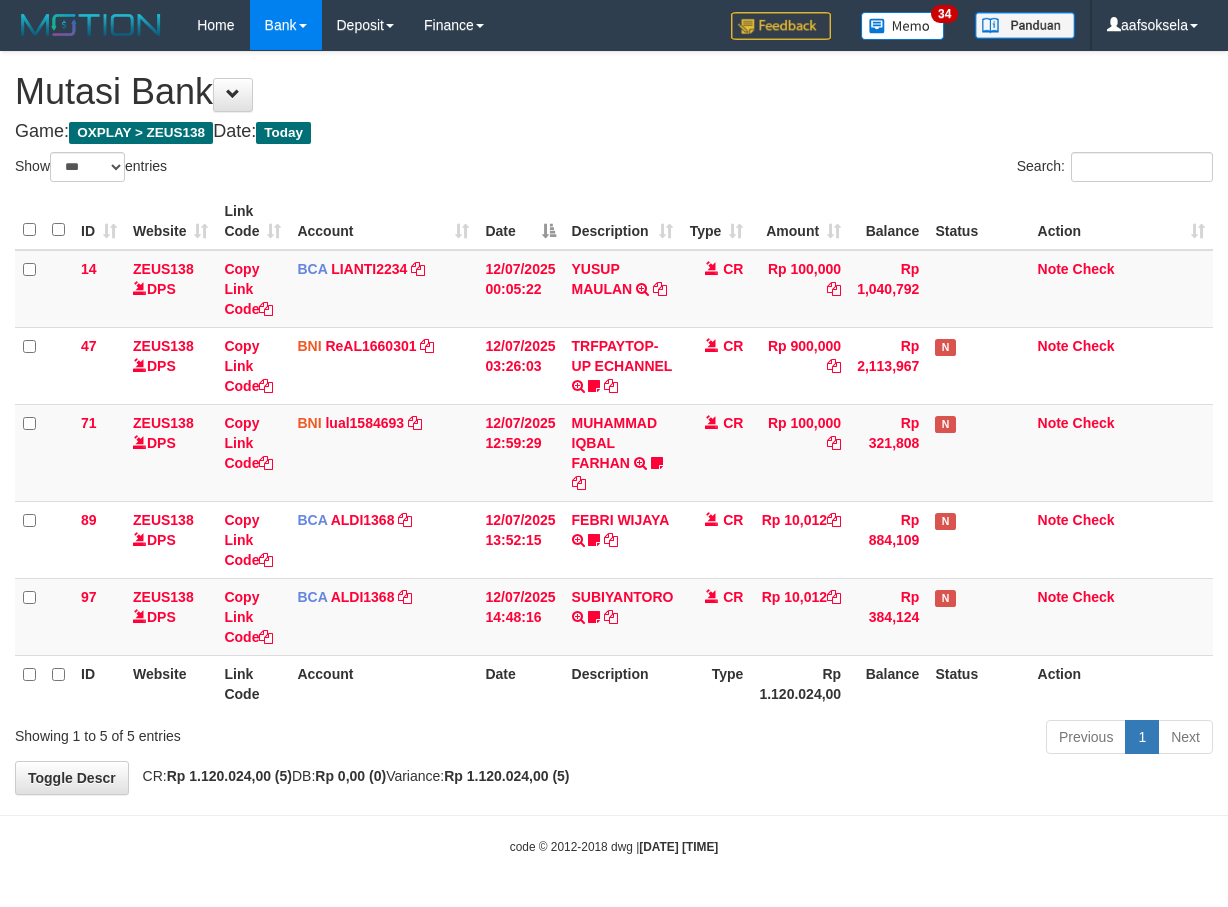 select on "***" 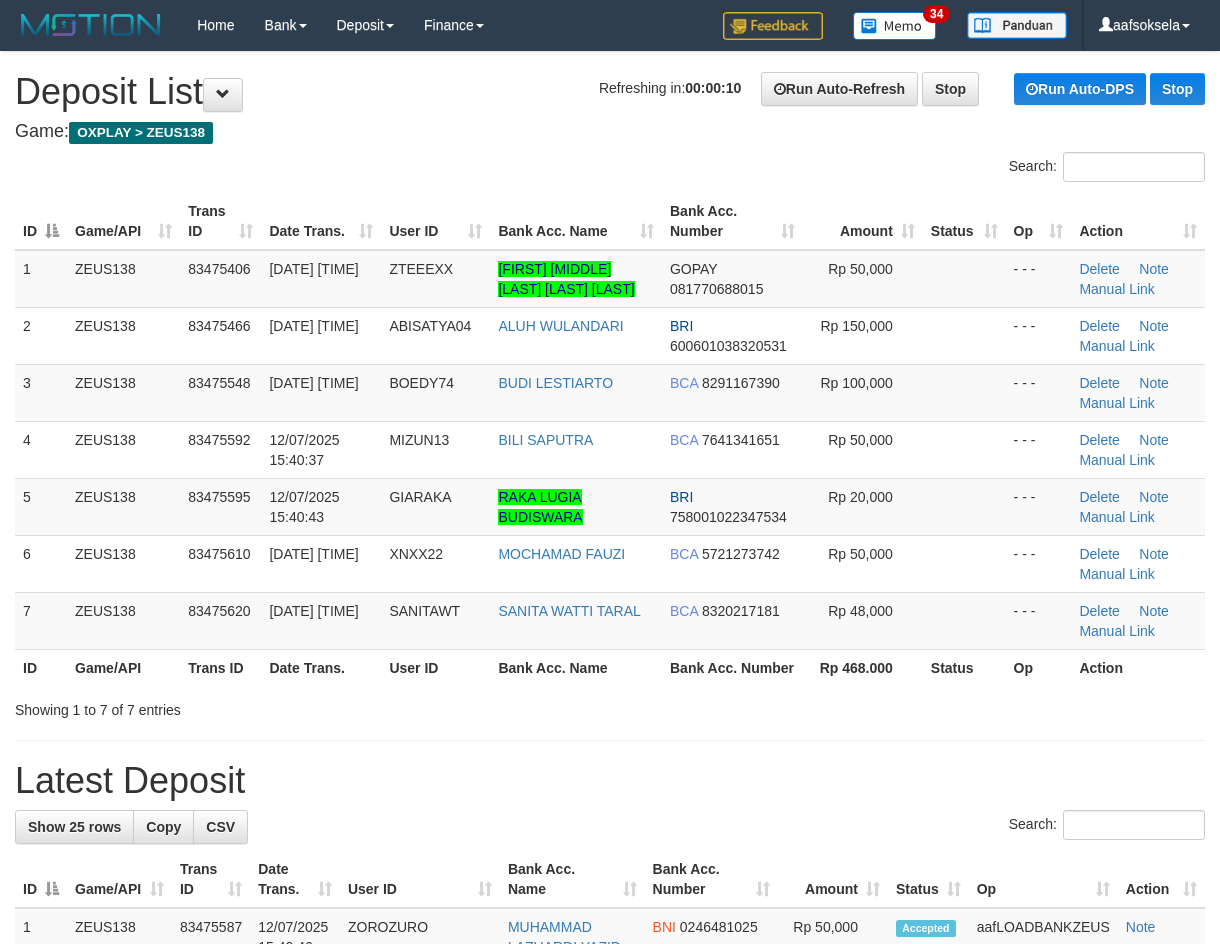 scroll, scrollTop: 0, scrollLeft: 0, axis: both 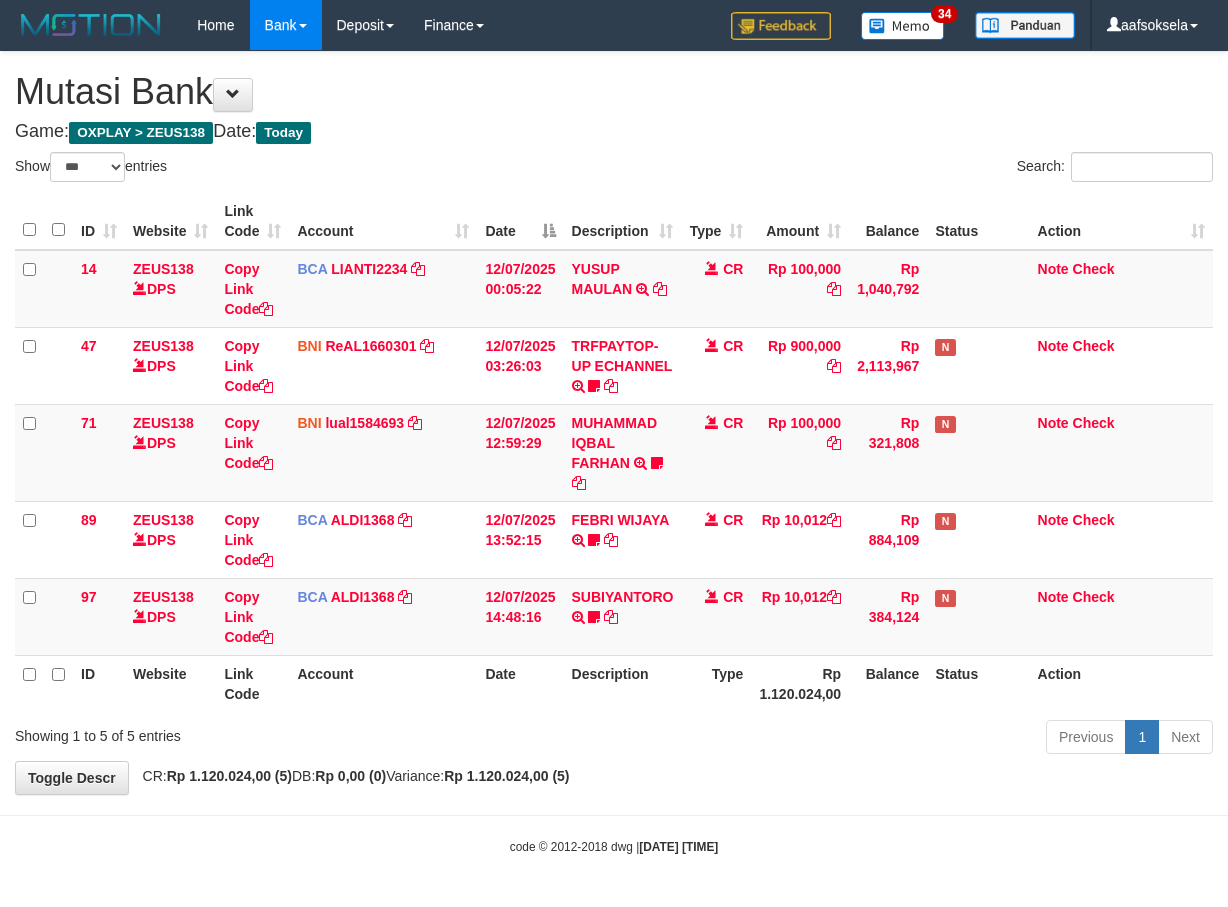 select on "***" 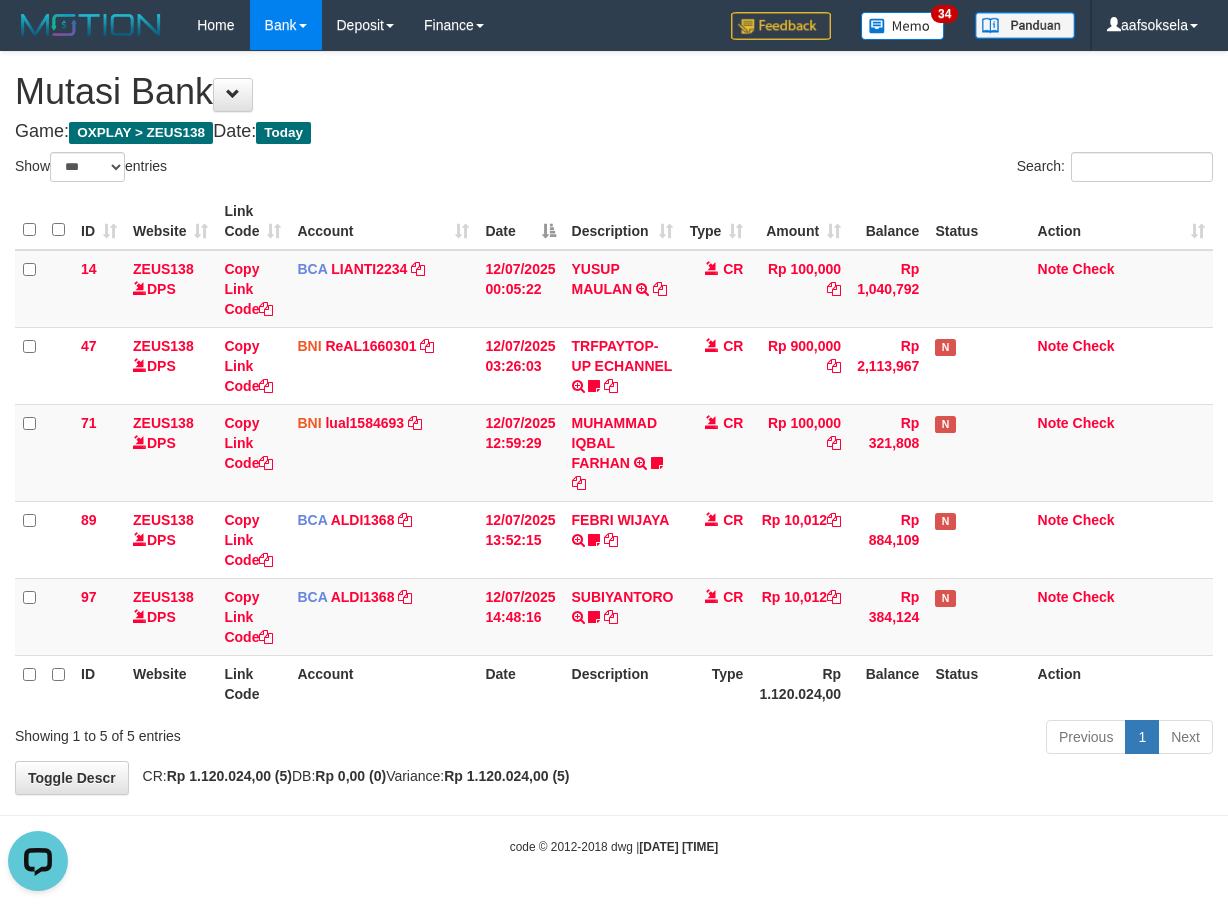 scroll, scrollTop: 0, scrollLeft: 0, axis: both 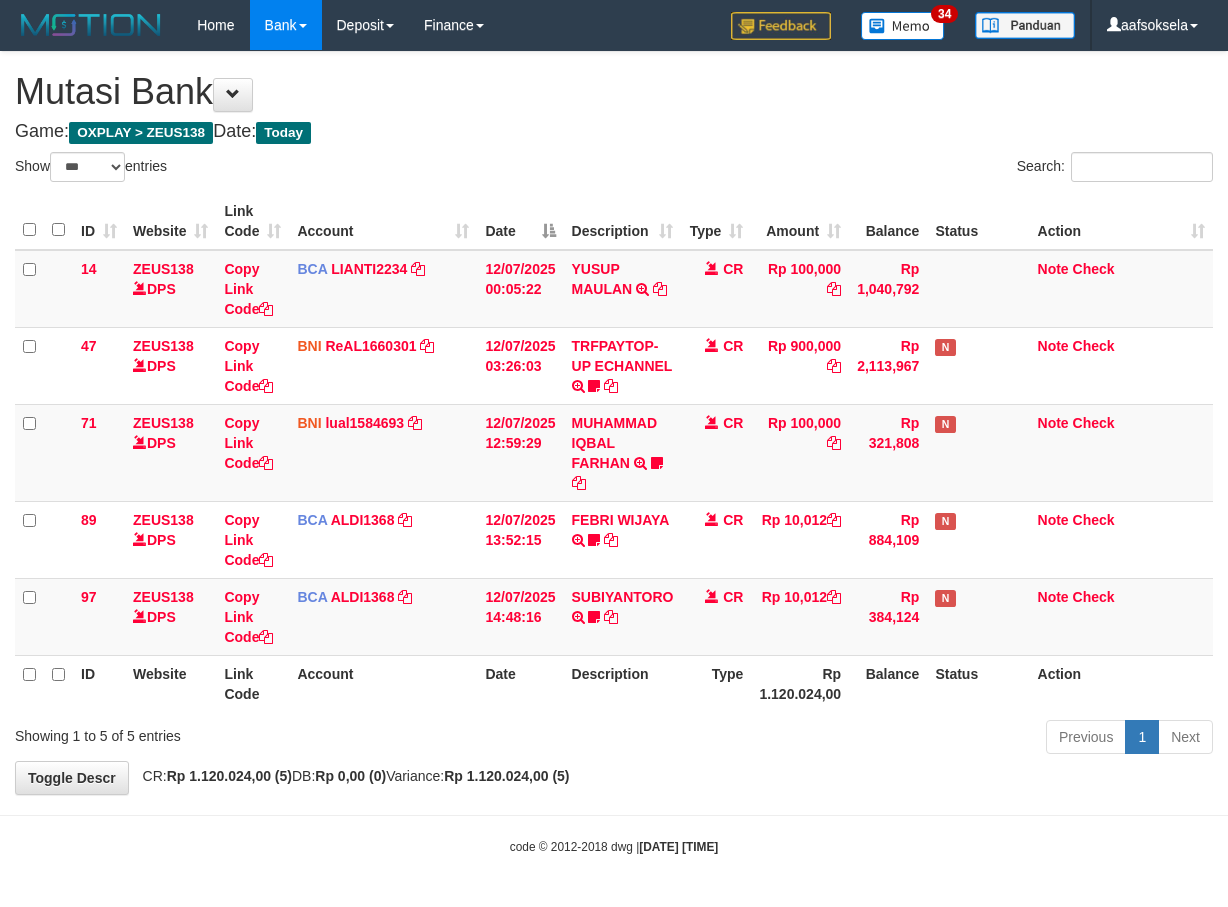 select on "***" 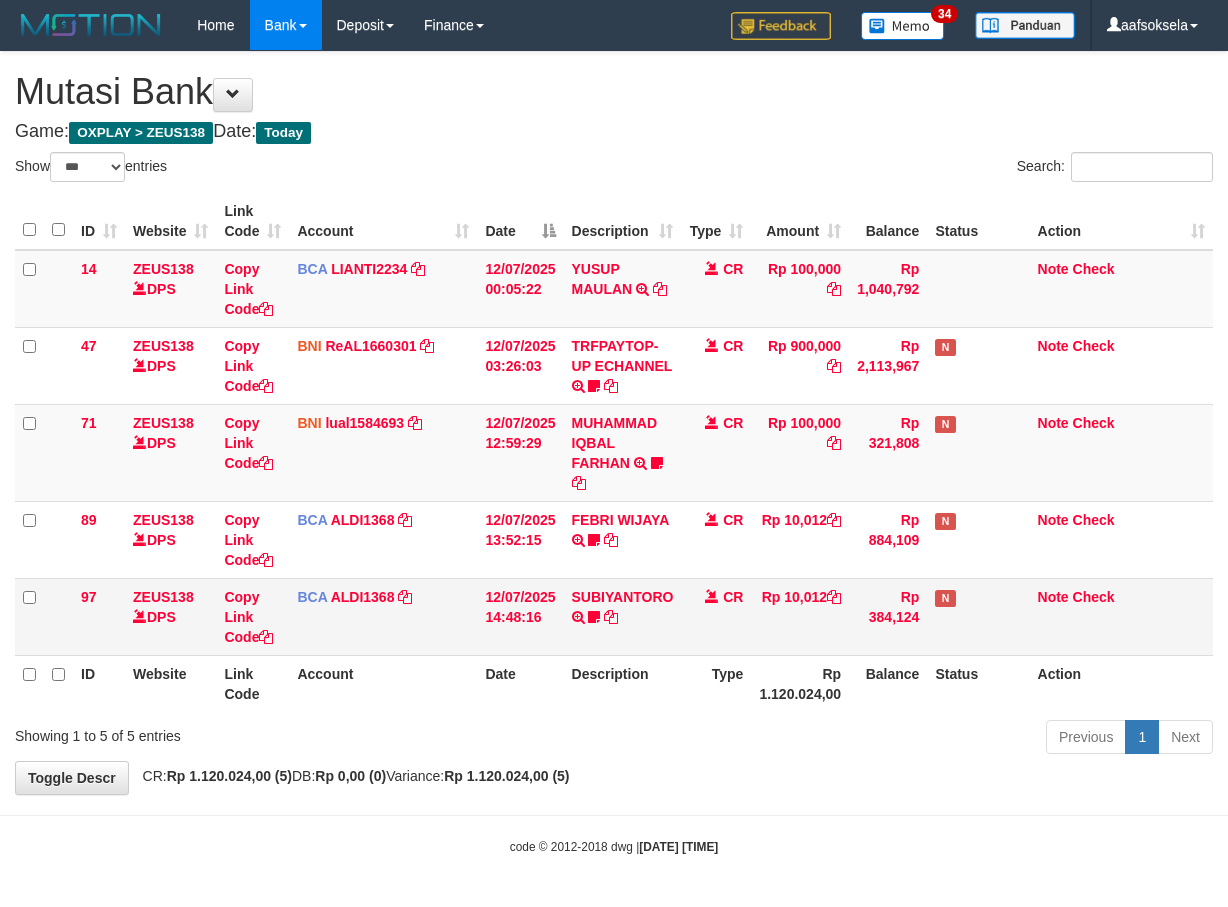 scroll, scrollTop: 0, scrollLeft: 0, axis: both 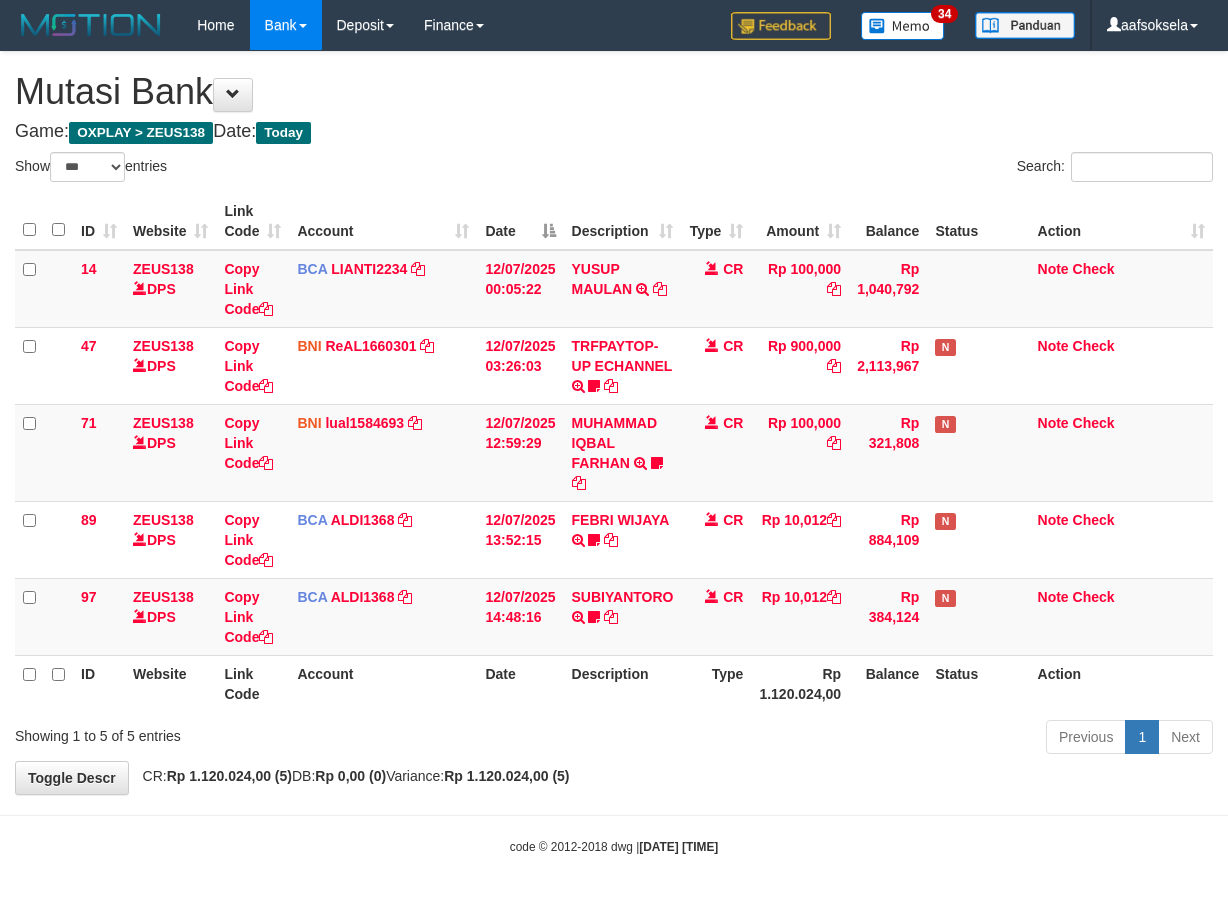 select on "***" 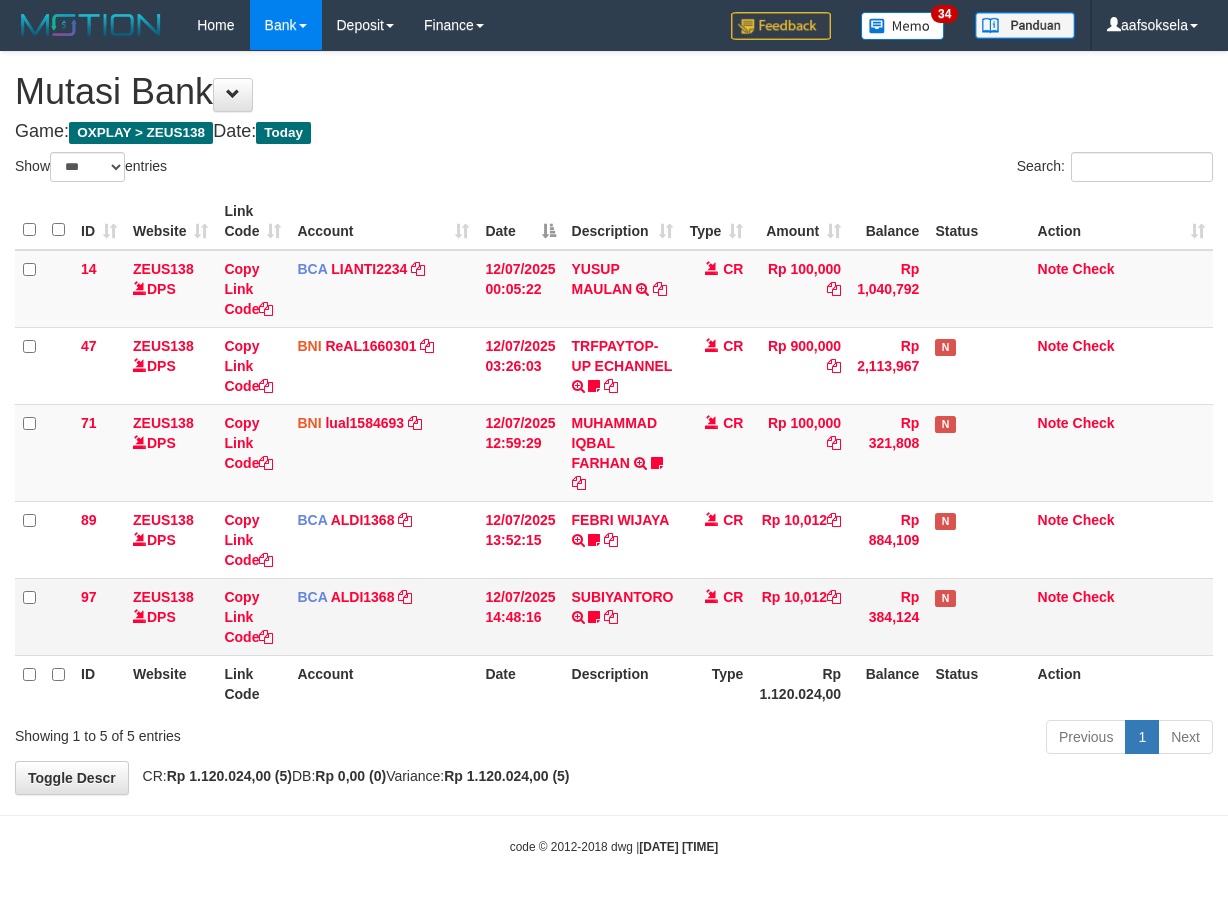 scroll, scrollTop: 0, scrollLeft: 0, axis: both 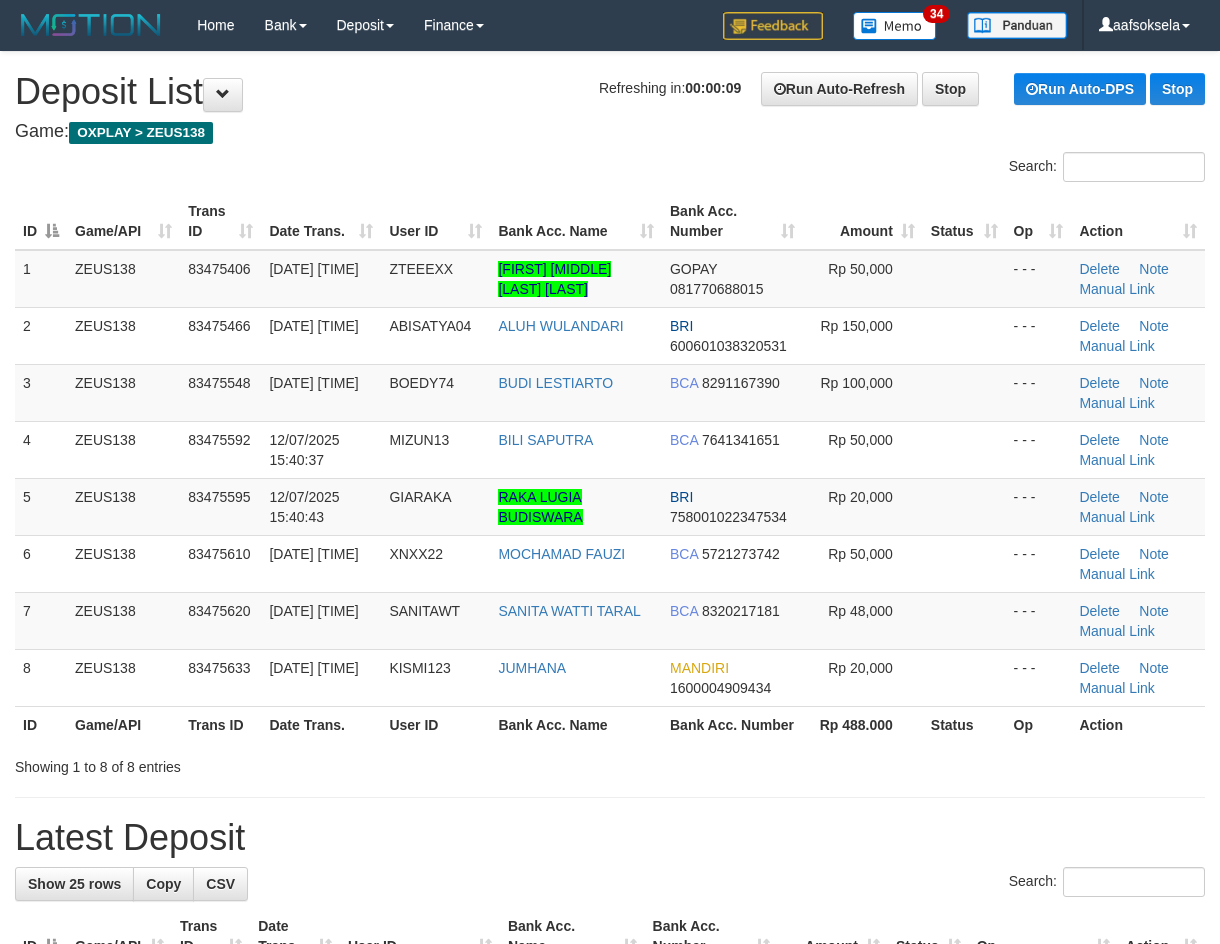 click on "Showing 1 to 8 of 8 entries" at bounding box center (610, 763) 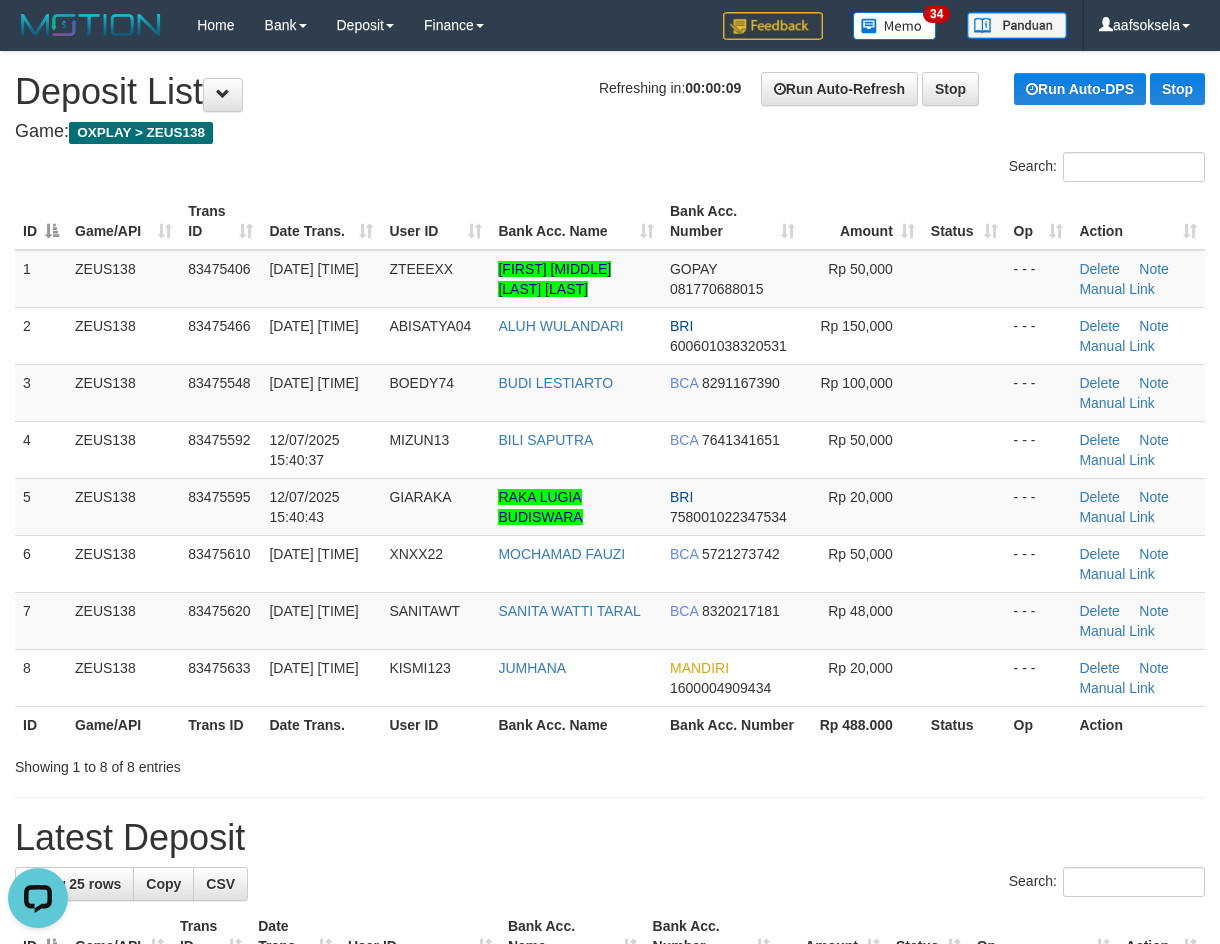 scroll, scrollTop: 0, scrollLeft: 0, axis: both 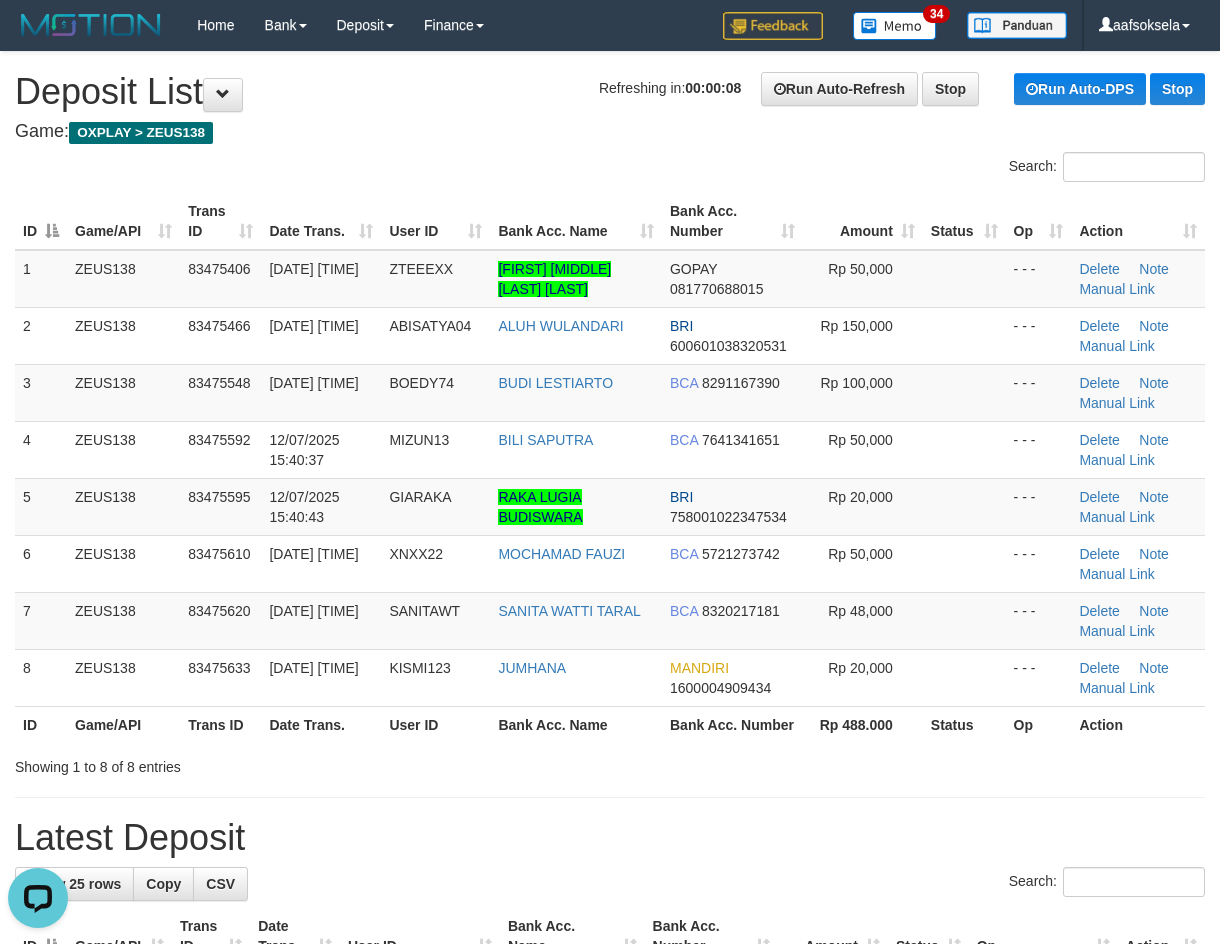 drag, startPoint x: 539, startPoint y: 784, endPoint x: 505, endPoint y: 783, distance: 34.0147 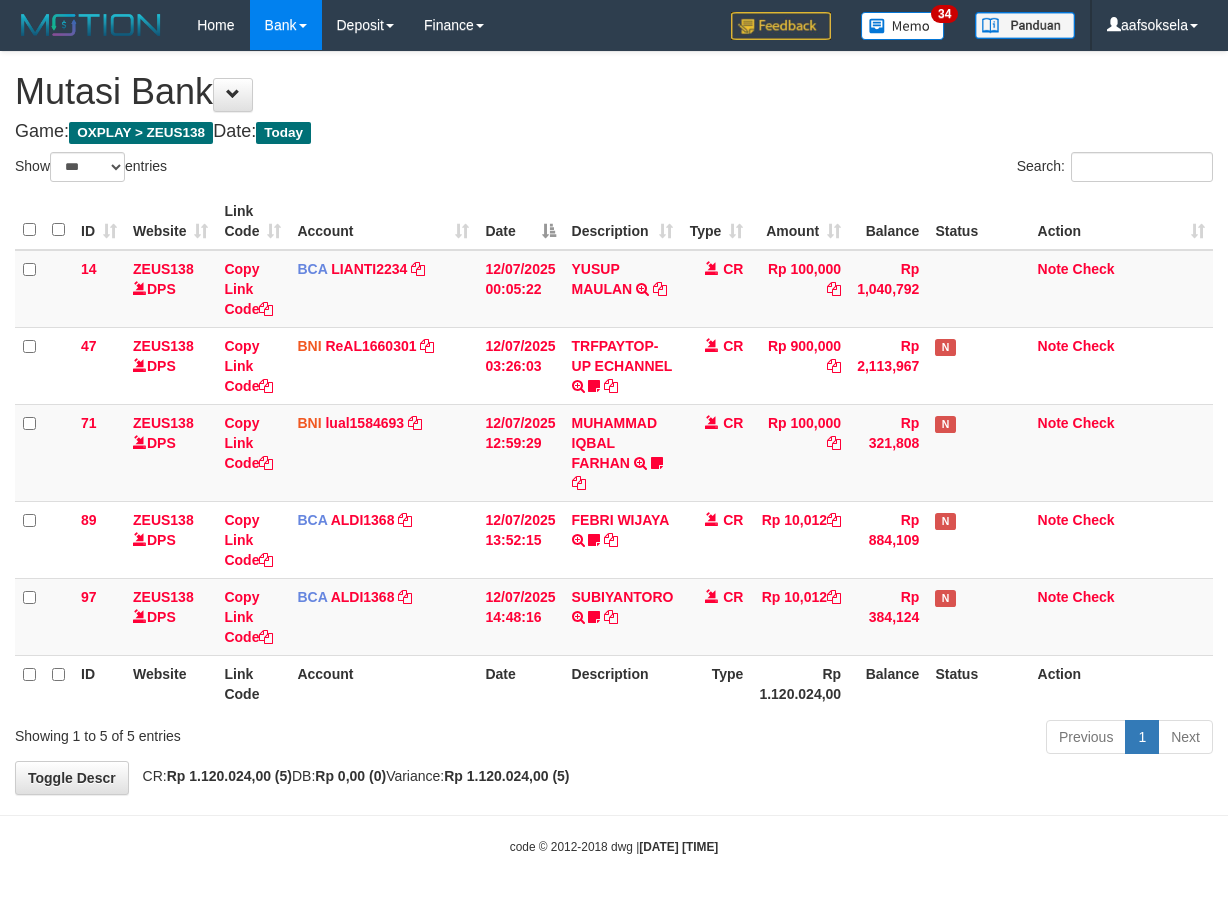 select on "***" 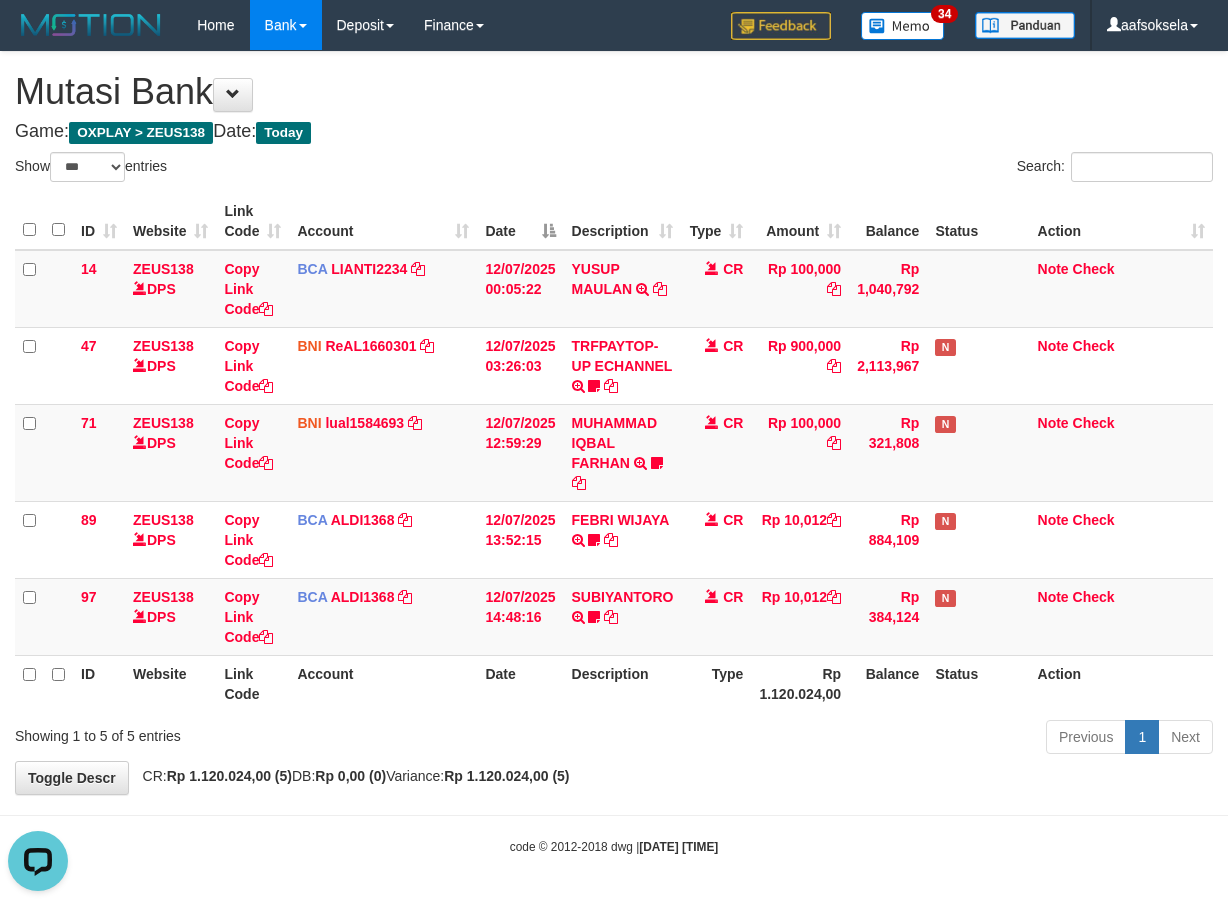 scroll, scrollTop: 0, scrollLeft: 0, axis: both 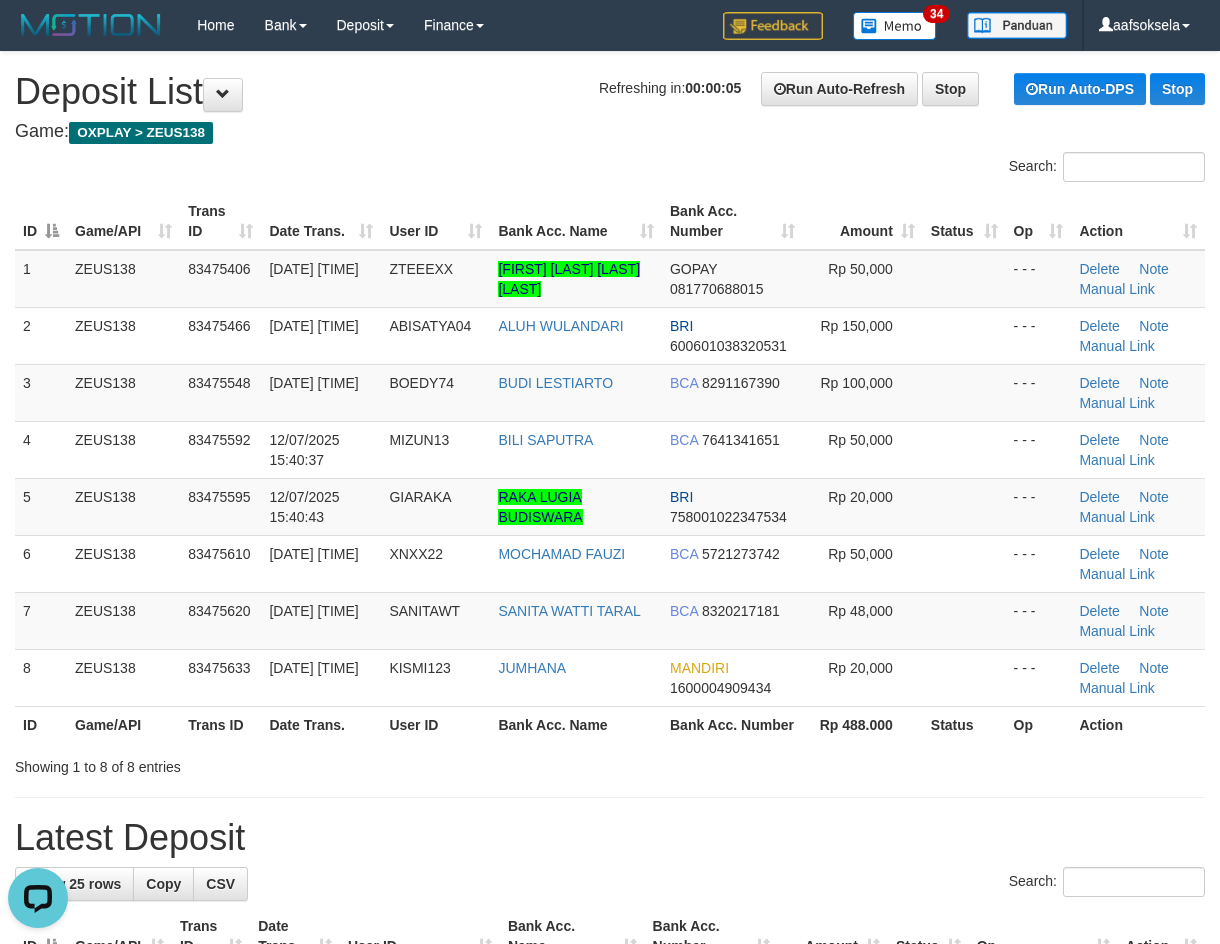 drag, startPoint x: 440, startPoint y: 762, endPoint x: 10, endPoint y: 786, distance: 430.66925 